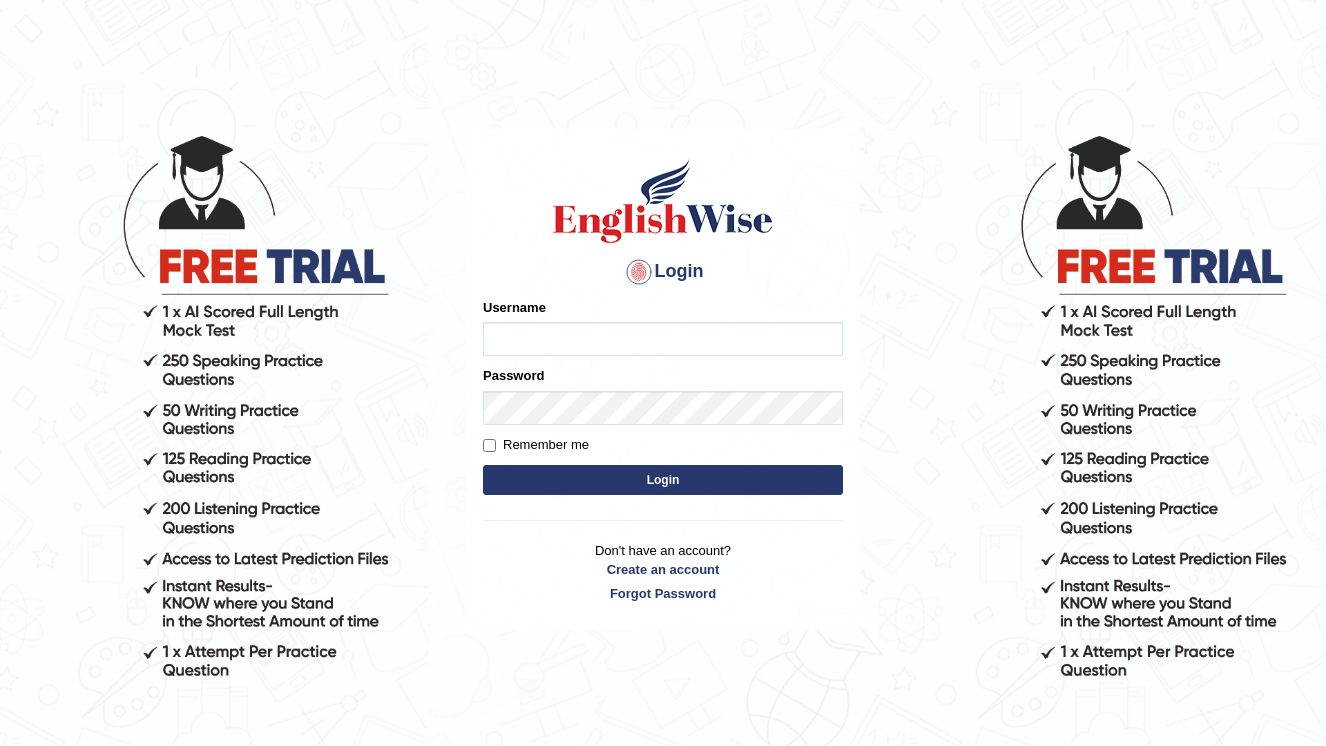 scroll, scrollTop: 0, scrollLeft: 0, axis: both 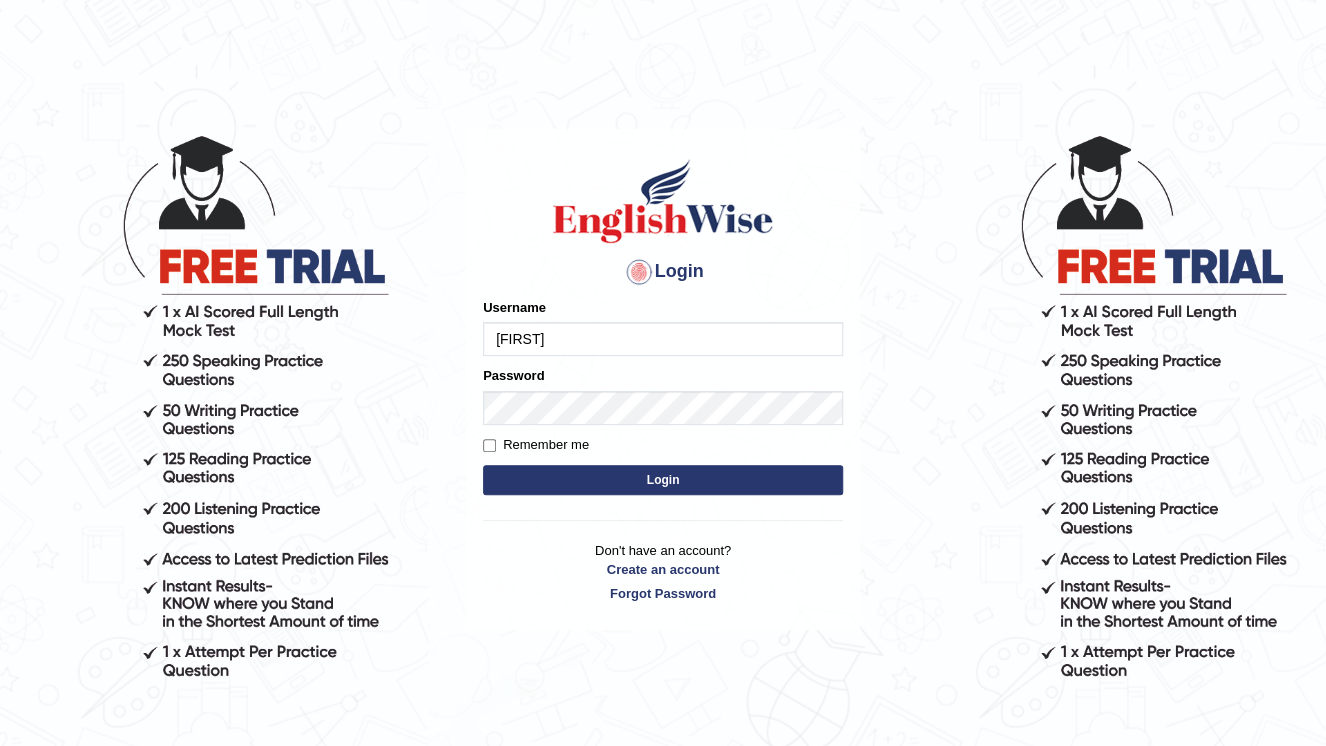 type on "[USERNAME]" 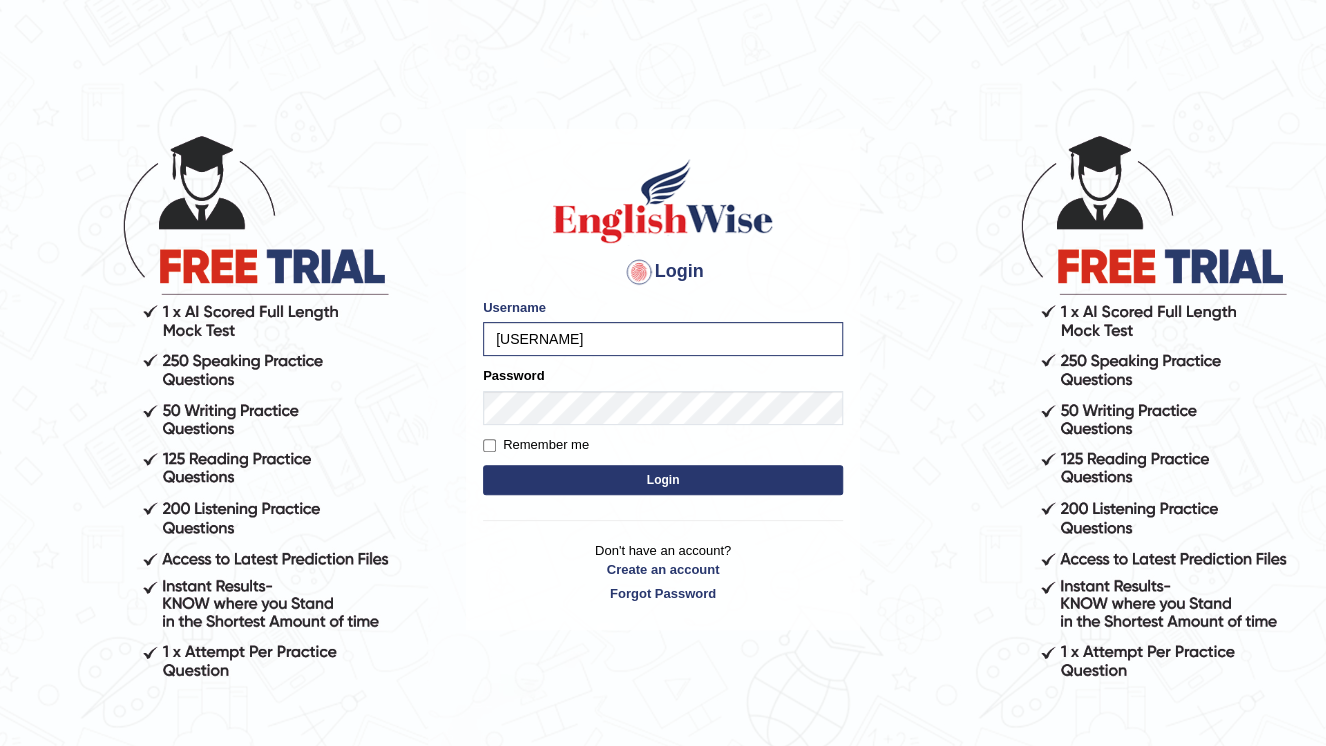 click on "Login" at bounding box center [663, 480] 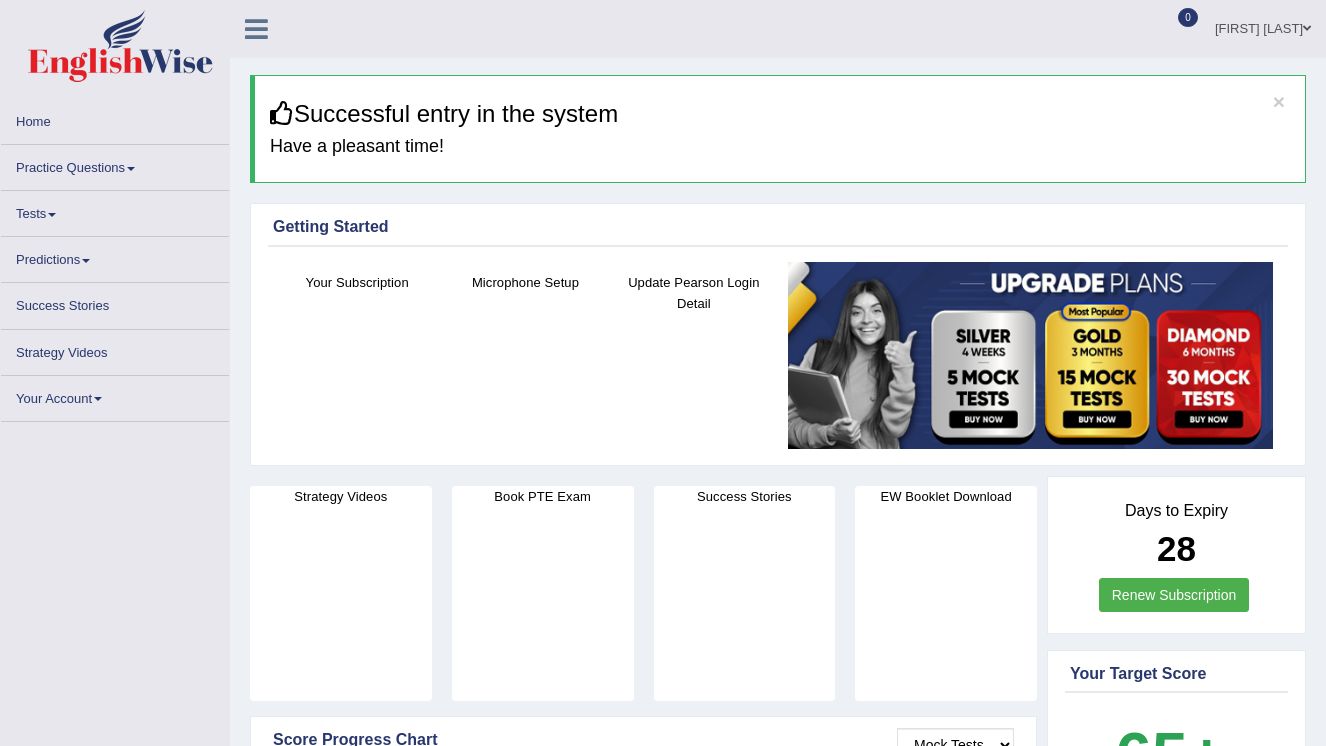 scroll, scrollTop: 0, scrollLeft: 0, axis: both 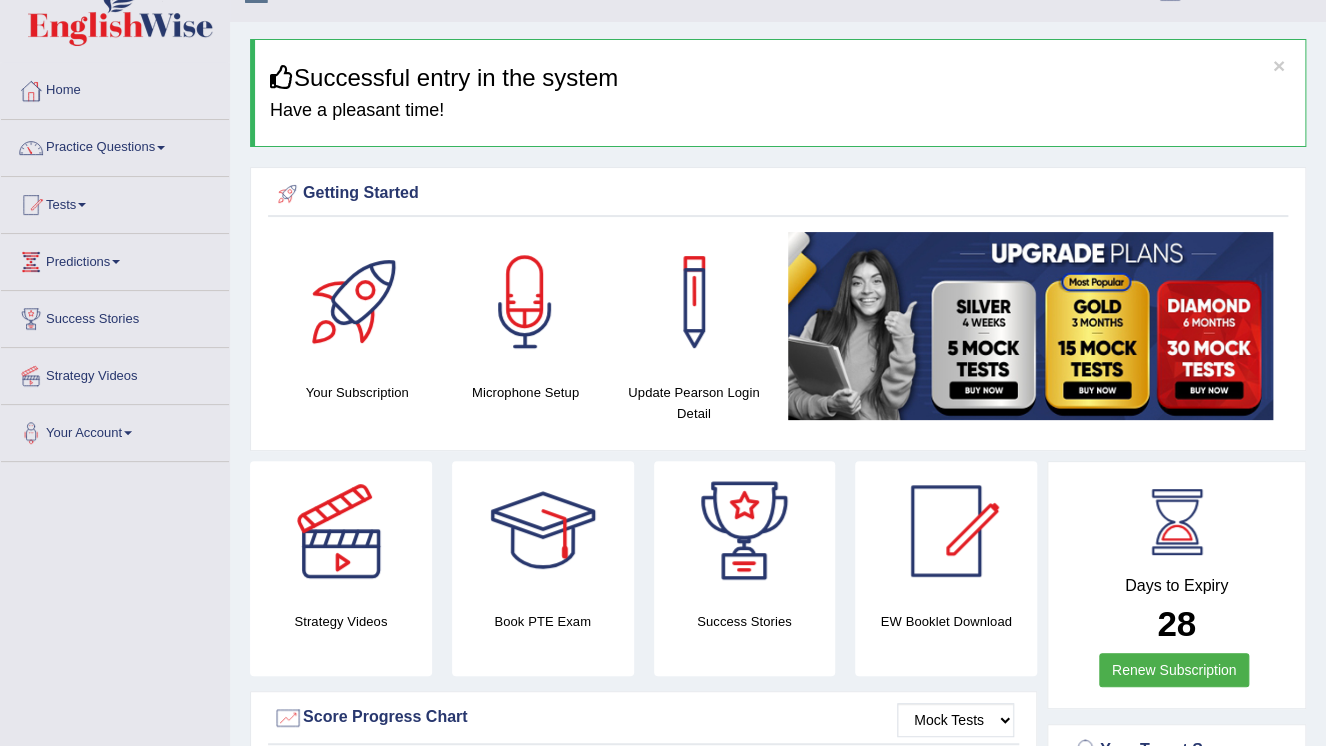 click on "Predictions" at bounding box center [115, 259] 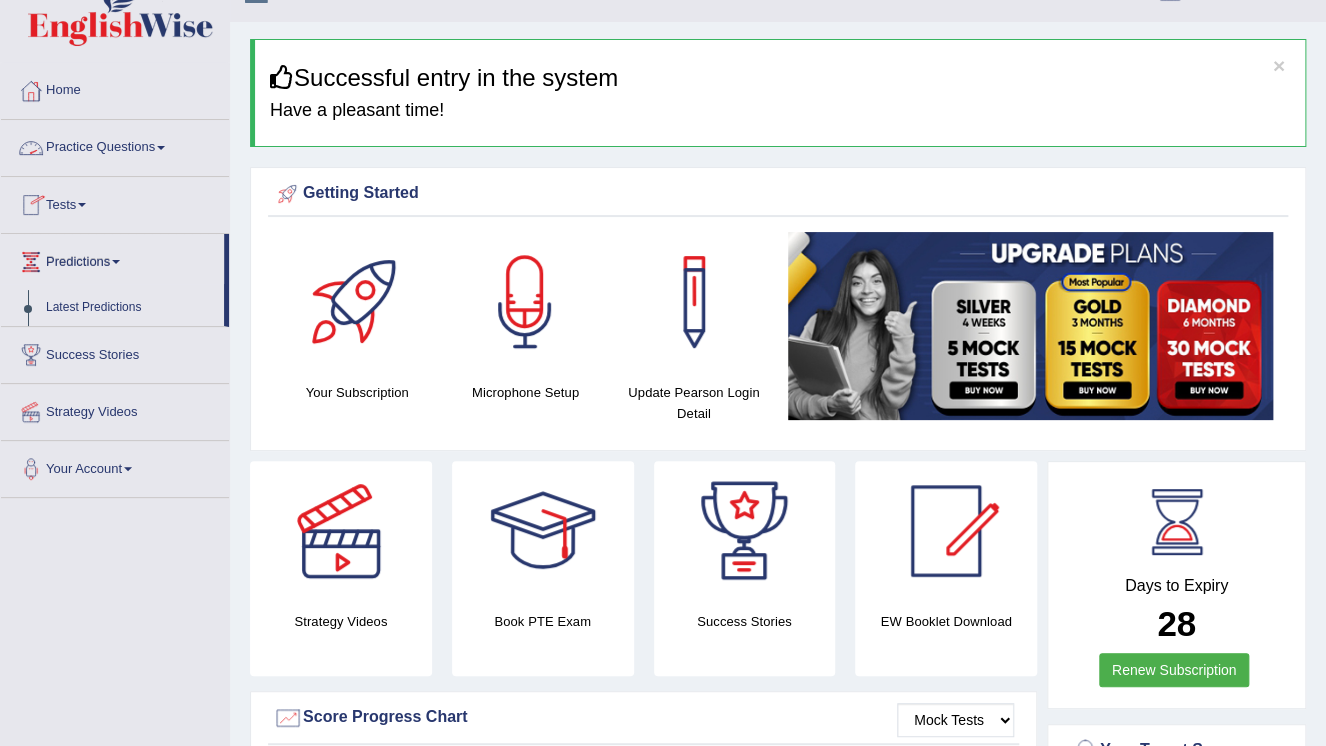 click on "Practice Questions" at bounding box center (115, 145) 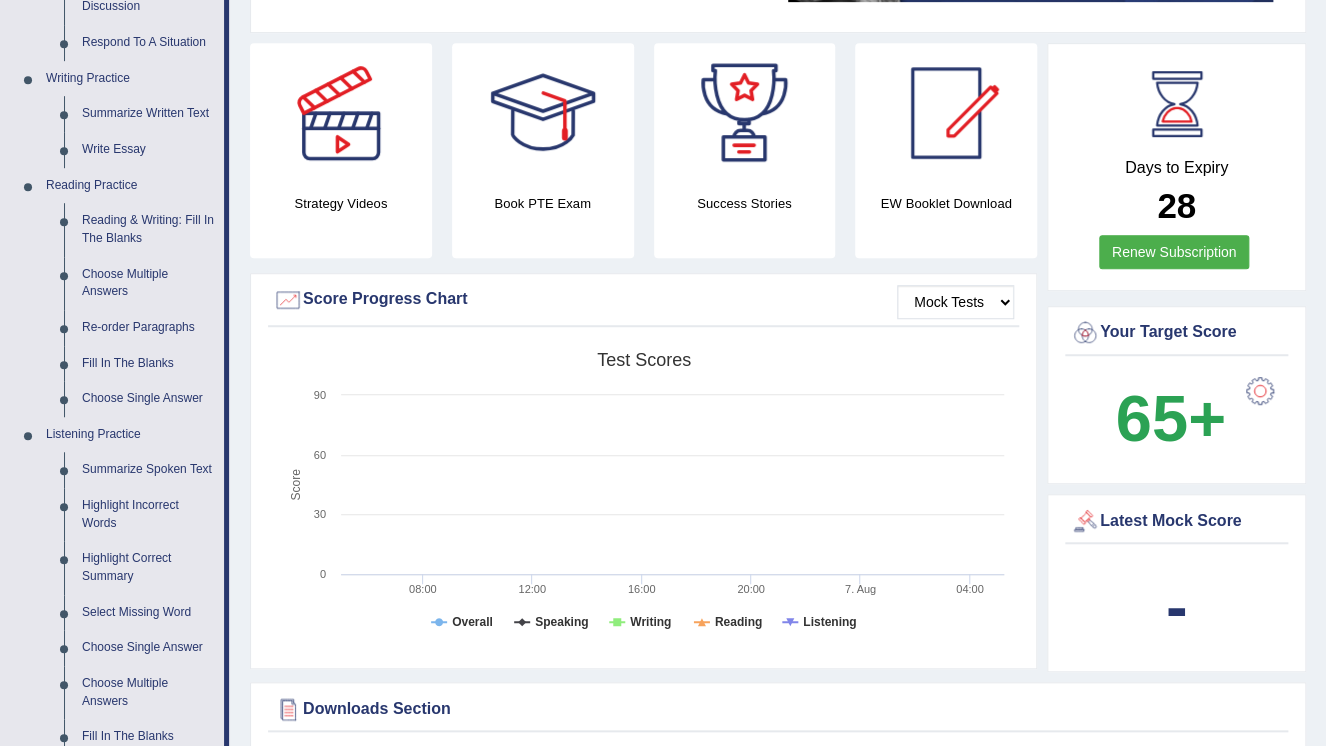 scroll, scrollTop: 460, scrollLeft: 0, axis: vertical 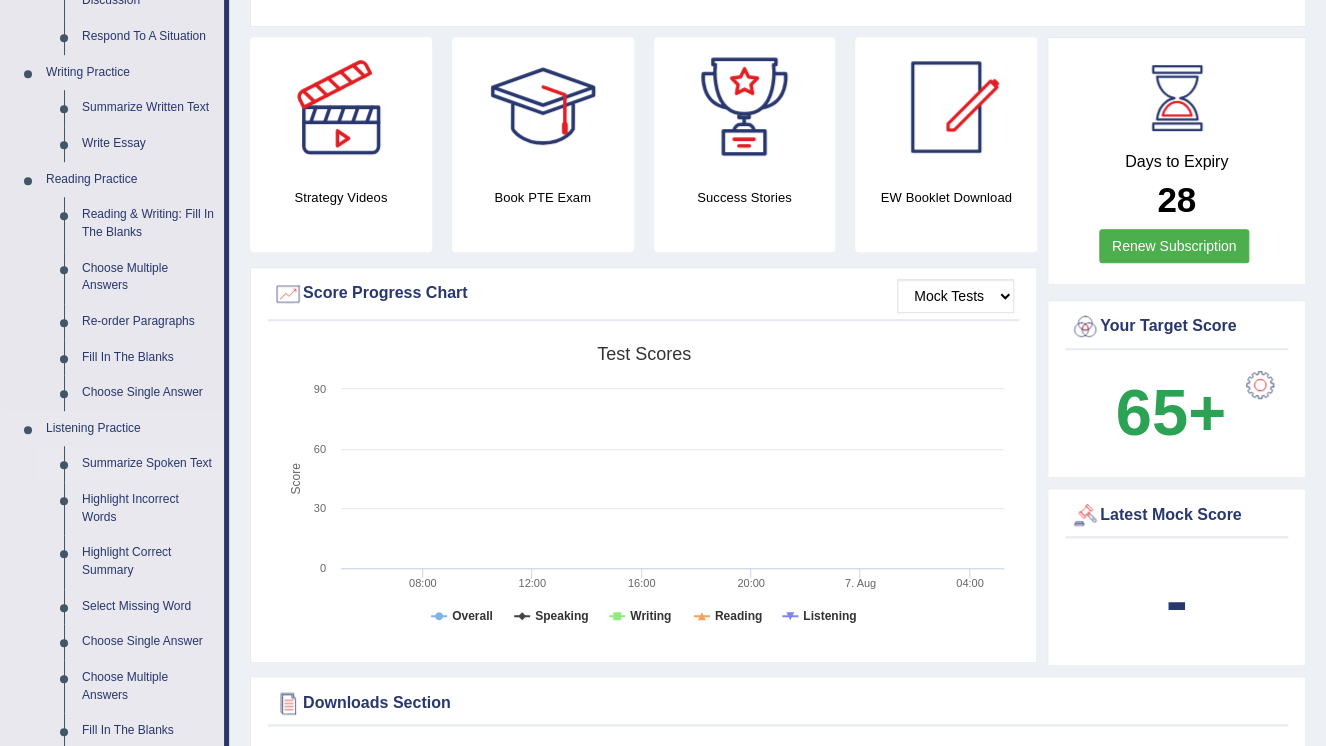 click on "Summarize Spoken Text" at bounding box center [148, 464] 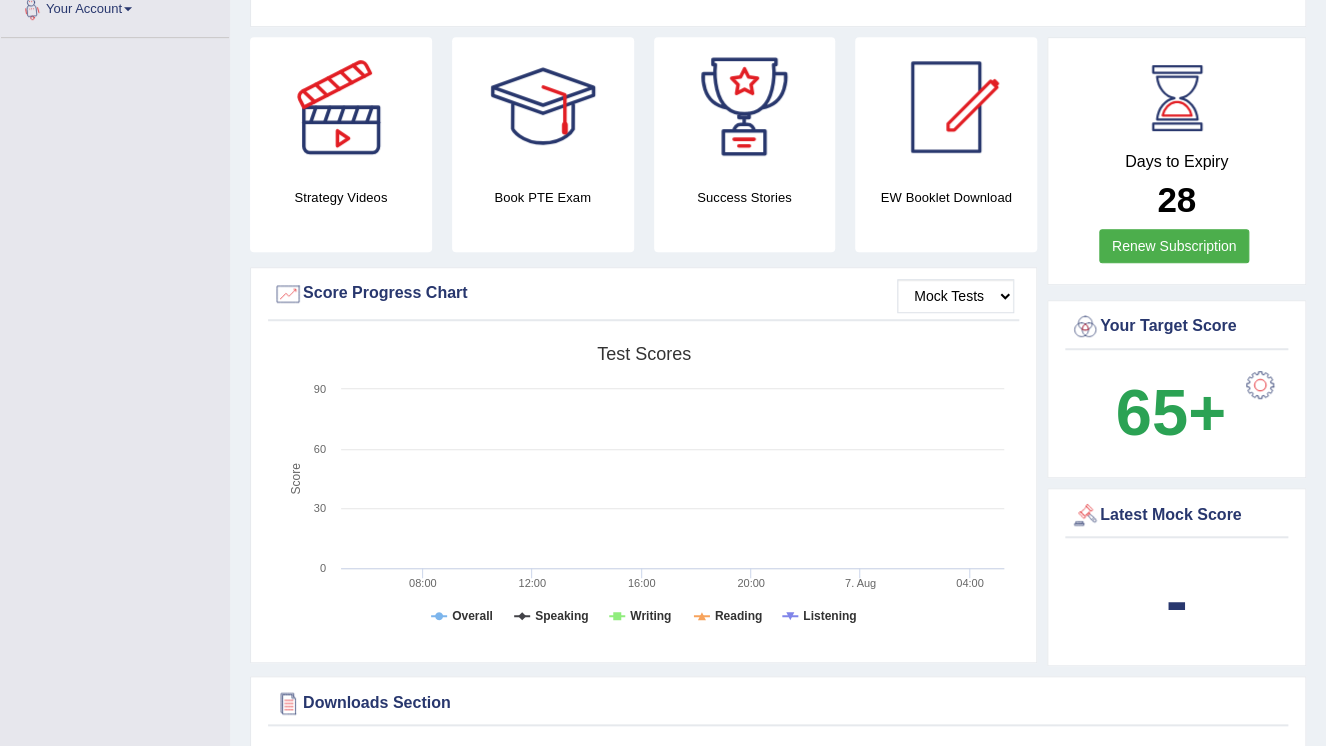 scroll, scrollTop: 488, scrollLeft: 0, axis: vertical 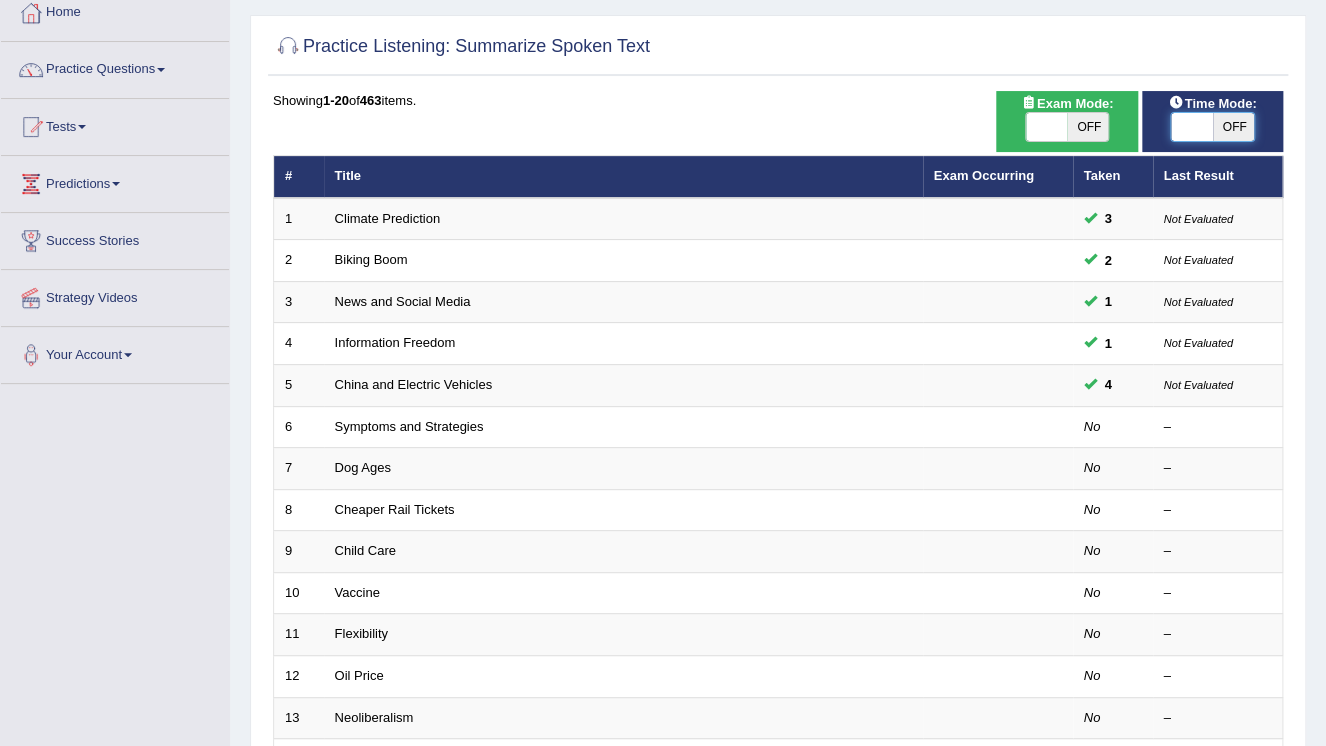 click at bounding box center (1192, 127) 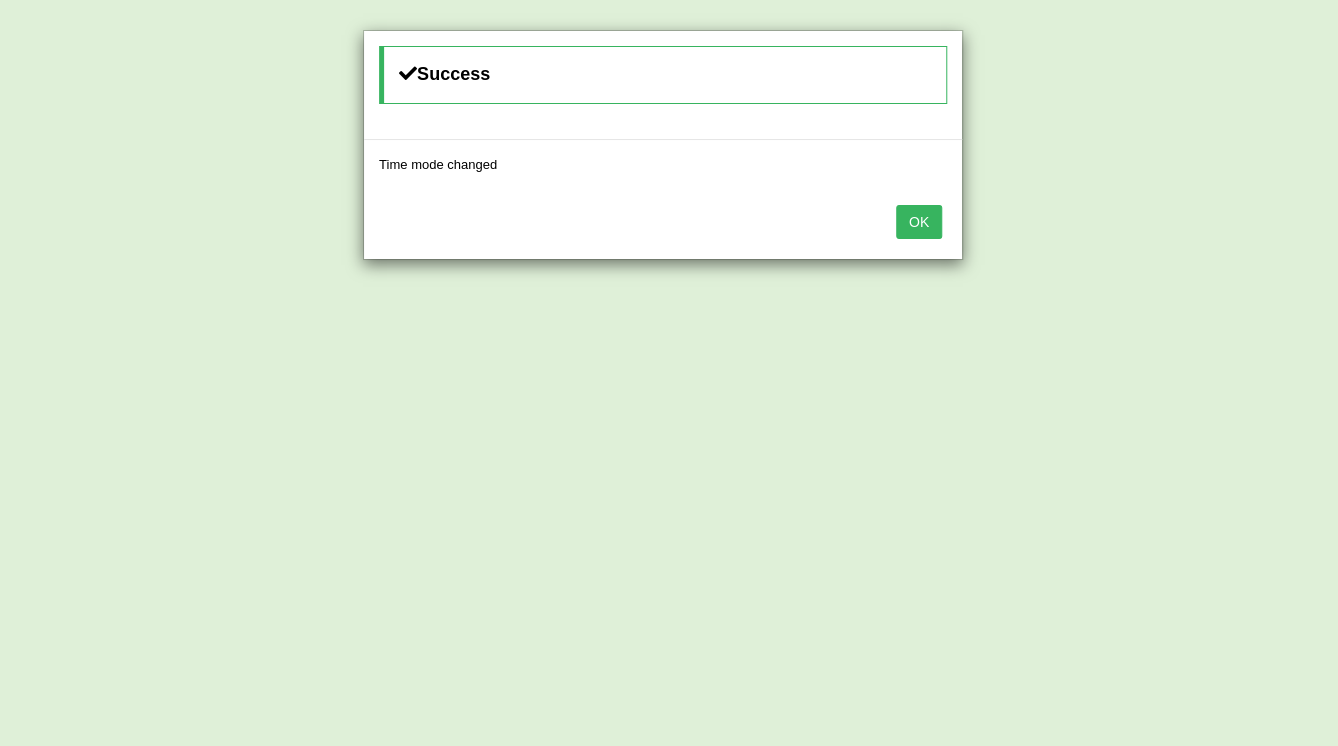 click on "OK" at bounding box center [919, 222] 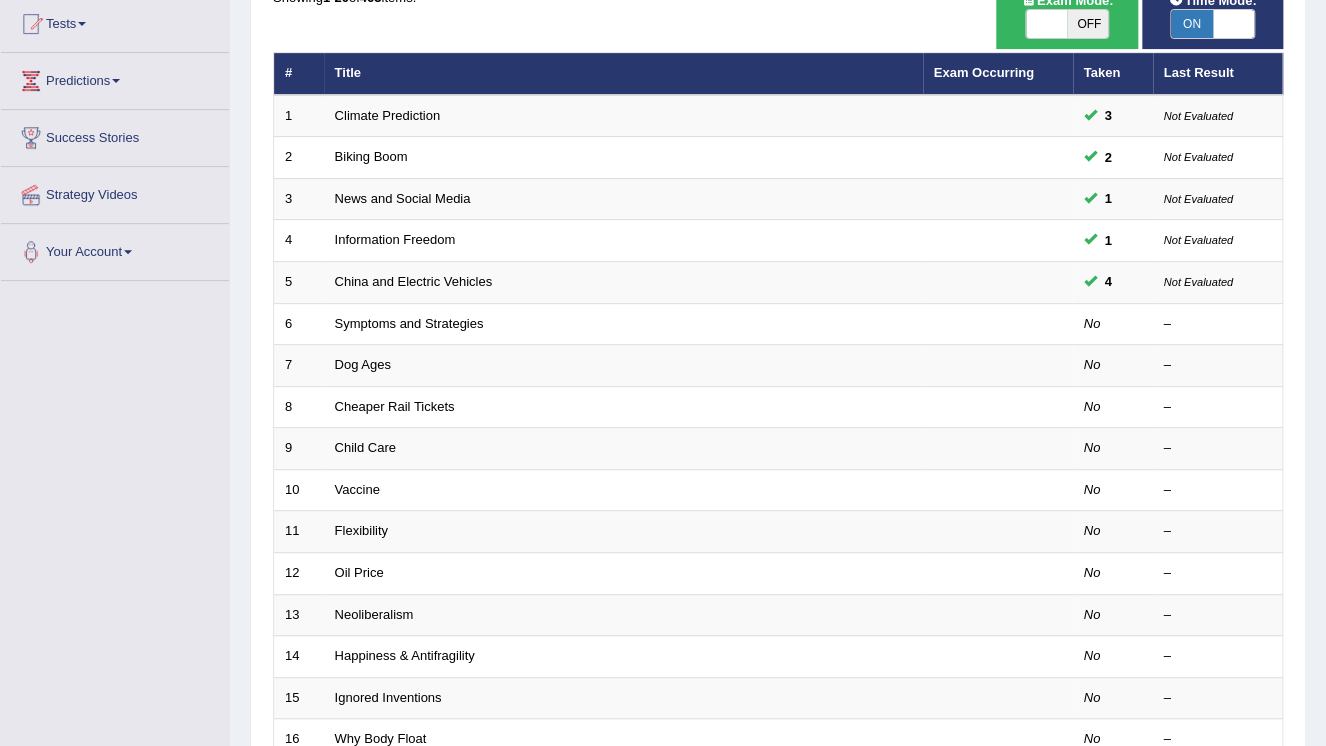 scroll, scrollTop: 220, scrollLeft: 0, axis: vertical 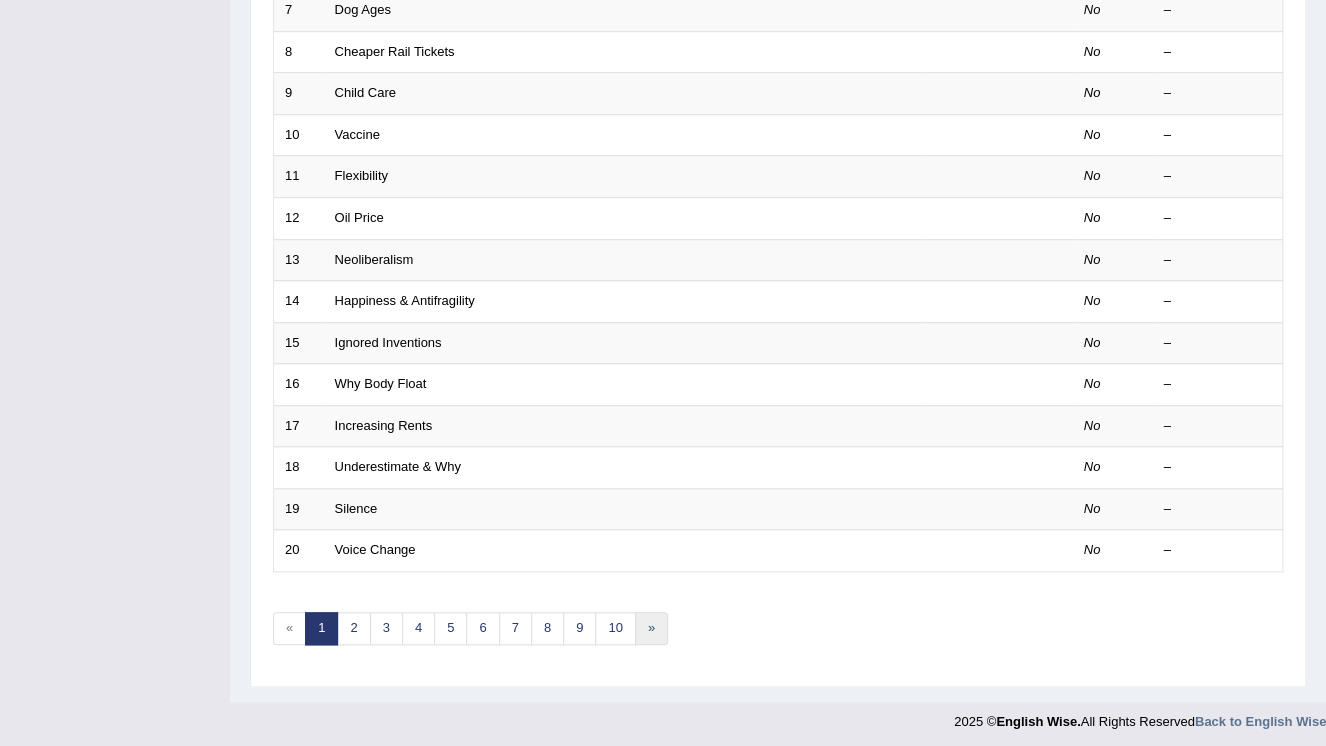 click on "»" at bounding box center [651, 628] 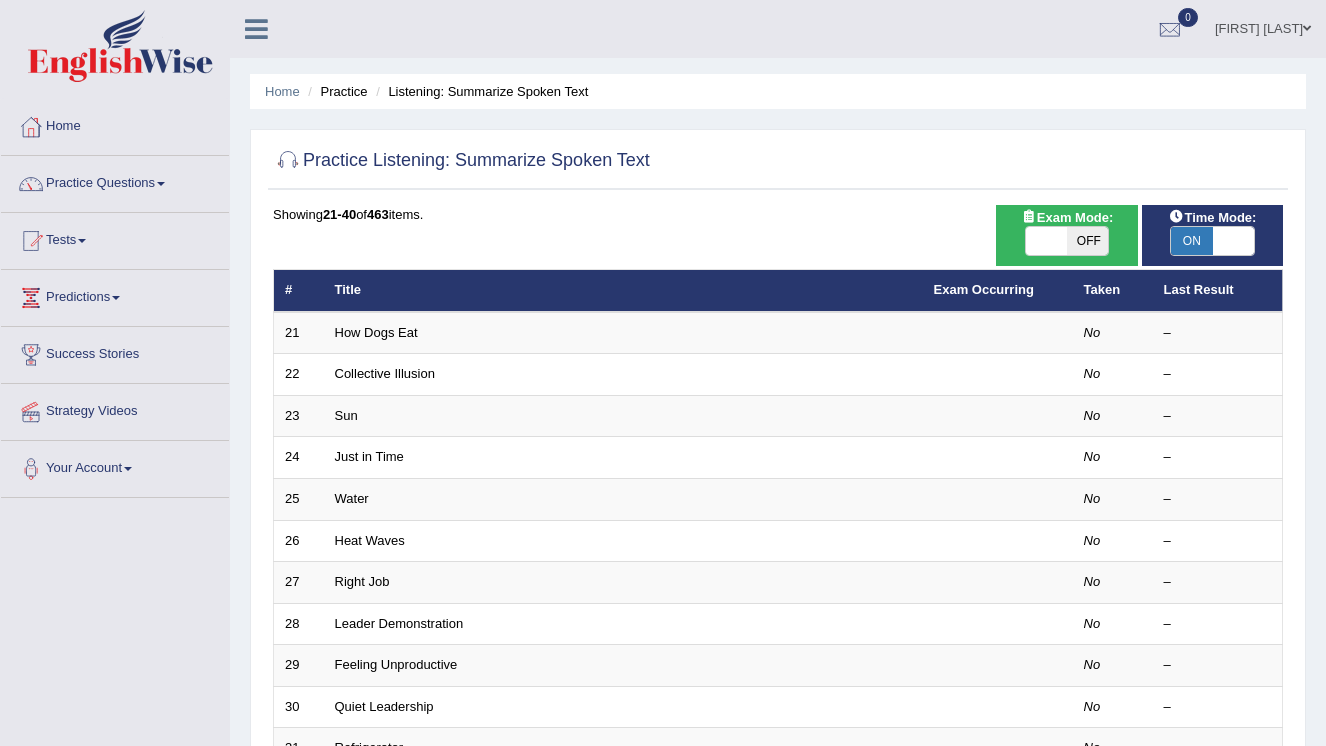 scroll, scrollTop: 0, scrollLeft: 0, axis: both 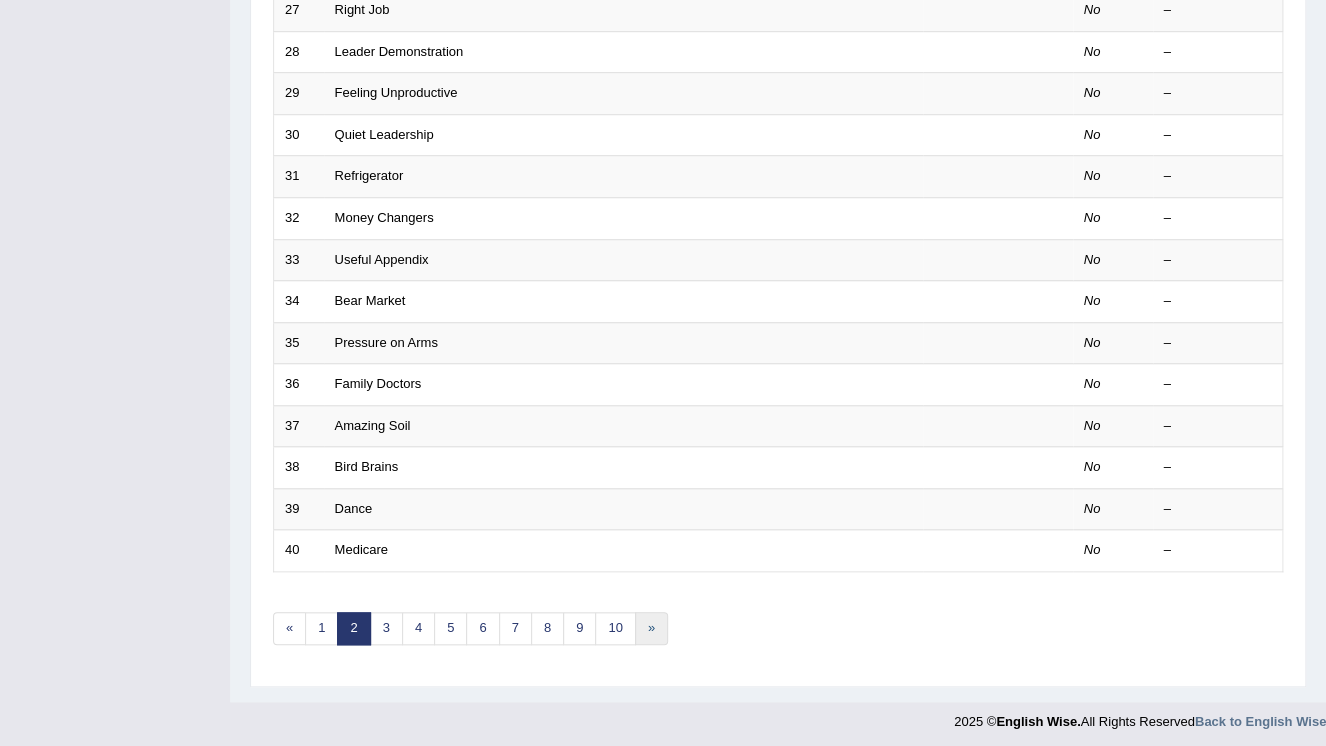 click on "»" at bounding box center [651, 628] 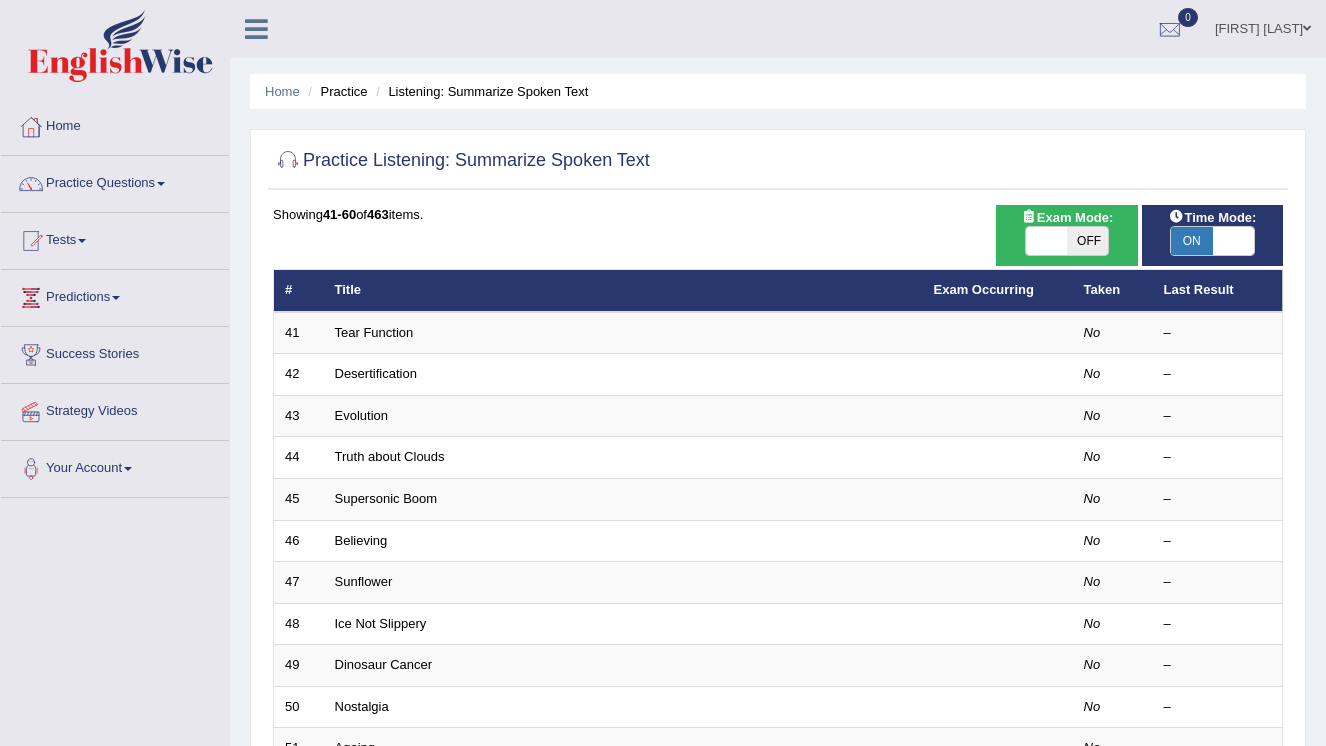 scroll, scrollTop: 0, scrollLeft: 0, axis: both 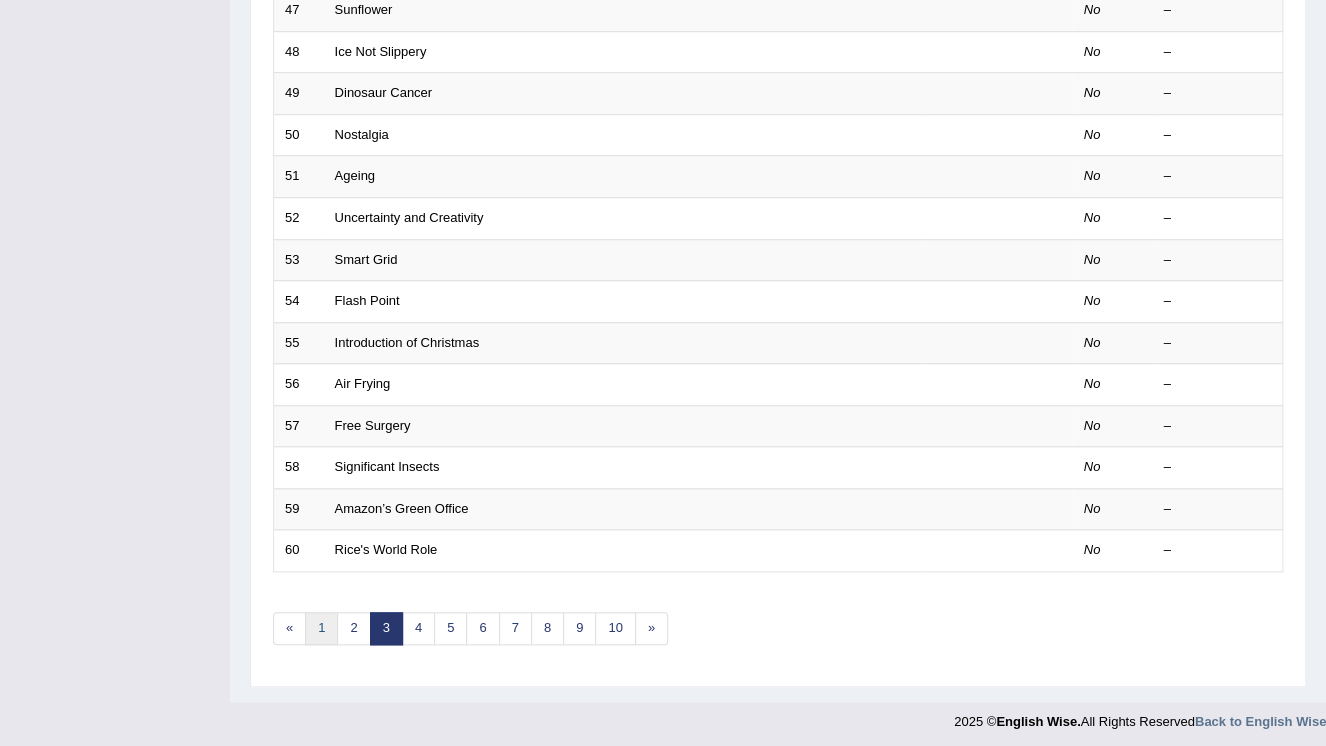 click on "1" at bounding box center (321, 628) 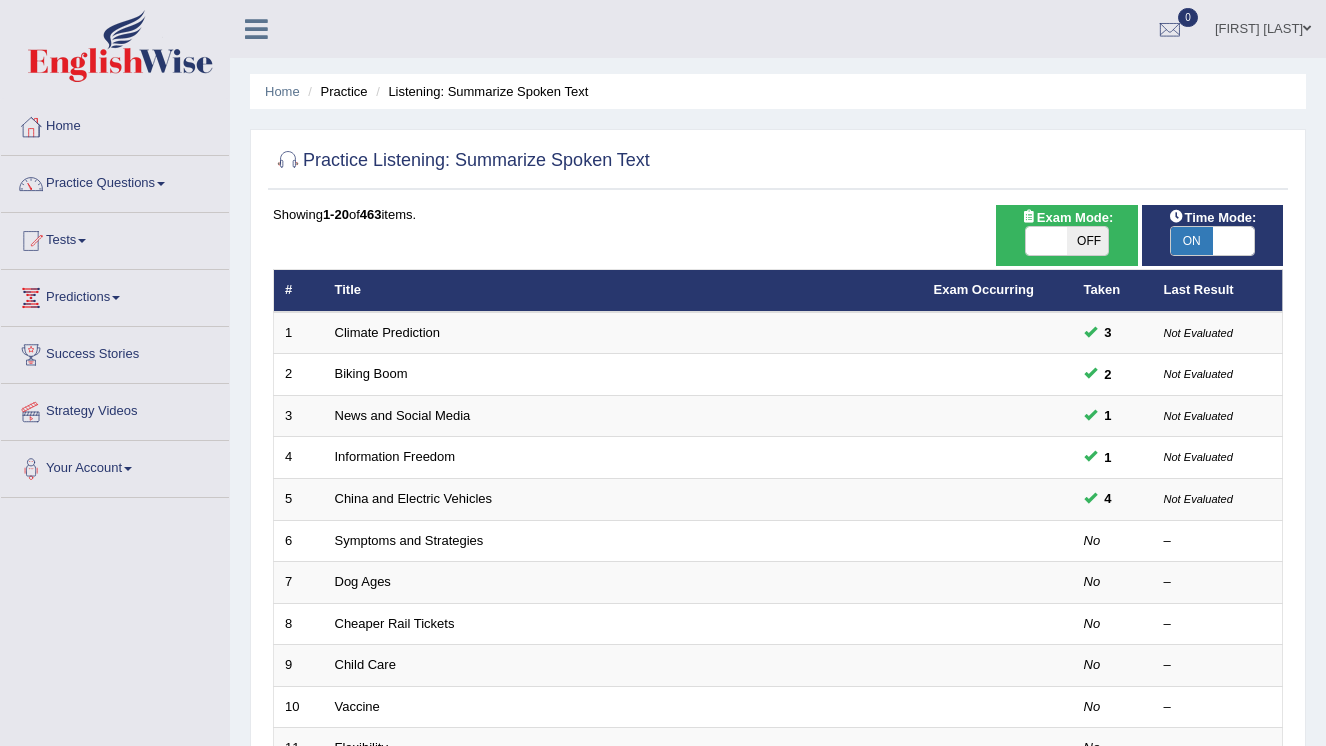 scroll, scrollTop: 0, scrollLeft: 0, axis: both 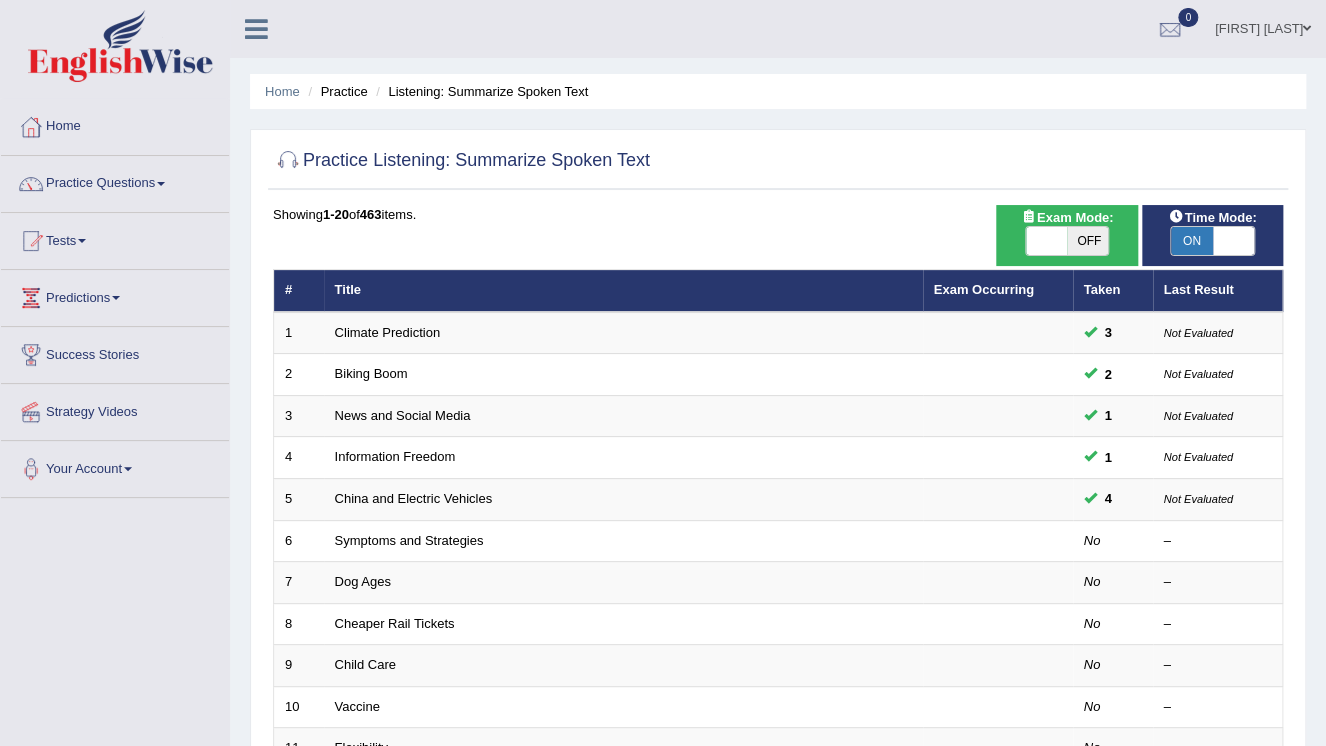 drag, startPoint x: 1324, startPoint y: 116, endPoint x: 1323, endPoint y: 167, distance: 51.009804 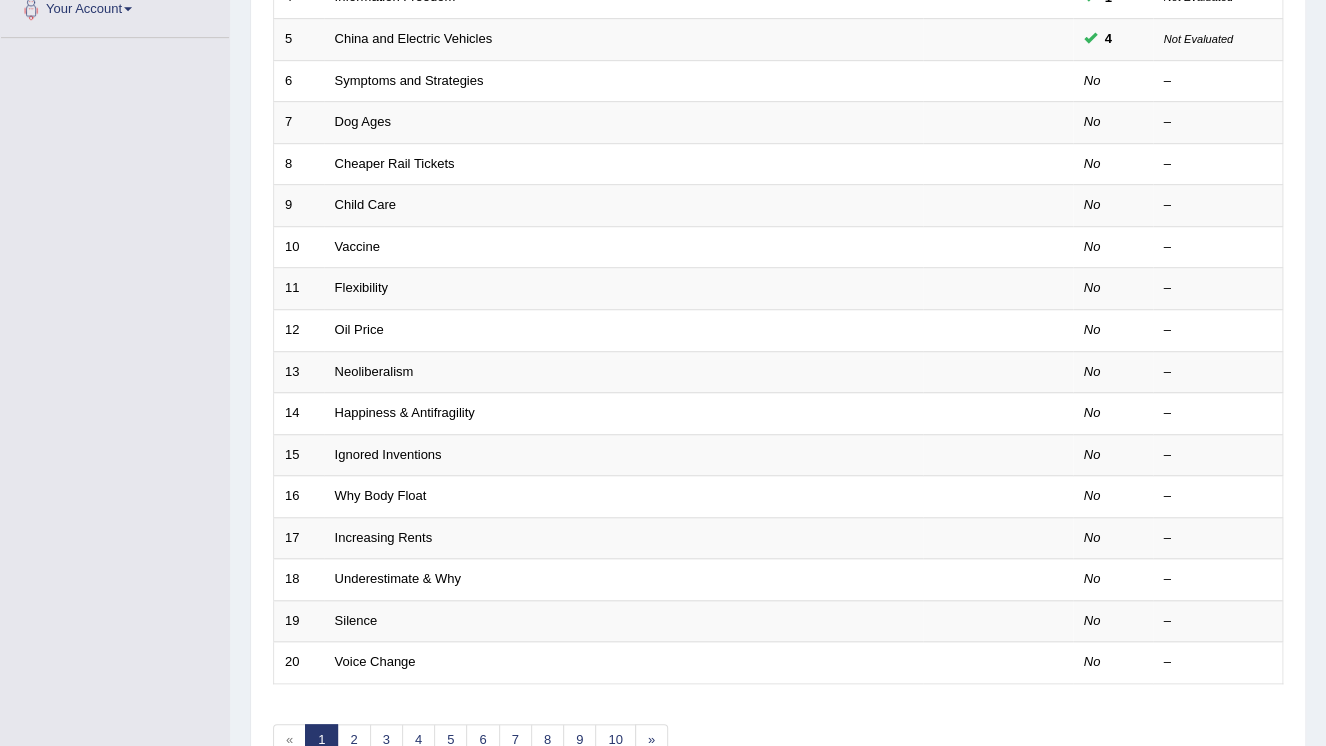 scroll, scrollTop: 464, scrollLeft: 0, axis: vertical 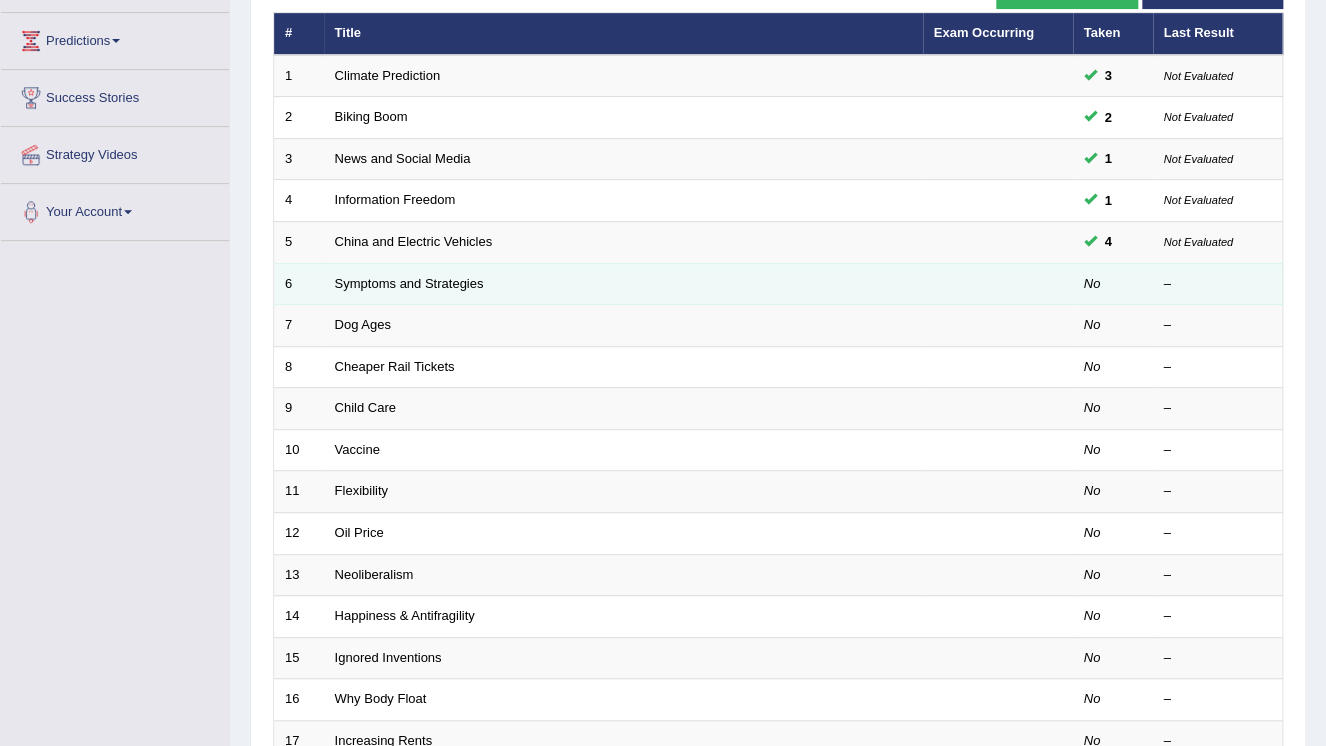 click at bounding box center (998, 284) 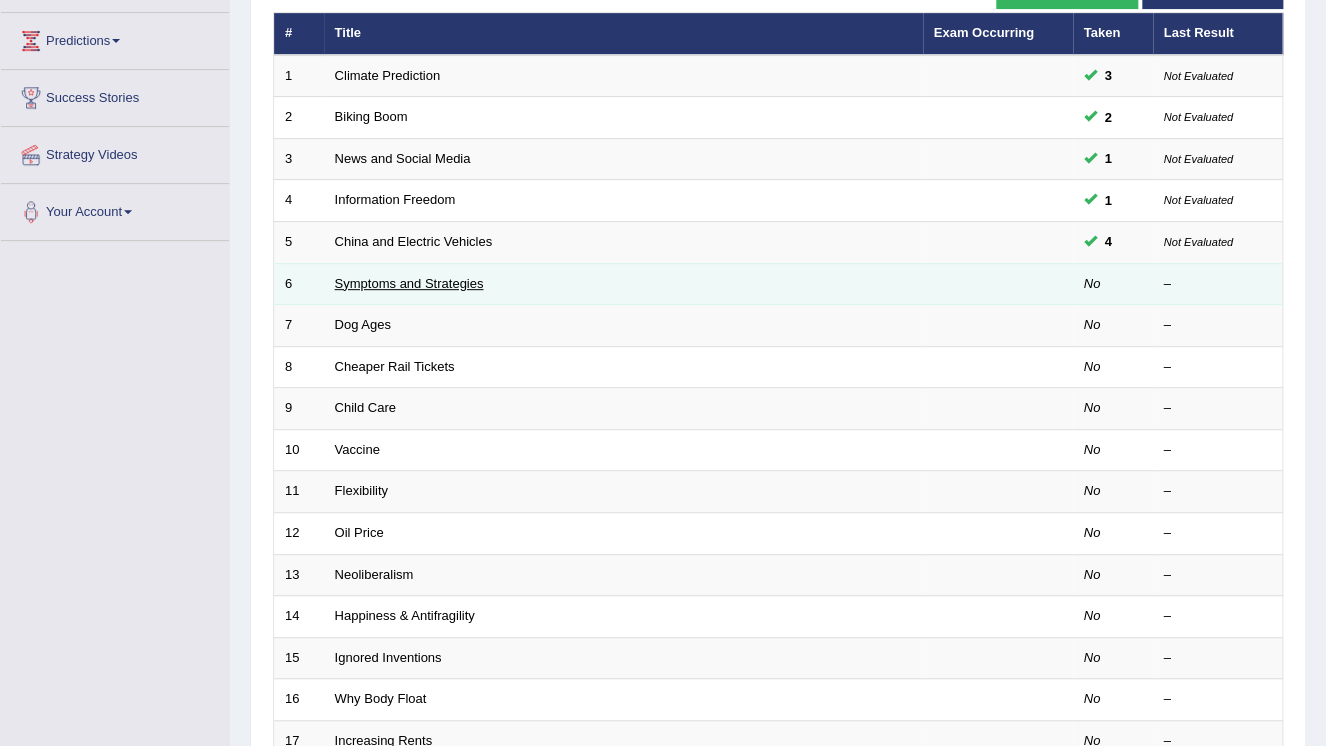 click on "Symptoms and Strategies" at bounding box center (409, 283) 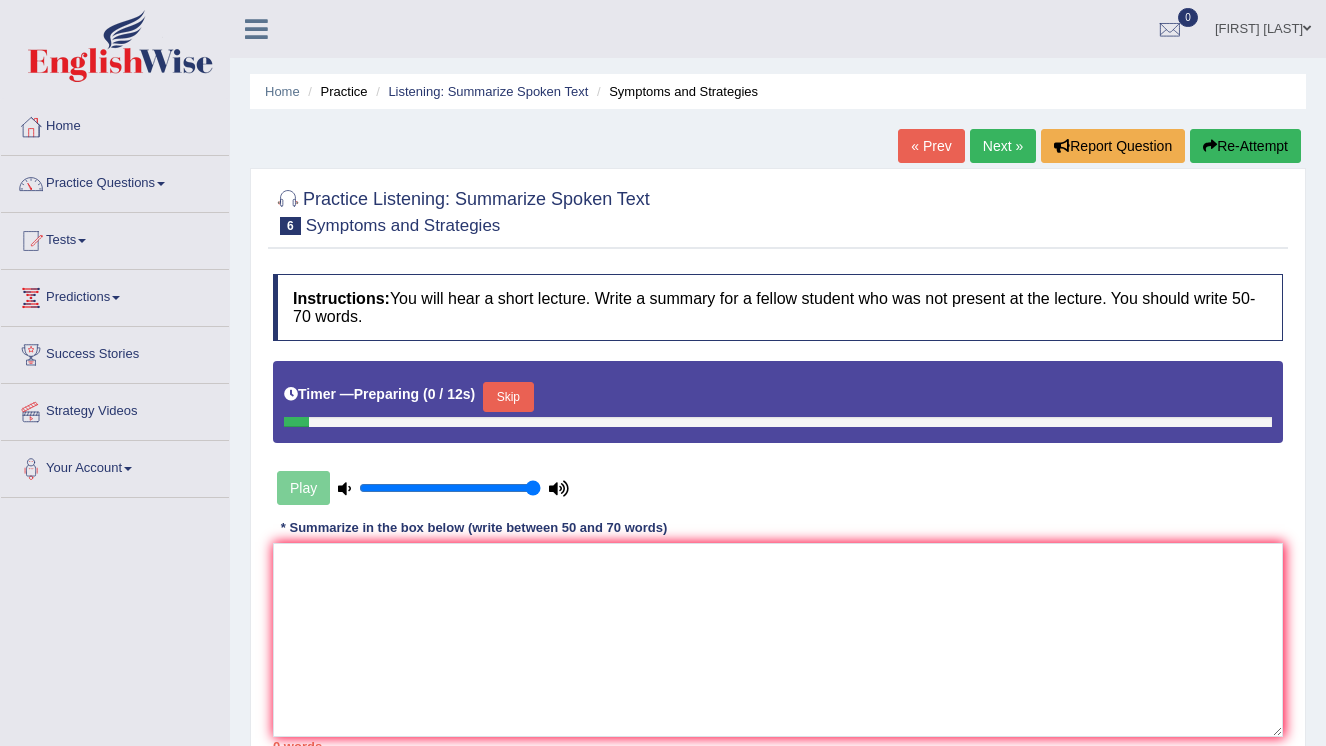 scroll, scrollTop: 0, scrollLeft: 0, axis: both 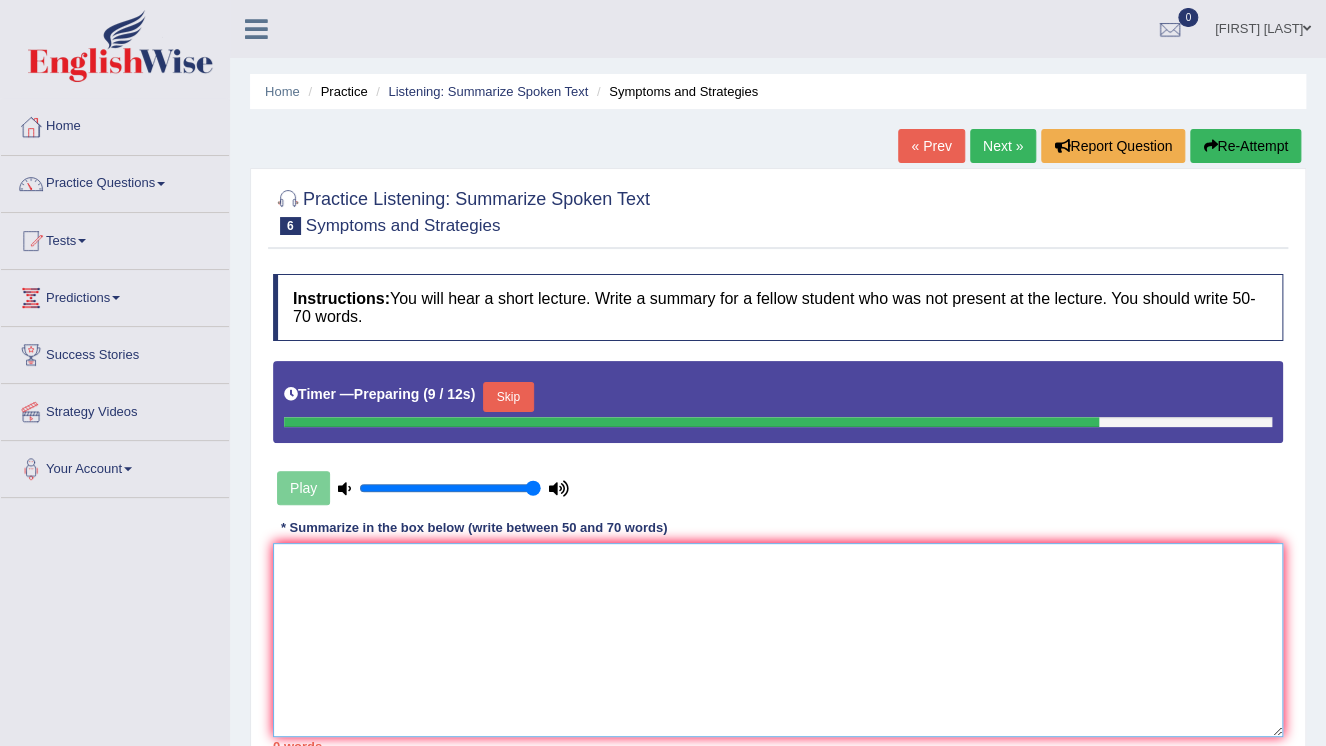 click at bounding box center [778, 640] 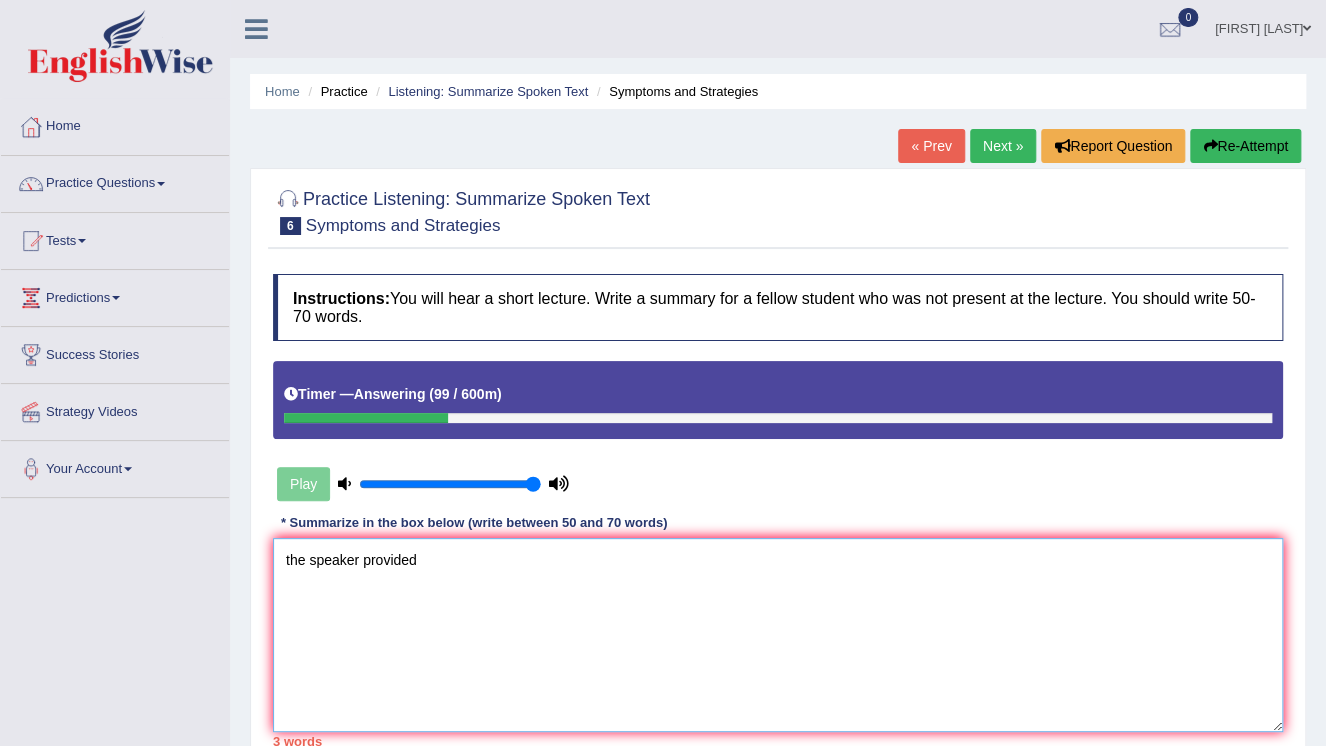 click on "the speaker provided" at bounding box center [778, 635] 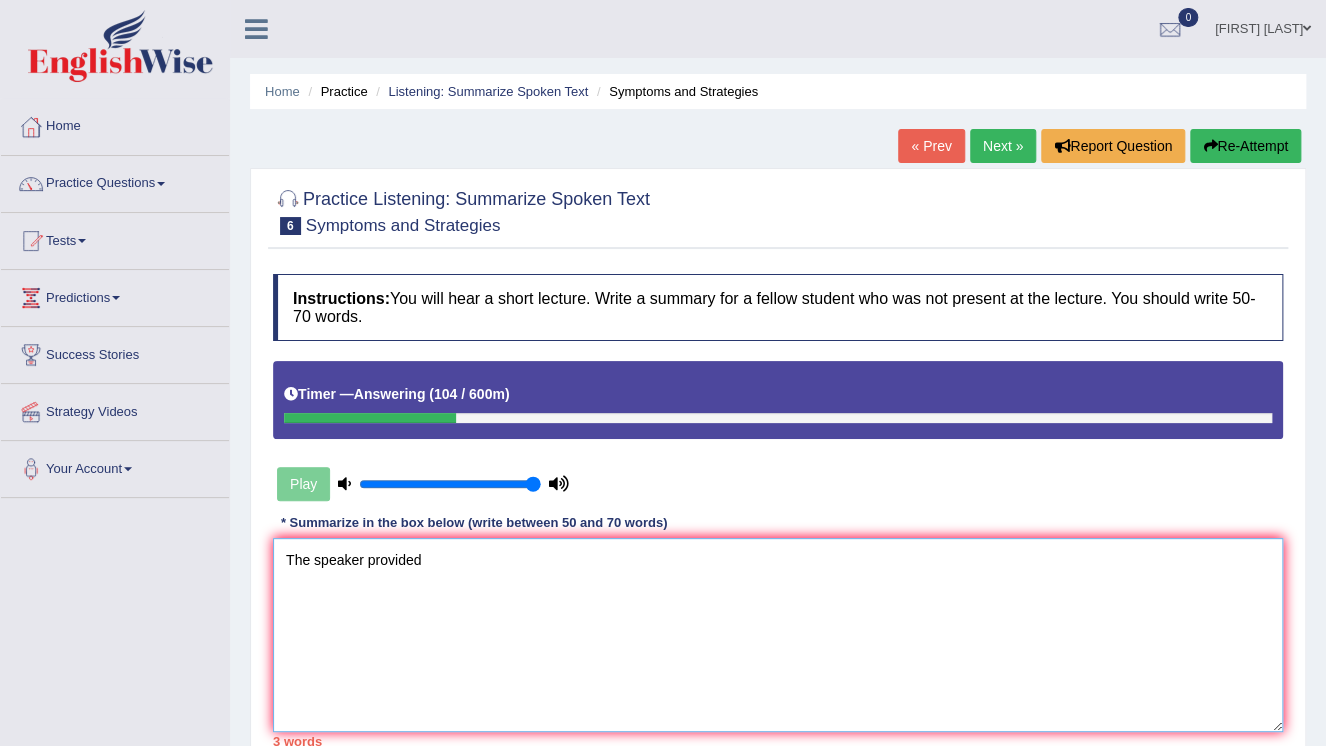 click on "The speaker provided" at bounding box center (778, 635) 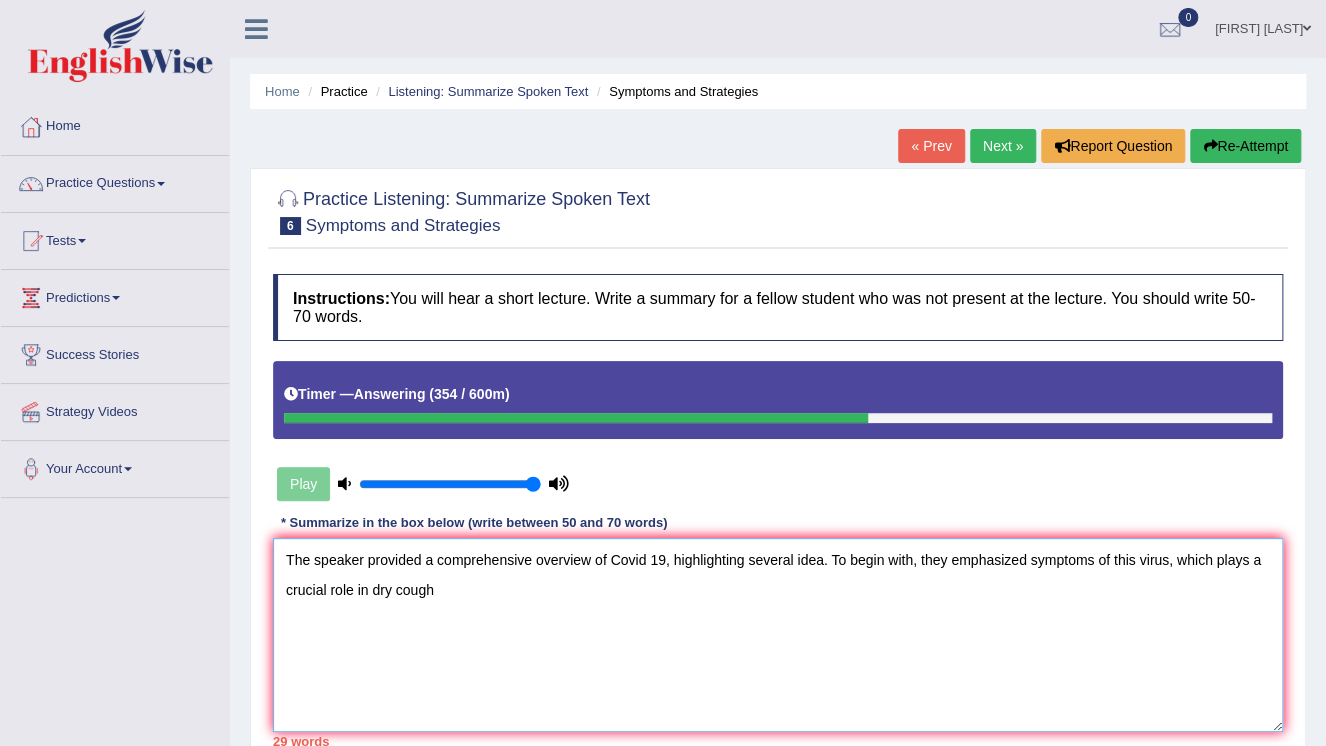 click on "The speaker provided a comprehensive overview of Covid 19, highlighting several idea. To begin with, they emphasized symptoms of this virus, which plays a crucial role in dry cough" at bounding box center (778, 635) 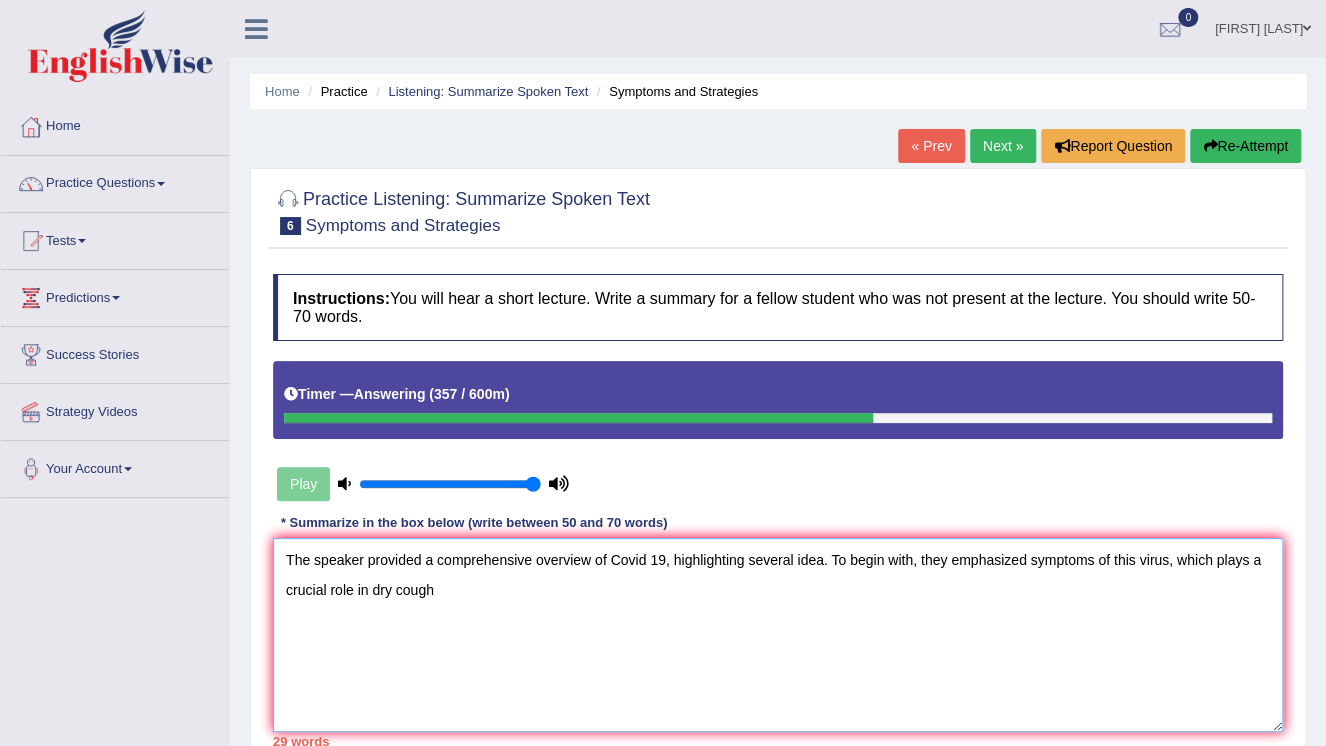 click on "The speaker provided a comprehensive overview of Covid 19, highlighting several idea. To begin with, they emphasized symptoms of this virus, which plays a crucial role in dry cough" at bounding box center [778, 635] 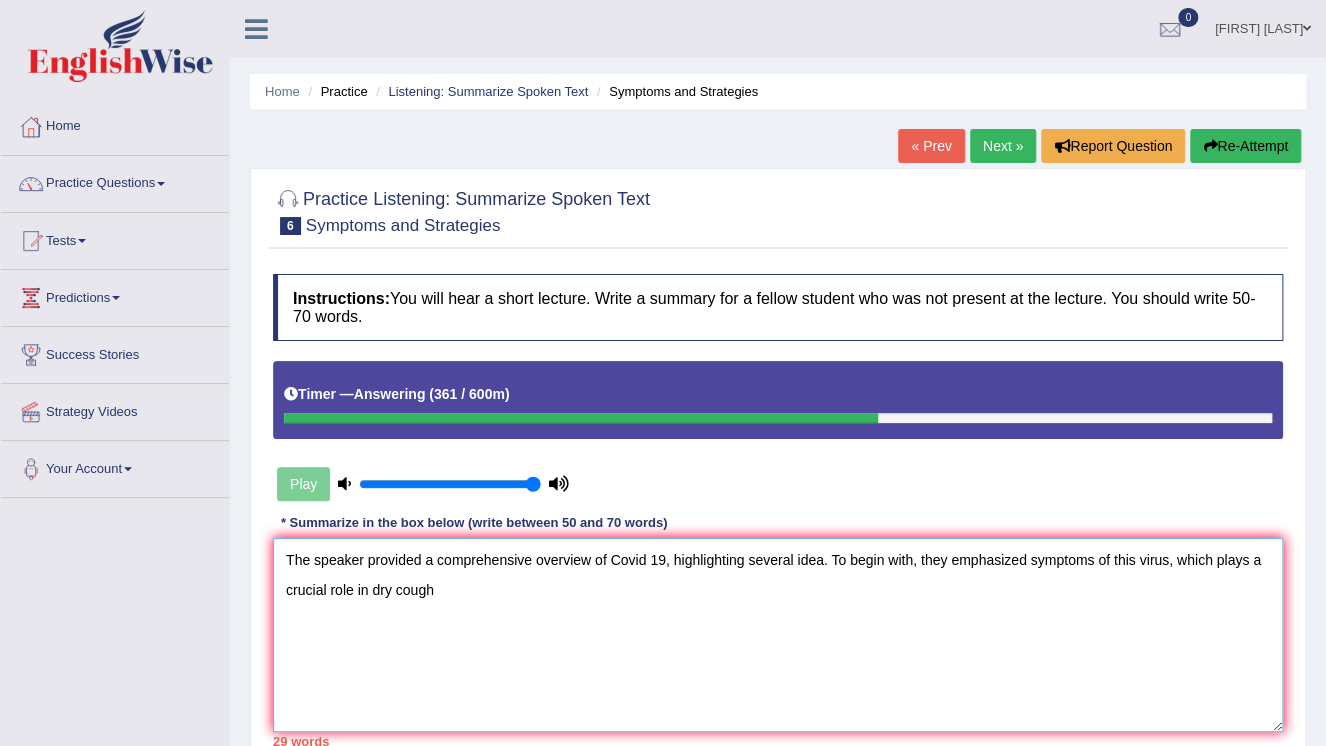 drag, startPoint x: 1164, startPoint y: 560, endPoint x: 1024, endPoint y: 567, distance: 140.1749 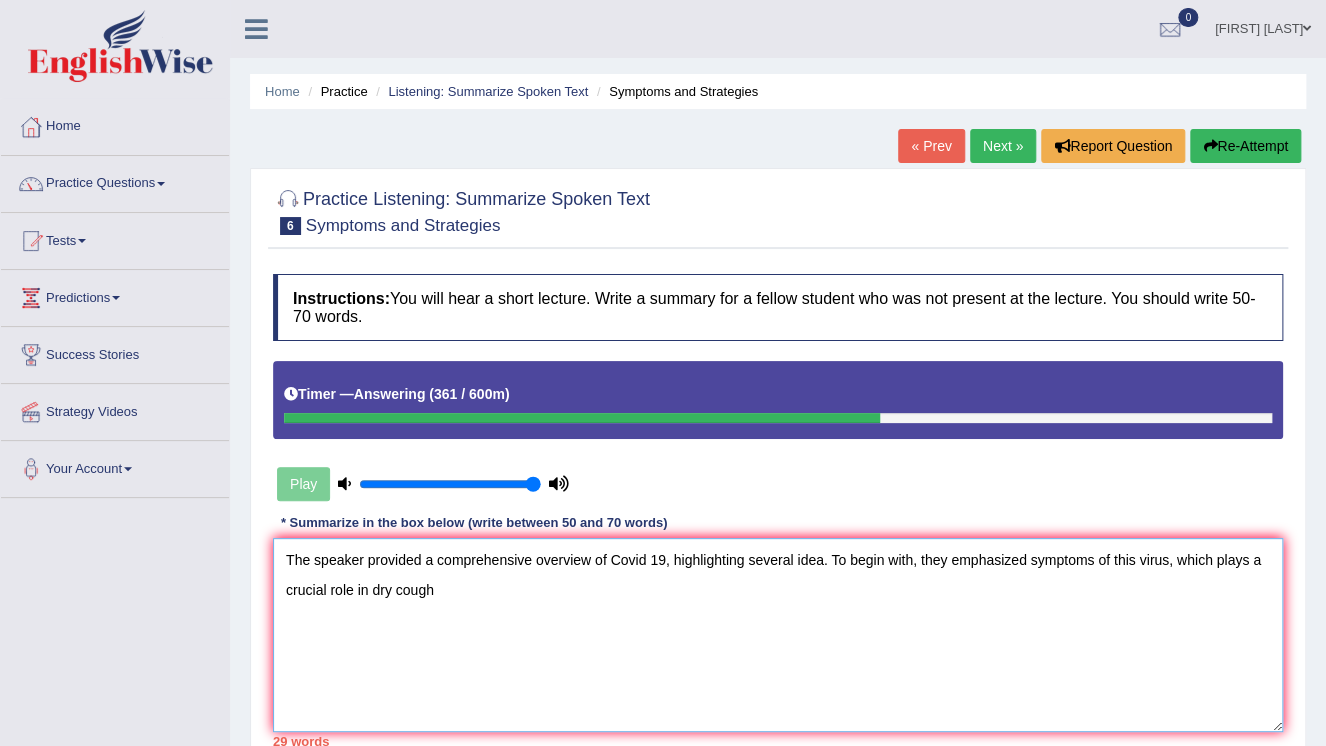 click on "The speaker provided a comprehensive overview of Covid 19, highlighting several idea. To begin with, they emphasized symptoms of this virus, which plays a crucial role in dry cough" at bounding box center (778, 635) 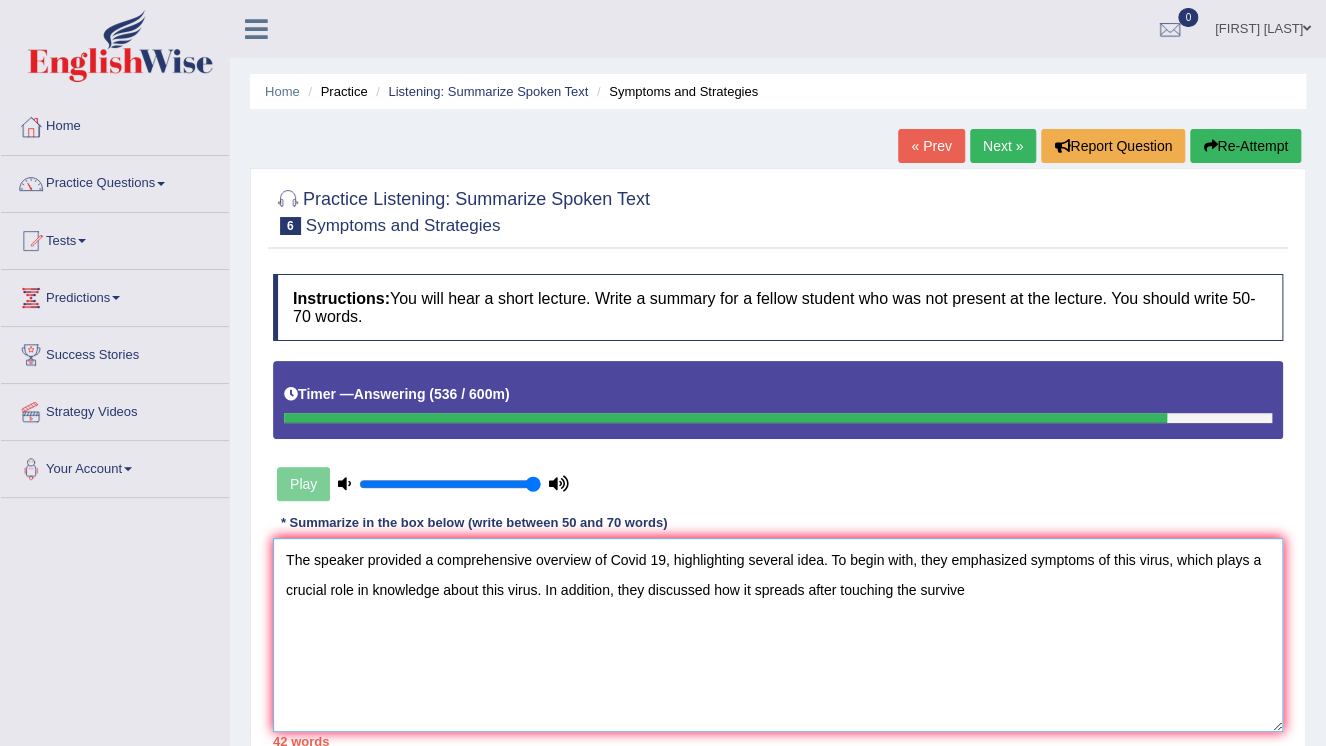 click on "The speaker provided a comprehensive overview of Covid 19, highlighting several idea. To begin with, they emphasized symptoms of this virus, which plays a crucial role in knowledge about this virus. In addition, they discussed how it spreads after touching the survive" at bounding box center [778, 635] 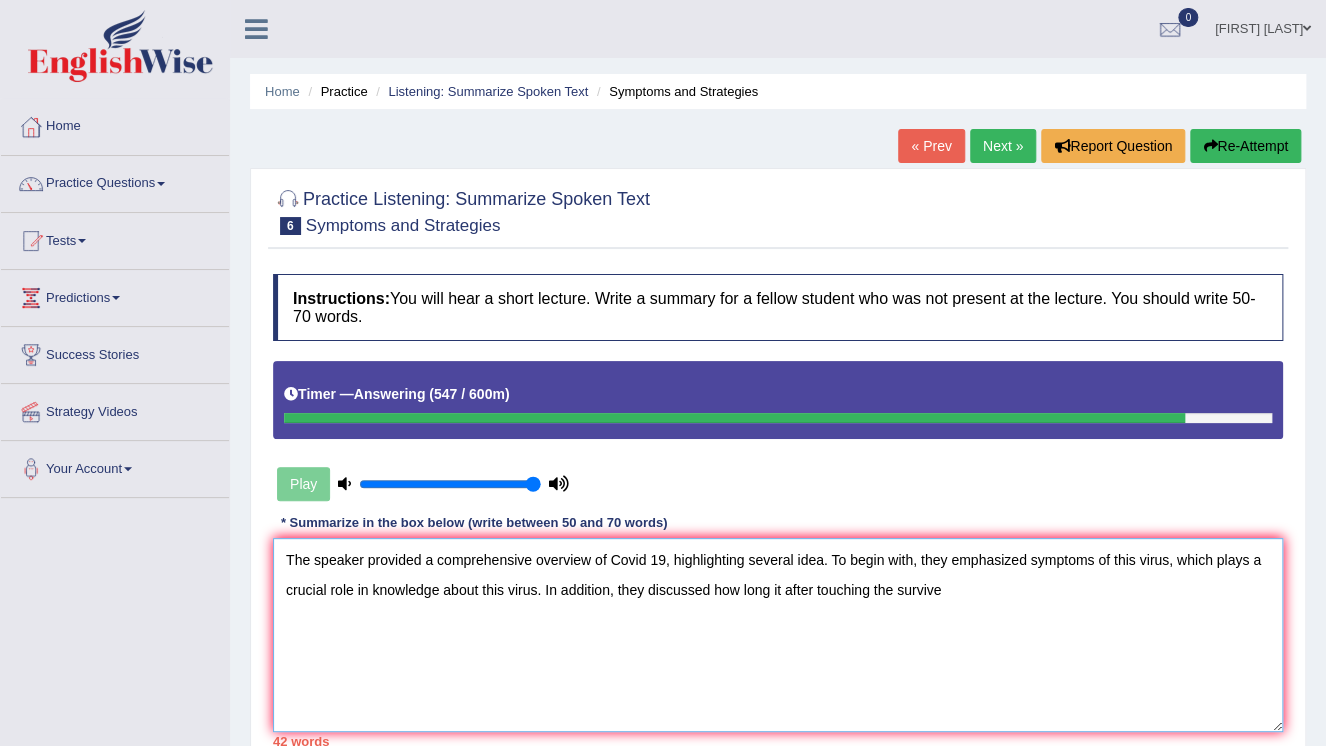 click on "The speaker provided a comprehensive overview of Covid 19, highlighting several idea. To begin with, they emphasized symptoms of this virus, which plays a crucial role in knowledge about this virus. In addition, they discussed how long it after touching the survive" at bounding box center (778, 635) 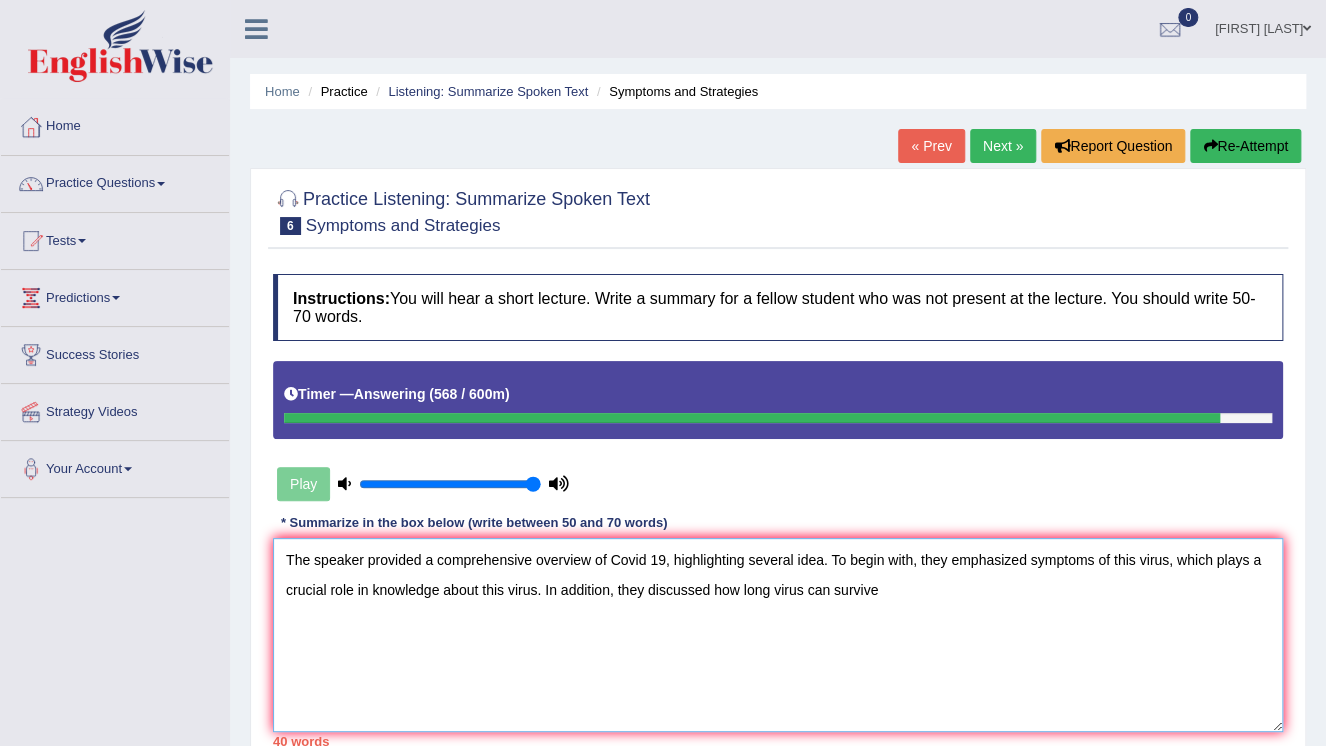 click on "The speaker provided a comprehensive overview of Covid 19, highlighting several idea. To begin with, they emphasized symptoms of this virus, which plays a crucial role in knowledge about this virus. In addition, they discussed how long virus can survive" at bounding box center [778, 635] 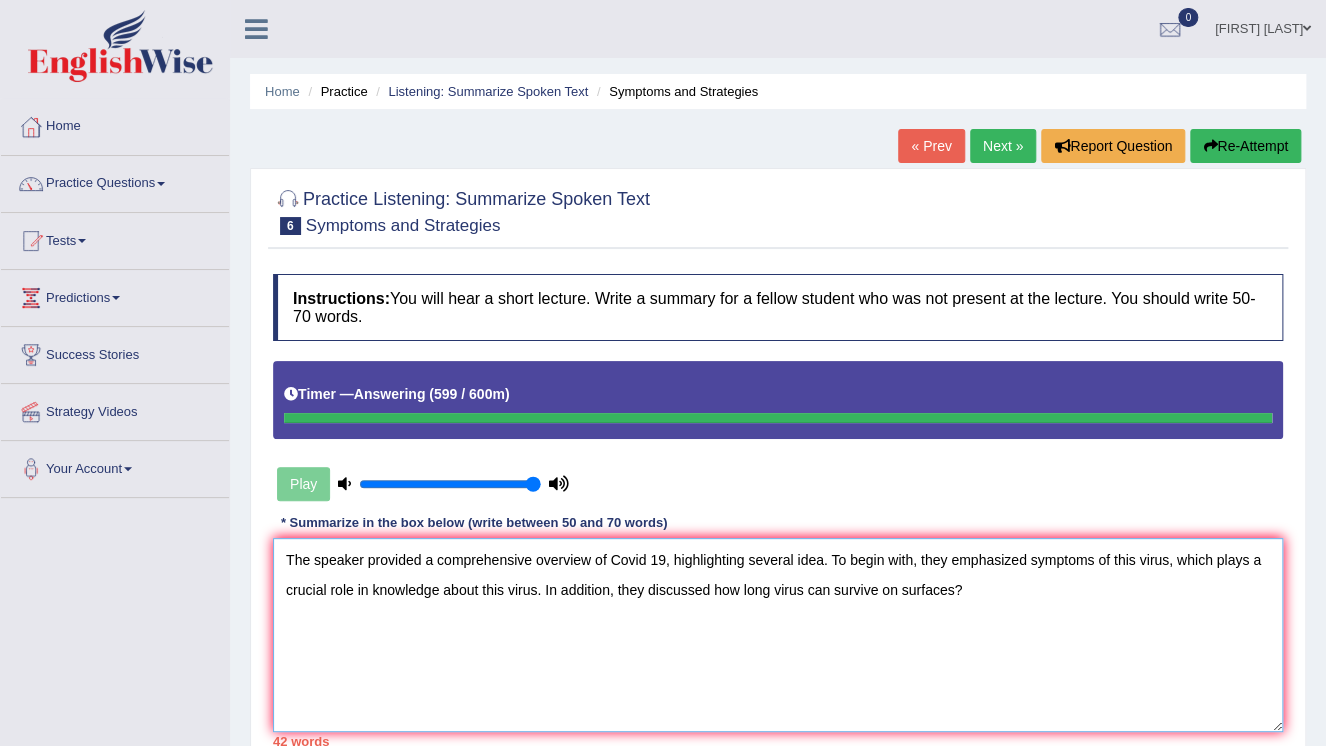 type on "The speaker provided a comprehensive overview of Covid 19, highlighting several idea. To begin with, they emphasized symptoms of this virus, which plays a crucial role in knowledge about this virus. In addition, they discussed how long virus can survive on surfaces?" 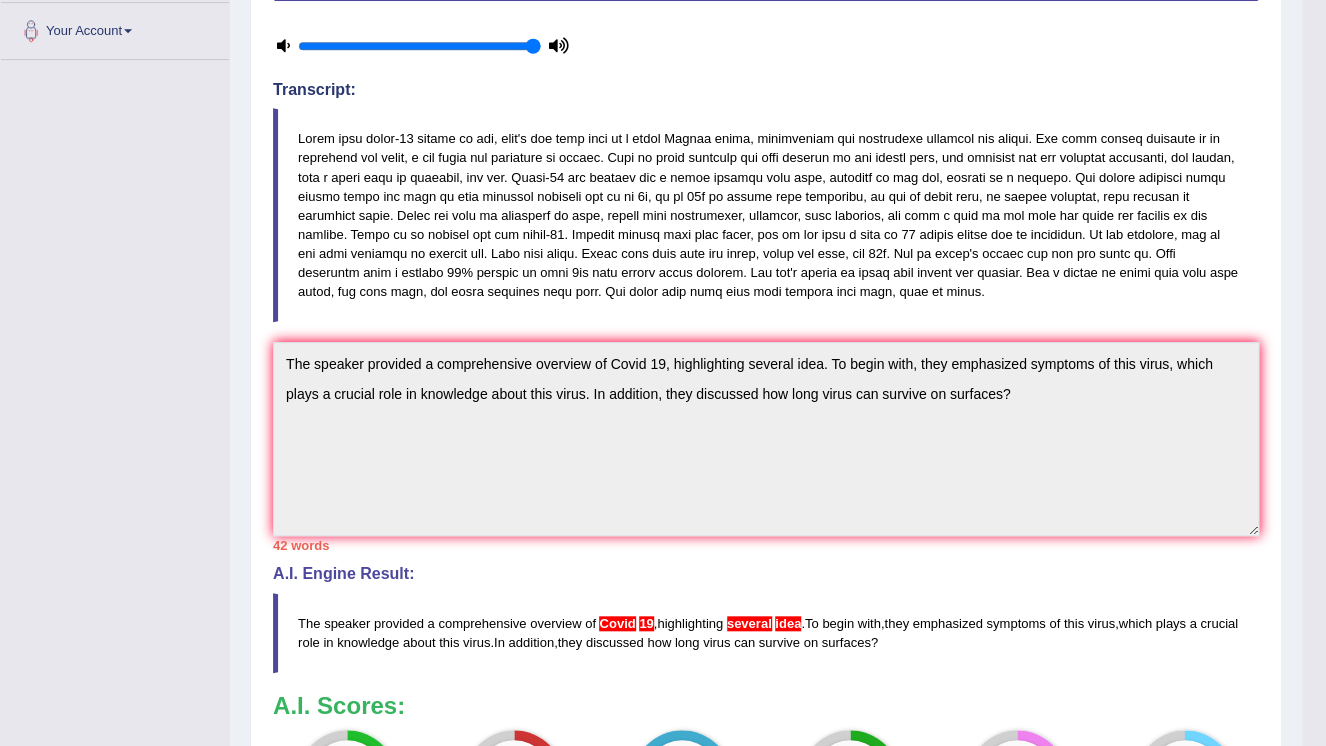 scroll, scrollTop: 458, scrollLeft: 0, axis: vertical 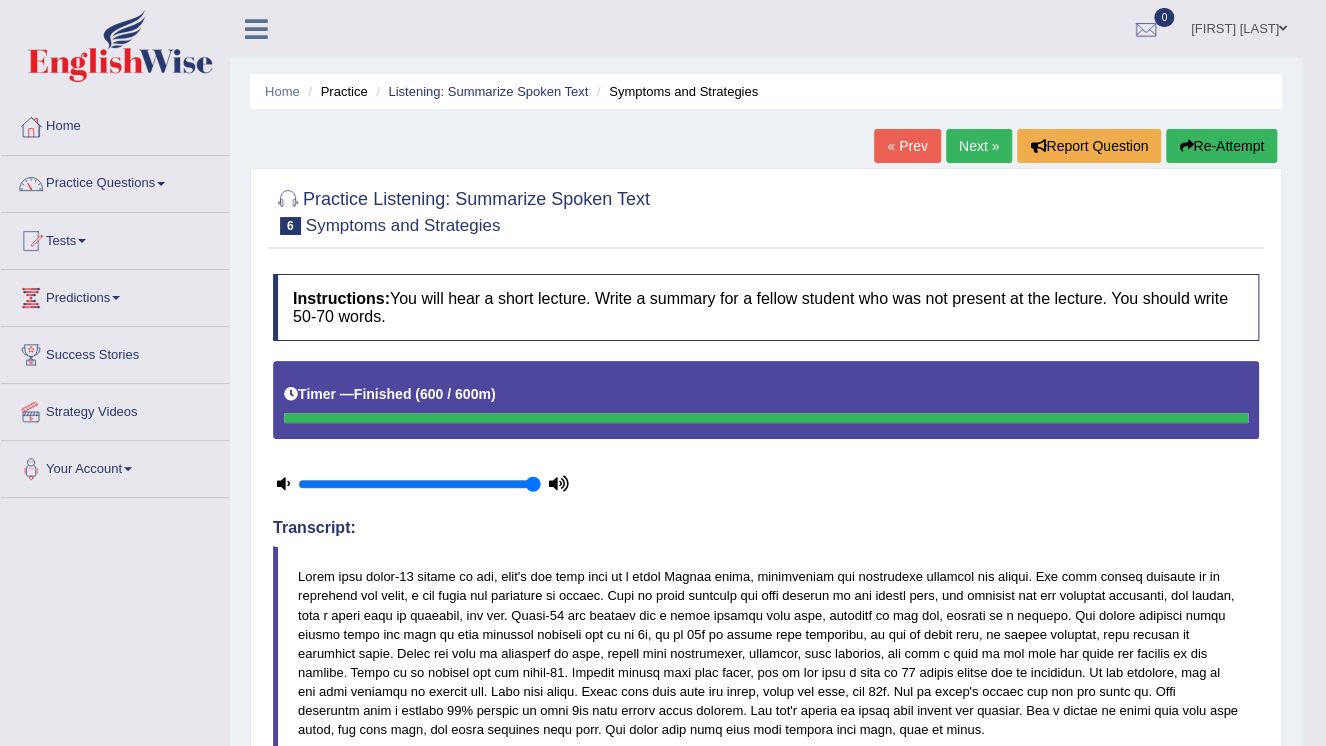click on "Re-Attempt" at bounding box center (1221, 146) 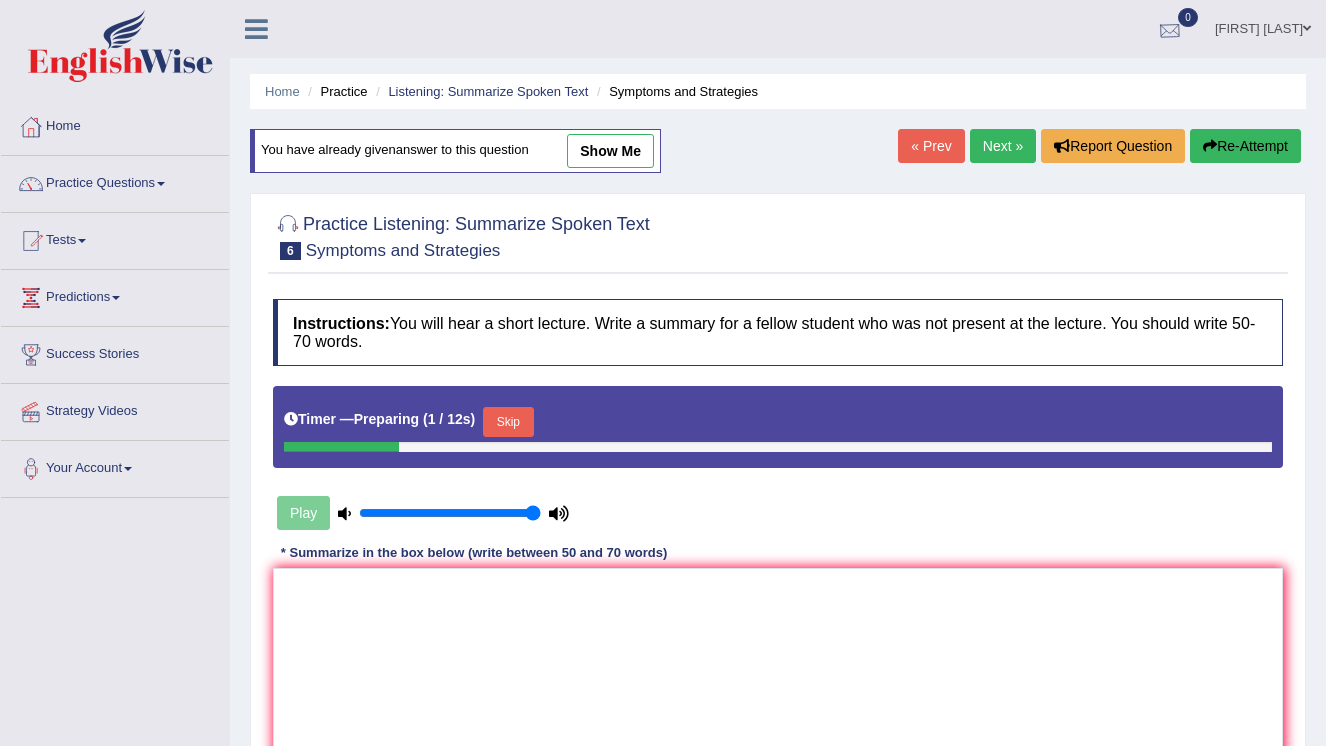 scroll, scrollTop: 0, scrollLeft: 0, axis: both 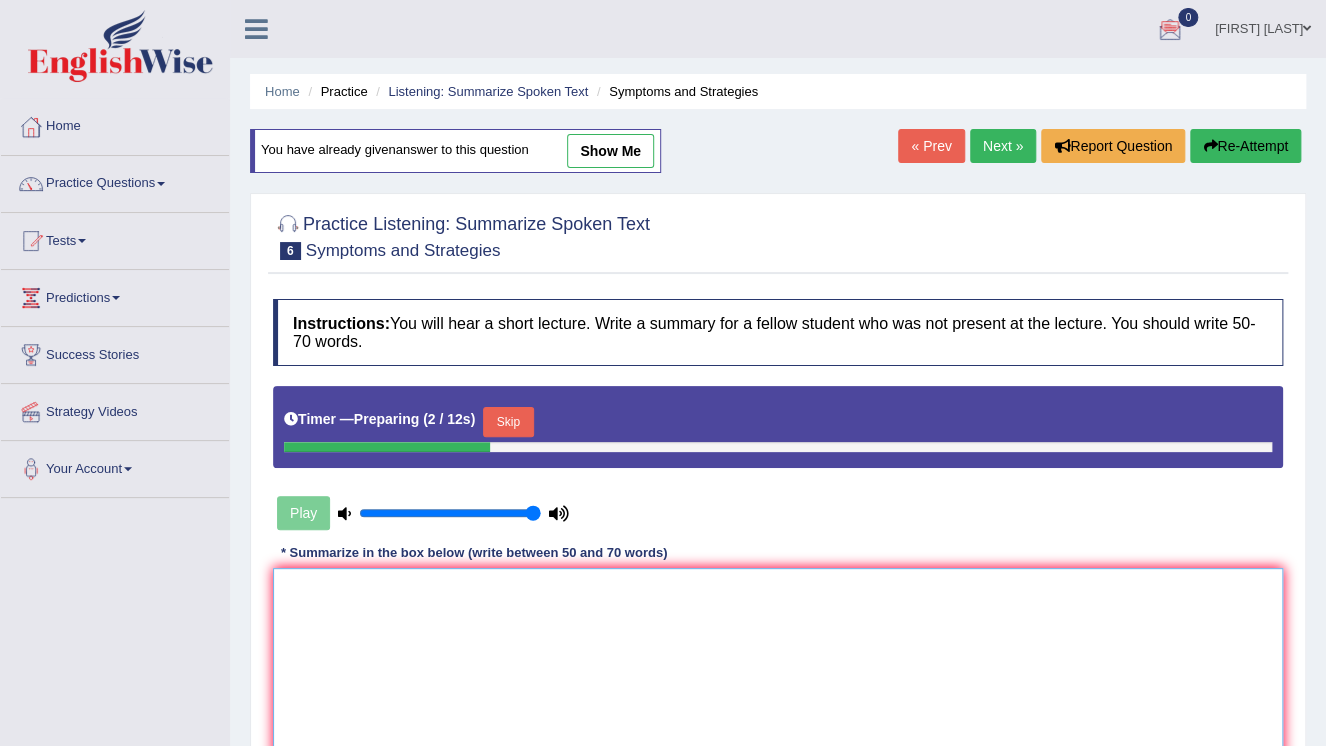 click at bounding box center (778, 665) 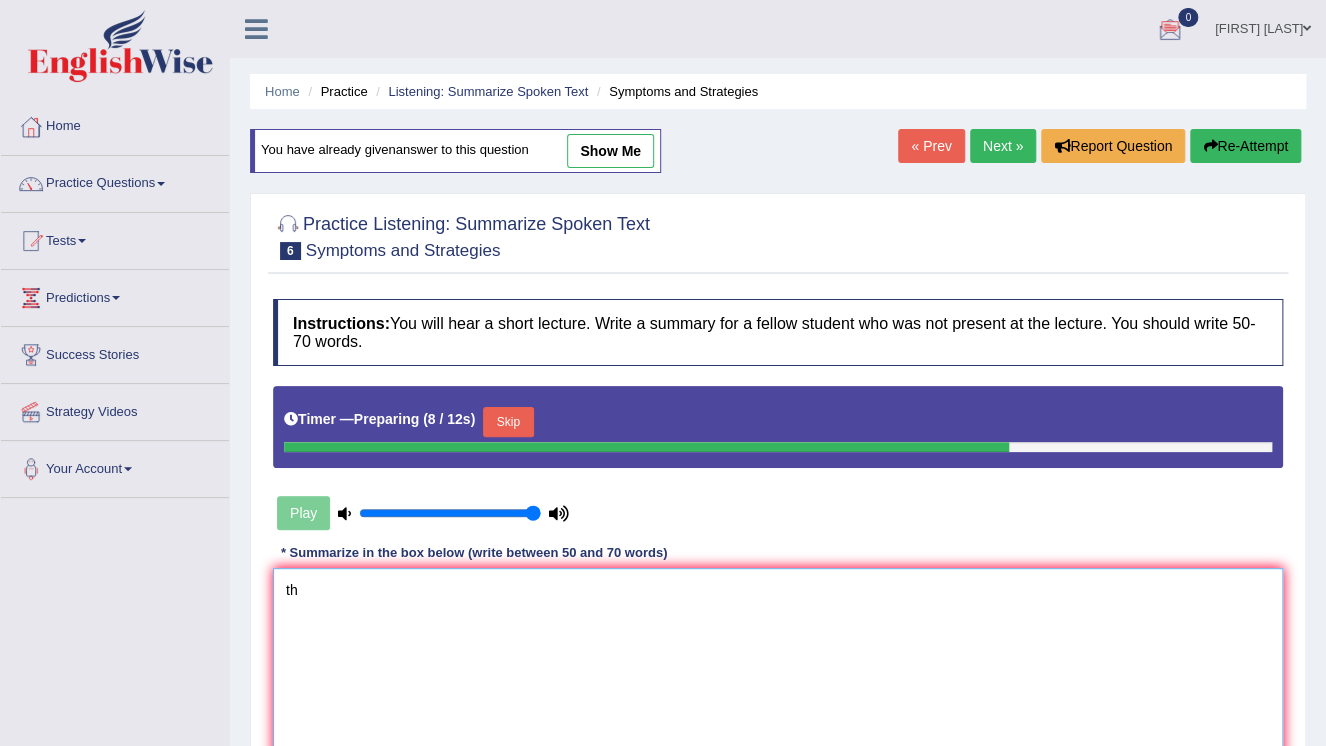 type on "t" 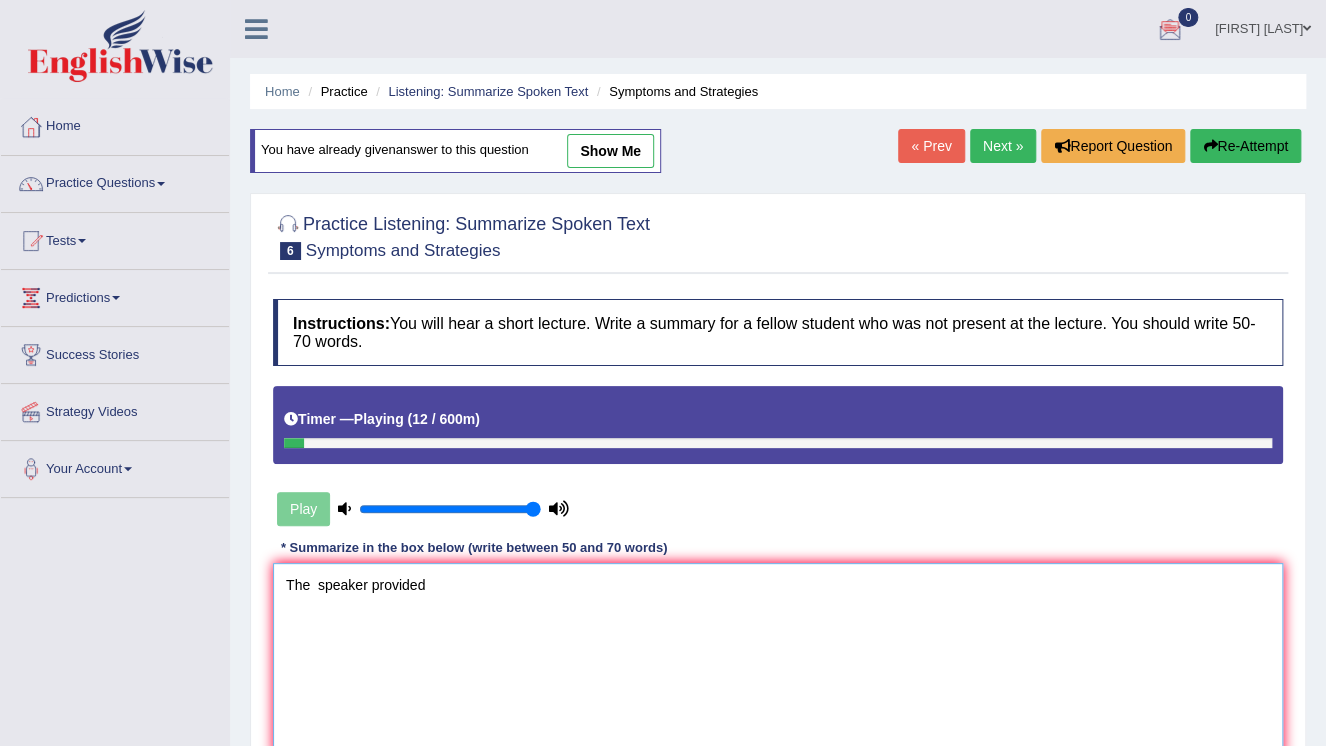 click on "The  speaker provided" at bounding box center (778, 660) 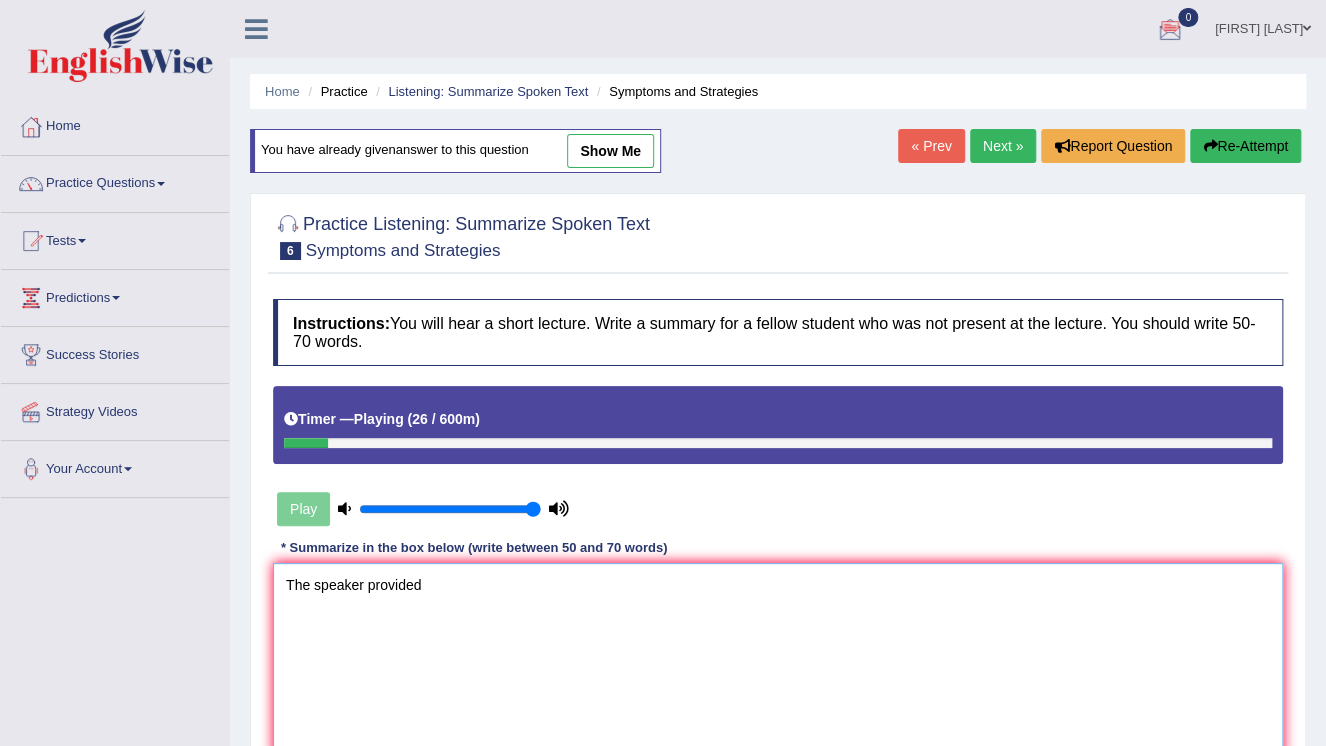 click on "The speaker provided" at bounding box center [778, 660] 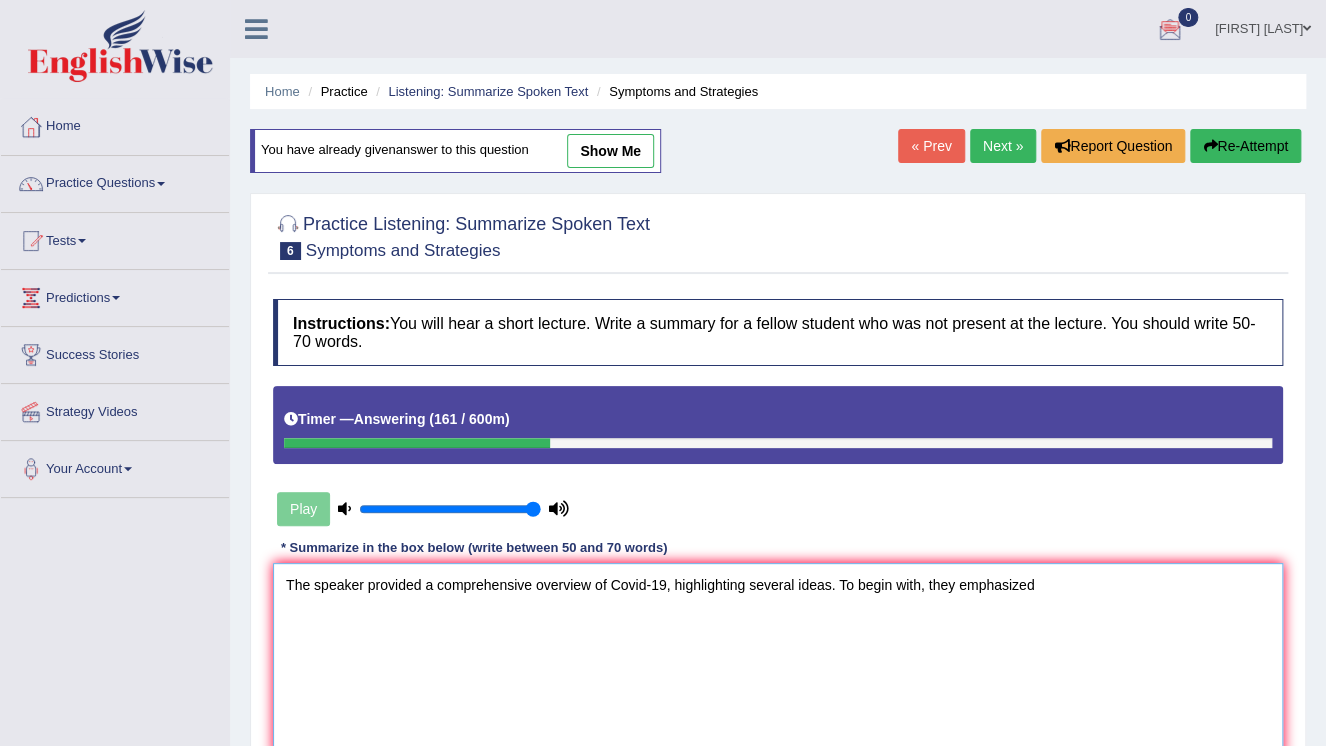 click on "The speaker provided a comprehensive overview of Covid-19, highlighting several ideas. To begin with, they emphasized" at bounding box center (778, 660) 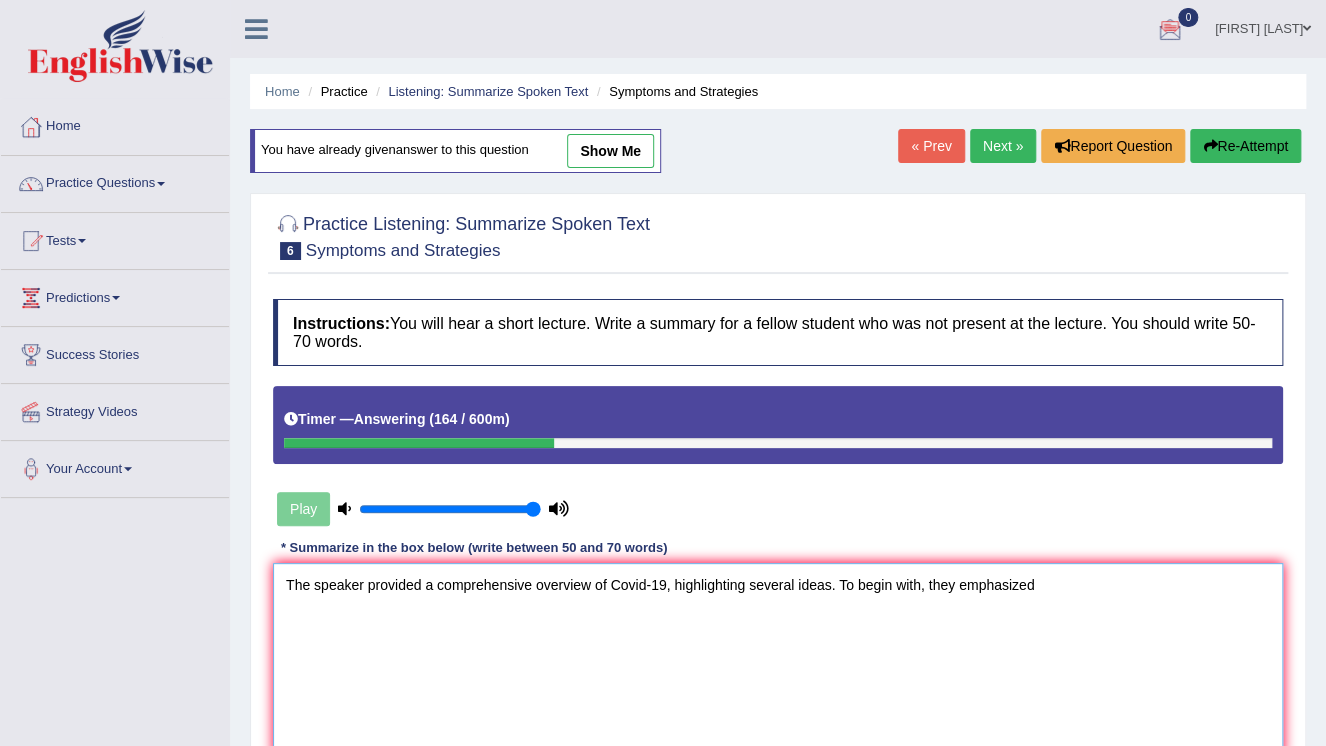 click on "The speaker provided a comprehensive overview of Covid-19, highlighting several ideas. To begin with, they emphasized" at bounding box center [778, 660] 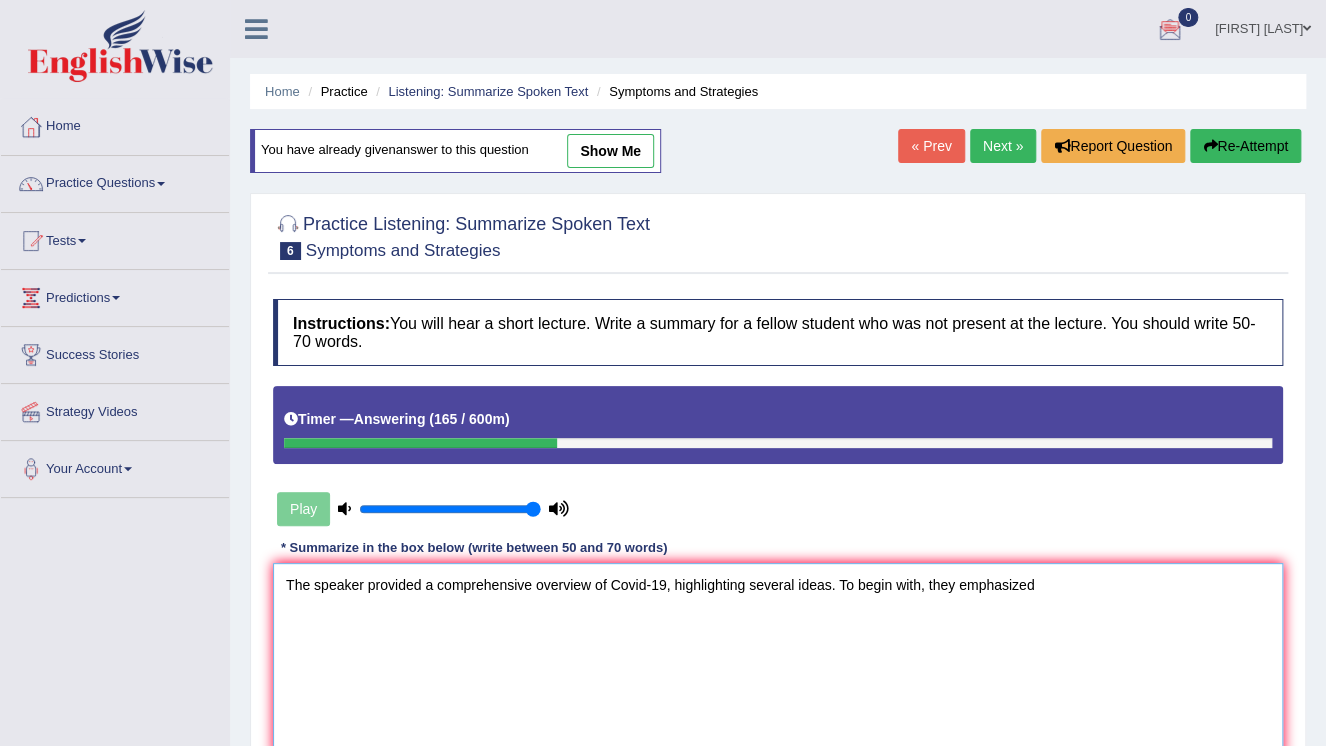 click on "The speaker provided a comprehensive overview of Covid-19, highlighting several ideas. To begin with, they emphasized" at bounding box center (778, 660) 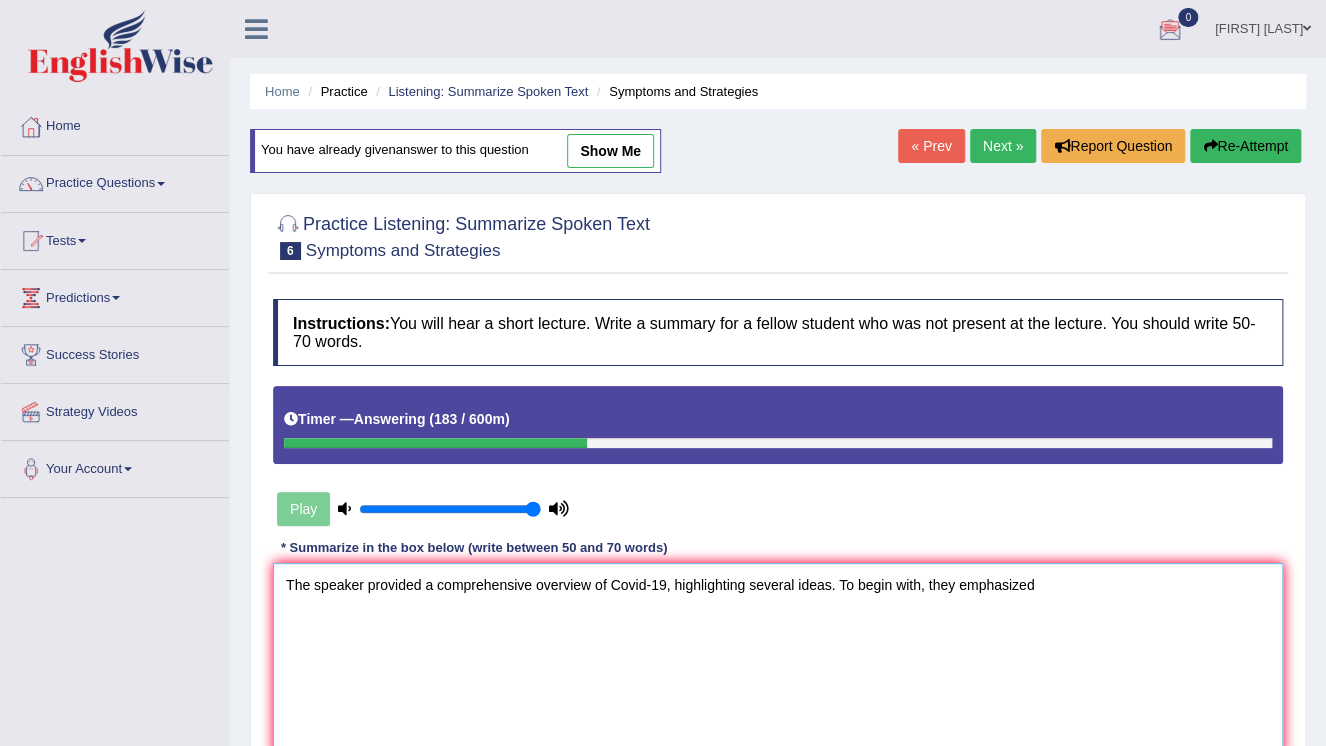 click on "The speaker provided a comprehensive overview of Covid-19, highlighting several ideas. To begin with, they emphasized" at bounding box center [778, 660] 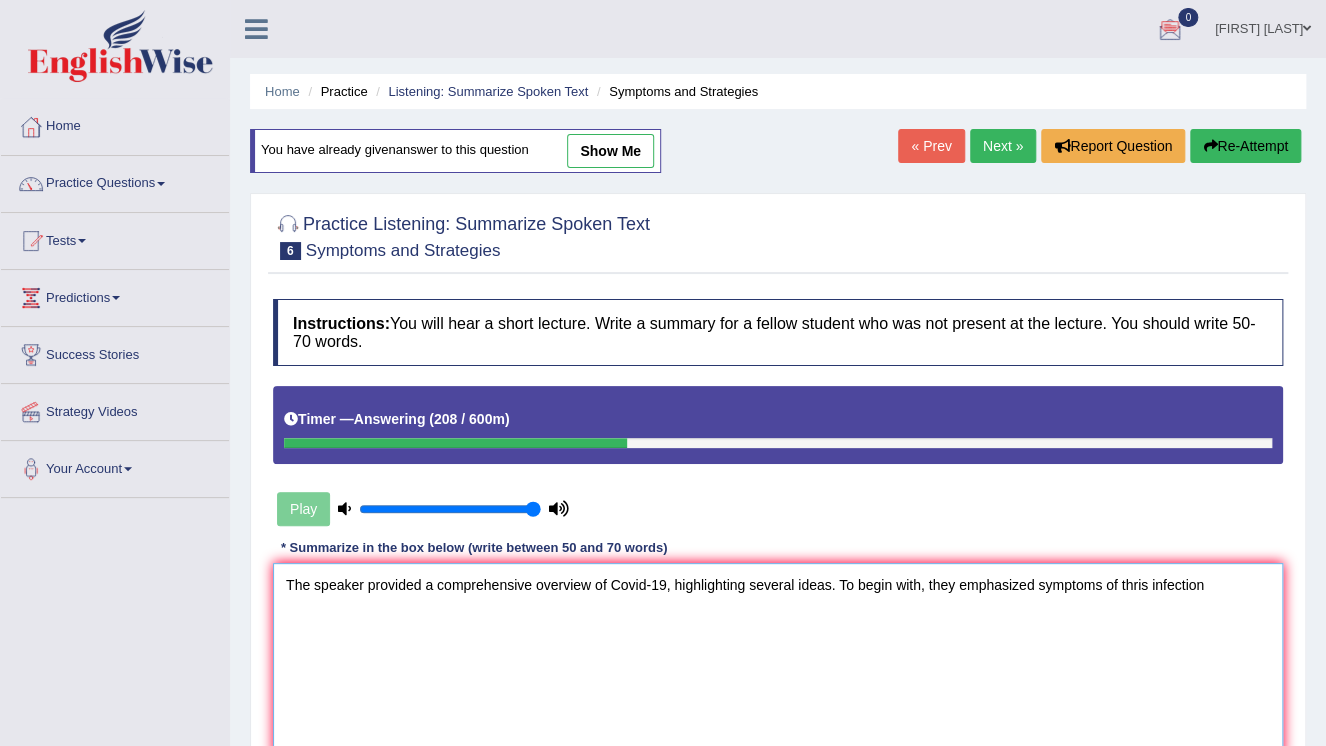 click on "The speaker provided a comprehensive overview of Covid-19, highlighting several ideas. To begin with, they emphasized symptoms of thris infection" at bounding box center (778, 660) 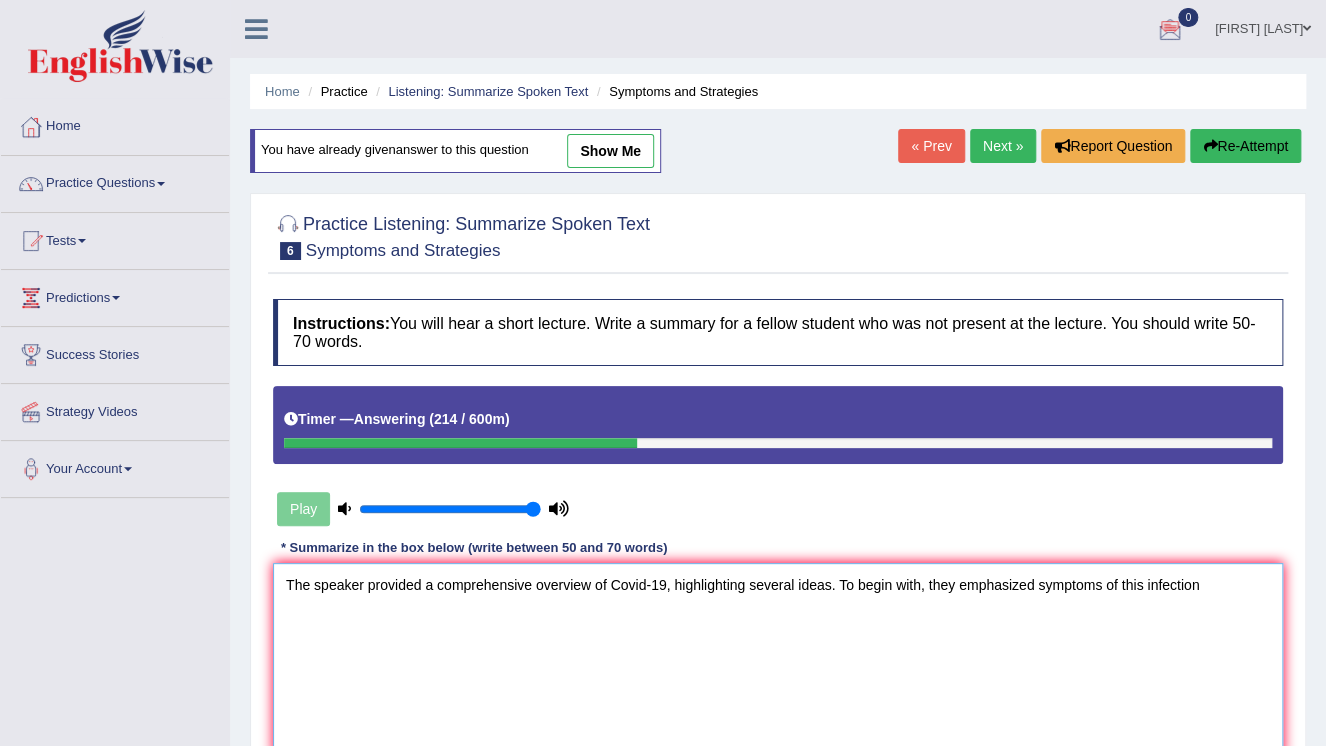 click on "The speaker provided a comprehensive overview of Covid-19, highlighting several ideas. To begin with, they emphasized symptoms of this infection" at bounding box center (778, 660) 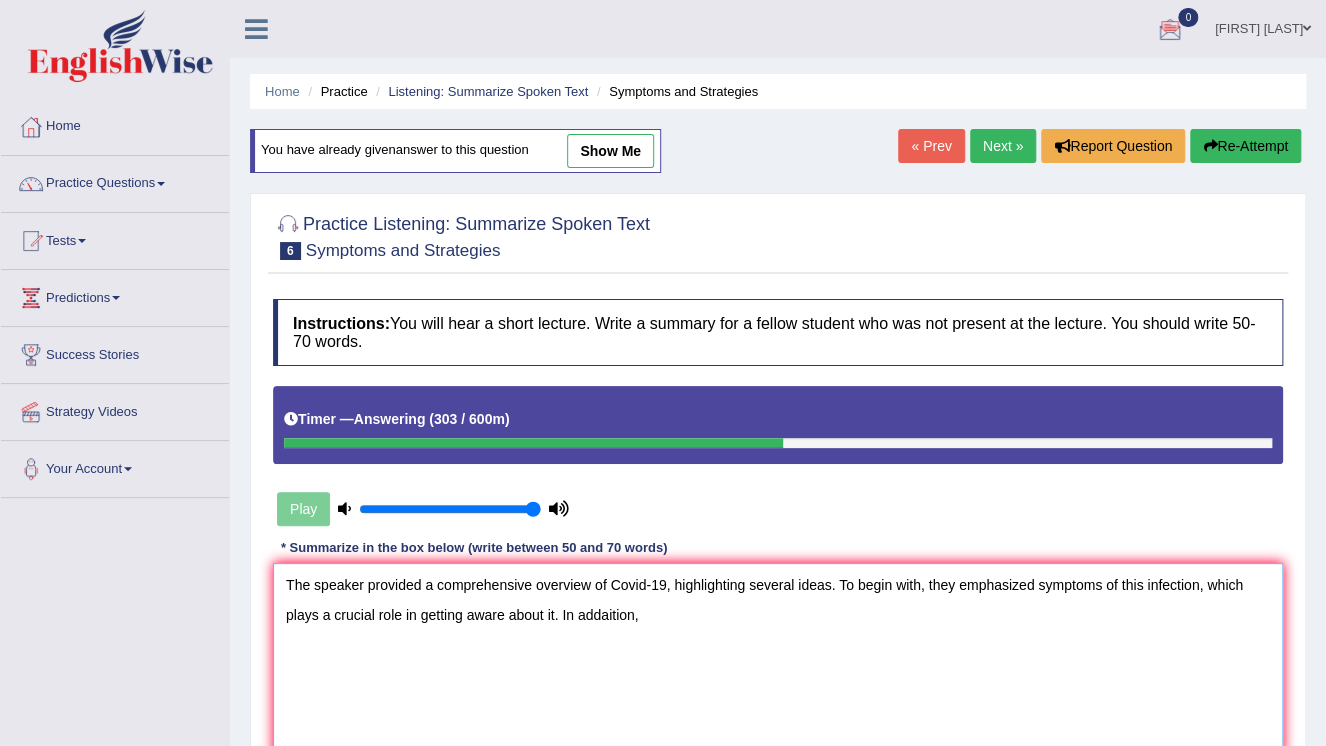 click on "The speaker provided a comprehensive overview of Covid-19, highlighting several ideas. To begin with, they emphasized symptoms of this infection, which plays a crucial role in getting aware about it. In addaition," at bounding box center [778, 660] 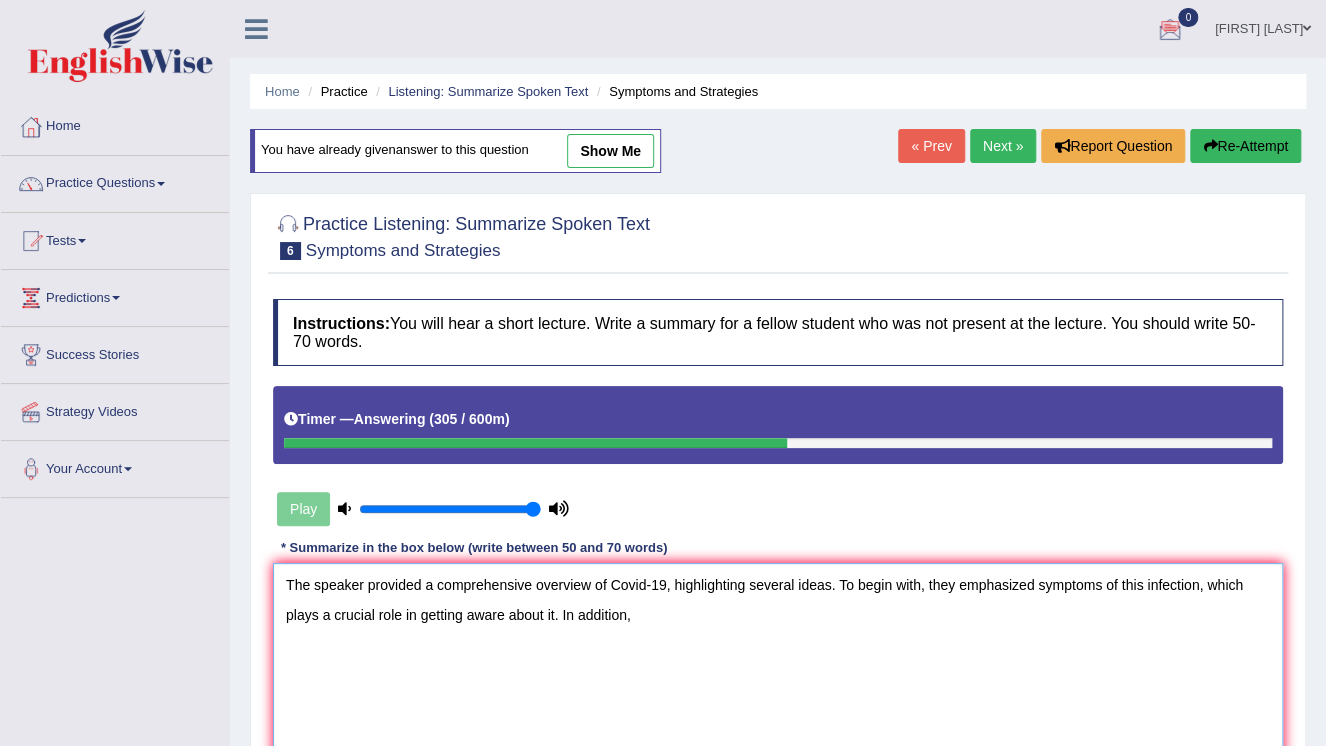 click on "The speaker provided a comprehensive overview of Covid-19, highlighting several ideas. To begin with, they emphasized symptoms of this infection, which plays a crucial role in getting aware about it. In addition," at bounding box center [778, 660] 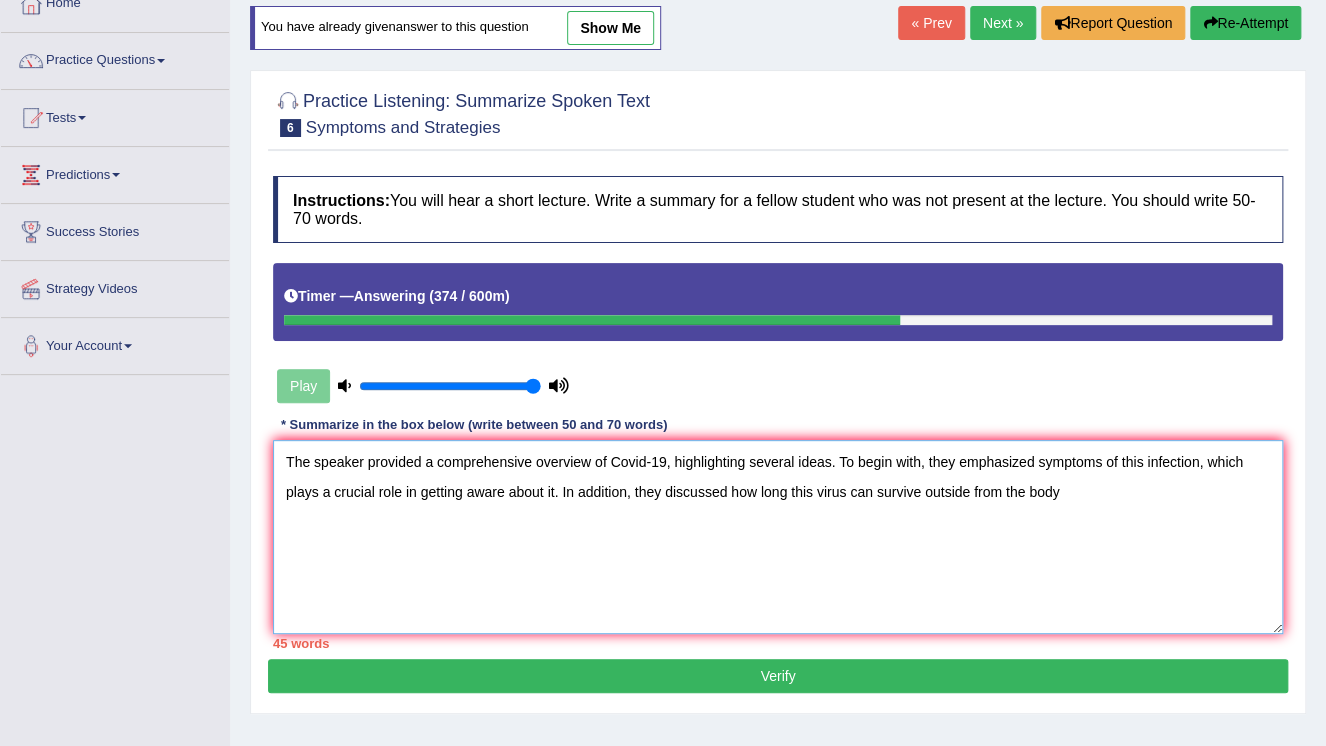 scroll, scrollTop: 136, scrollLeft: 0, axis: vertical 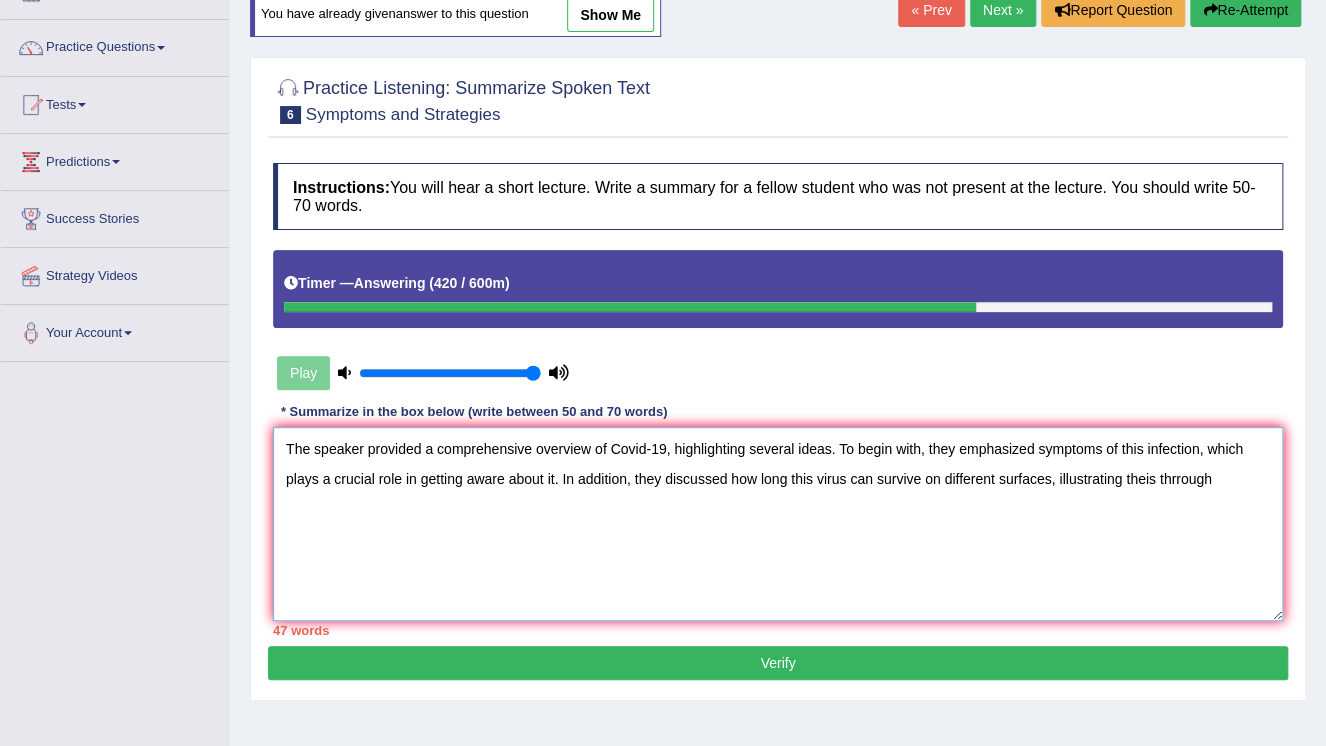 click on "The speaker provided a comprehensive overview of Covid-19, highlighting several ideas. To begin with, they emphasized symptoms of this infection, which plays a crucial role in getting aware about it. In addition, they discussed how long this virus can survive on different surfaces, illustrating theis thrrough" at bounding box center (778, 524) 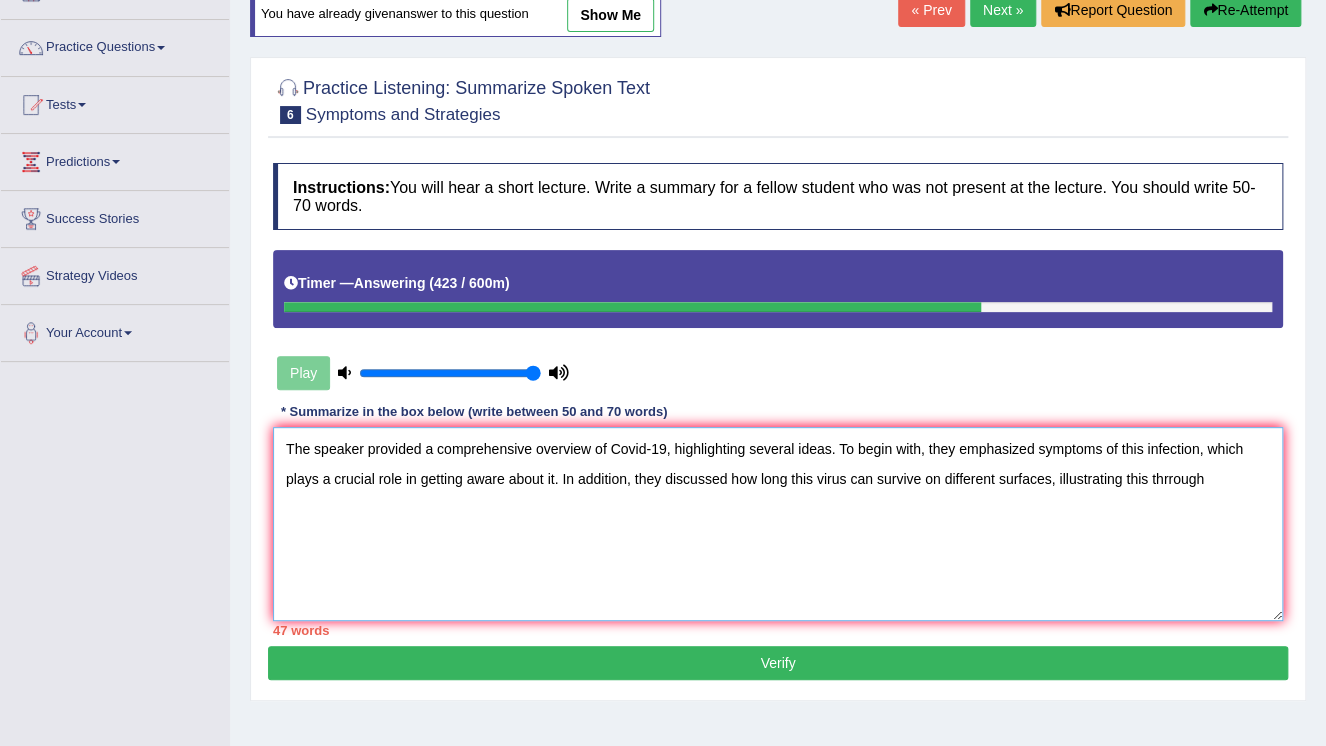 click on "The speaker provided a comprehensive overview of Covid-19, highlighting several ideas. To begin with, they emphasized symptoms of this infection, which plays a crucial role in getting aware about it. In addition, they discussed how long this virus can survive on different surfaces, illustrating this thrrough" at bounding box center (778, 524) 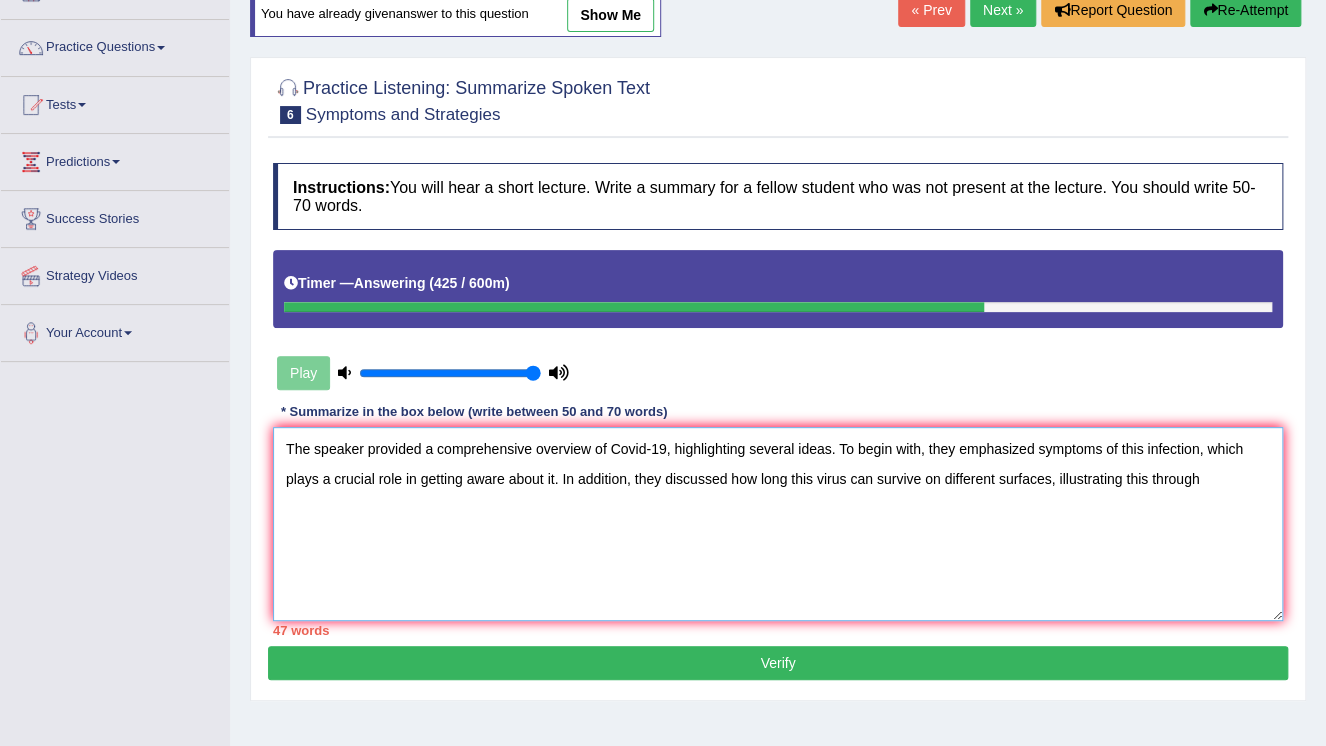 click on "The speaker provided a comprehensive overview of Covid-19, highlighting several ideas. To begin with, they emphasized symptoms of this infection, which plays a crucial role in getting aware about it. In addition, they discussed how long this virus can survive on different surfaces, illustrating this through" at bounding box center (778, 524) 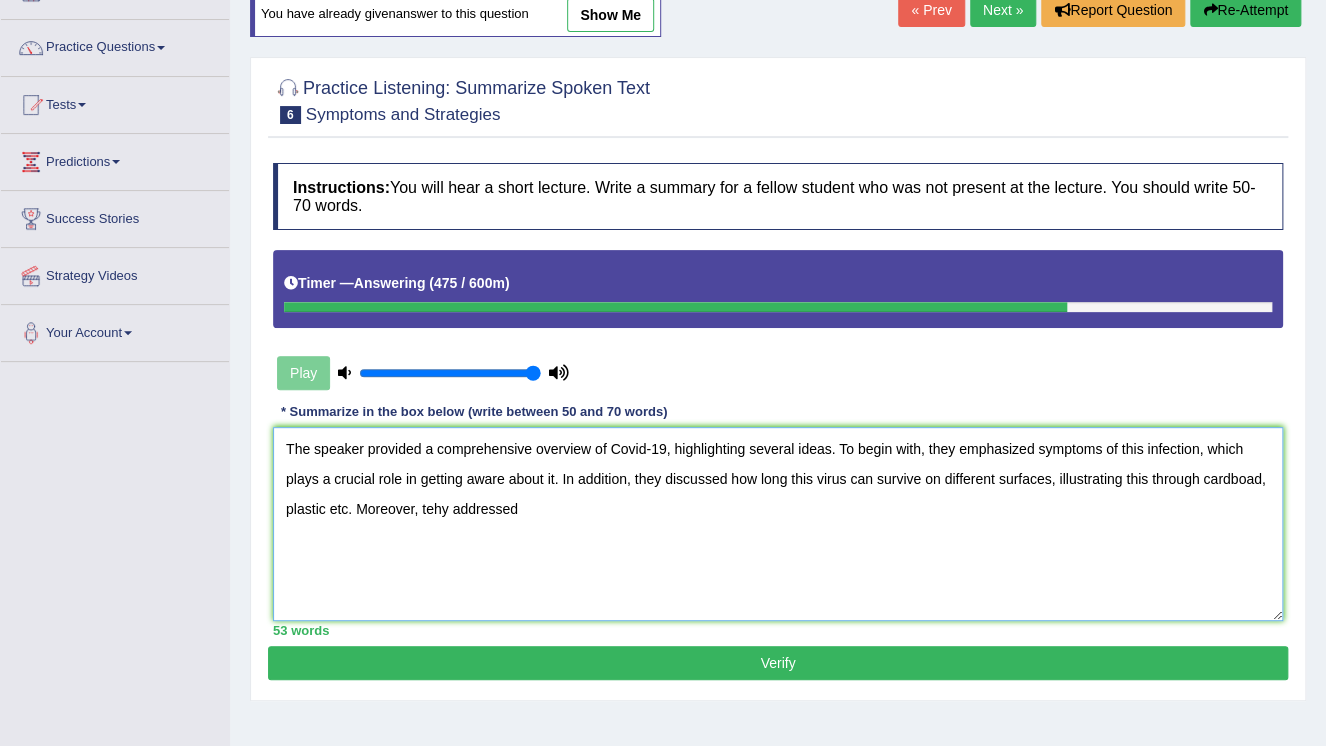 click on "The speaker provided a comprehensive overview of Covid-19, highlighting several ideas. To begin with, they emphasized symptoms of this infection, which plays a crucial role in getting aware about it. In addition, they discussed how long this virus can survive on different surfaces, illustrating this through cardboad, plastic etc. Moreover, tehy addressed" at bounding box center [778, 524] 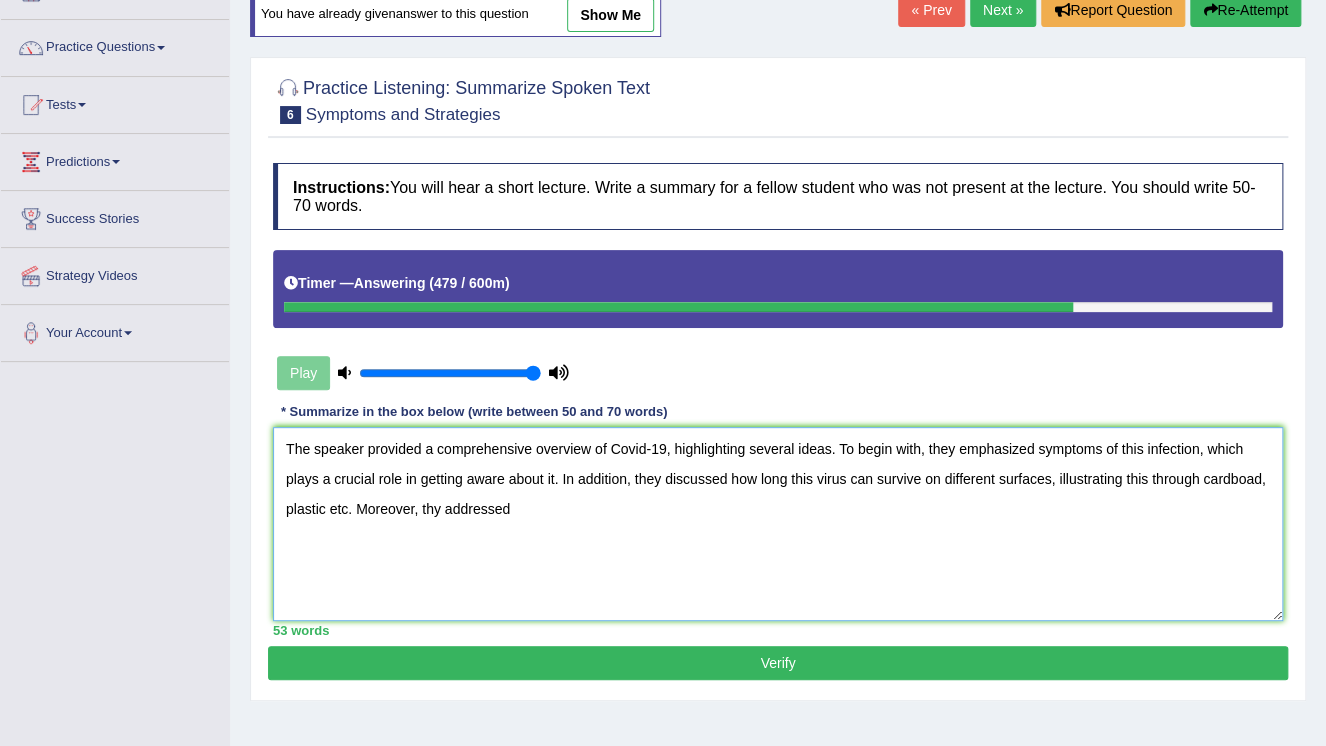 click on "The speaker provided a comprehensive overview of Covid-19, highlighting several ideas. To begin with, they emphasized symptoms of this infection, which plays a crucial role in getting aware about it. In addition, they discussed how long this virus can survive on different surfaces, illustrating this through cardboad, plastic etc. Moreover, thy addressed" at bounding box center (778, 524) 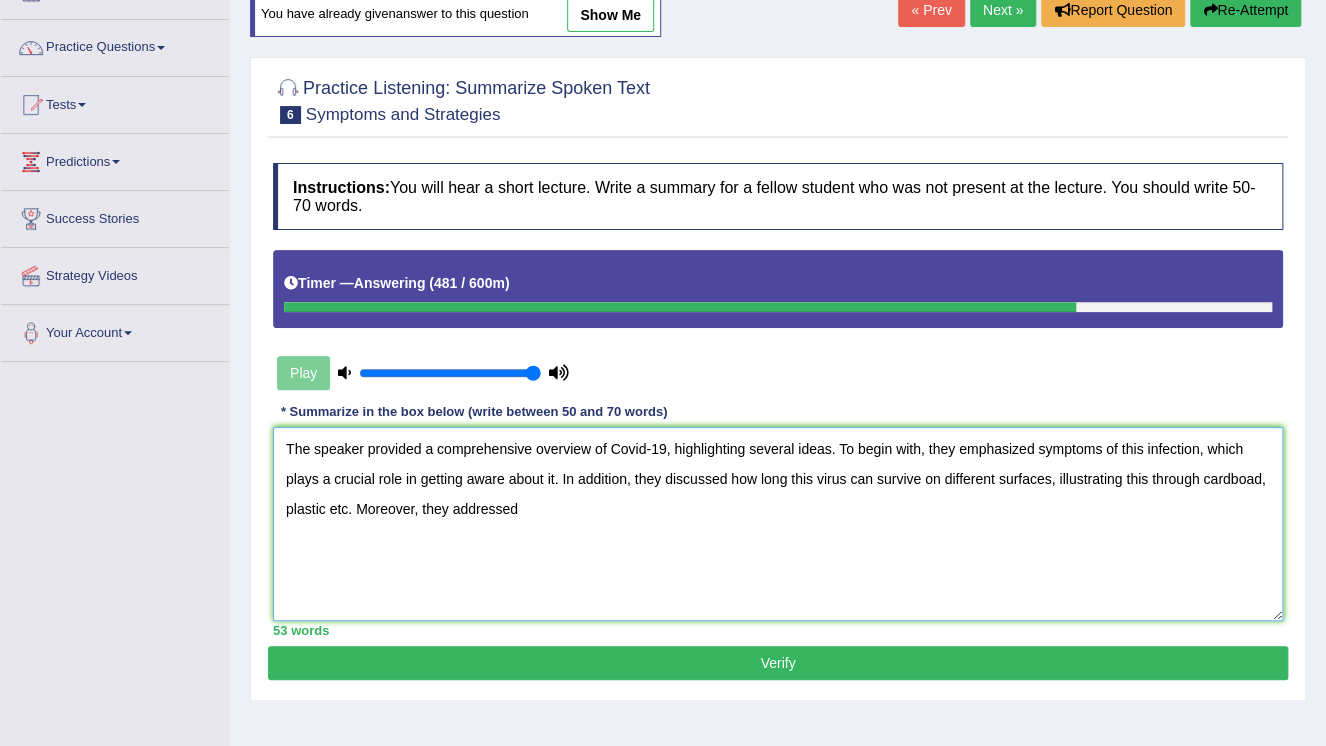 click on "The speaker provided a comprehensive overview of Covid-19, highlighting several ideas. To begin with, they emphasized symptoms of this infection, which plays a crucial role in getting aware about it. In addition, they discussed how long this virus can survive on different surfaces, illustrating this through cardboad, plastic etc. Moreover, they addressed" at bounding box center (778, 524) 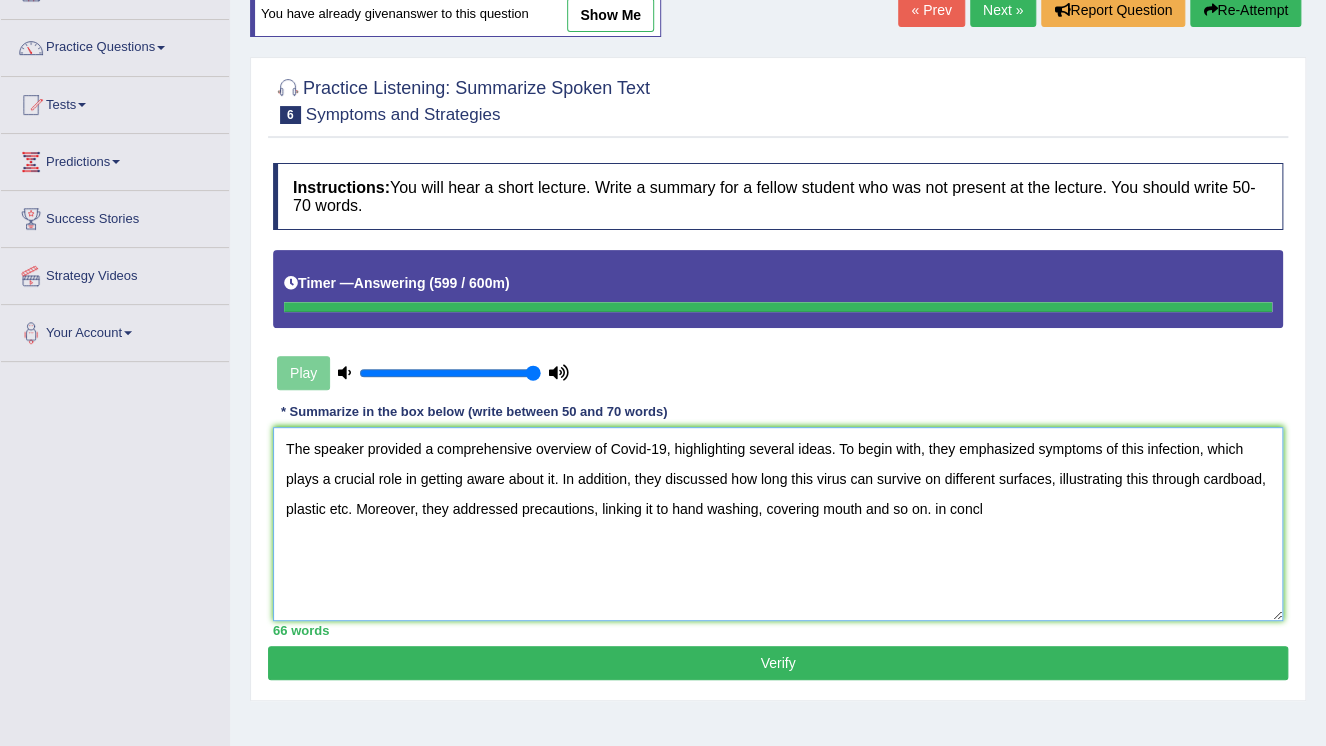 type on "The speaker provided a comprehensive overview of Covid-19, highlighting several ideas. To begin with, they emphasized symptoms of this infection, which plays a crucial role in getting aware about it. In addition, they discussed how long this virus can survive on different surfaces, illustrating this through cardboad, plastic etc. Moreover, they addressed precautions, linking it to hand washing, covering mouth and so on. in concl" 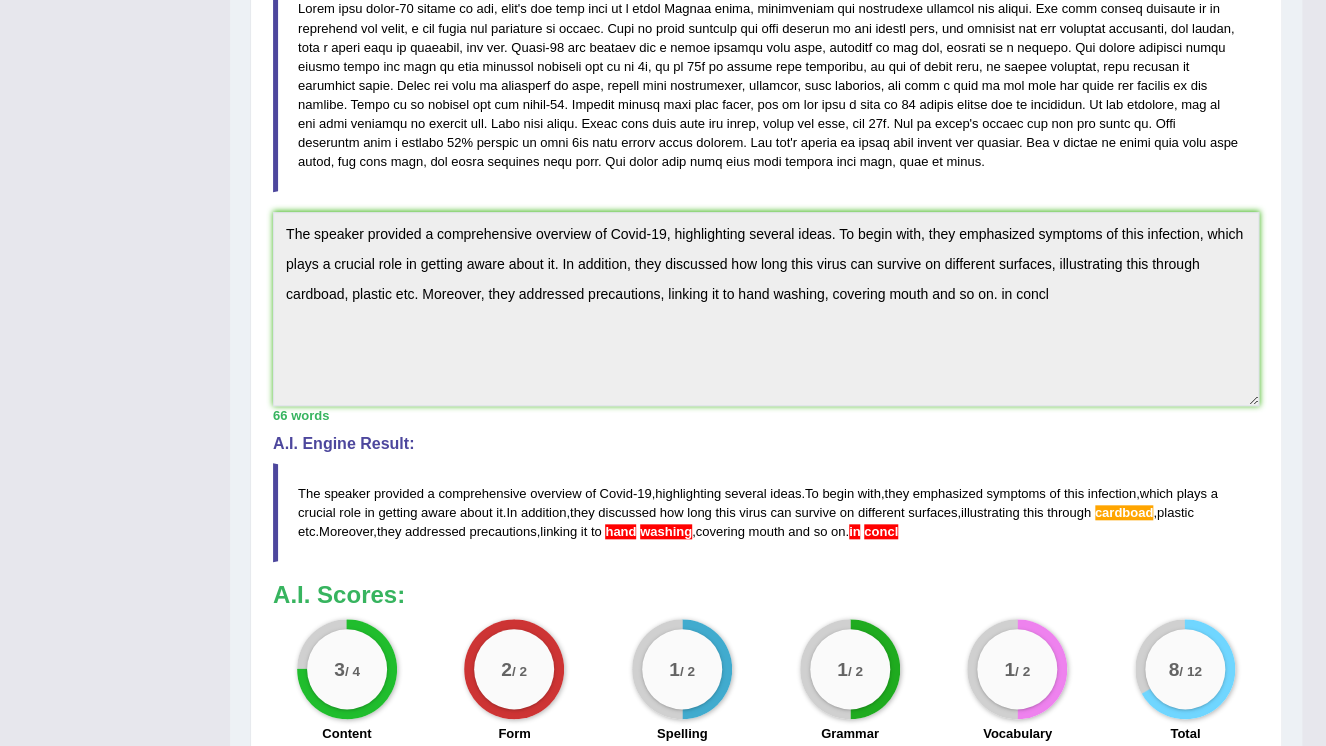 scroll, scrollTop: 472, scrollLeft: 0, axis: vertical 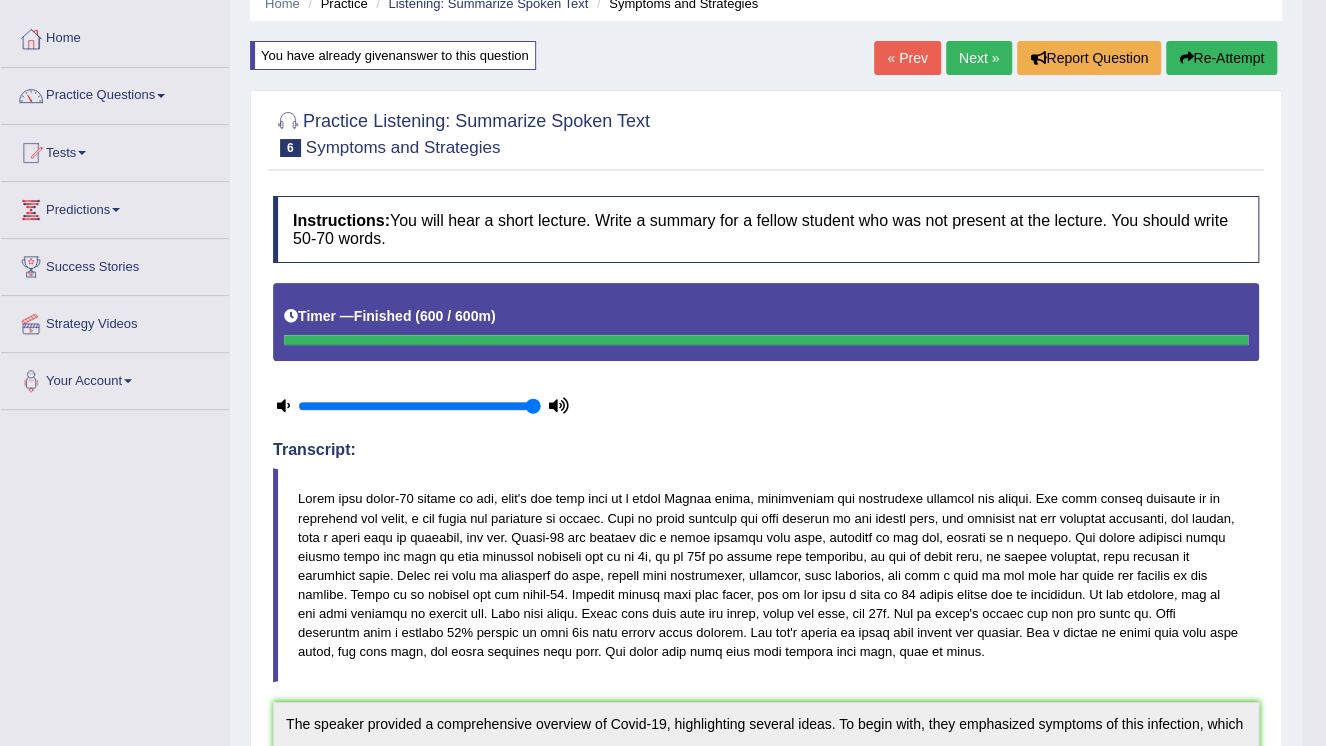 click on "Re-Attempt" at bounding box center (1221, 58) 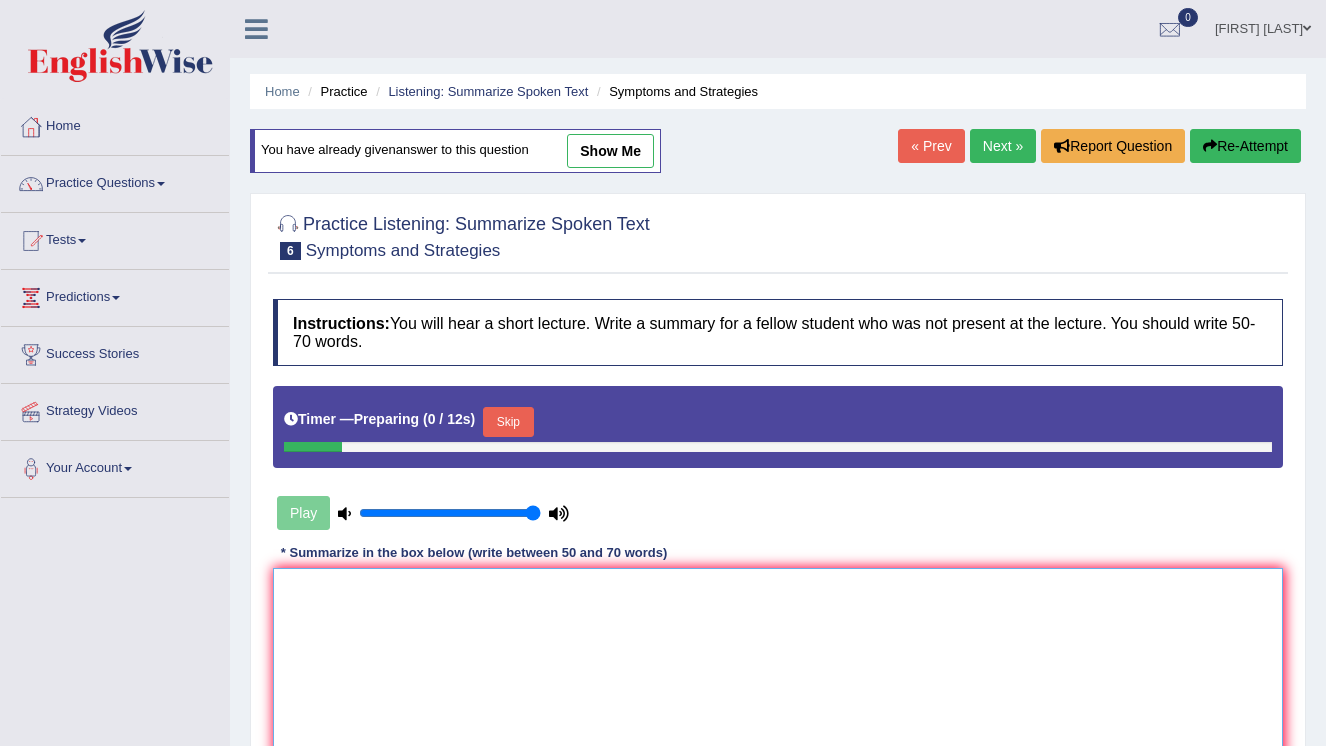 scroll, scrollTop: 88, scrollLeft: 0, axis: vertical 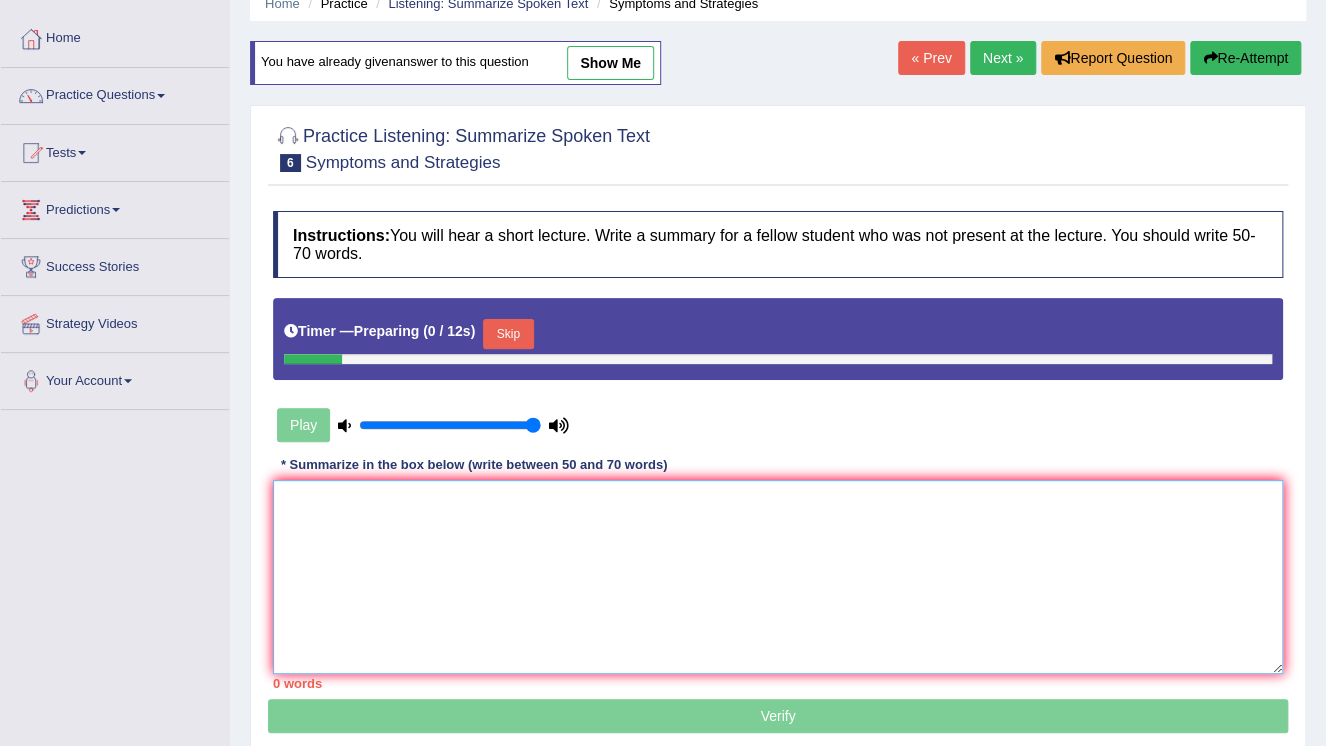 click at bounding box center [778, 577] 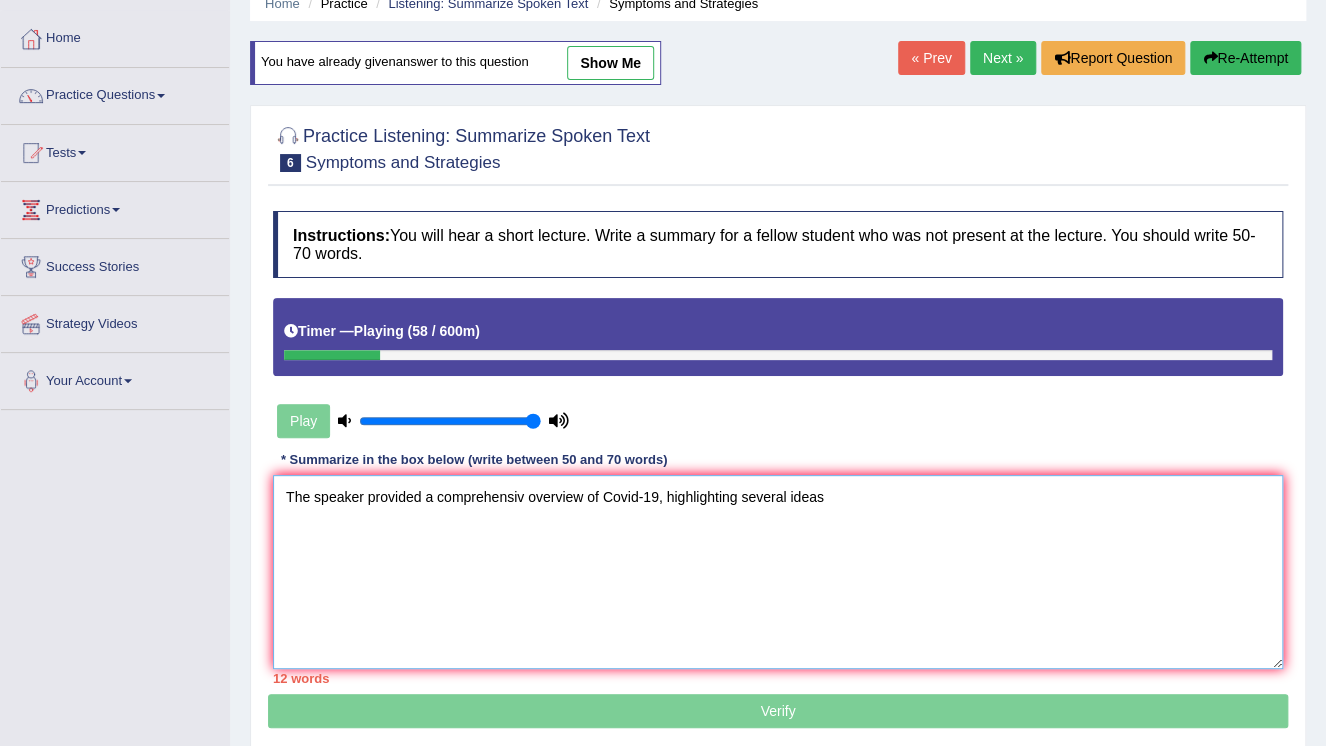 click on "The speaker provided a comprehensiv overview of Covid-19, highlighting several ideas" at bounding box center (778, 572) 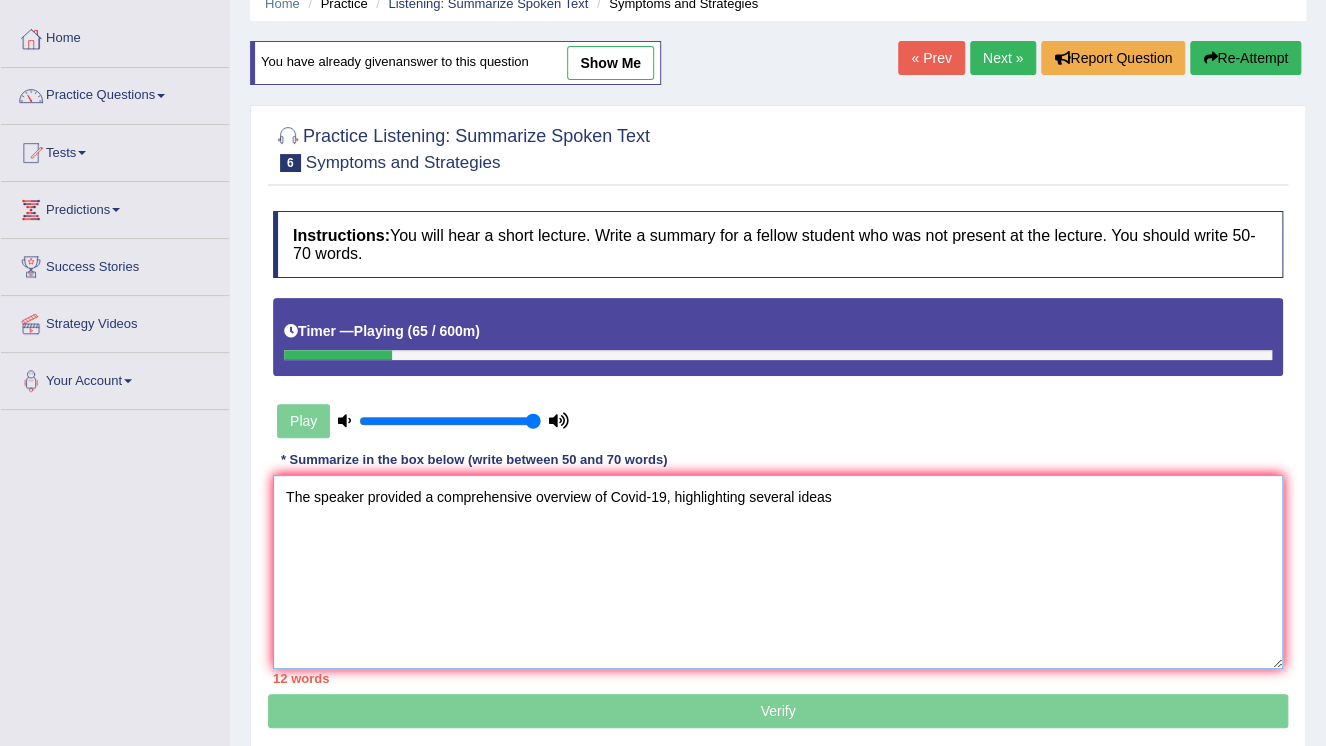 click on "The speaker provided a comprehensive overview of Covid-19, highlighting several ideas" at bounding box center [778, 572] 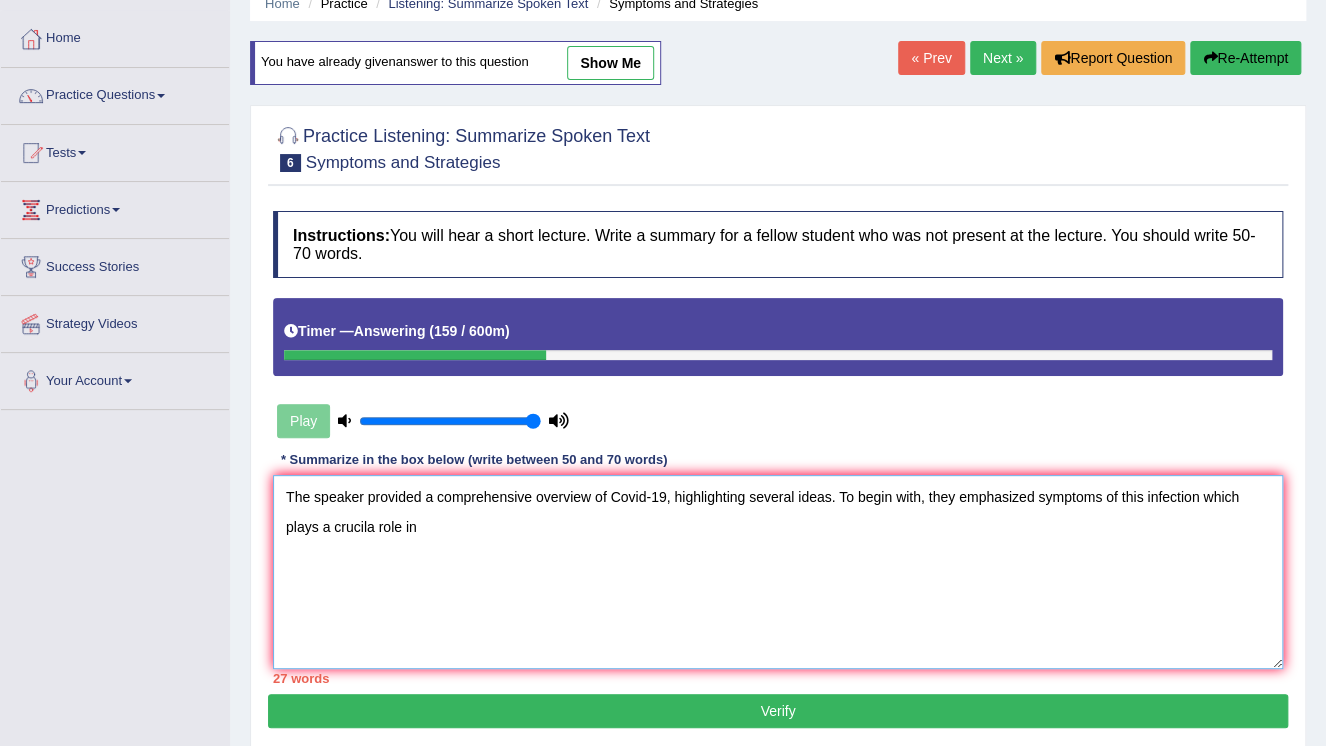 click on "The speaker provided a comprehensive overview of Covid-19, highlighting several ideas. To begin with, they emphasized symptoms of this infection which plays a crucila role in" at bounding box center [778, 572] 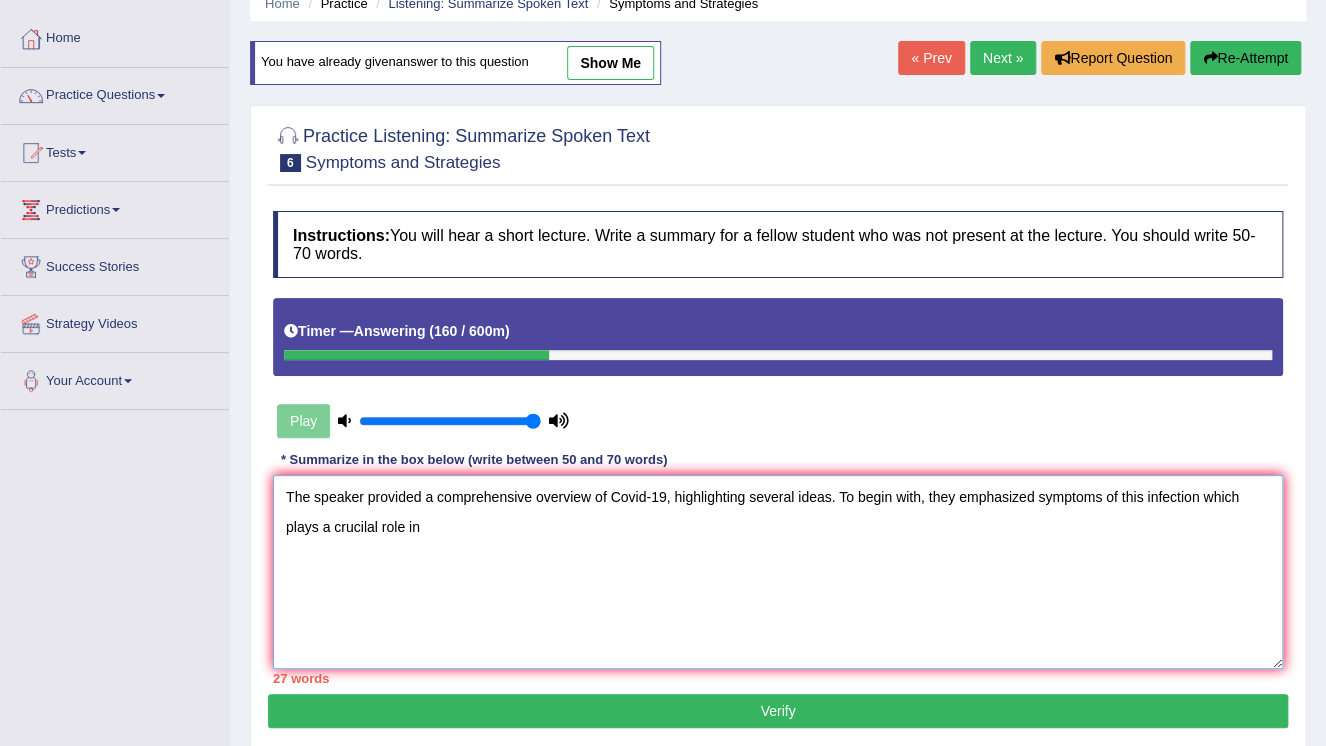 click on "The speaker provided a comprehensive overview of Covid-19, highlighting several ideas. To begin with, they emphasized symptoms of this infection which plays a crucilal role in" at bounding box center (778, 572) 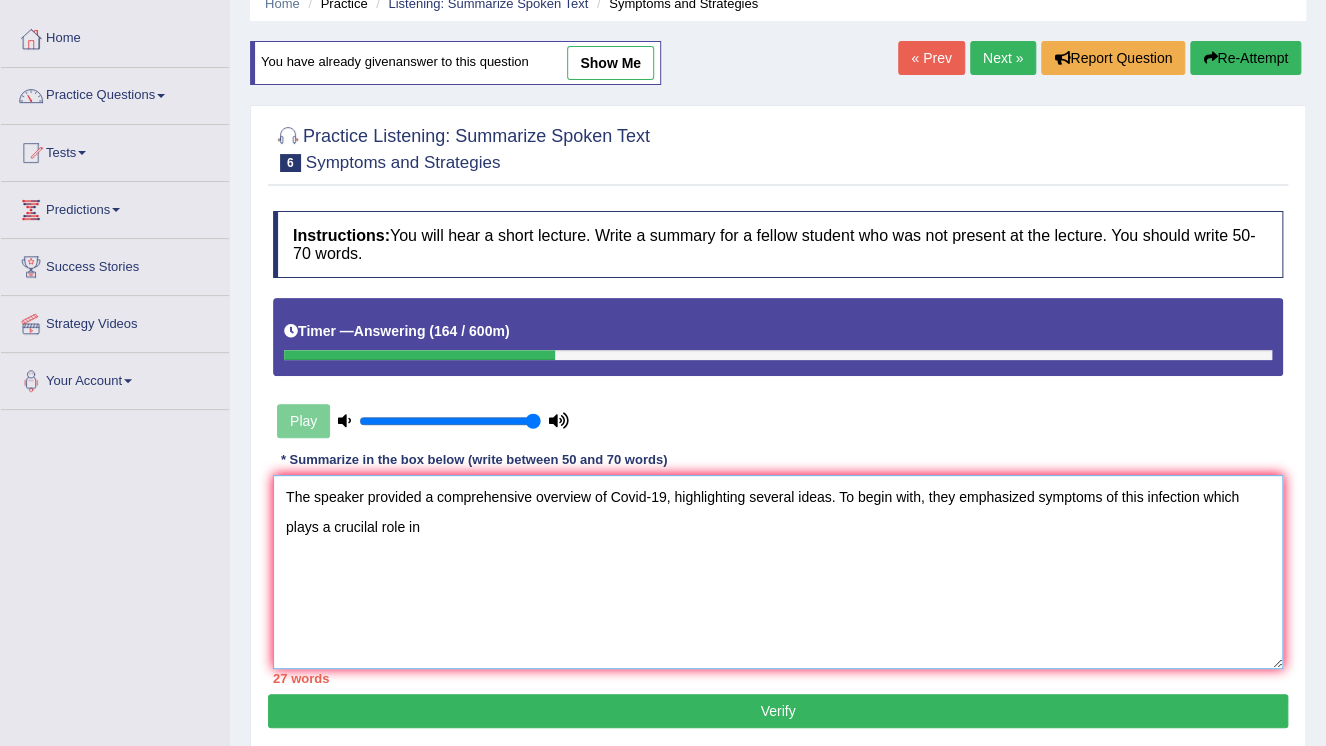 click on "The speaker provided a comprehensive overview of Covid-19, highlighting several ideas. To begin with, they emphasized symptoms of this infection which plays a crucilal role in" at bounding box center [778, 572] 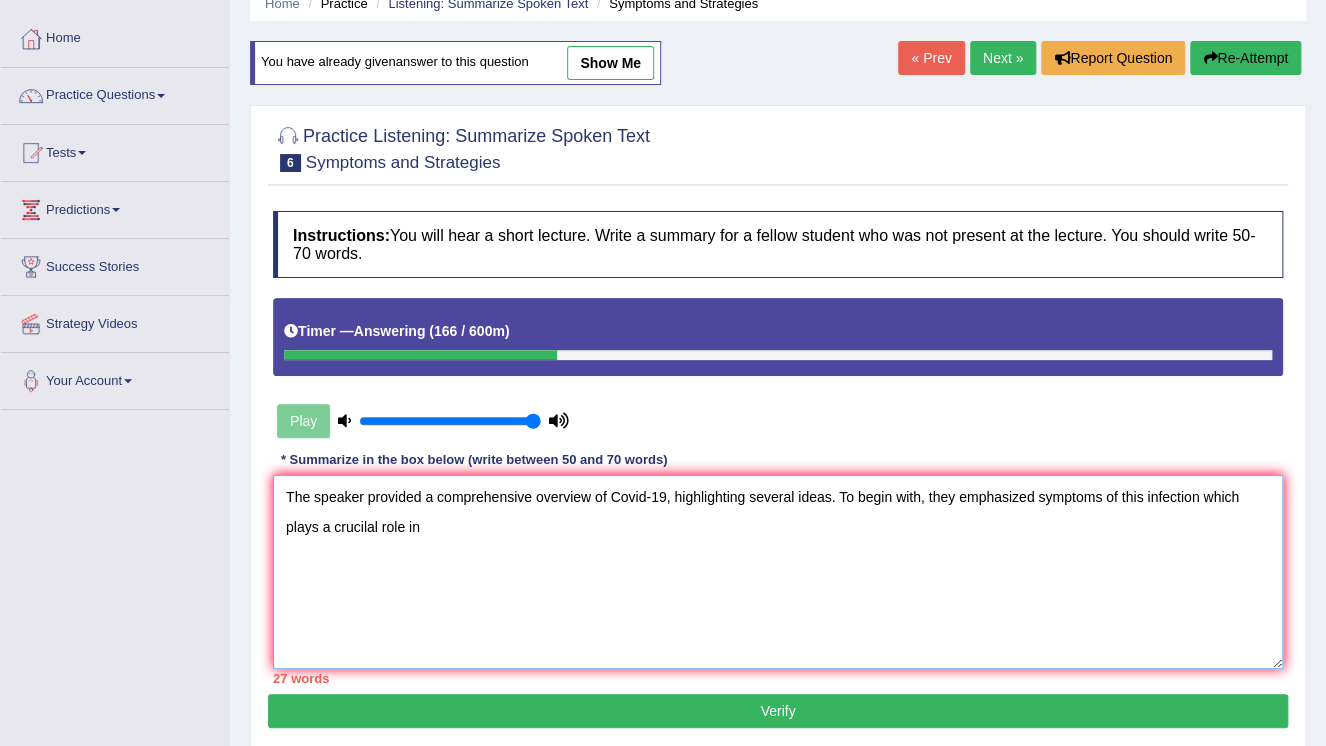 click on "The speaker provided a comprehensive overview of Covid-19, highlighting several ideas. To begin with, they emphasized symptoms of this infection which plays a crucilal role in" at bounding box center (778, 572) 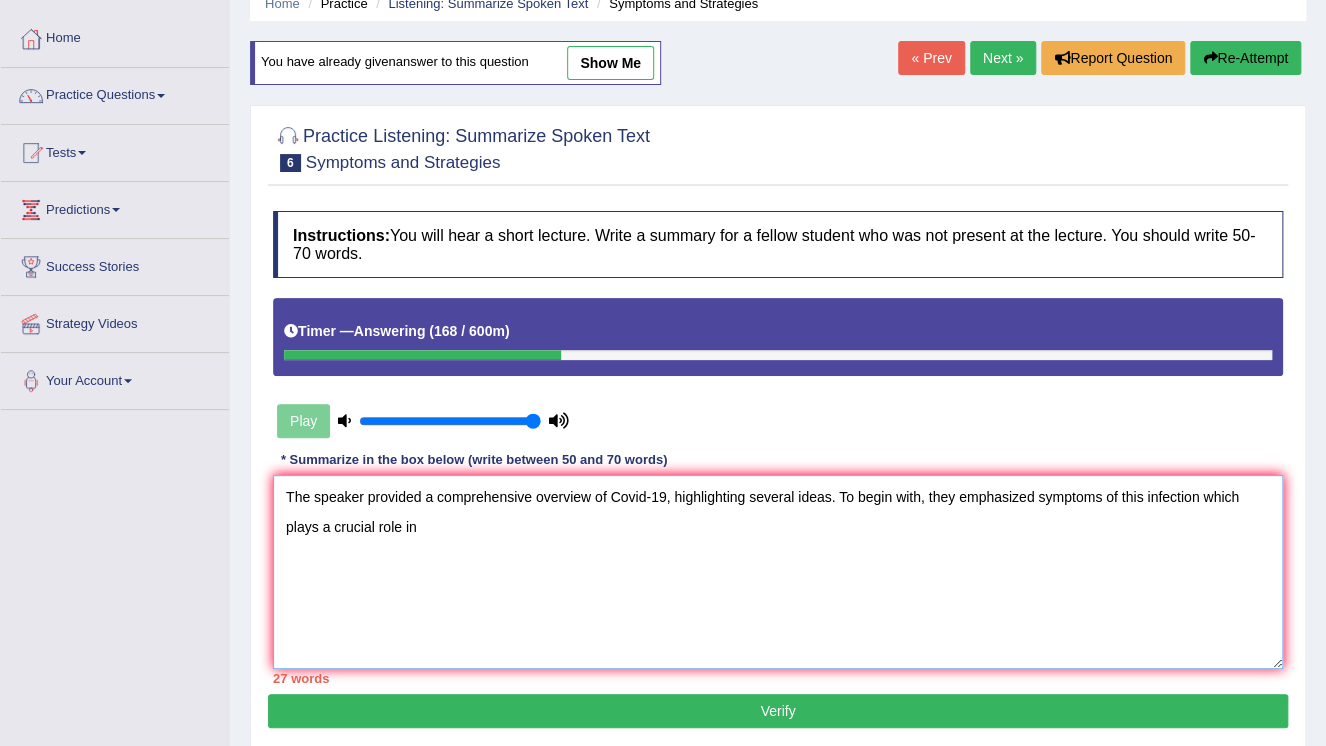click on "The speaker provided a comprehensive overview of Covid-19, highlighting several ideas. To begin with, they emphasized symptoms of this infection which plays a crucial role in" at bounding box center [778, 572] 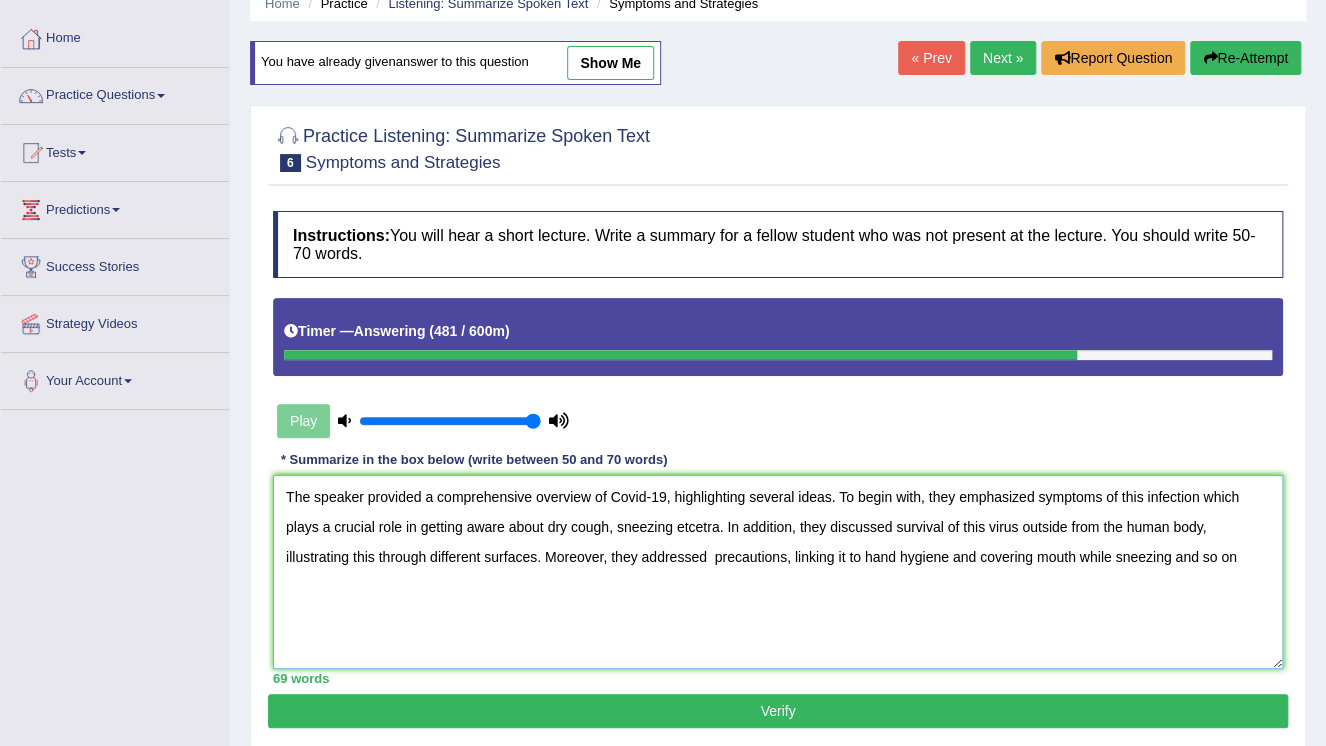click on "The speaker provided a comprehensive overview of Covid-19, highlighting several ideas. To begin with, they emphasized symptoms of this infection which plays a crucial role in getting aware about dry cough, sneezing etcetra. In addition, they discussed survival of this virus outside from the human body, illustrating this through different surfaces. Moreover, they addressed  precautions, linking it to hand hygiene and covering mouth while sneezing and so on" at bounding box center (778, 572) 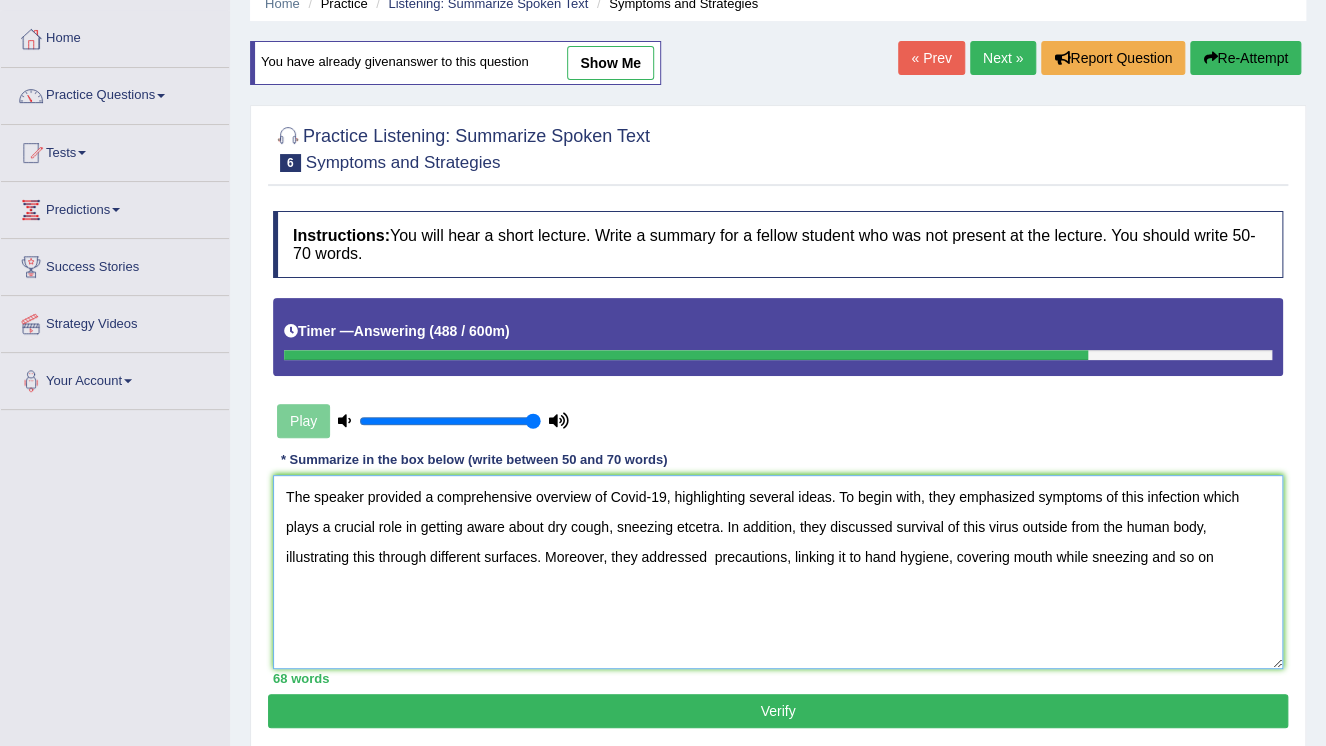 click on "The speaker provided a comprehensive overview of Covid-19, highlighting several ideas. To begin with, they emphasized symptoms of this infection which plays a crucial role in getting aware about dry cough, sneezing etcetra. In addition, they discussed survival of this virus outside from the human body, illustrating this through different surfaces. Moreover, they addressed  precautions, linking it to hand hygiene, covering mouth while sneezing and so on" at bounding box center [778, 572] 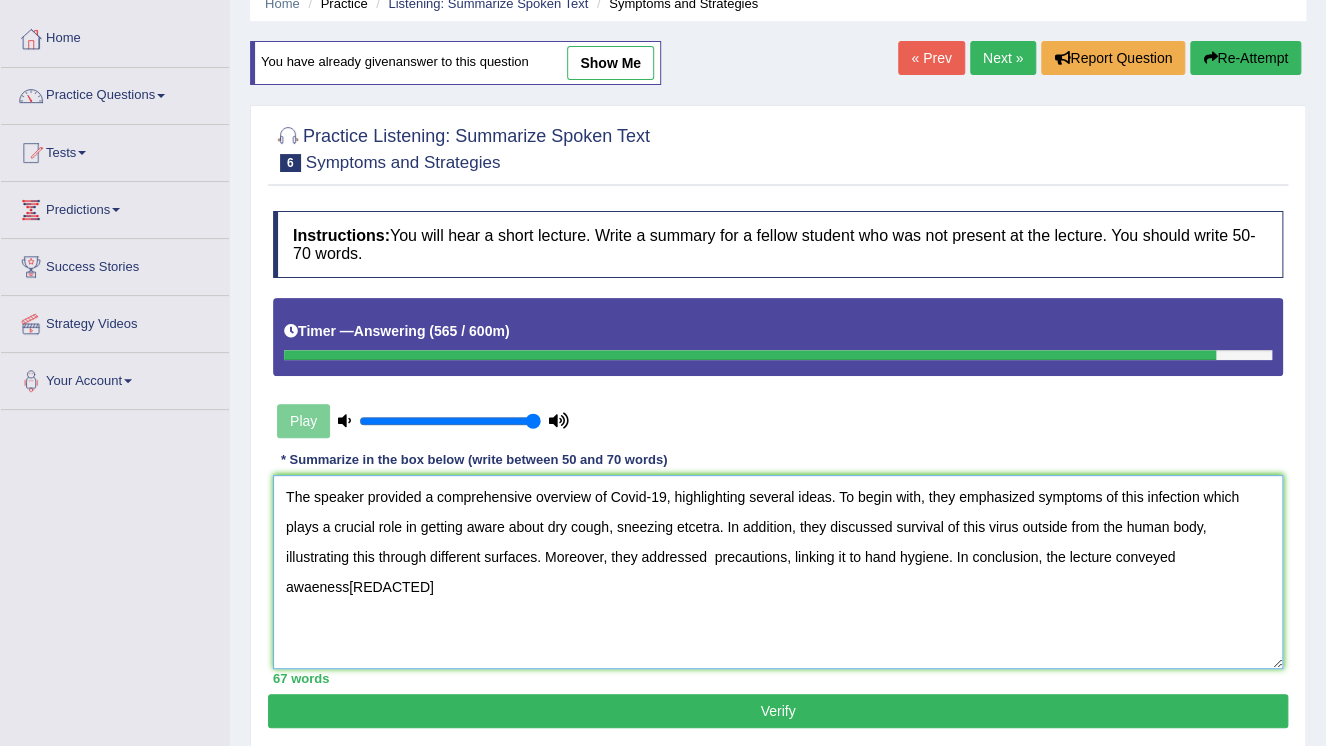 click on "The speaker provided a comprehensive overview of Covid-19, highlighting several ideas. To begin with, they emphasized symptoms of this infection which plays a crucial role in getting aware about dry cough, sneezing etcetra. In addition, they discussed survival of this virus outside from the human body, illustrating this through different surfaces. Moreover, they addressed  precautions, linking it to hand hygiene. In conclusion, the lecture conveyed awaeness" at bounding box center [778, 572] 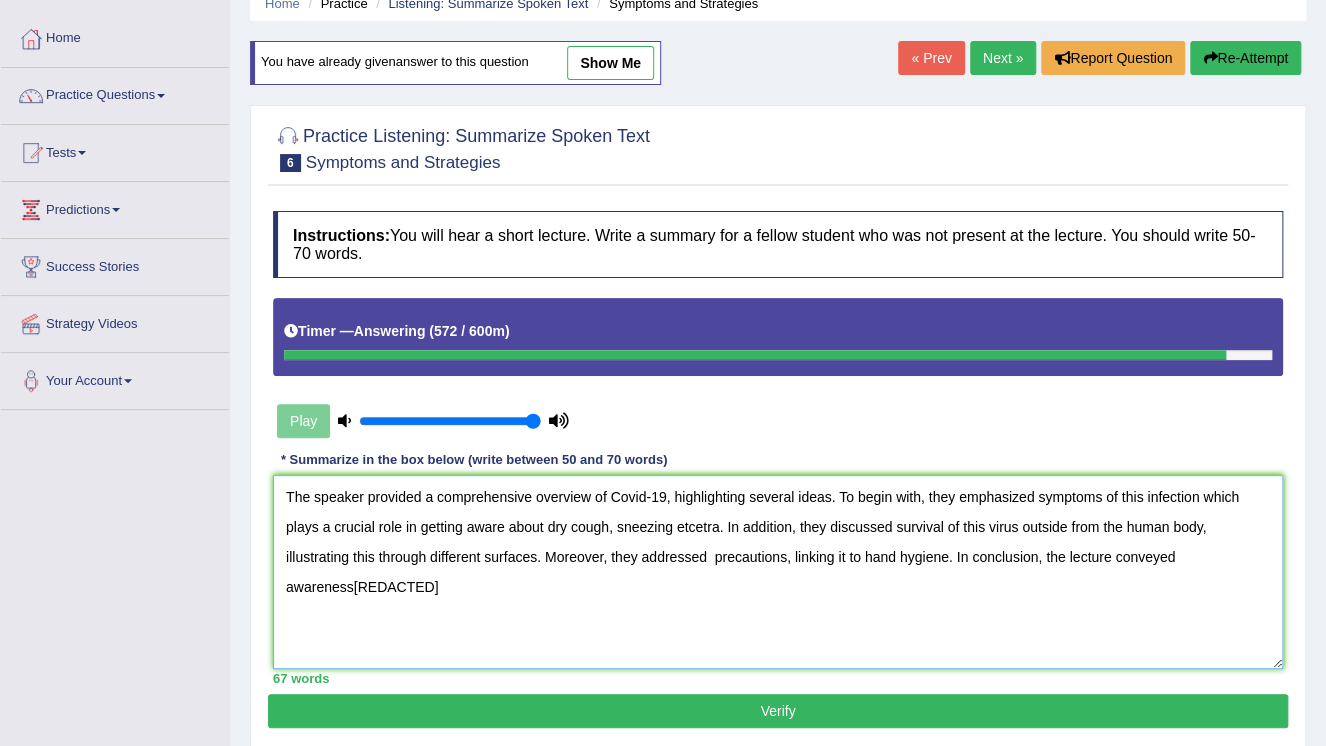 click on "The speaker provided a comprehensive overview of Covid-19, highlighting several ideas. To begin with, they emphasized symptoms of this infection which plays a crucial role in getting aware about dry cough, sneezing etcetra. In addition, they discussed survival of this virus outside from the human body, illustrating this through different surfaces. Moreover, they addressed  precautions, linking it to hand hygiene. In conclusion, the lecture conveyed awareness" at bounding box center (778, 572) 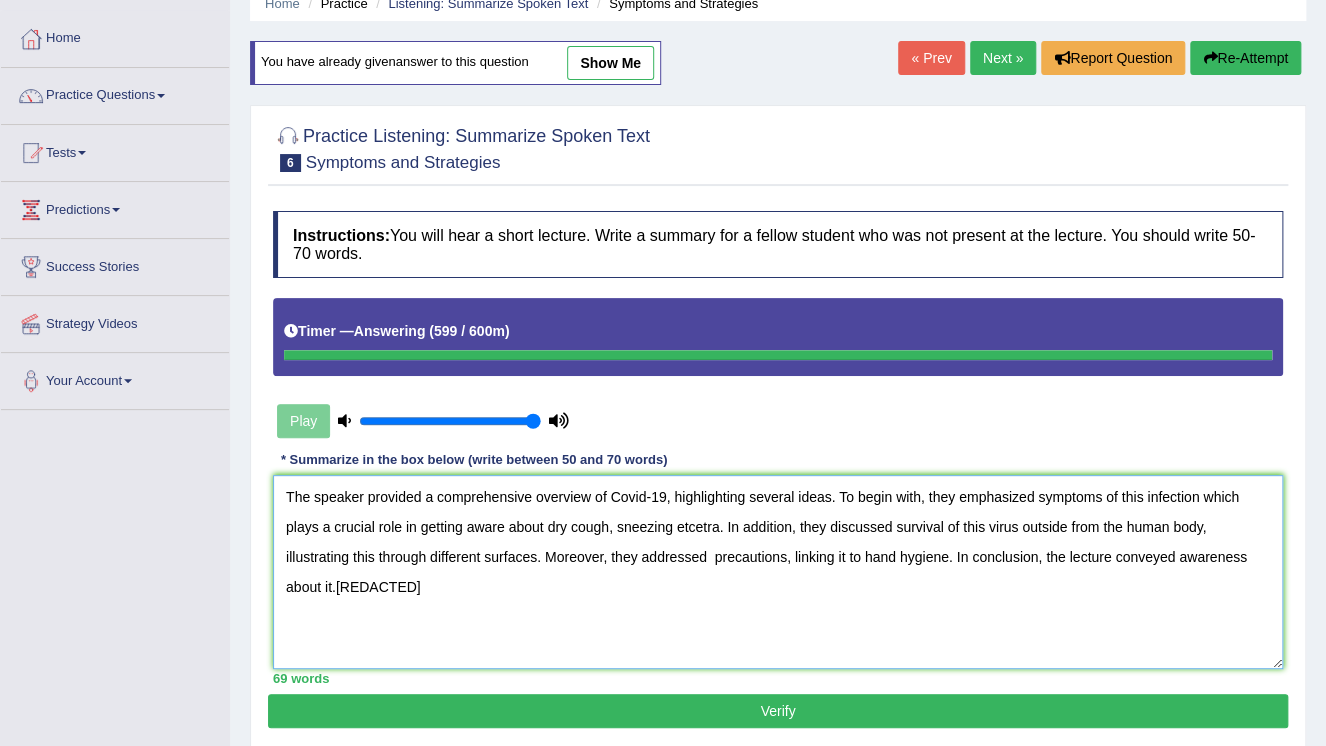 type on "The speaker provided a comprehensive overview of Covid-19, highlighting several ideas. To begin with, they emphasized symptoms of this infection which plays a crucial role in getting aware about dry cough, sneezing etcetra. In addition, they discussed survival of this virus outside from the human body, illustrating this through different surfaces. Moreover, they addressed  precautions, linking it to hand hygiene. In conclusion, the lecture conveyed awareness about it." 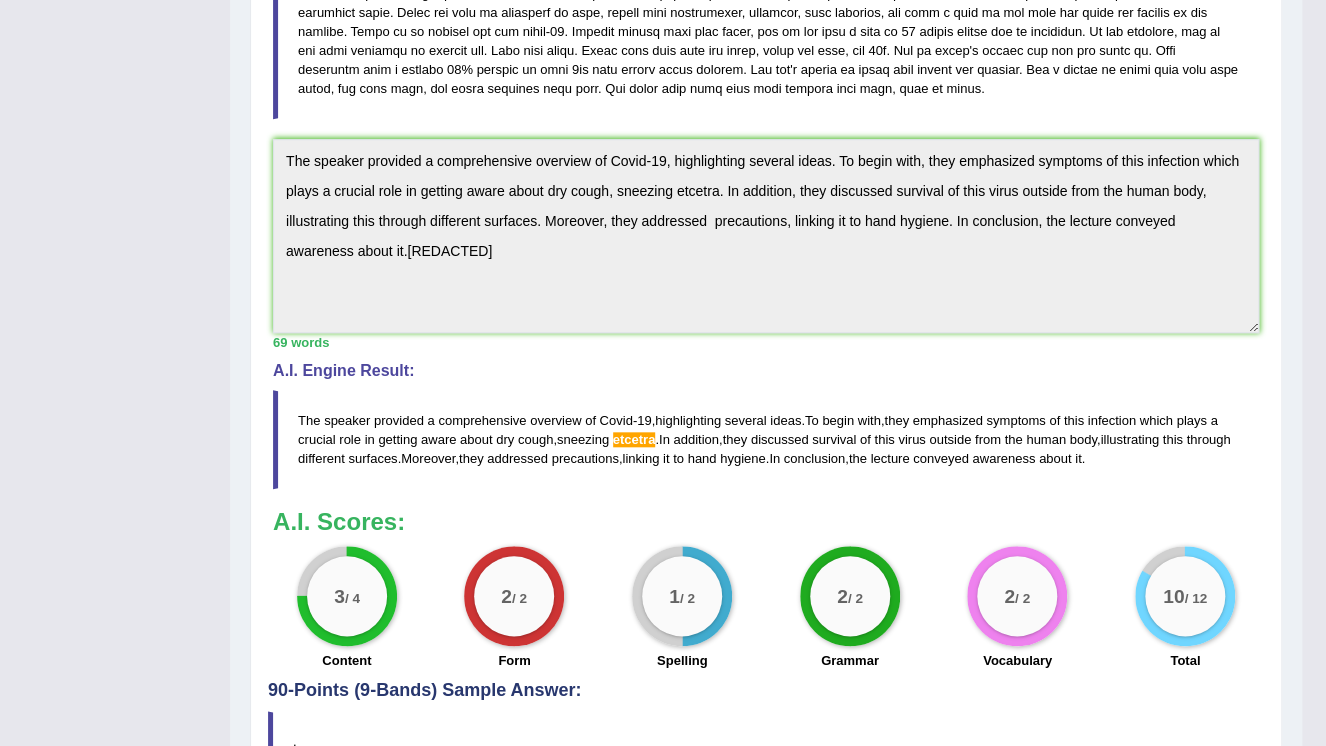 scroll, scrollTop: 647, scrollLeft: 0, axis: vertical 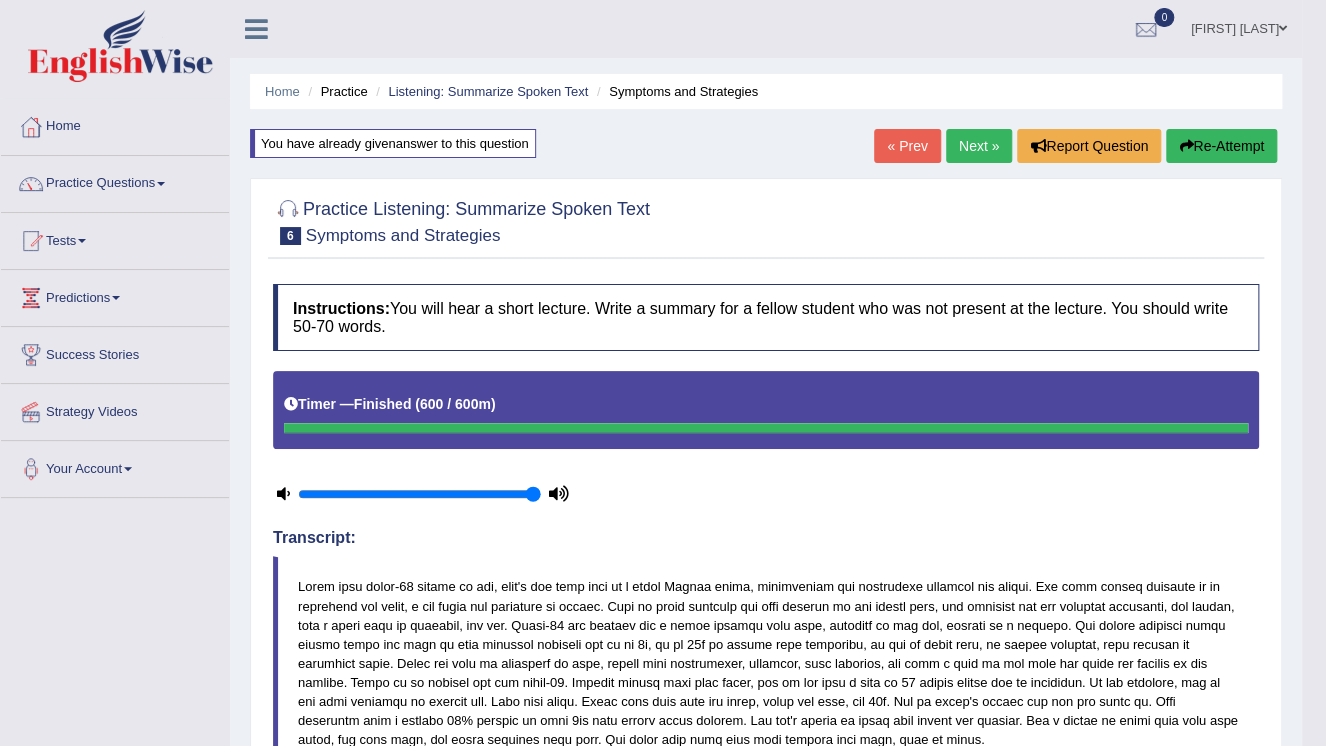 click on "Next »" at bounding box center [979, 146] 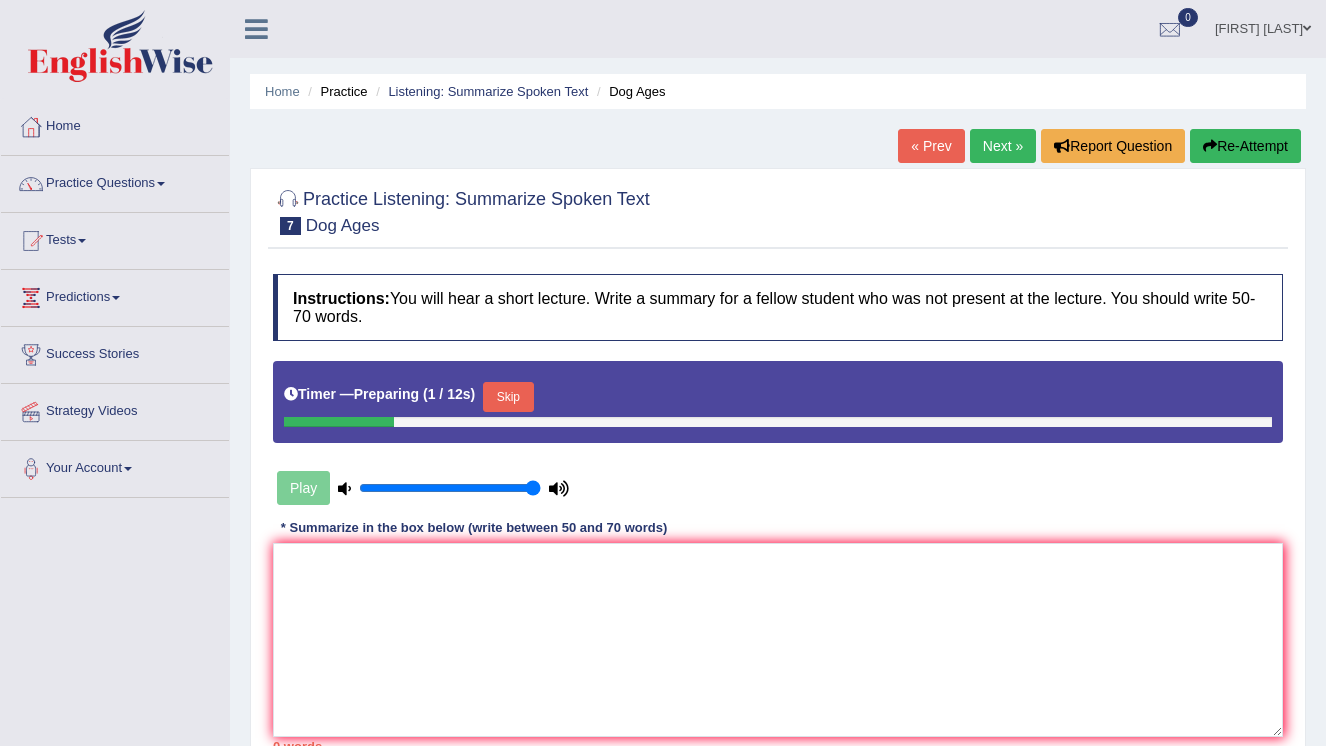 scroll, scrollTop: 0, scrollLeft: 0, axis: both 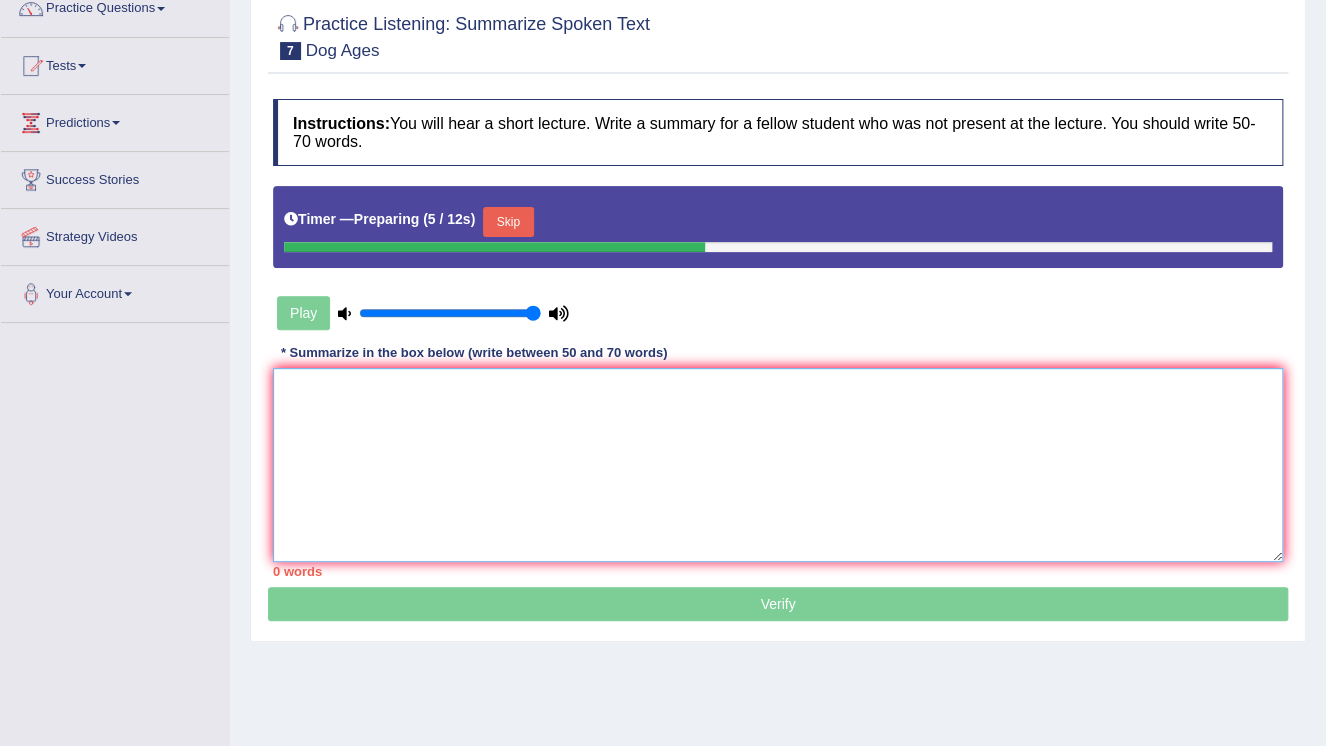 click at bounding box center [778, 465] 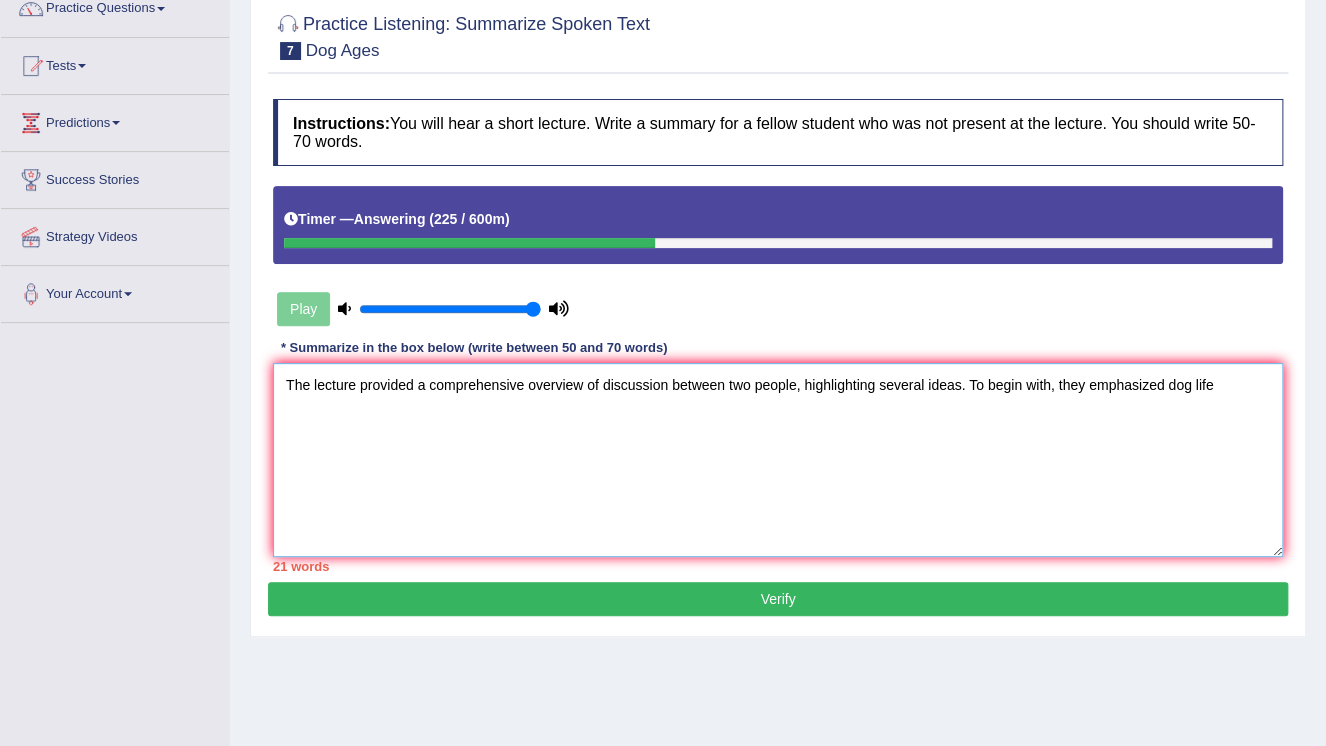 click on "The lecture provided a comprehensive overview of discussion between two people, highlighting several ideas. To begin with, they emphasized dog life" at bounding box center [778, 460] 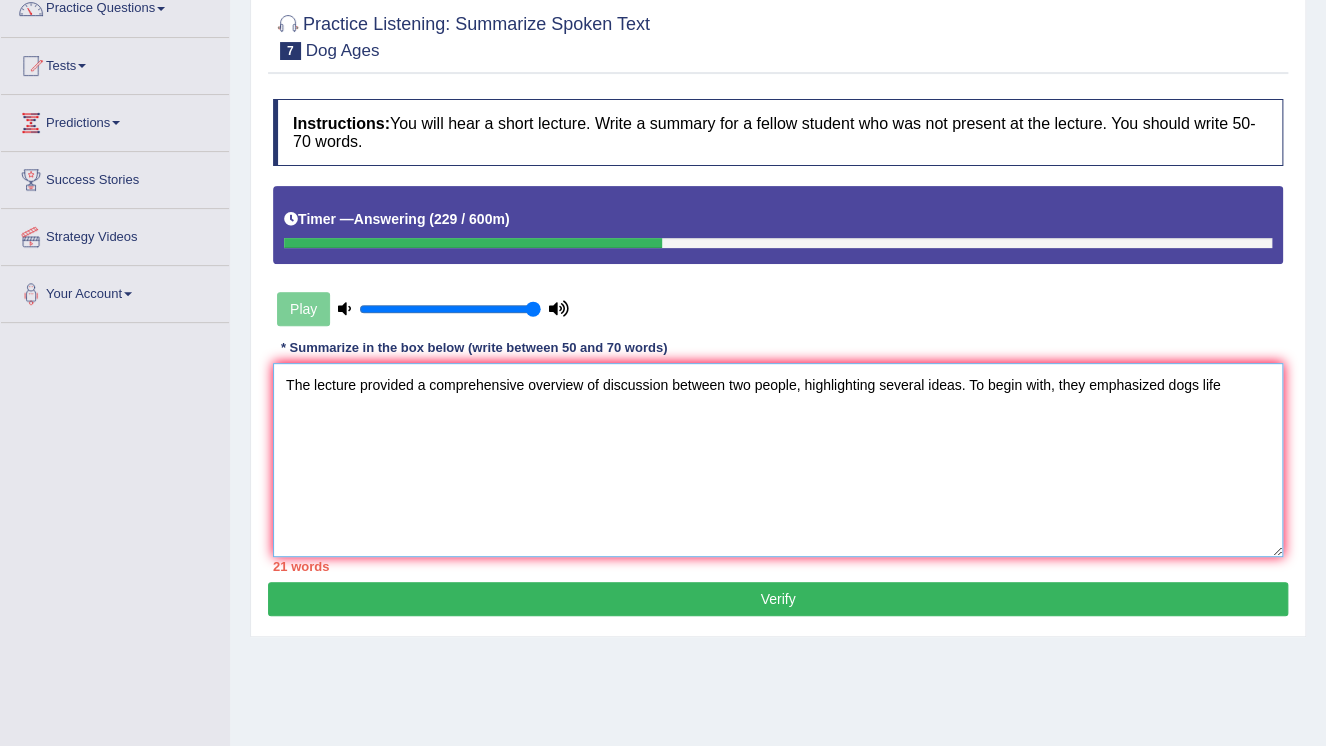 click on "The lecture provided a comprehensive overview of discussion between two people, highlighting several ideas. To begin with, they emphasized dogs life" at bounding box center [778, 460] 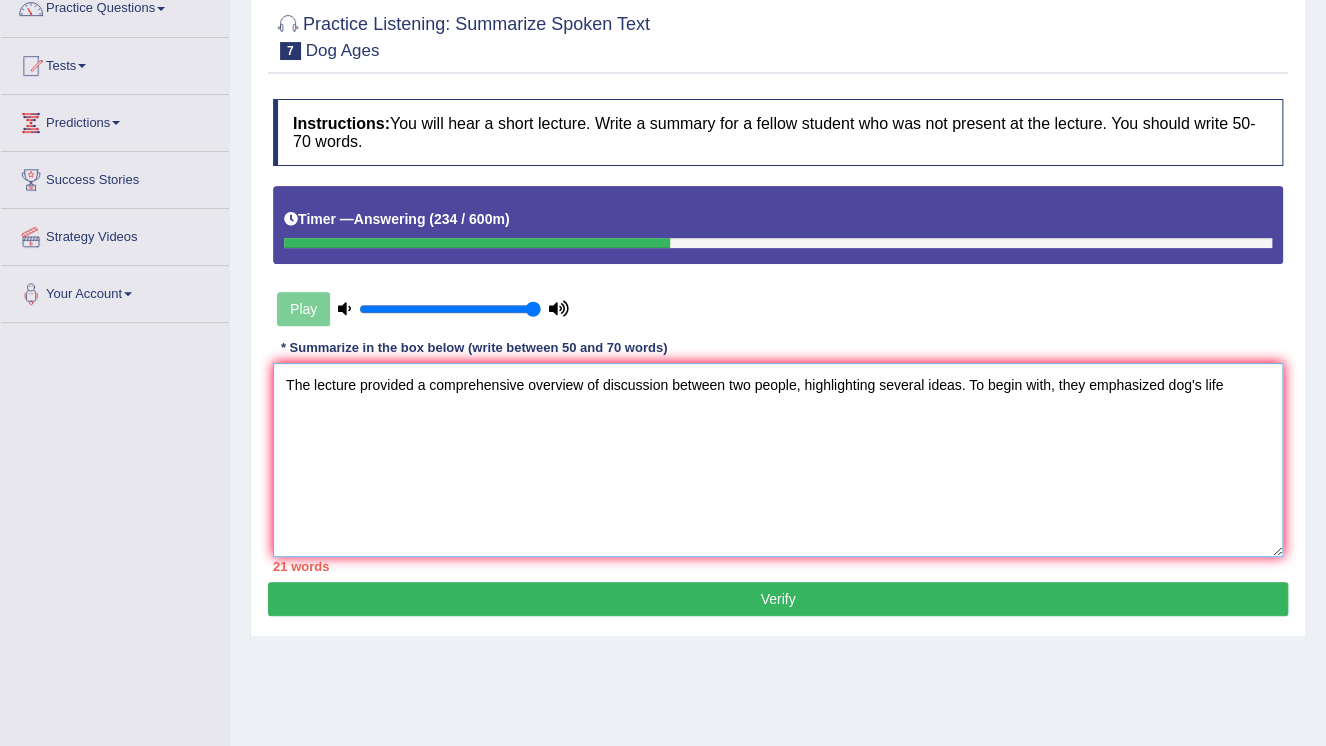 click on "The lecture provided a comprehensive overview of discussion between two people, highlighting several ideas. To begin with, they emphasized dog's life" at bounding box center [778, 460] 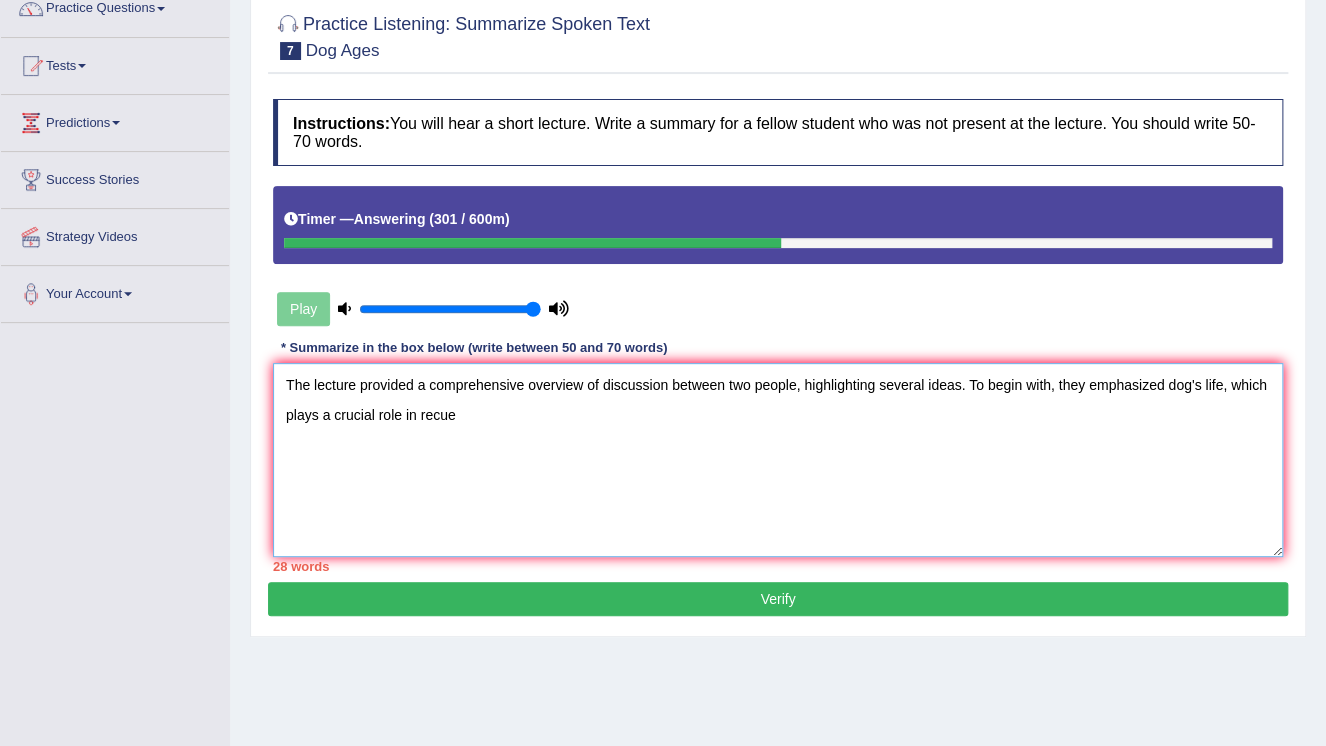 click on "The lecture provided a comprehensive overview of discussion between two people, highlighting several ideas. To begin with, they emphasized dog's life, which plays a crucial role in recue" at bounding box center (778, 460) 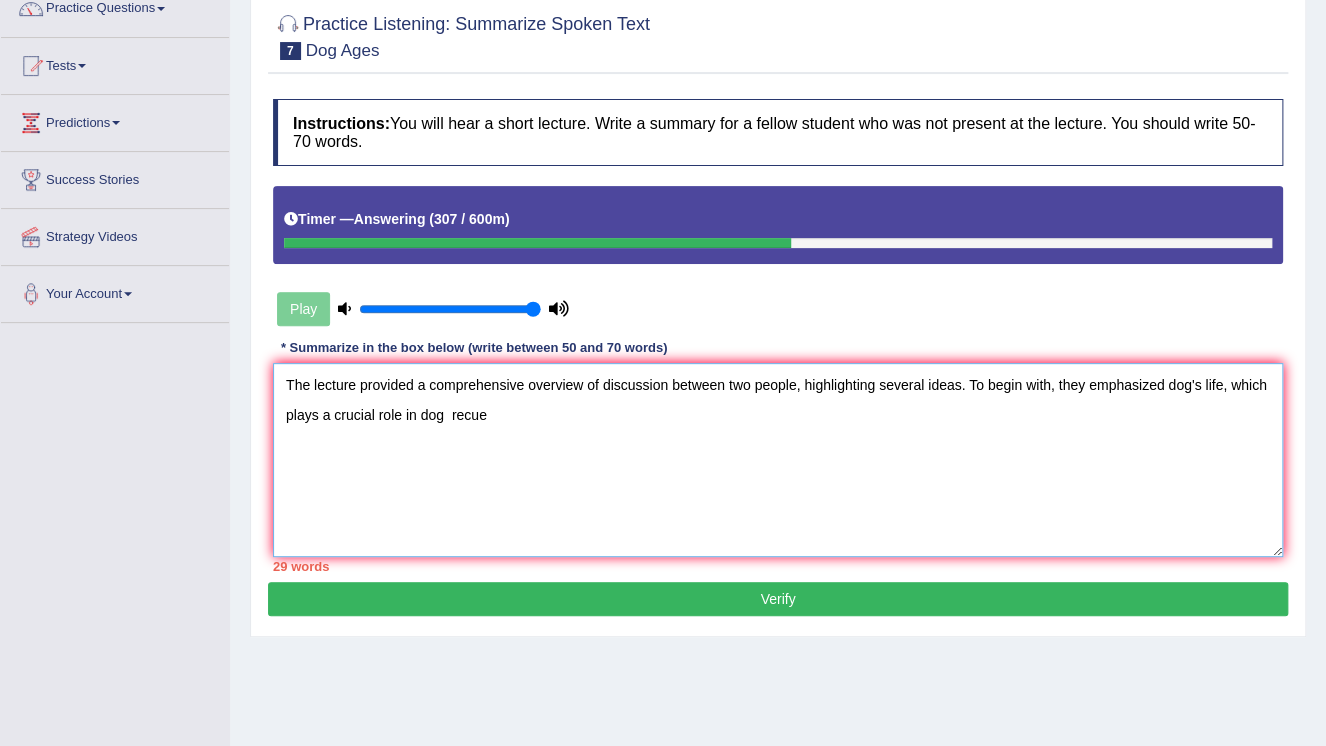 click on "The lecture provided a comprehensive overview of discussion between two people, highlighting several ideas. To begin with, they emphasized dog's life, which plays a crucial role in dog  recue" at bounding box center [778, 460] 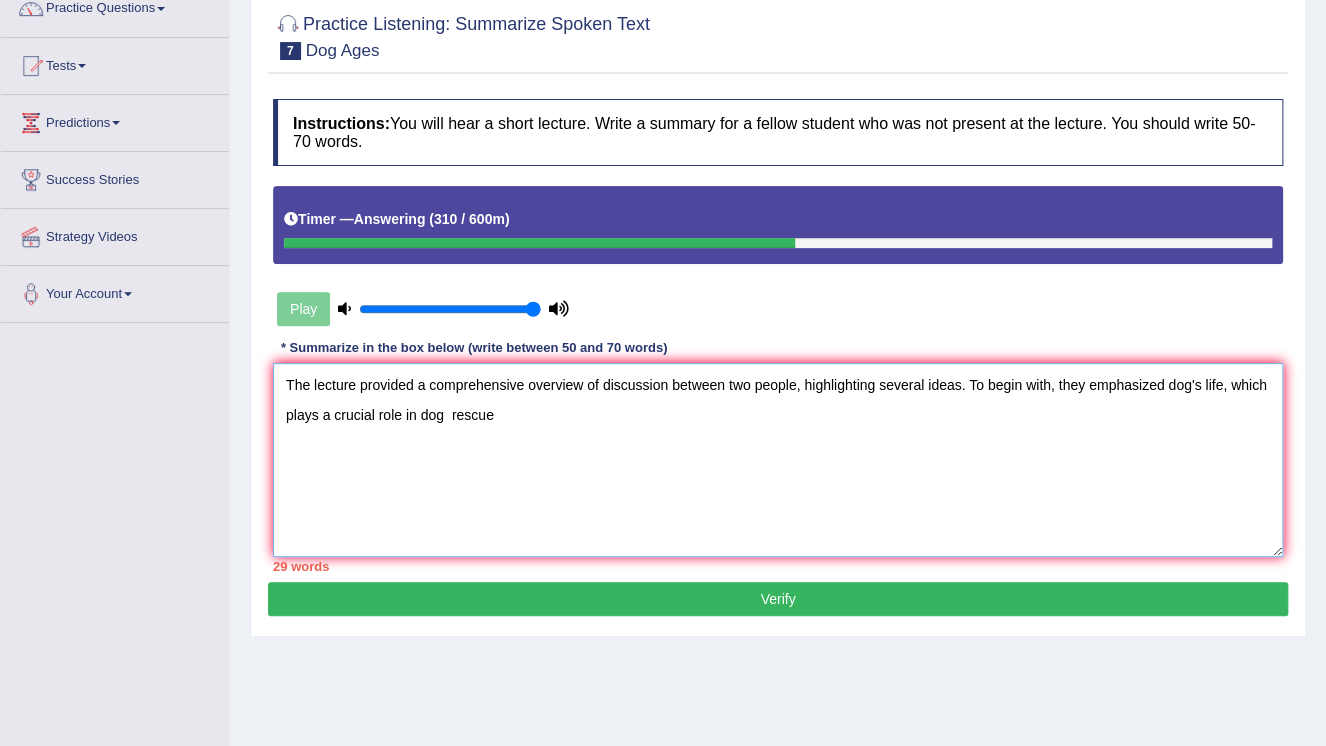 click on "The lecture provided a comprehensive overview of discussion between two people, highlighting several ideas. To begin with, they emphasized dog's life, which plays a crucial role in dog  rescue" at bounding box center (778, 460) 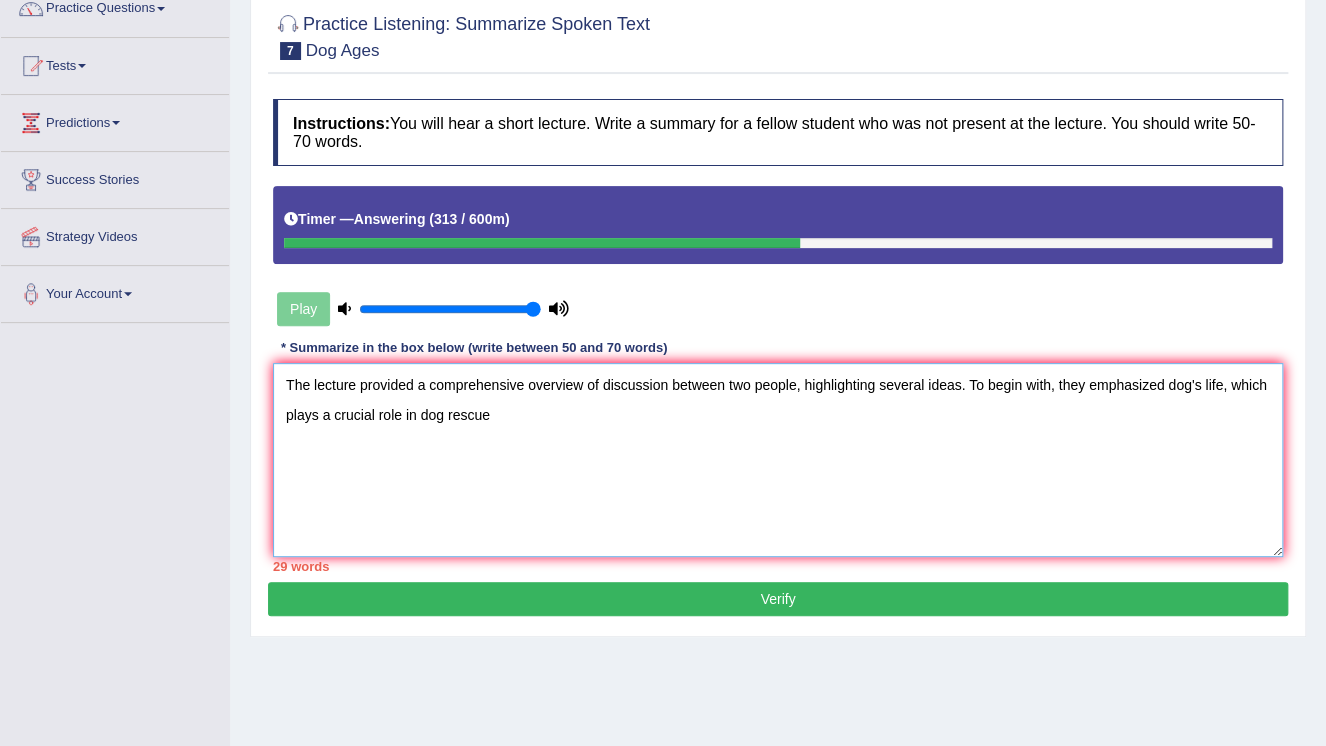 click on "The lecture provided a comprehensive overview of discussion between two people, highlighting several ideas. To begin with, they emphasized dog's life, which plays a crucial role in dog rescue" at bounding box center [778, 460] 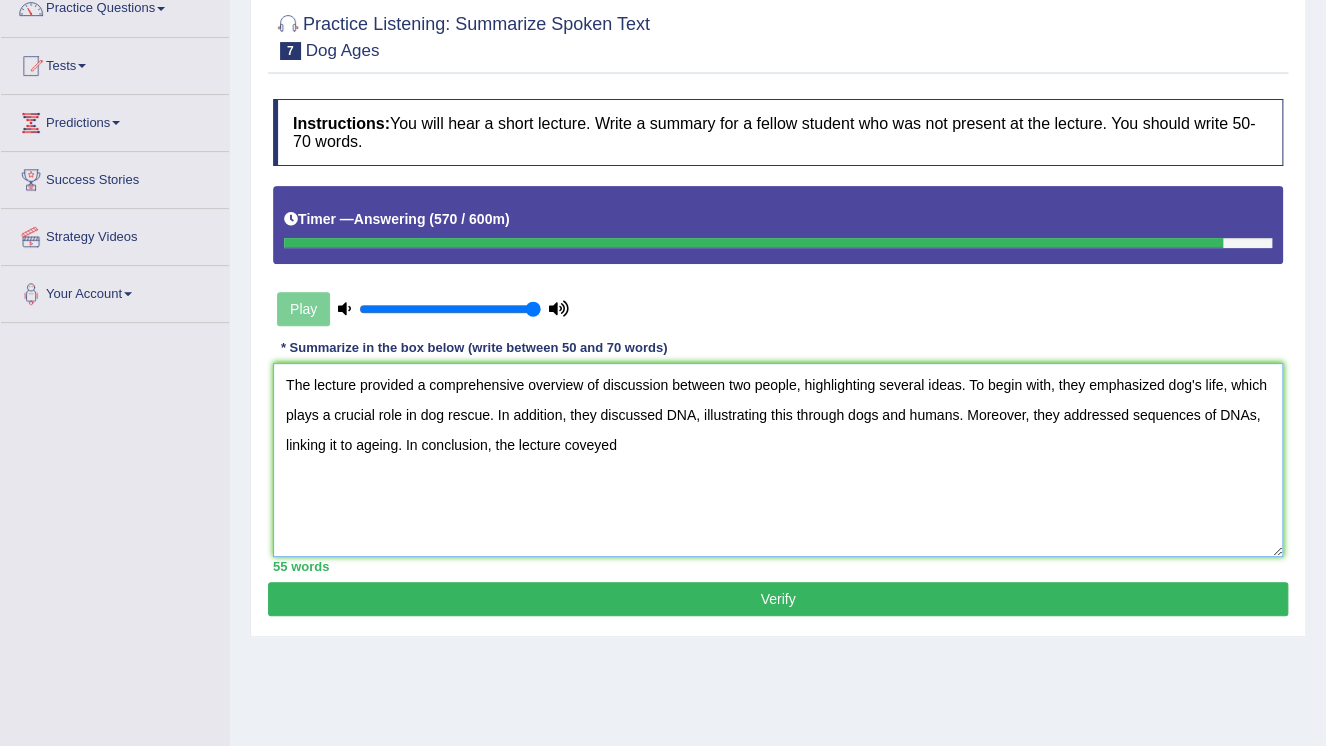 click on "The lecture provided a comprehensive overview of discussion between two people, highlighting several ideas. To begin with, they emphasized dog's life, which plays a crucial role in dog rescue. In addition, they discussed DNA, illustrating this through dogs and humans. Moreover, they addressed sequences of DNAs, linking it to ageing. In conclusion, the lecture coveyed" at bounding box center (778, 460) 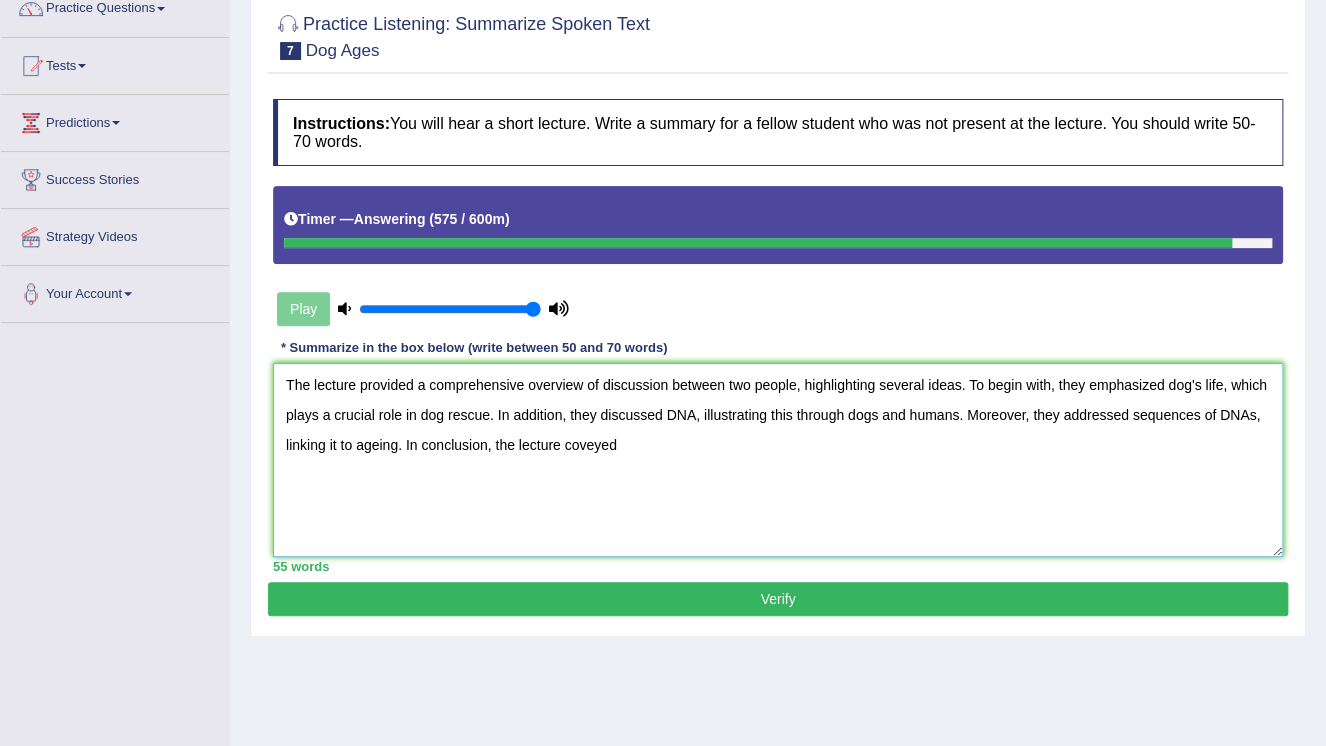 click on "The lecture provided a comprehensive overview of discussion between two people, highlighting several ideas. To begin with, they emphasized dog's life, which plays a crucial role in dog rescue. In addition, they discussed DNA, illustrating this through dogs and humans. Moreover, they addressed sequences of DNAs, linking it to ageing. In conclusion, the lecture coveyed" at bounding box center [778, 460] 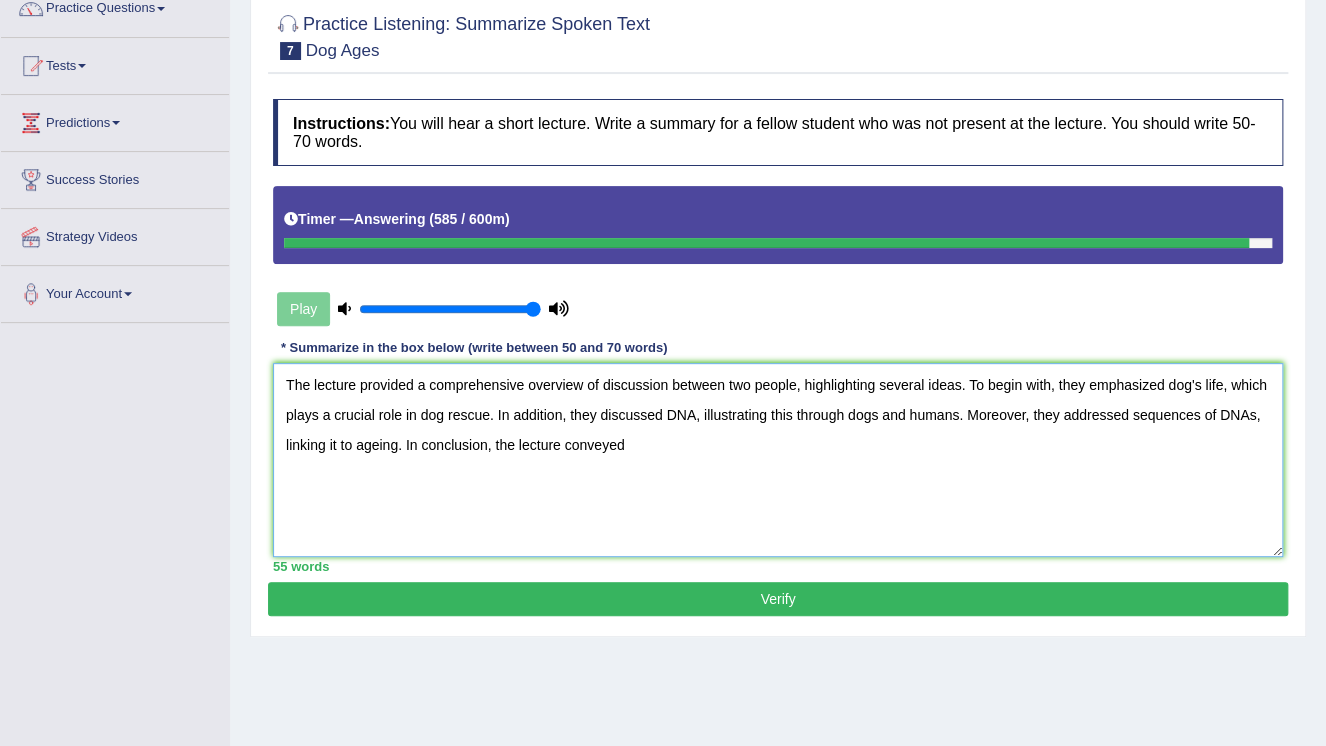 click on "The lecture provided a comprehensive overview of discussion between two people, highlighting several ideas. To begin with, they emphasized dog's life, which plays a crucial role in dog rescue. In addition, they discussed DNA, illustrating this through dogs and humans. Moreover, they addressed sequences of DNAs, linking it to ageing. In conclusion, the lecture conveyed" at bounding box center [778, 460] 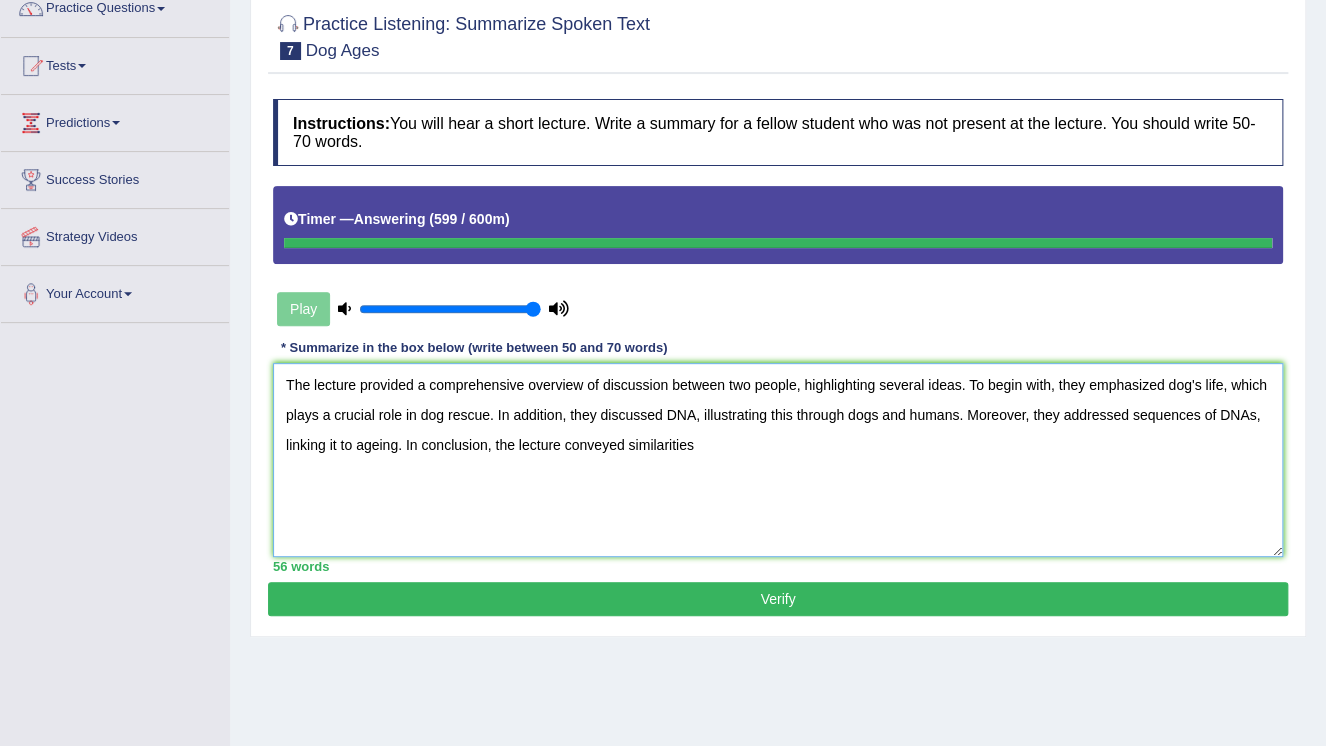 type on "The lecture provided a comprehensive overview of discussion between two people, highlighting several ideas. To begin with, they emphasized dog's life, which plays a crucial role in dog rescue. In addition, they discussed DNA, illustrating this through dogs and humans. Moreover, they addressed sequences of DNAs, linking it to ageing. In conclusion, the lecture conveyed similarities" 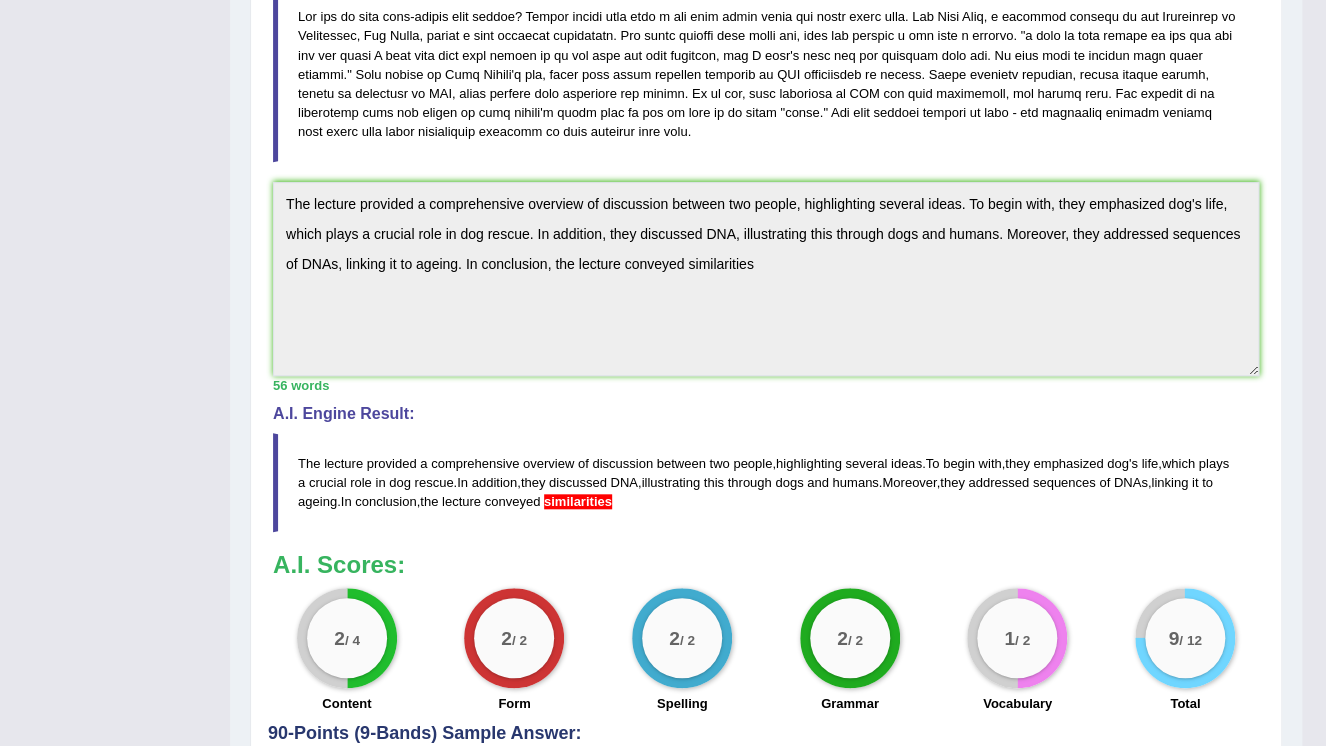 scroll, scrollTop: 553, scrollLeft: 0, axis: vertical 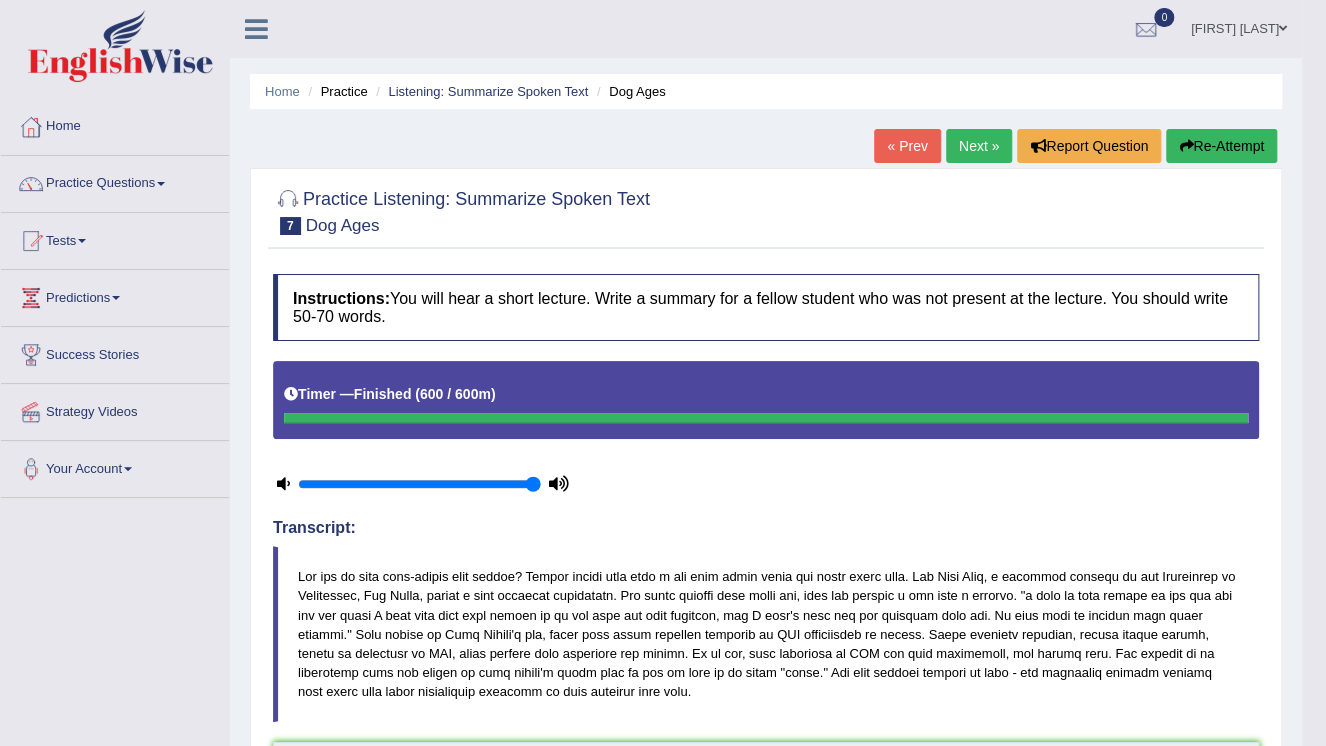 click on "Next »" at bounding box center (979, 146) 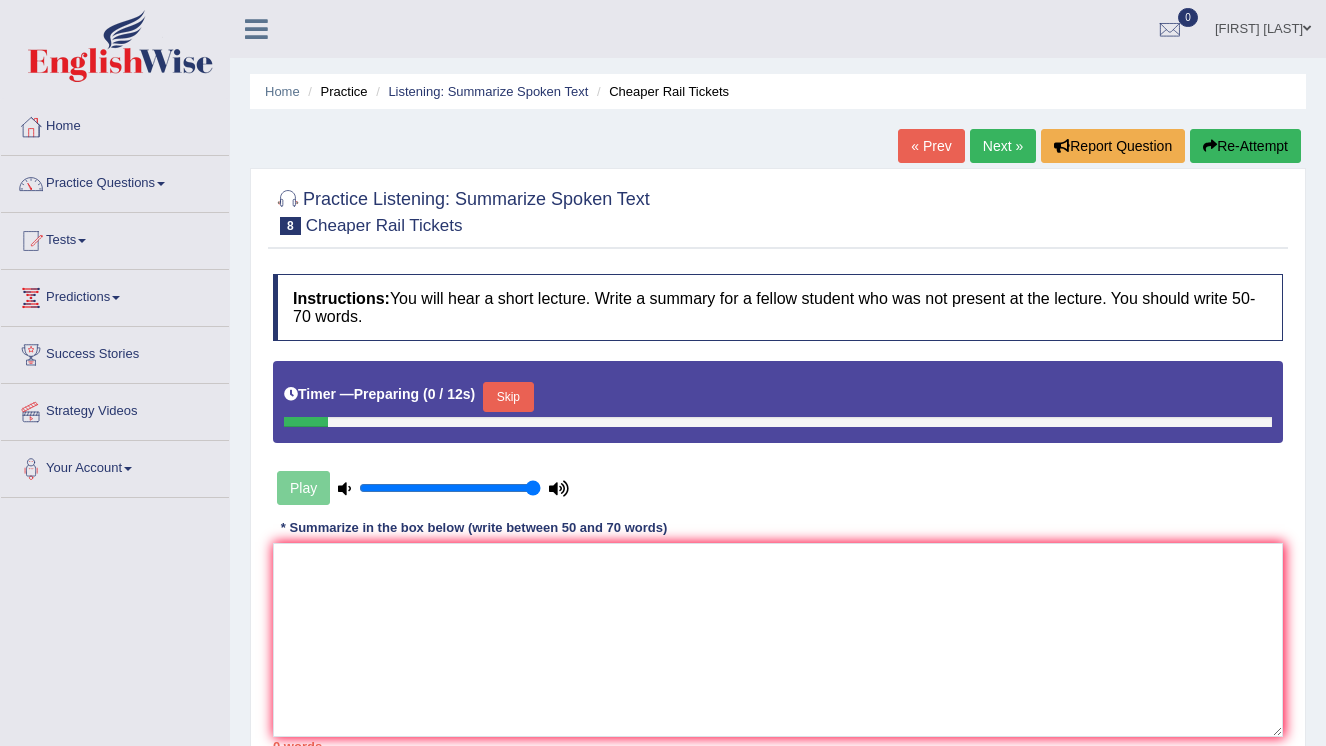 scroll, scrollTop: 0, scrollLeft: 0, axis: both 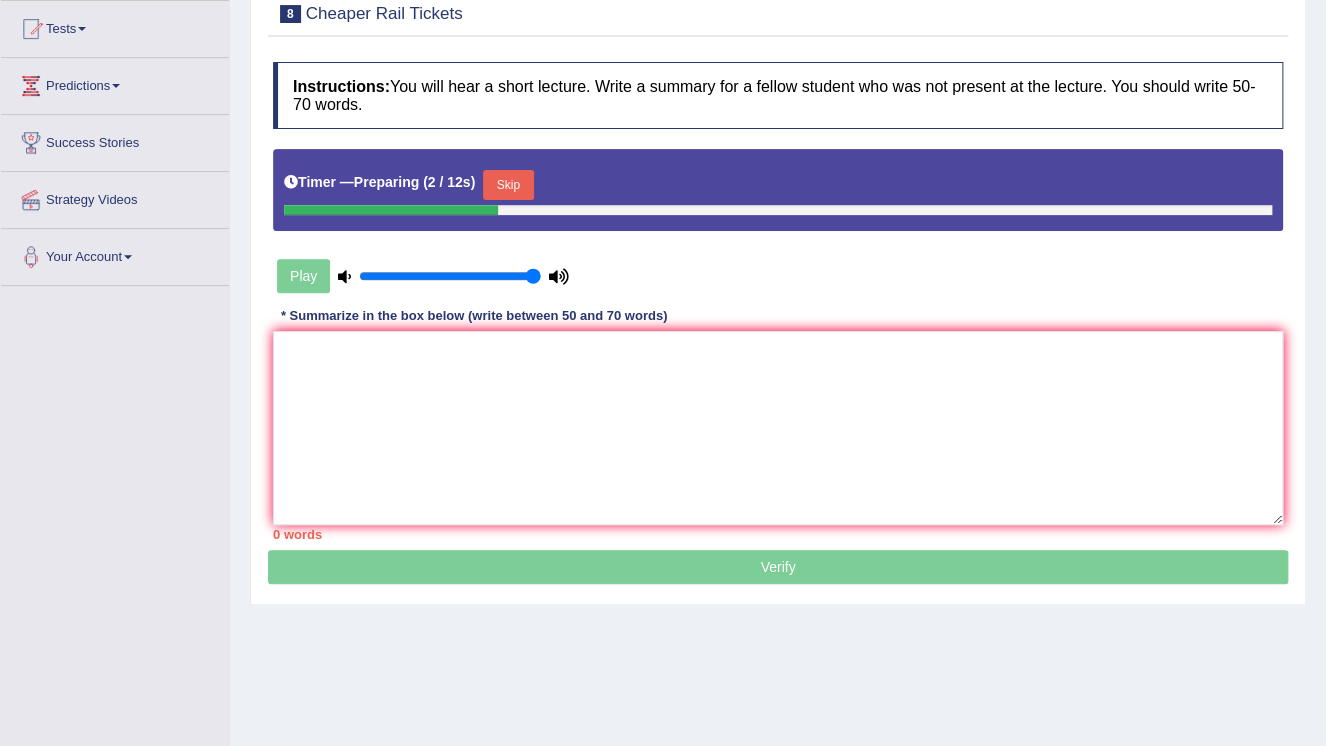 drag, startPoint x: 312, startPoint y: 325, endPoint x: 320, endPoint y: 334, distance: 12.0415945 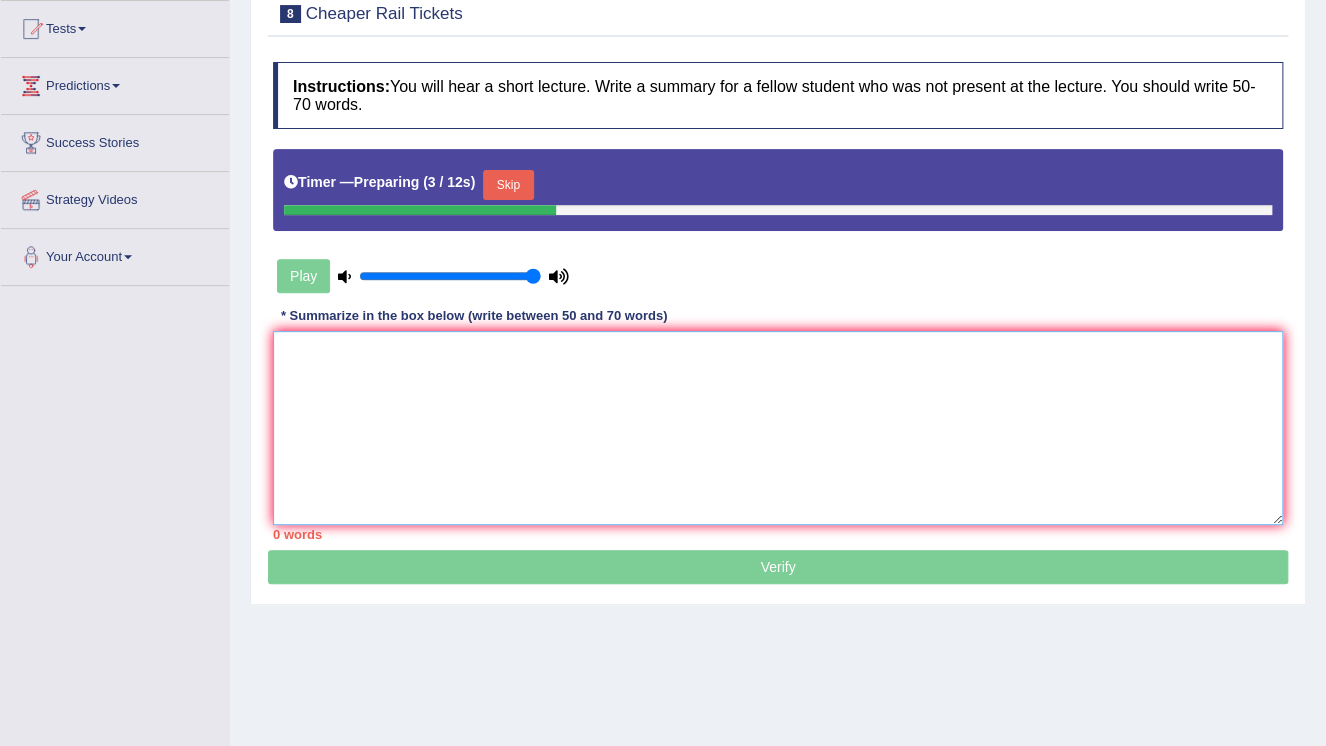 click at bounding box center (778, 428) 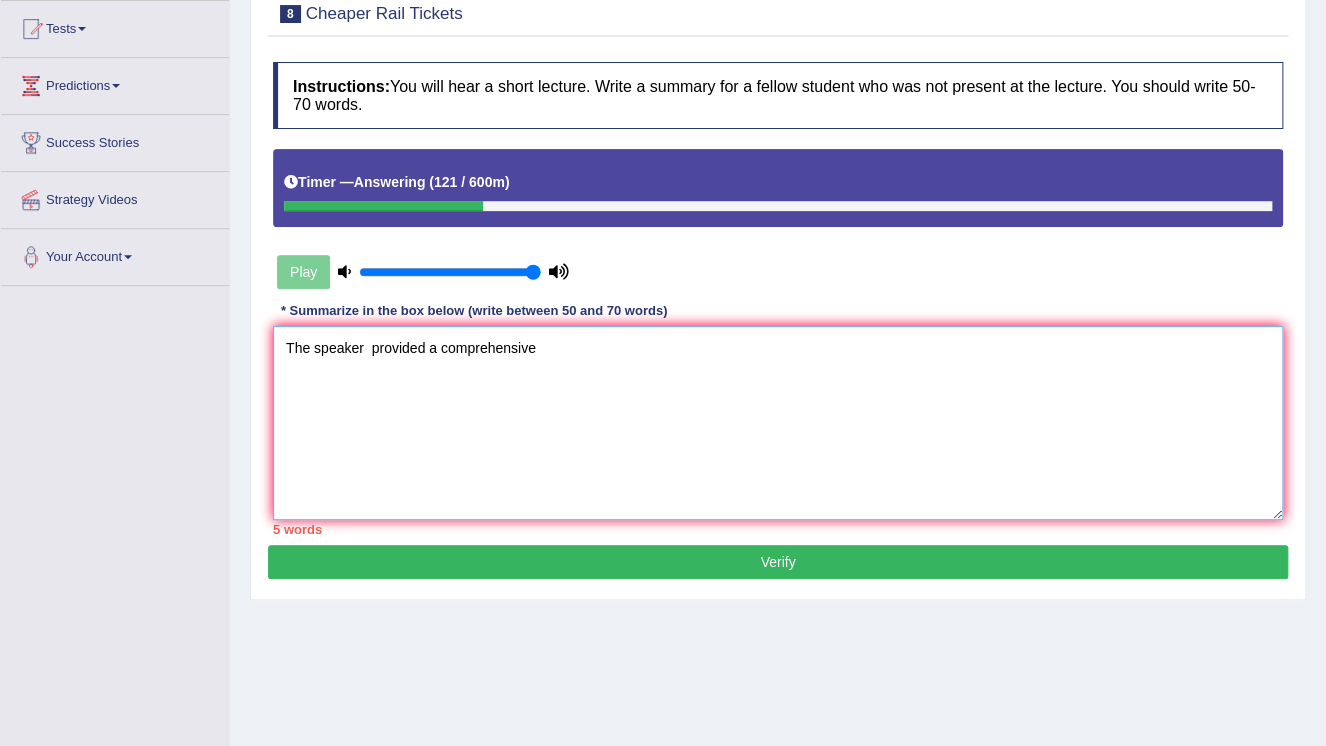 click on "The speaker  provided a comprehensive" at bounding box center (778, 423) 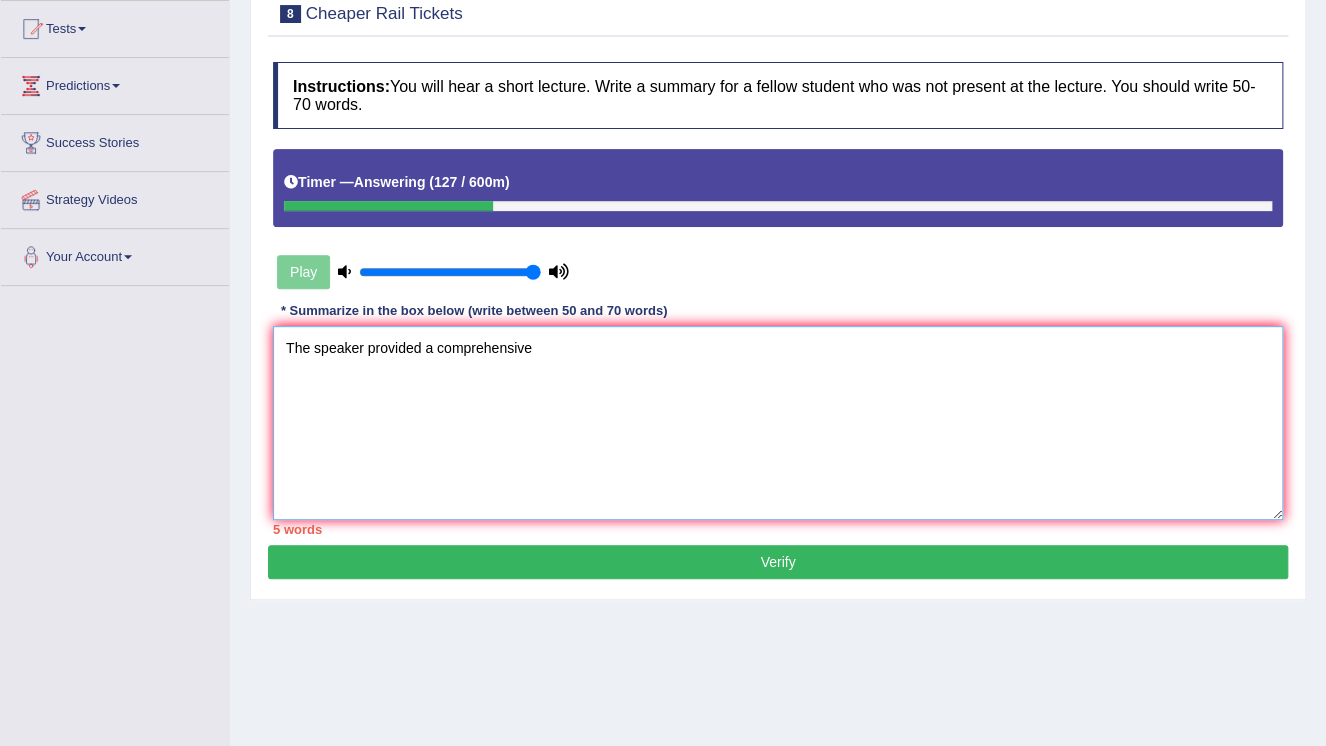 click on "The speaker provided a comprehensive" at bounding box center (778, 423) 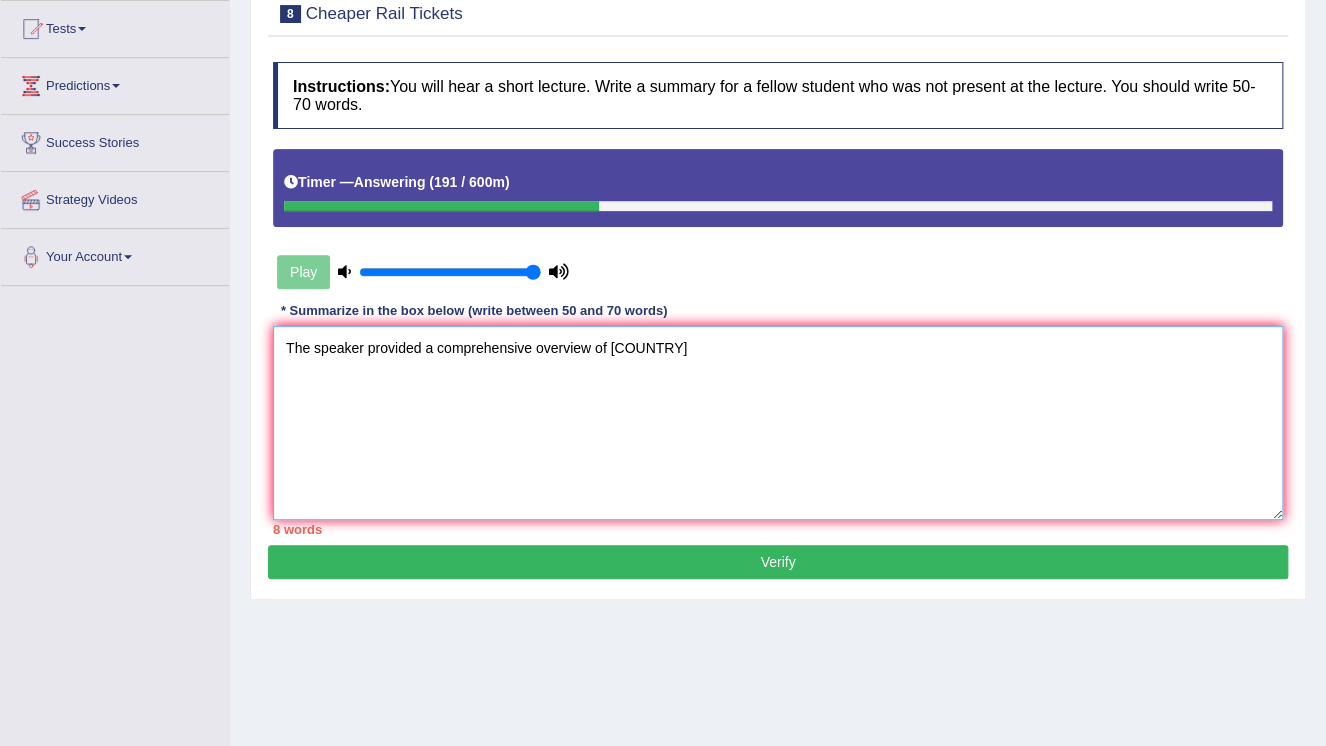 click on "The speaker provided a comprehensive overview of Germany" at bounding box center (778, 423) 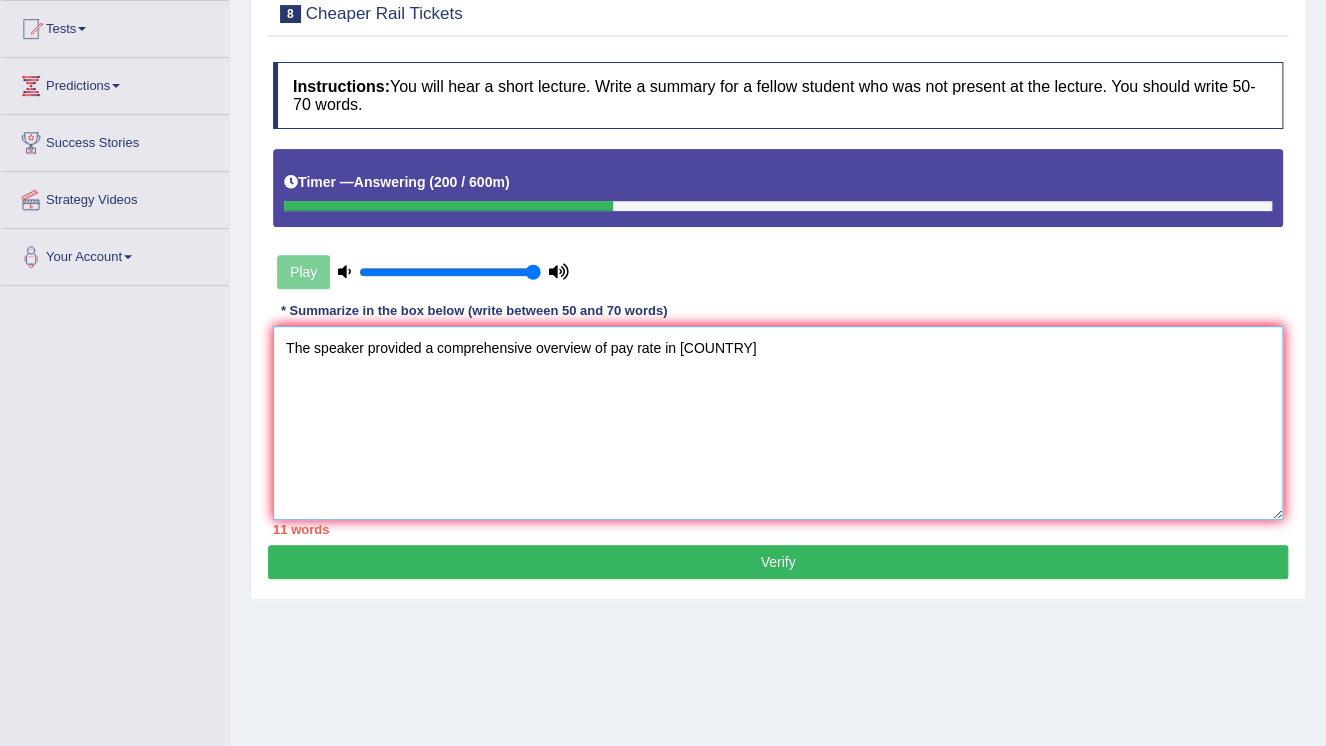 click on "The speaker provided a comprehensive overview of pay rate in Germany" at bounding box center [778, 423] 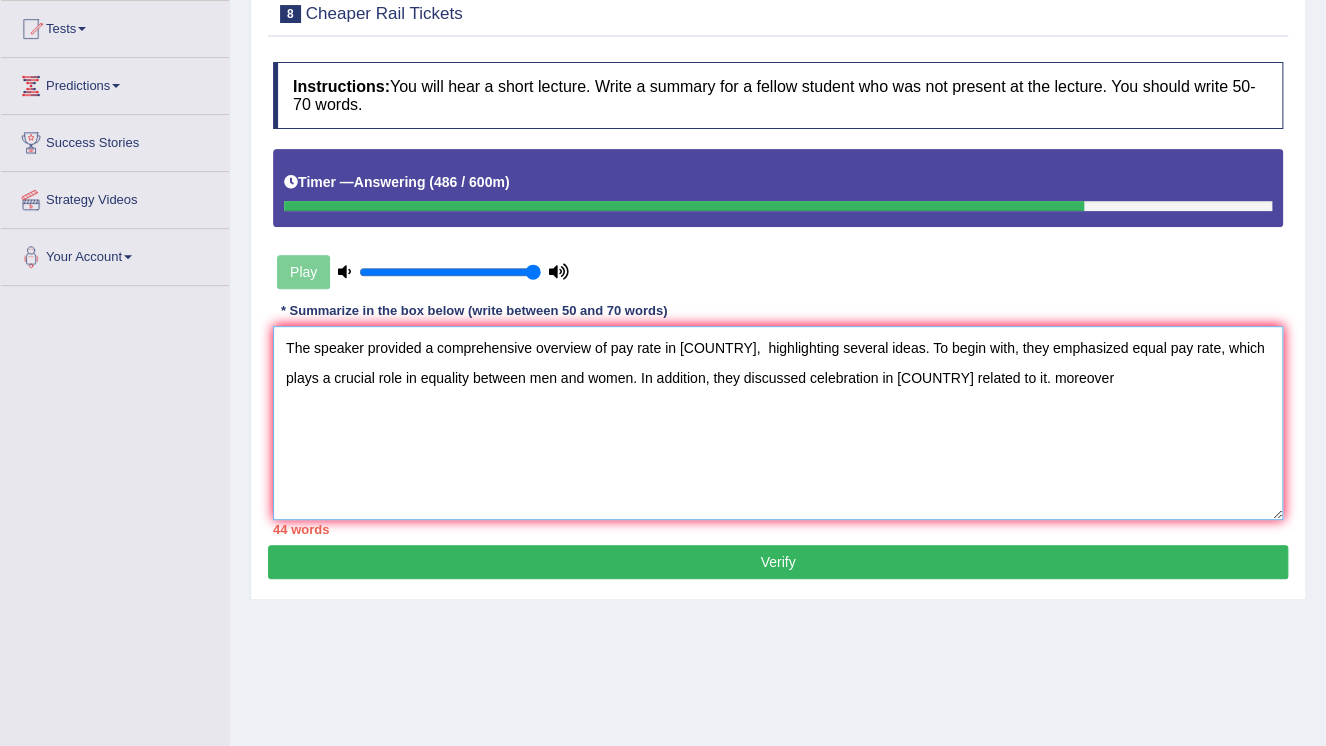 click on "The speaker provided a comprehensive overview of pay rate in Germany,  highlighting several ideas. To begin with, they emphasized equal pay rate, which plays a crucial role in equality between men and women. In addition, they discussed celebration in Germany related to it. moreover" at bounding box center [778, 423] 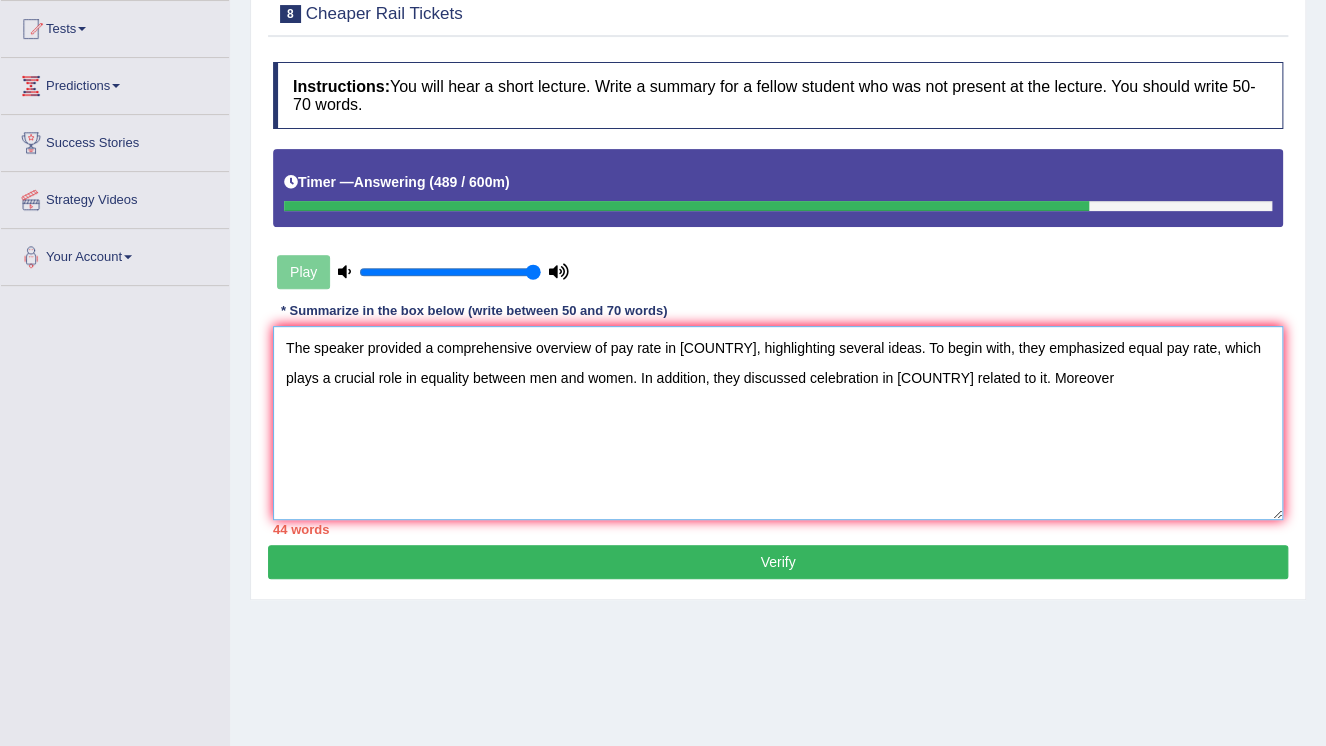 click on "The speaker provided a comprehensive overview of pay rate in Germany,  highlighting several ideas. To begin with, they emphasized equal pay rate, which plays a crucial role in equality between men and women. In addition, they discussed celebration in Germany related to it. Moreover" at bounding box center (778, 423) 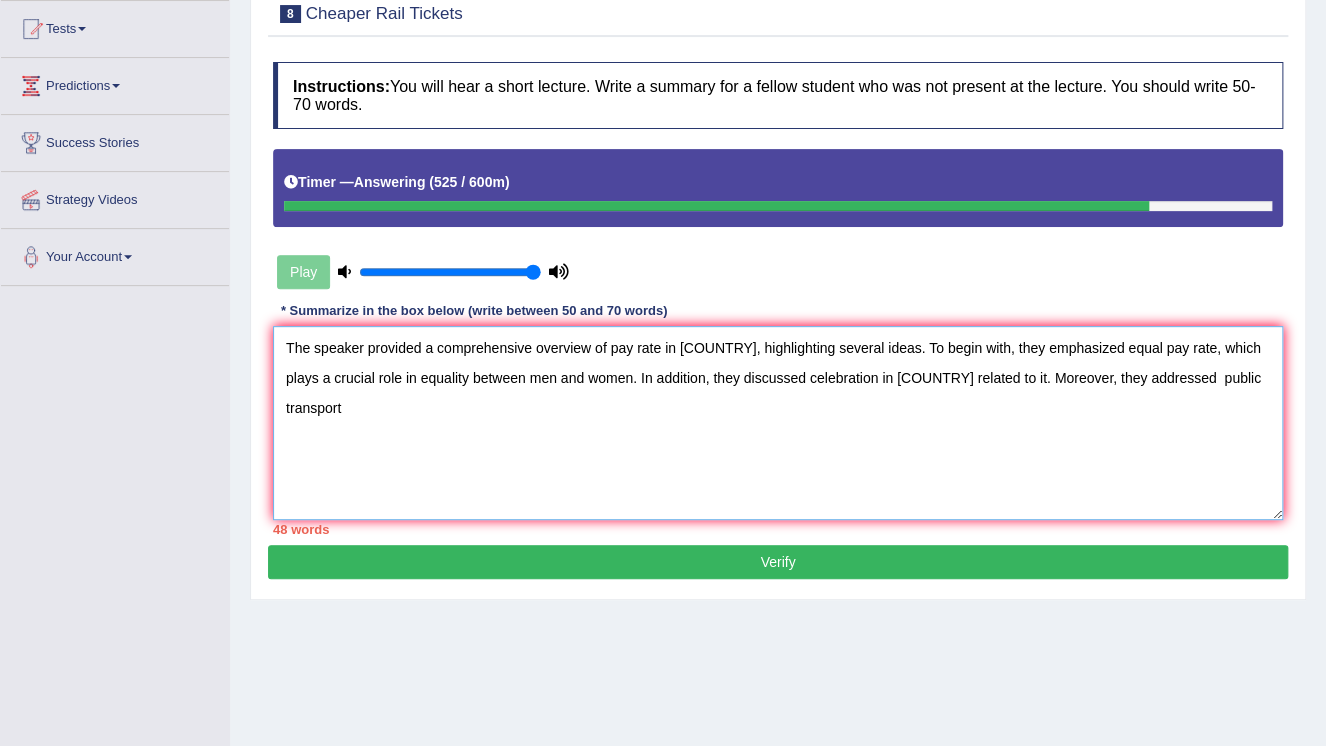 click on "The speaker provided a comprehensive overview of pay rate in Germany,  highlighting several ideas. To begin with, they emphasized equal pay rate, which plays a crucial role in equality between men and women. In addition, they discussed celebration in Germany related to it. Moreover, they addressed  public transport" at bounding box center [778, 423] 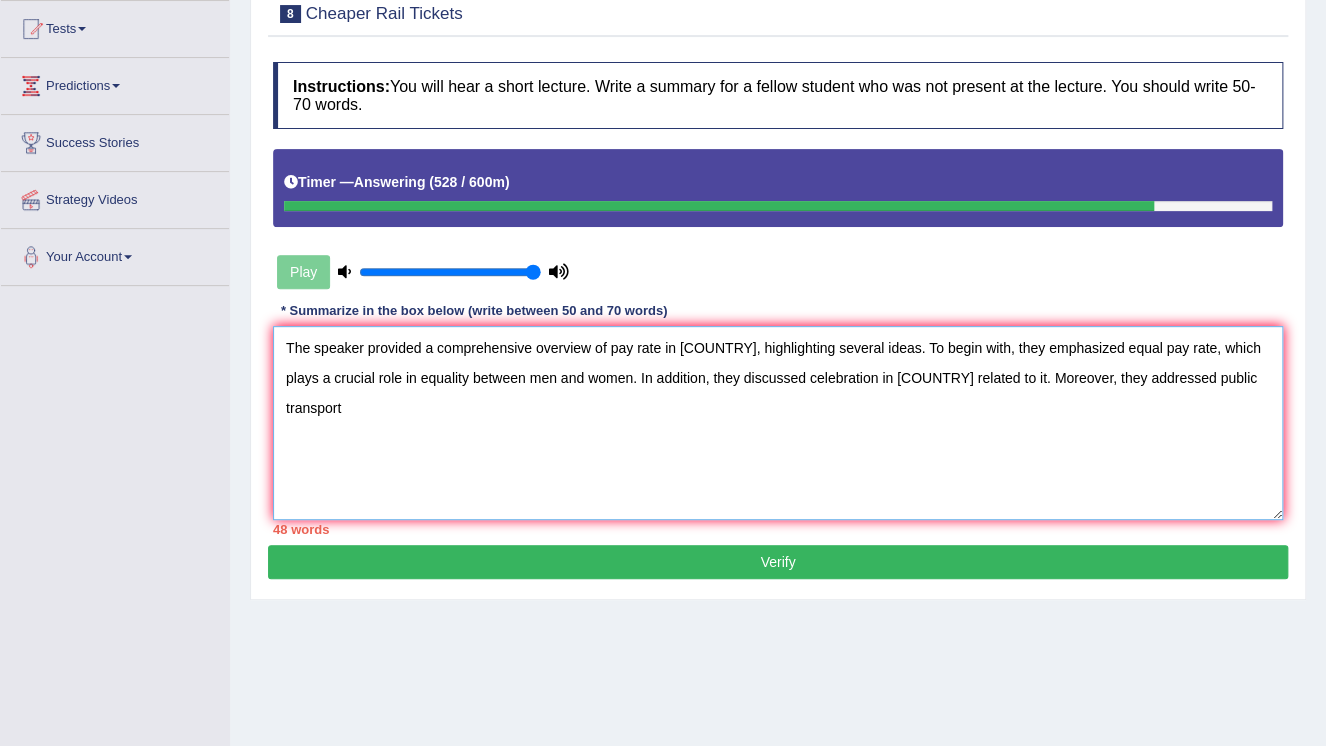 click on "The speaker provided a comprehensive overview of pay rate in Germany,  highlighting several ideas. To begin with, they emphasized equal pay rate, which plays a crucial role in equality between men and women. In addition, they discussed celebration in Germany related to it. Moreover, they addressed public transport" at bounding box center [778, 423] 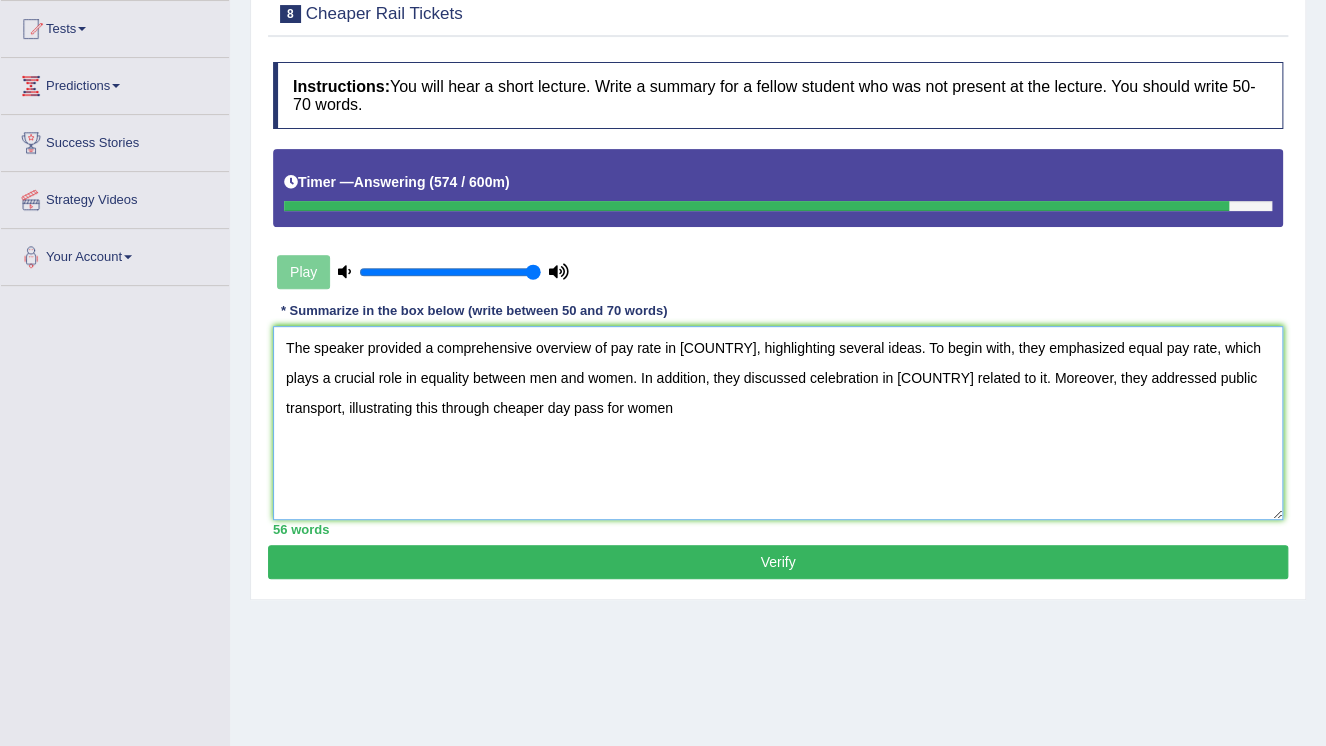 click on "The speaker provided a comprehensive overview of pay rate in Germany,  highlighting several ideas. To begin with, they emphasized equal pay rate, which plays a crucial role in equality between men and women. In addition, they discussed celebration in Germany related to it. Moreover, they addressed public transport, illustrating this through cheaper day pass for women" at bounding box center [778, 423] 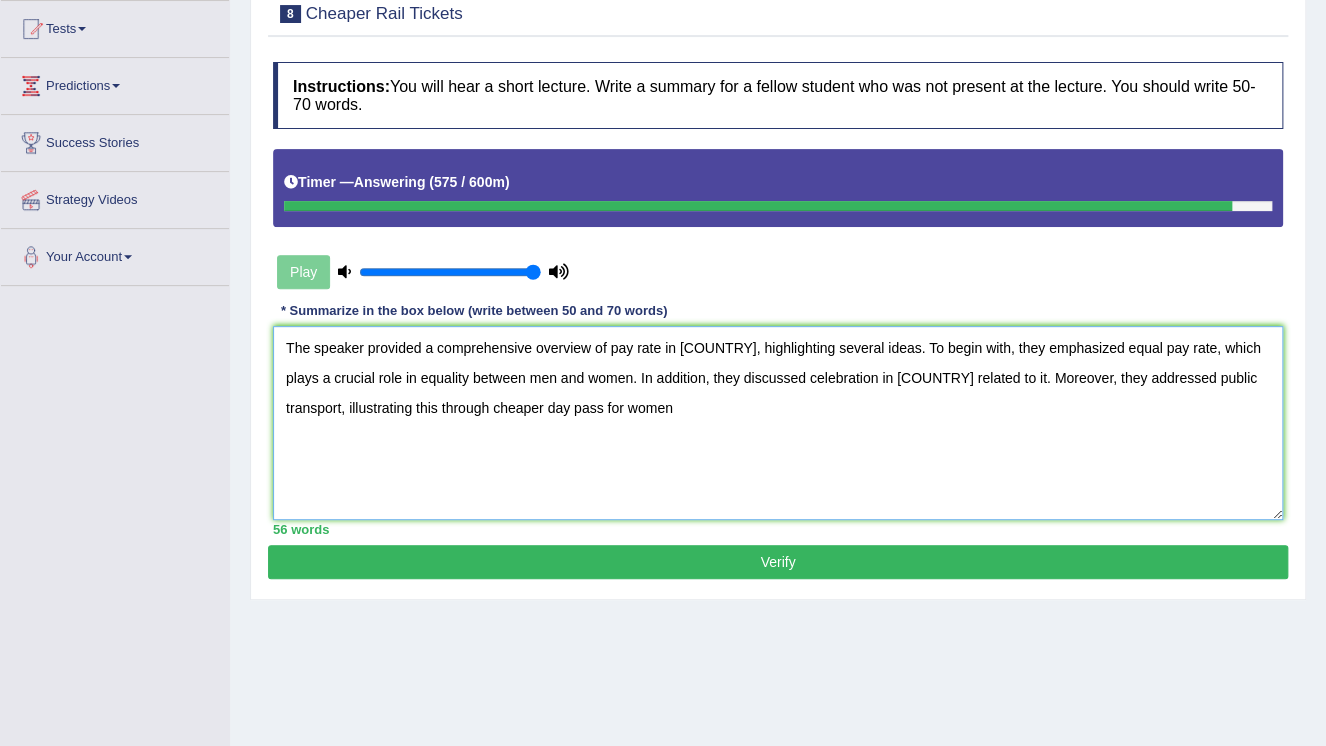 click on "The speaker provided a comprehensive overview of pay rate in Germany,  highlighting several ideas. To begin with, they emphasized equal pay rate, which plays a crucial role in equality between men and women. In addition, they discussed celebration in Germany related to it. Moreover, they addressed public transport, illustrating this through cheaper day pass for women" at bounding box center [778, 423] 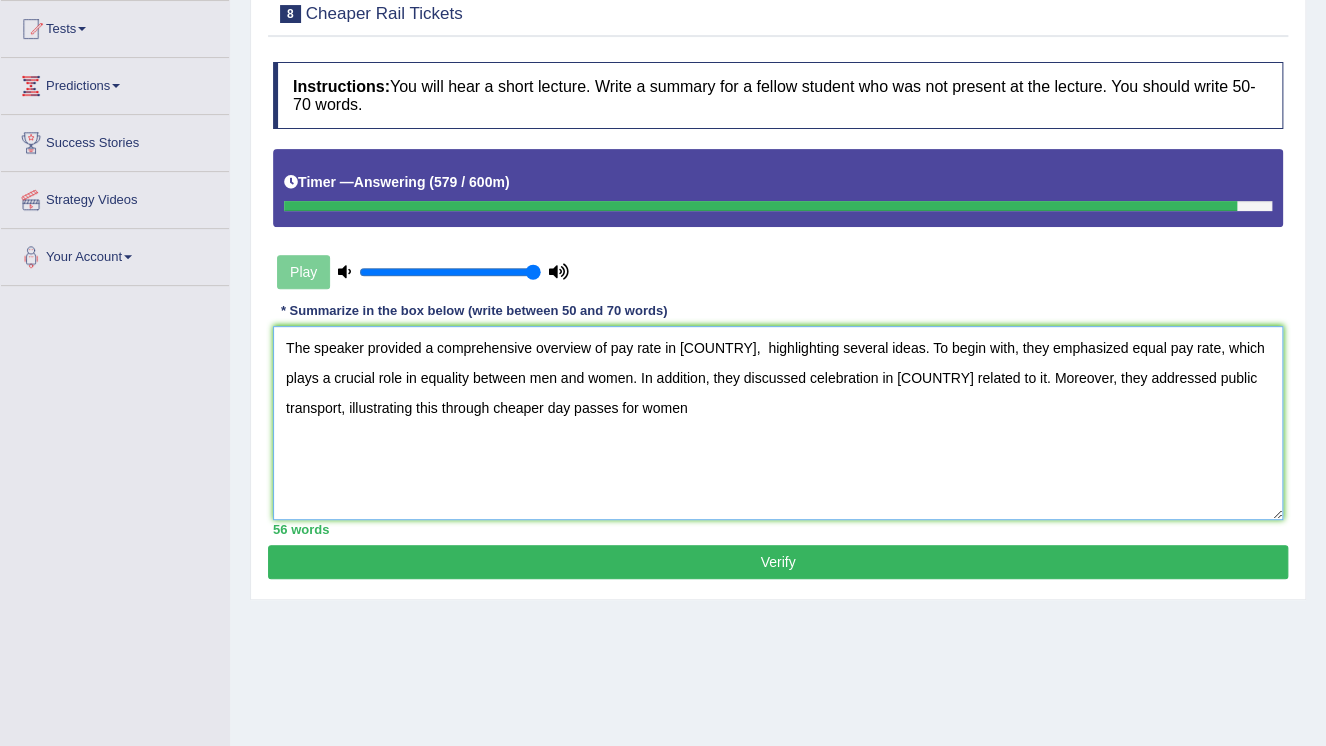 click on "The speaker provided a comprehensive overview of pay rate in Germany,  highlighting several ideas. To begin with, they emphasized equal pay rate, which plays a crucial role in equality between men and women. In addition, they discussed celebration in Germany related to it. Moreover, they addressed public transport, illustrating this through cheaper day passes for women" at bounding box center (778, 423) 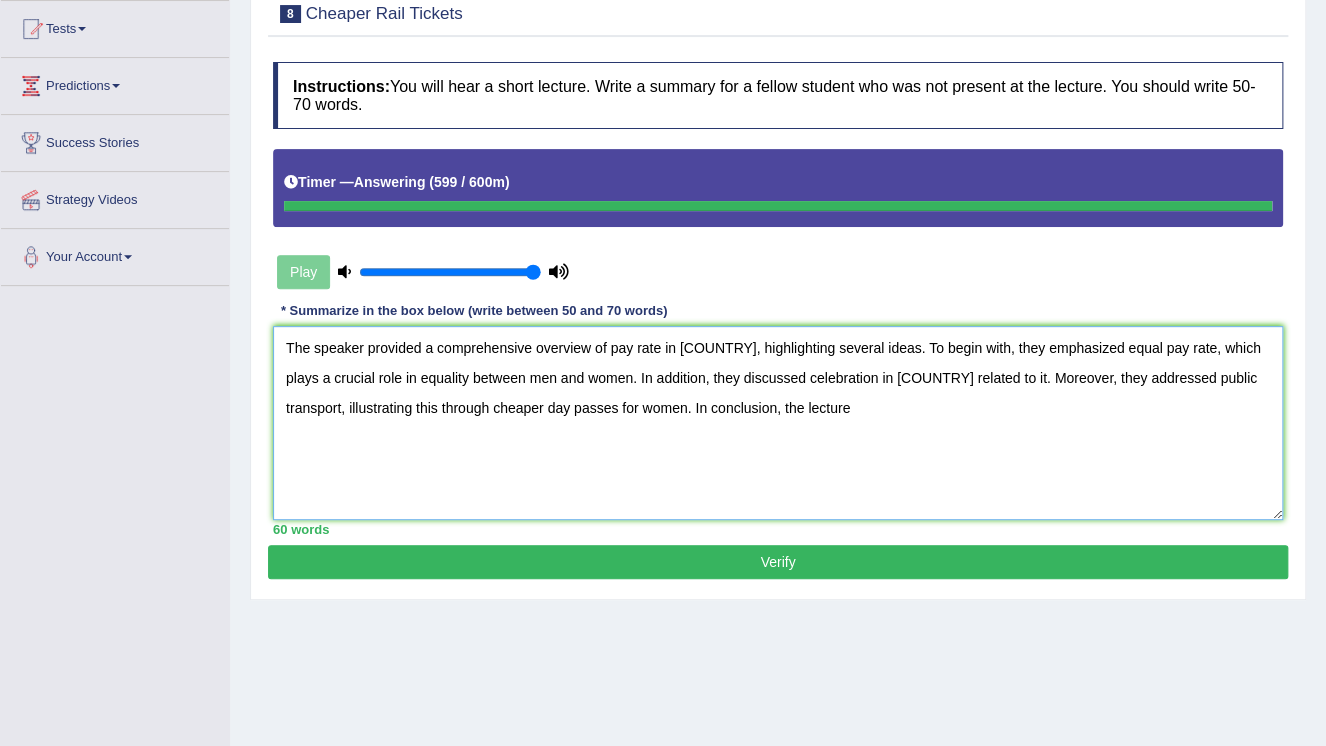type on "The speaker provided a comprehensive overview of pay rate in Germany,  highlighting several ideas. To begin with, they emphasized equal pay rate, which plays a crucial role in equality between men and women. In addition, they discussed celebration in Germany related to it. Moreover, they addressed public transport, illustrating this through cheaper day passes for women. In conclusion, the lecture" 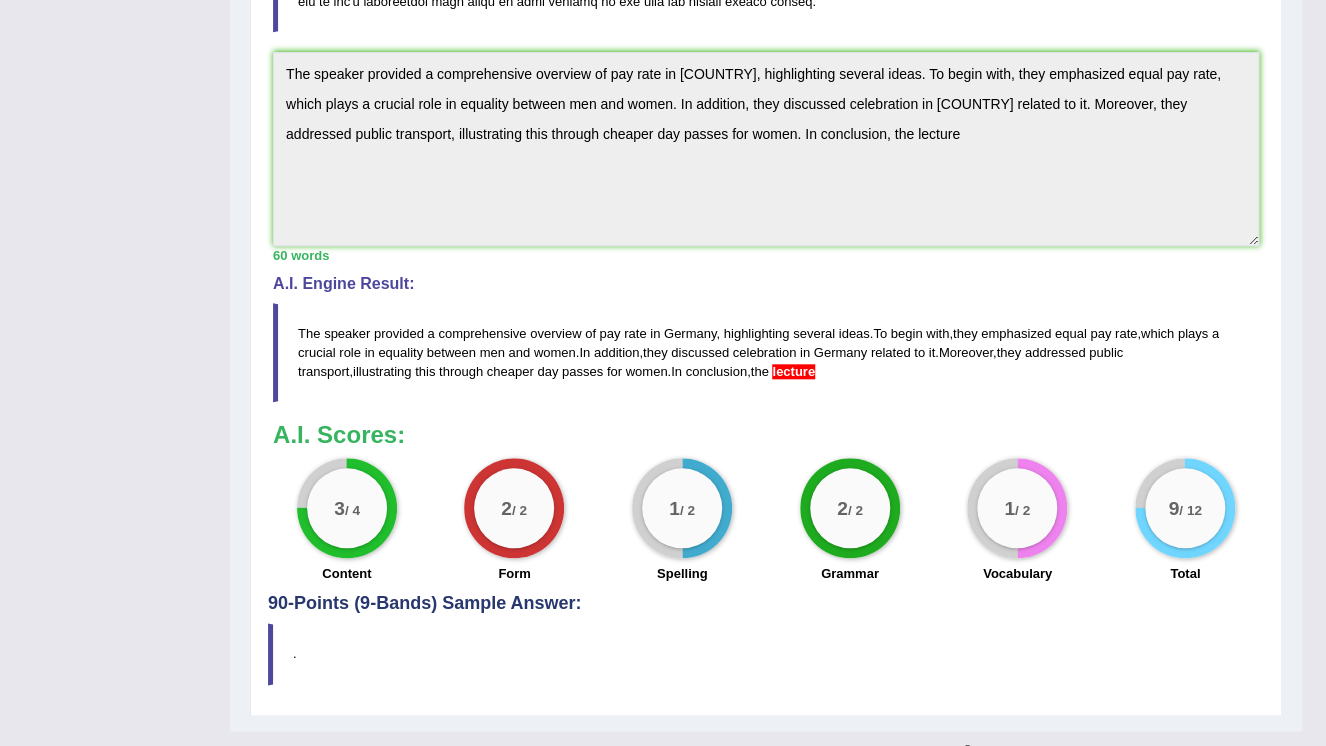 scroll, scrollTop: 713, scrollLeft: 0, axis: vertical 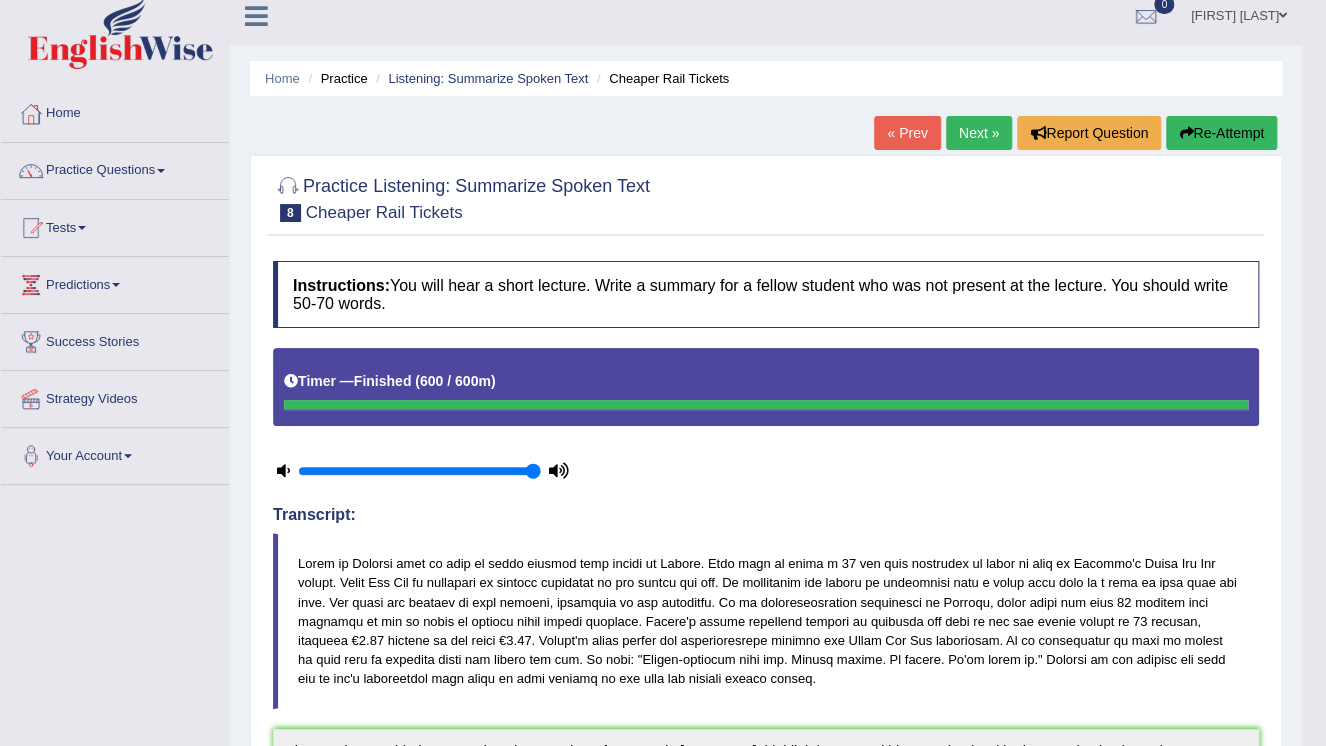 click on "Next »" at bounding box center (979, 133) 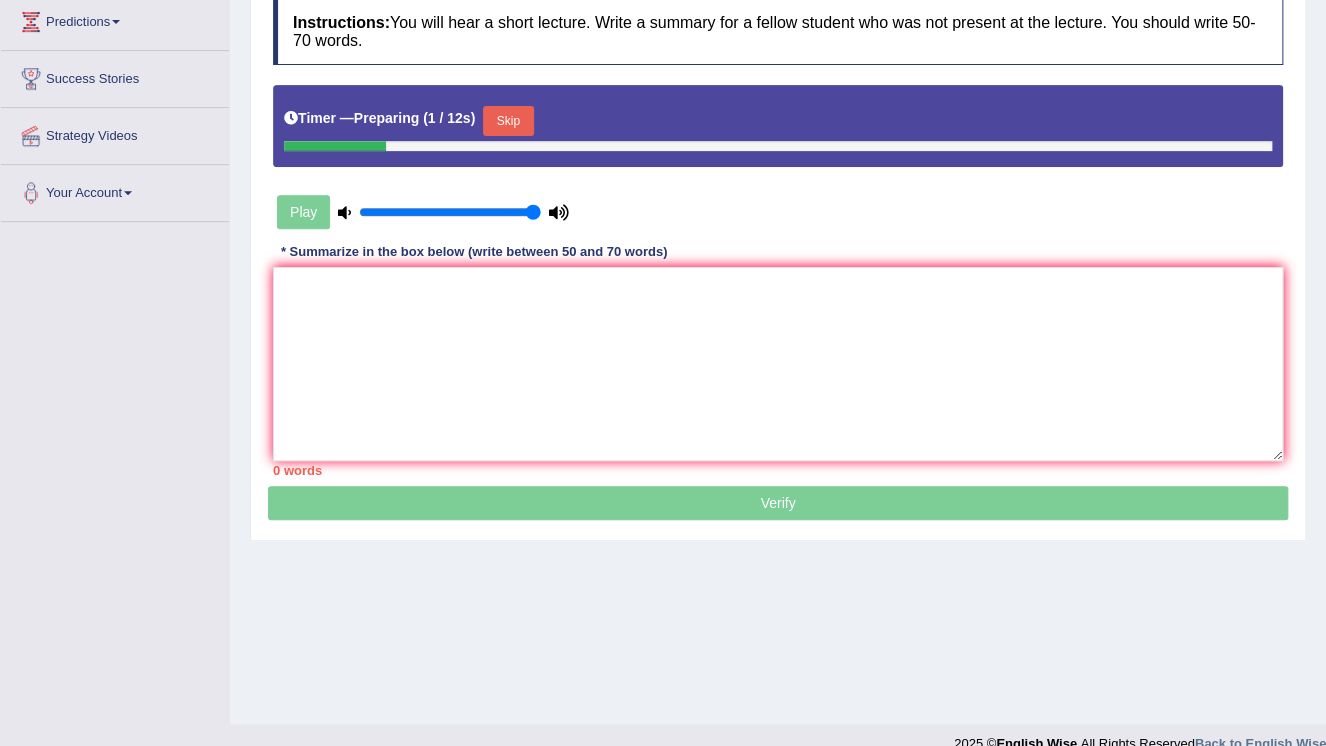 scroll, scrollTop: 277, scrollLeft: 0, axis: vertical 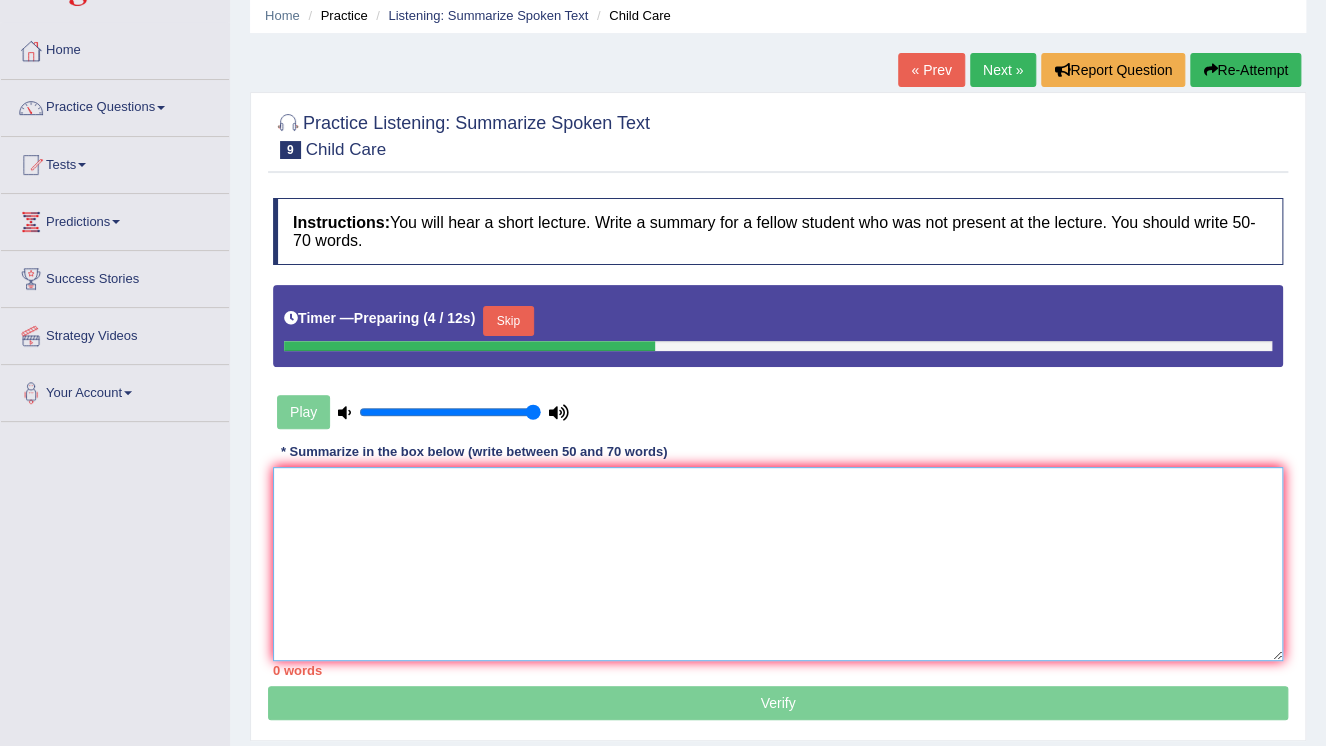 click at bounding box center [778, 564] 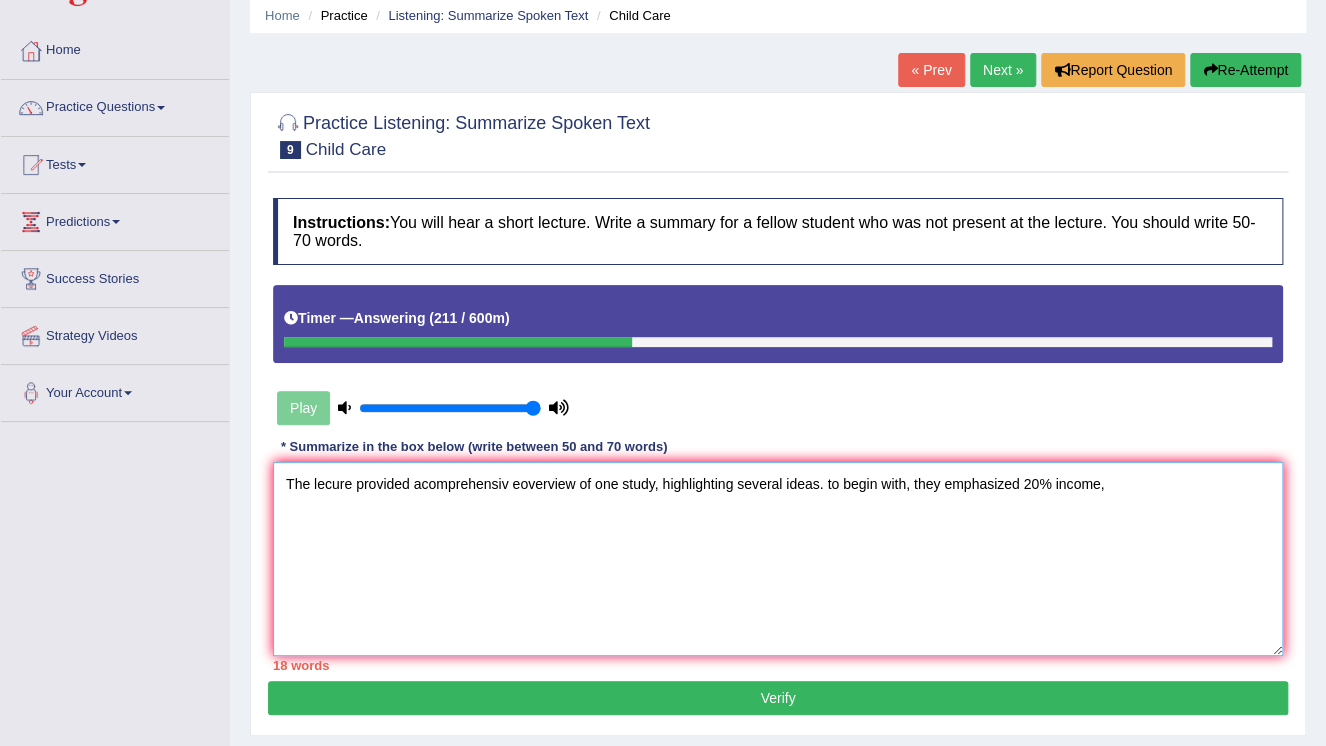 click on "The lecure provided acomprehensiv eoverview of one study, highlighting several ideas. to begin with, they emphasized 20% income," at bounding box center (778, 559) 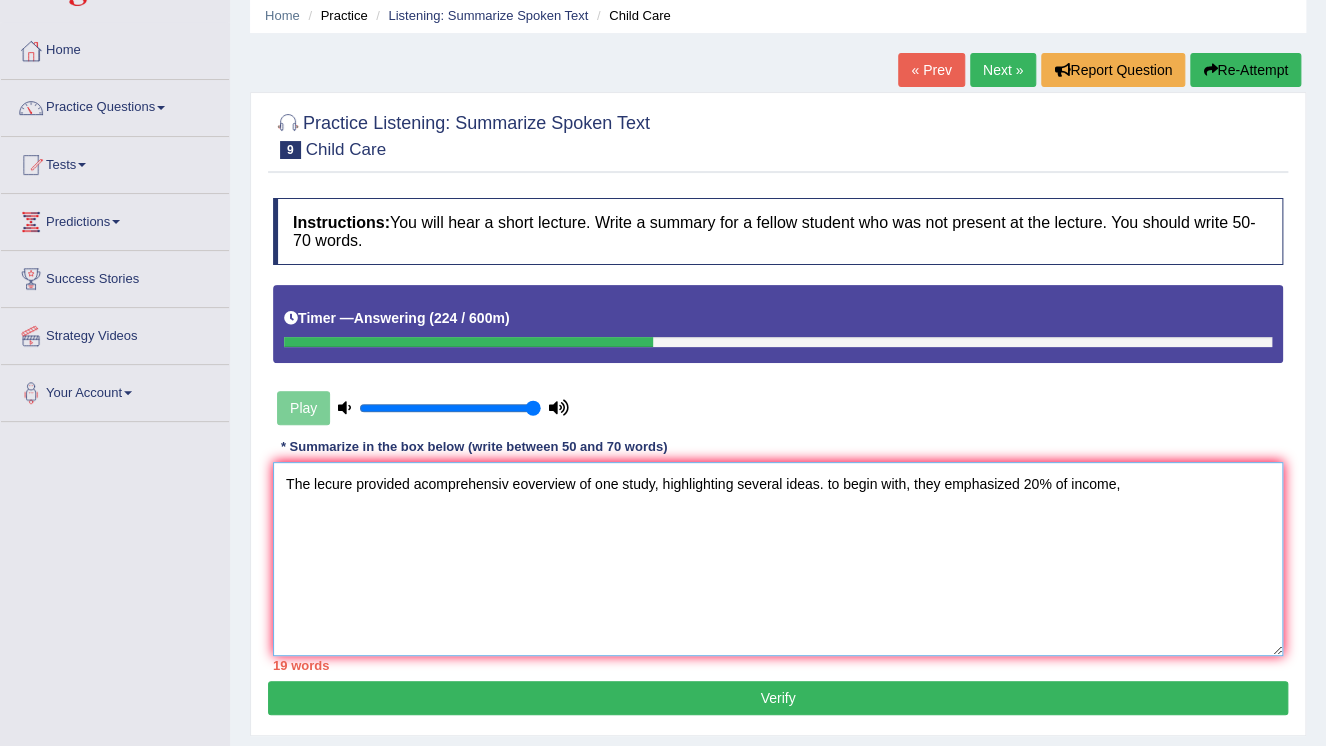 click on "The lecure provided acomprehensiv eoverview of one study, highlighting several ideas. to begin with, they emphasized 20% of income," at bounding box center [778, 559] 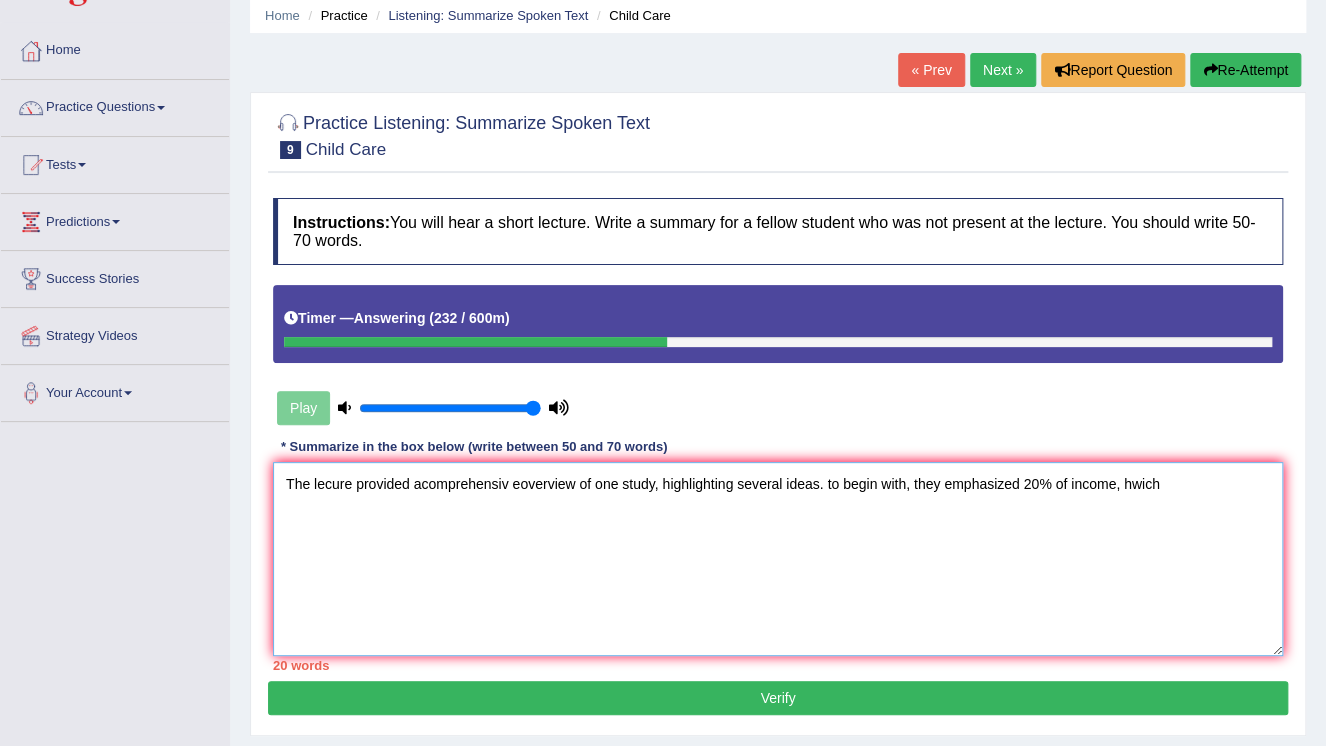 click on "The lecure provided acomprehensiv eoverview of one study, highlighting several ideas. to begin with, they emphasized 20% of income, hwich" at bounding box center (778, 559) 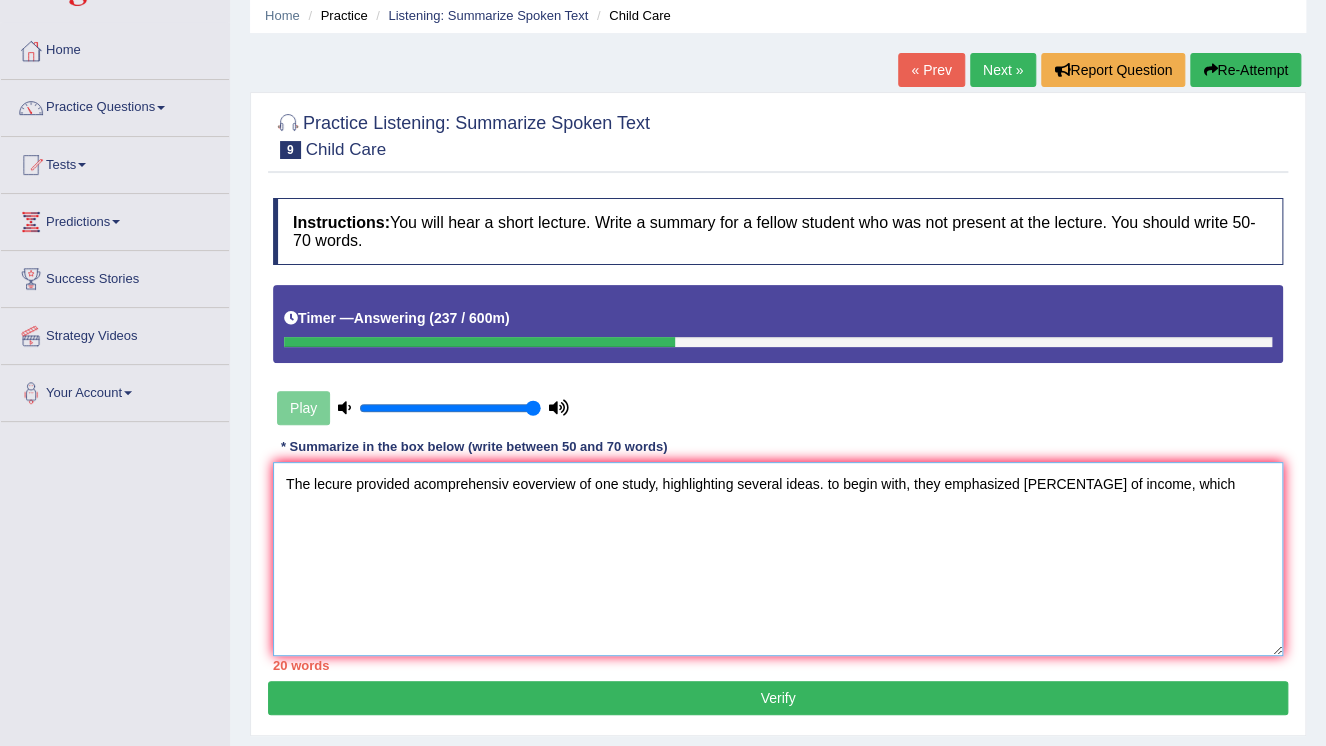 click on "The lecure provided acomprehensiv eoverview of one study, highlighting several ideas. to begin with, they emphasized [PERCENTAGE] of income, which" at bounding box center (778, 559) 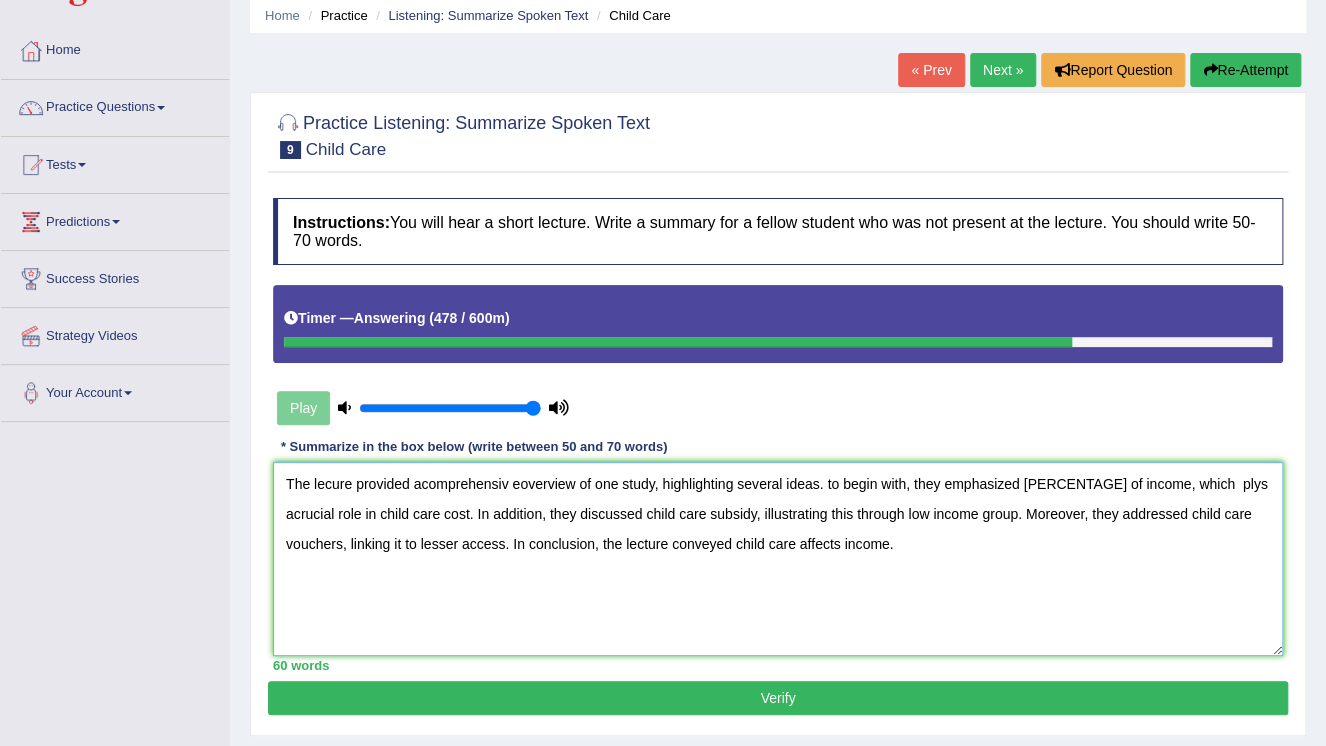 click on "The lecure provided acomprehensiv eoverview of one study, highlighting several ideas. to begin with, they emphasized [PERCENTAGE] of income, which  plys  acrucial role in child care cost. In addition, they discussed child care subsidy, illustrating this through low income group. Moreover, they addressed child care vouchers, linking it to lesser access. In conclusion, the lecture conveyed child care affects income." at bounding box center [778, 559] 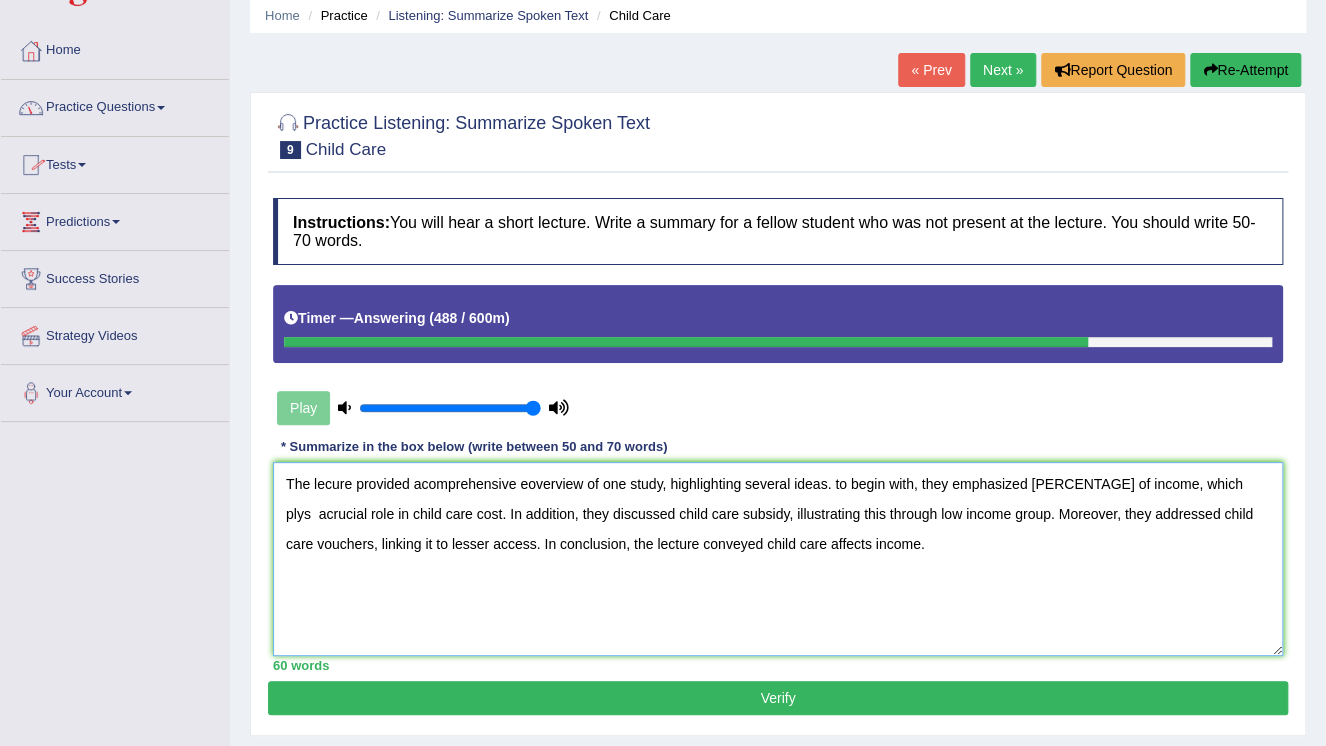 click on "The lecure provided acomprehensive eoverview of one study, highlighting several ideas. to begin with, they emphasized [PERCENTAGE] of income, which  plys  acrucial role in child care cost. In addition, they discussed child care subsidy, illustrating this through low income group. Moreover, they addressed child care vouchers, linking it to lesser access. In conclusion, the lecture conveyed child care affects income." at bounding box center [778, 559] 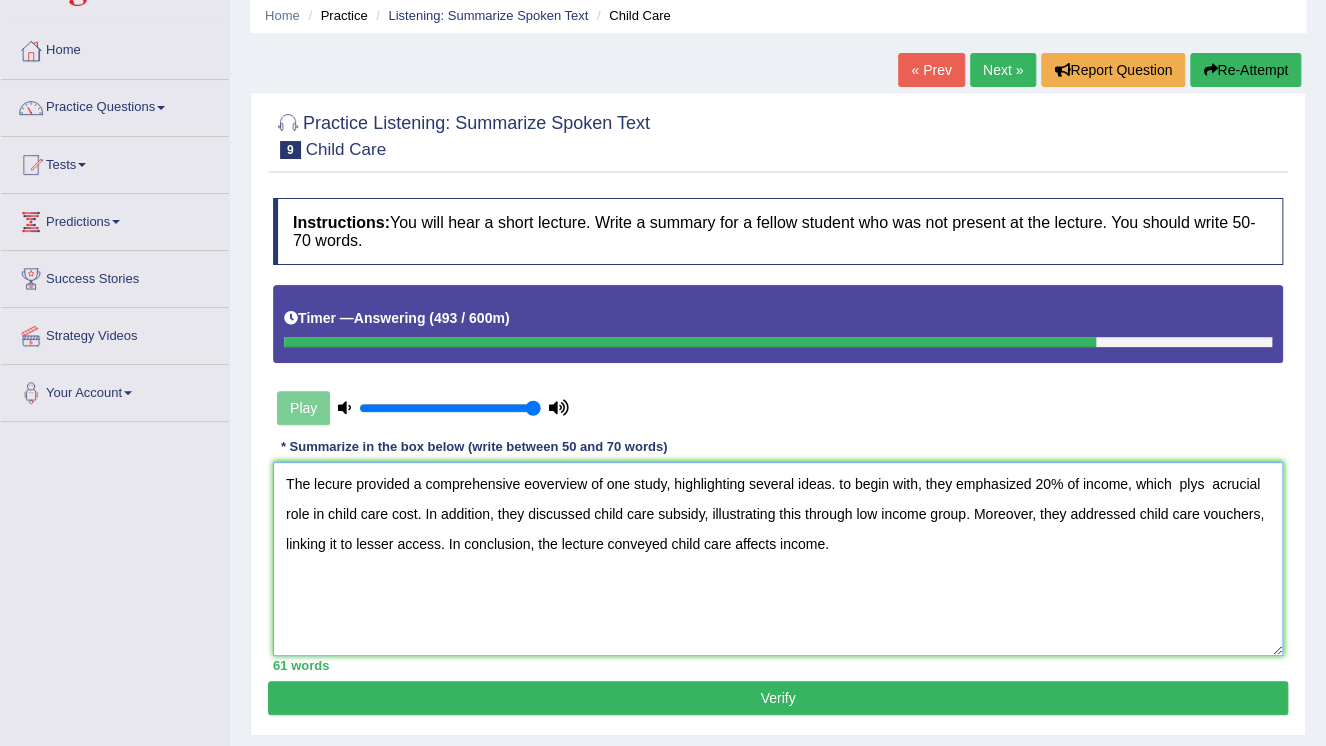 click on "The lecure provided a comprehensive eoverview of one study, highlighting several ideas. to begin with, they emphasized 20% of income, which  plys  acrucial role in child care cost. In addition, they discussed child care subsidy, illustrating this through low income group. Moreover, they addressed child care vouchers, linking it to lesser access. In conclusion, the lecture conveyed child care affects income." at bounding box center [778, 559] 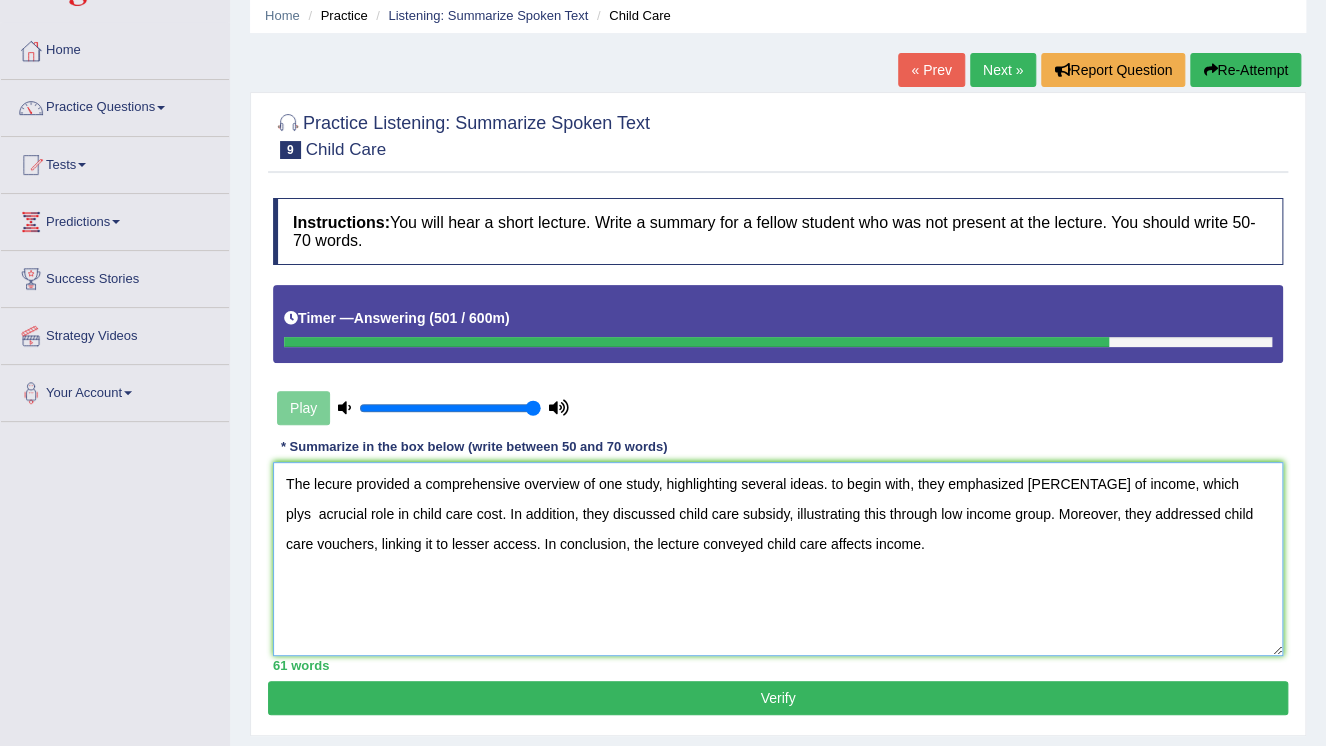 click on "The lecure provided a comprehensive overview of one study, highlighting several ideas. to begin with, they emphasized [PERCENTAGE] of income, which  plys  acrucial role in child care cost. In addition, they discussed child care subsidy, illustrating this through low income group. Moreover, they addressed child care vouchers, linking it to lesser access. In conclusion, the lecture conveyed child care affects income." at bounding box center [778, 559] 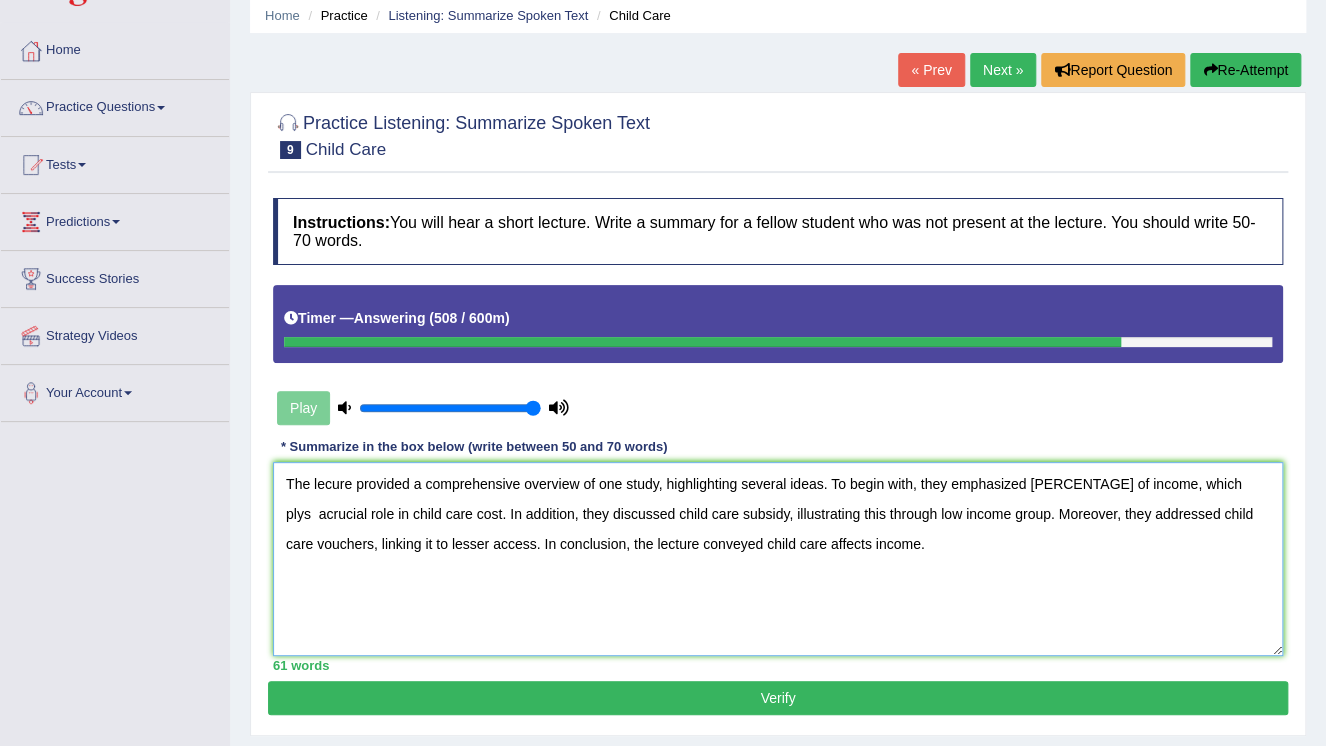 click on "The lecure provided a comprehensive overview of one study, highlighting several ideas. To begin with, they emphasized [PERCENTAGE] of income, which  plys  acrucial role in child care cost. In addition, they discussed child care subsidy, illustrating this through low income group. Moreover, they addressed child care vouchers, linking it to lesser access. In conclusion, the lecture conveyed child care affects income." at bounding box center [778, 559] 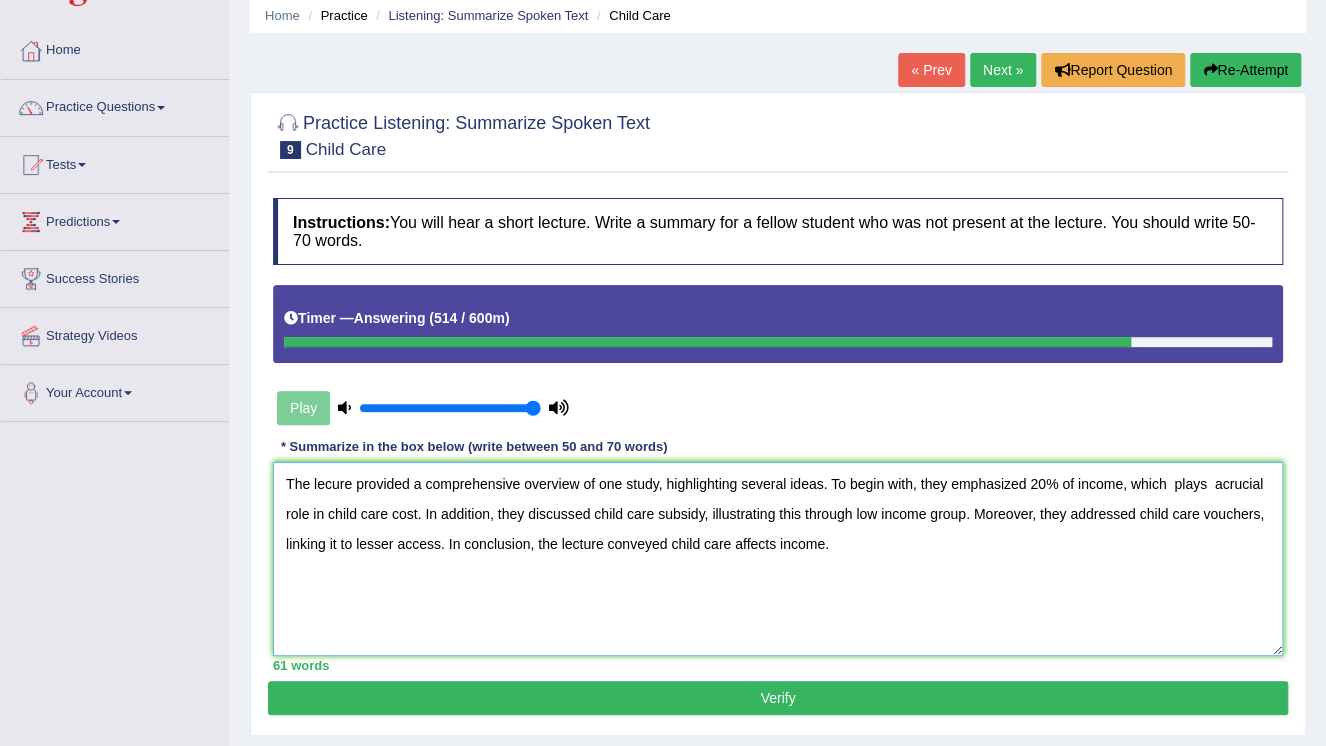 click on "The lecure provided a comprehensive overview of one study, highlighting several ideas. To begin with, they emphasized 20% of income, which  plays  acrucial role in child care cost. In addition, they discussed child care subsidy, illustrating this through low income group. Moreover, they addressed child care vouchers, linking it to lesser access. In conclusion, the lecture conveyed child care affects income." at bounding box center [778, 559] 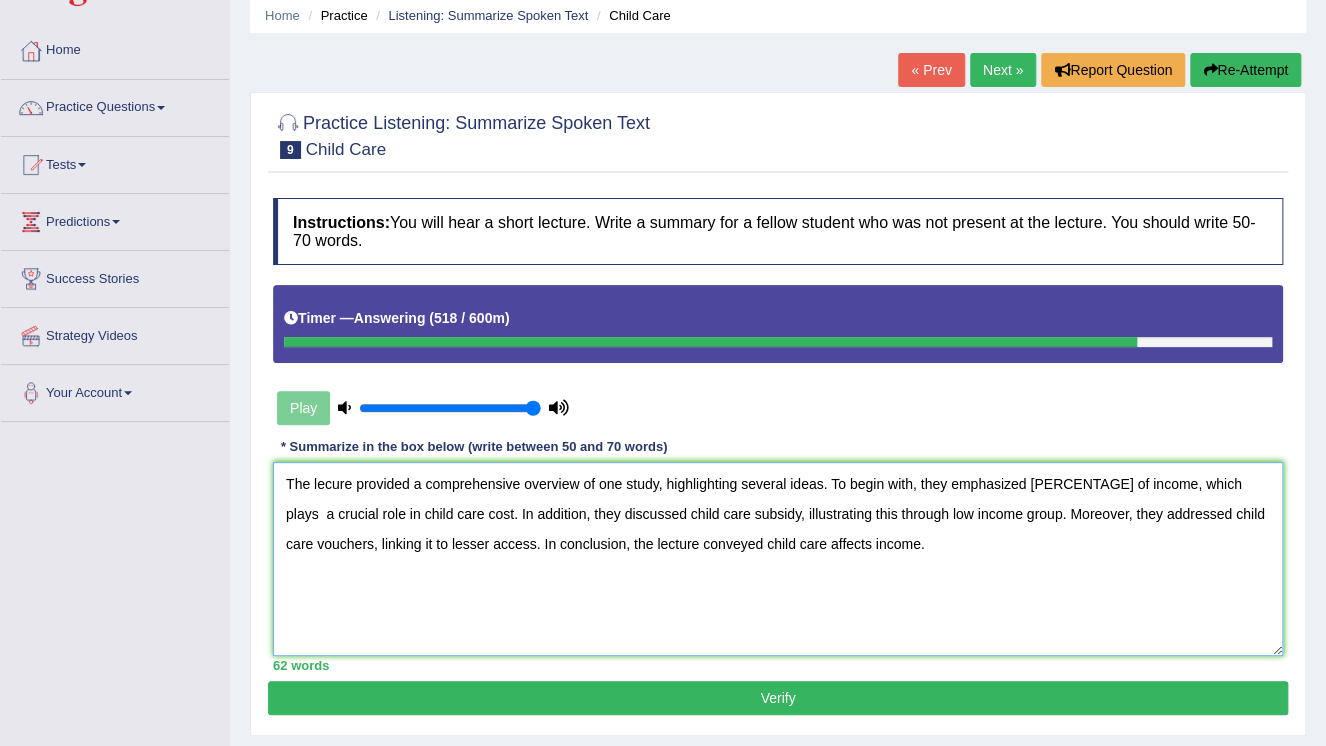 click on "The lecure provided a comprehensive overview of one study, highlighting several ideas. To begin with, they emphasized [PERCENTAGE] of income, which  plays  a crucial role in child care cost. In addition, they discussed child care subsidy, illustrating this through low income group. Moreover, they addressed child care vouchers, linking it to lesser access. In conclusion, the lecture conveyed child care affects income." at bounding box center [778, 559] 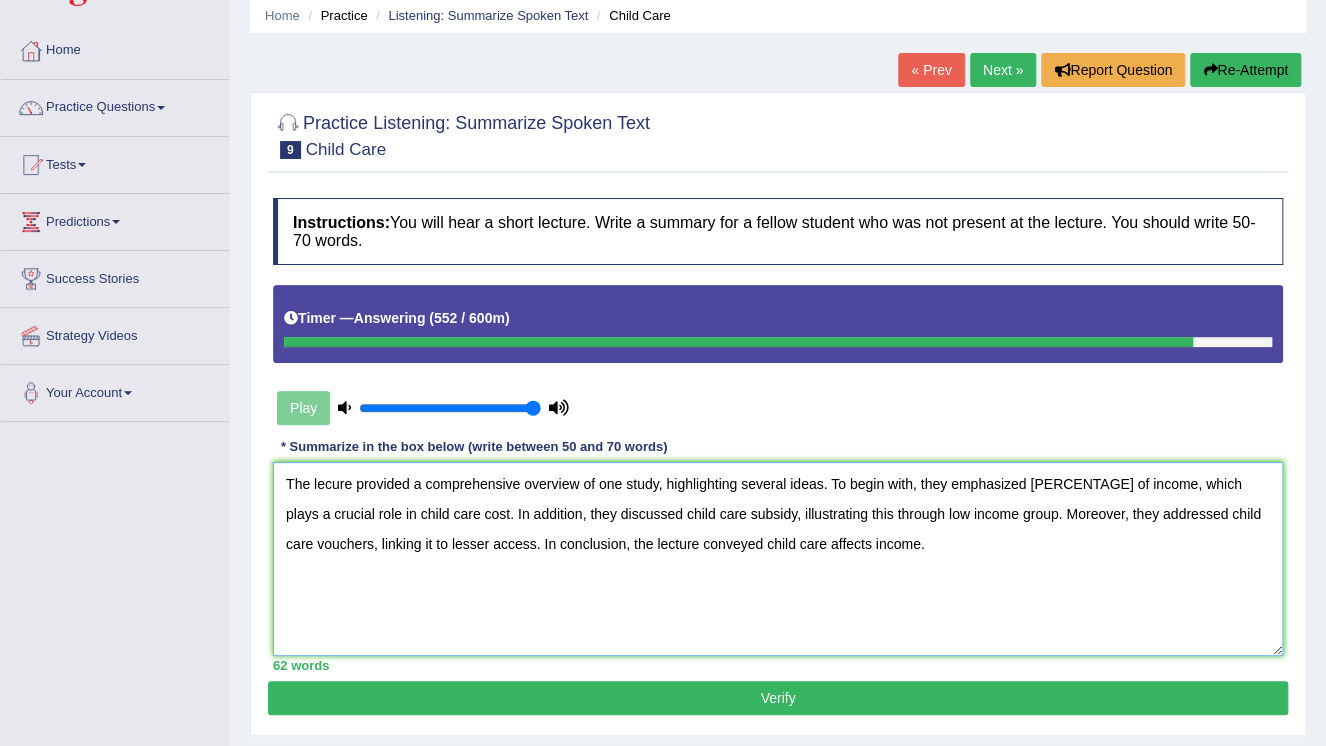 click on "The lecure provided a comprehensive overview of one study, highlighting several ideas. To begin with, they emphasized [PERCENTAGE] of income, which  plays a crucial role in child care cost. In addition, they discussed child care subsidy, illustrating this through low income group. Moreover, they addressed child care vouchers, linking it to lesser access. In conclusion, the lecture conveyed child care affects income." at bounding box center [778, 559] 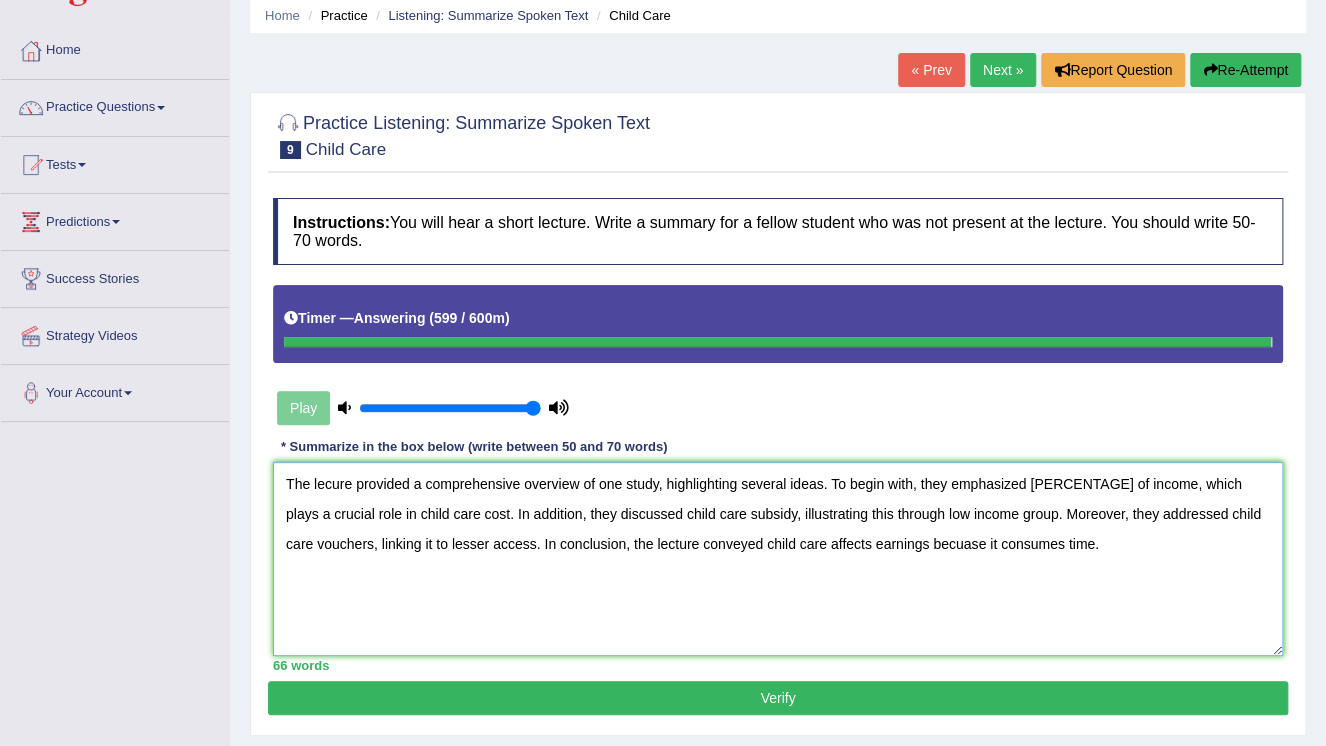 type on "The lecure provided a comprehensive overview of one study, highlighting several ideas. To begin with, they emphasized [PERCENTAGE] of income, which  plays a crucial role in child care cost. In addition, they discussed child care subsidy, illustrating this through low income group. Moreover, they addressed child care vouchers, linking it to lesser access. In conclusion, the lecture conveyed child care affects earnings becuase it consumes time." 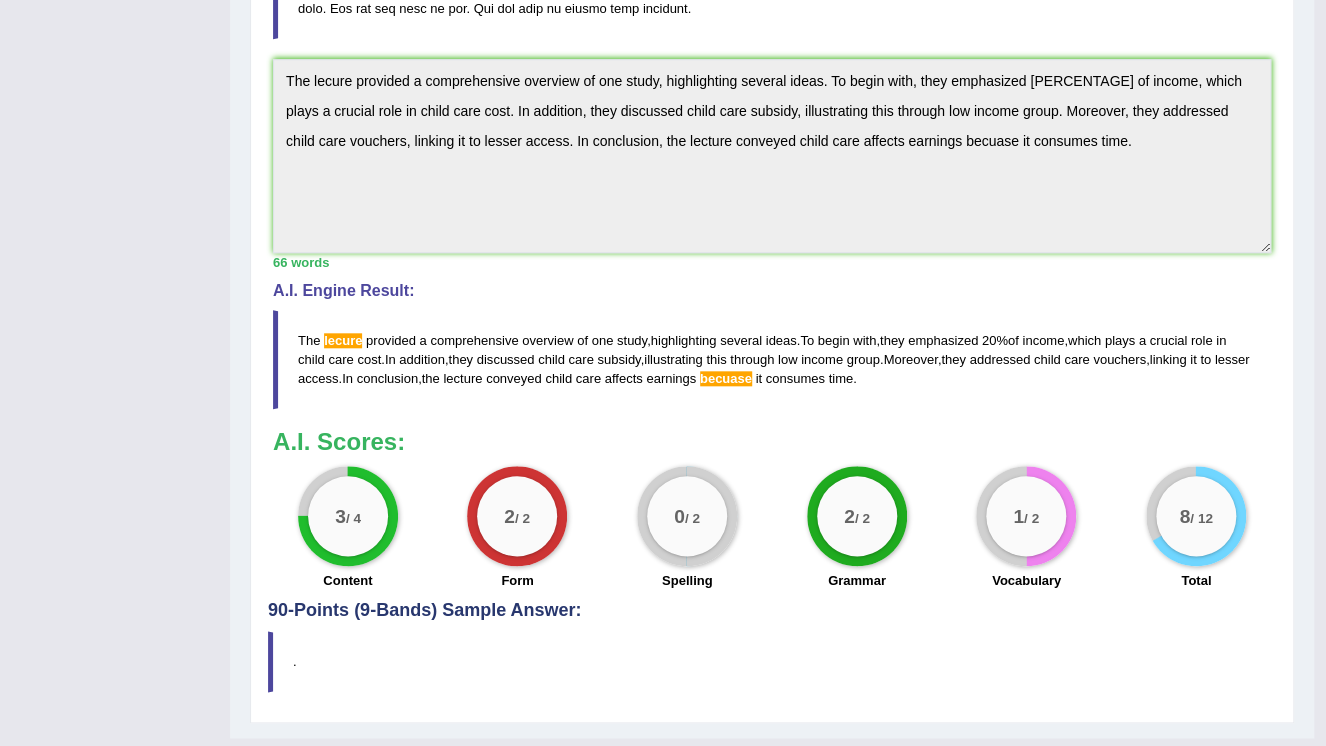 scroll, scrollTop: 761, scrollLeft: 0, axis: vertical 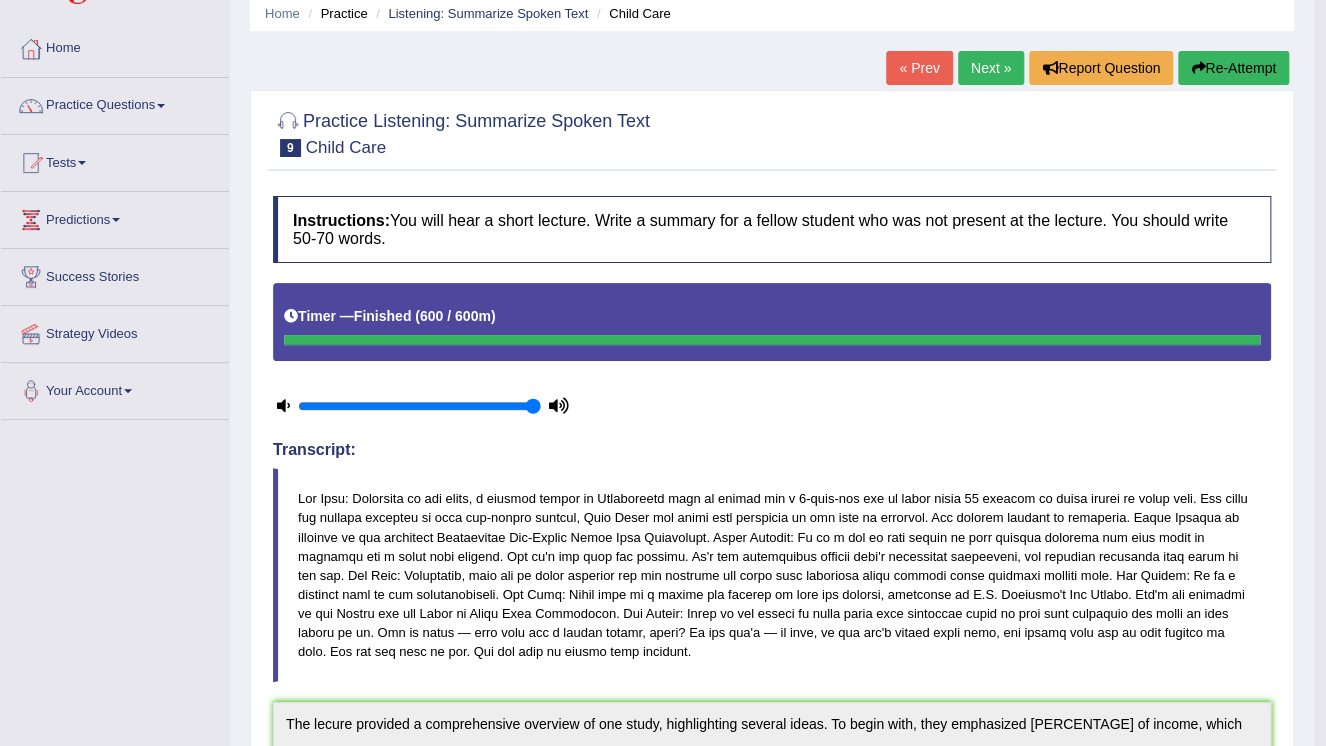 click on "Re-Attempt" at bounding box center [1233, 68] 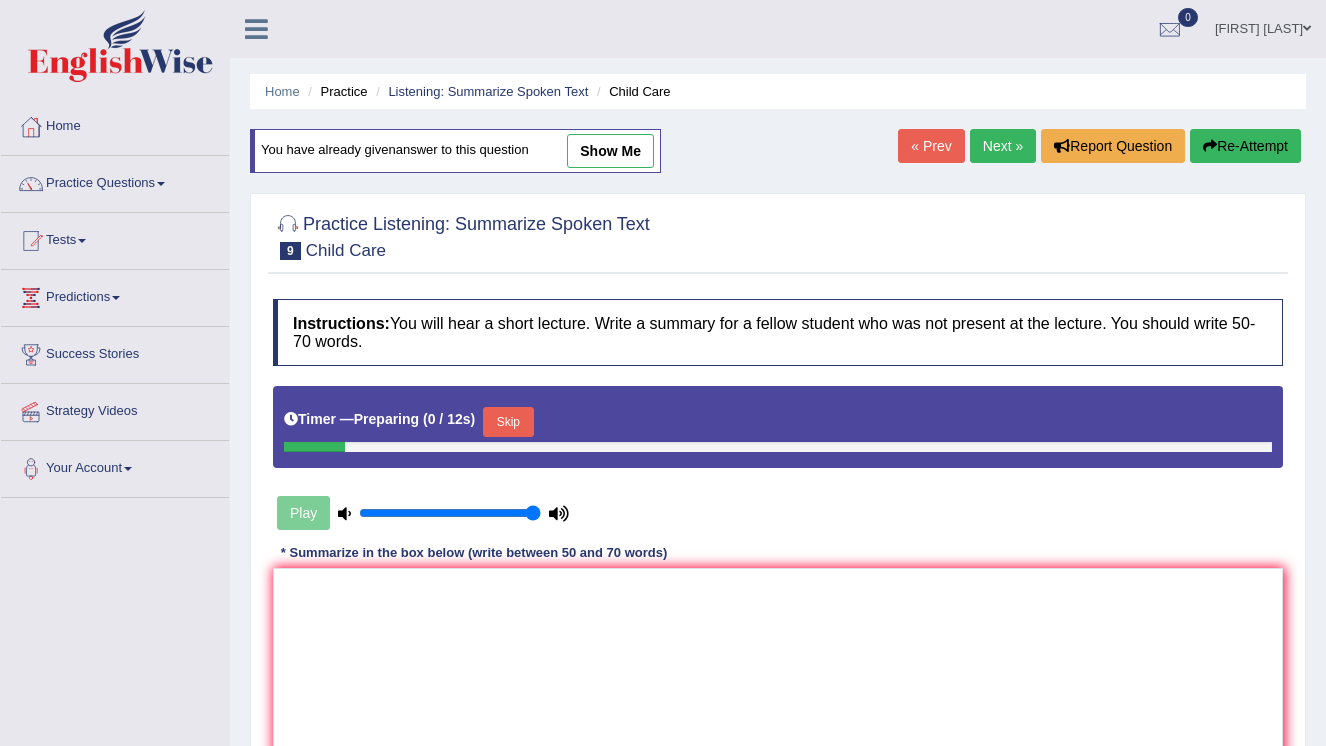 scroll, scrollTop: 78, scrollLeft: 0, axis: vertical 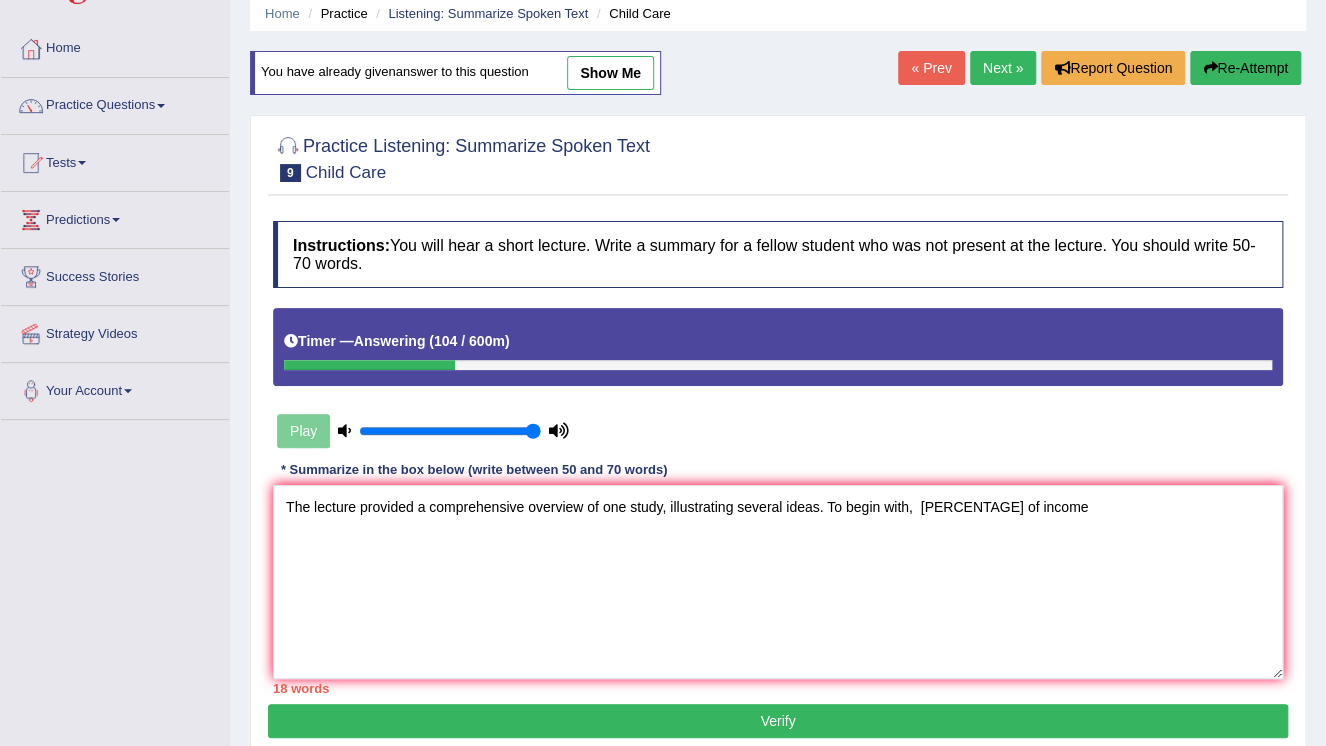 click on "The lecture provided a comprehensive overview of one study, illustrating several ideas. To begin with,  [PERCENTAGE] of income" at bounding box center (778, 582) 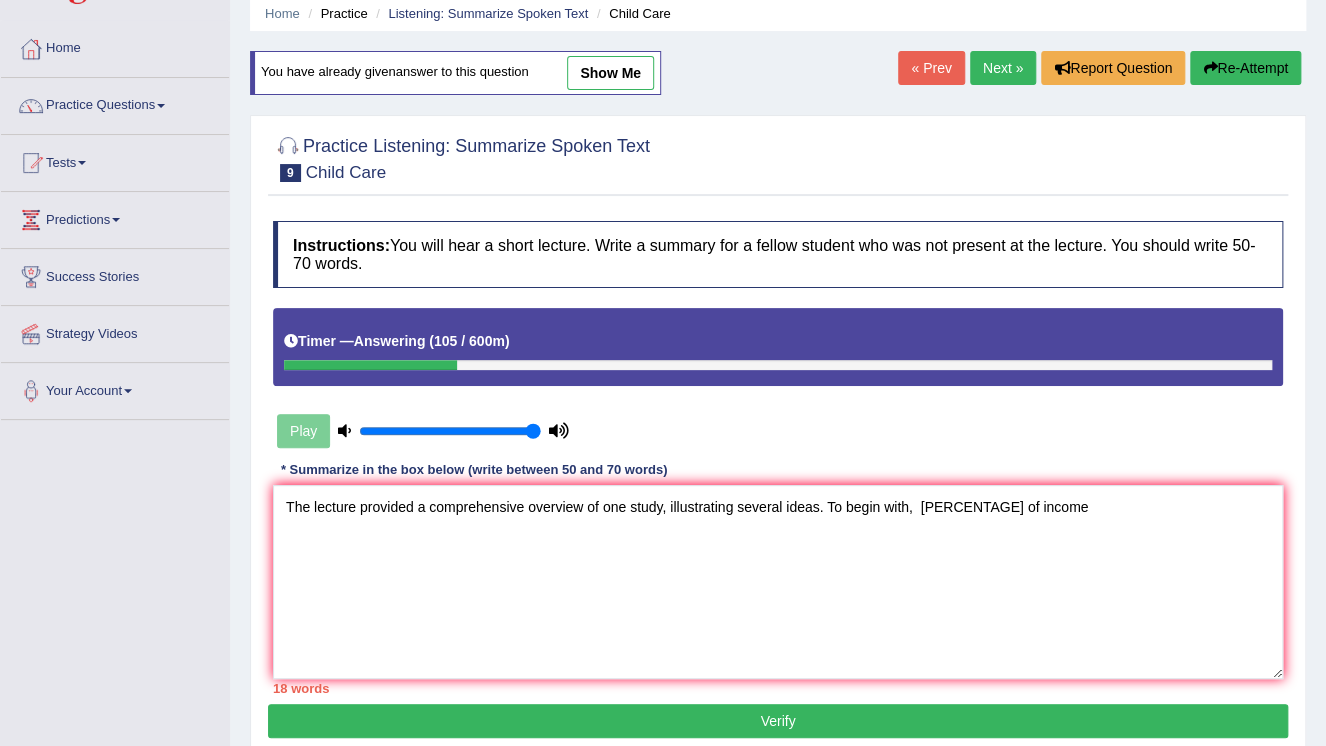 click on "The lecture provided a comprehensive overview of one study, illustrating several ideas. To begin with,  [PERCENTAGE] of income" at bounding box center [778, 582] 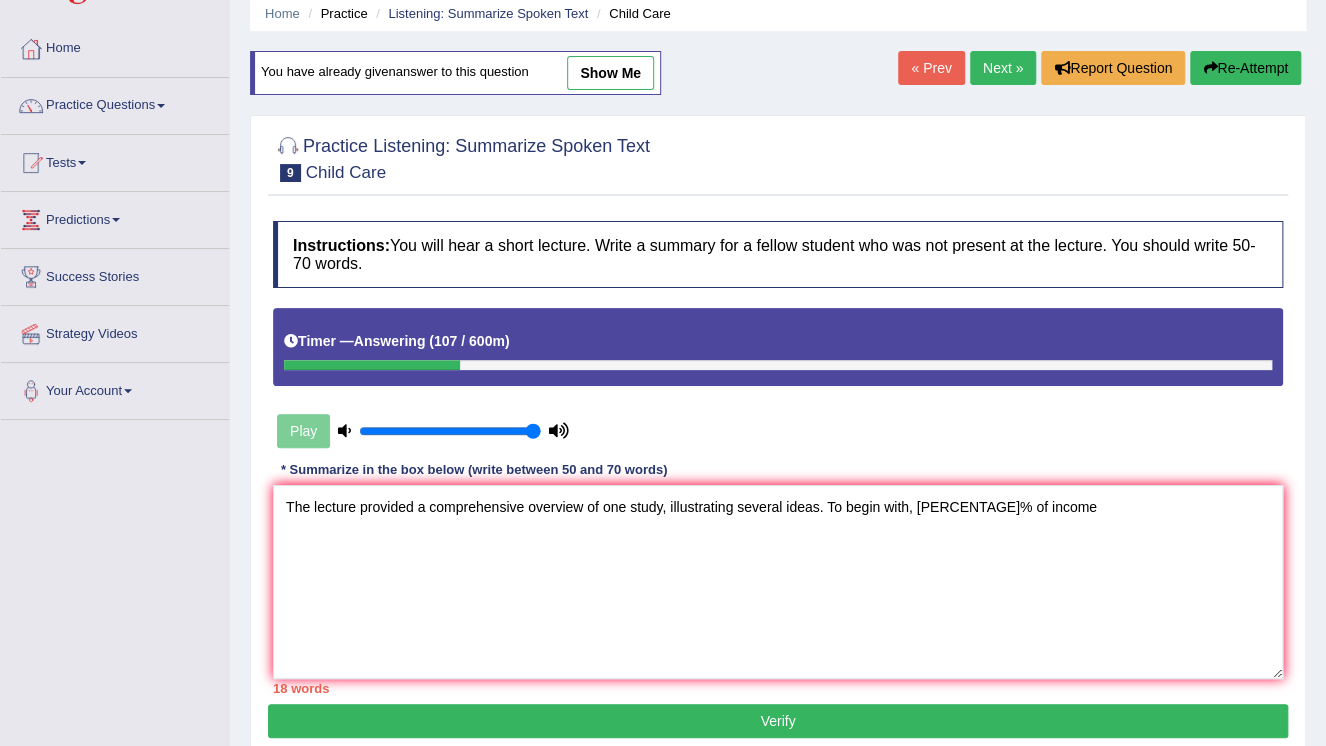 click on "The lecture provided a comprehensive overview of one study, illustrating several ideas. To begin with, [PERCENTAGE]% of income" at bounding box center [778, 582] 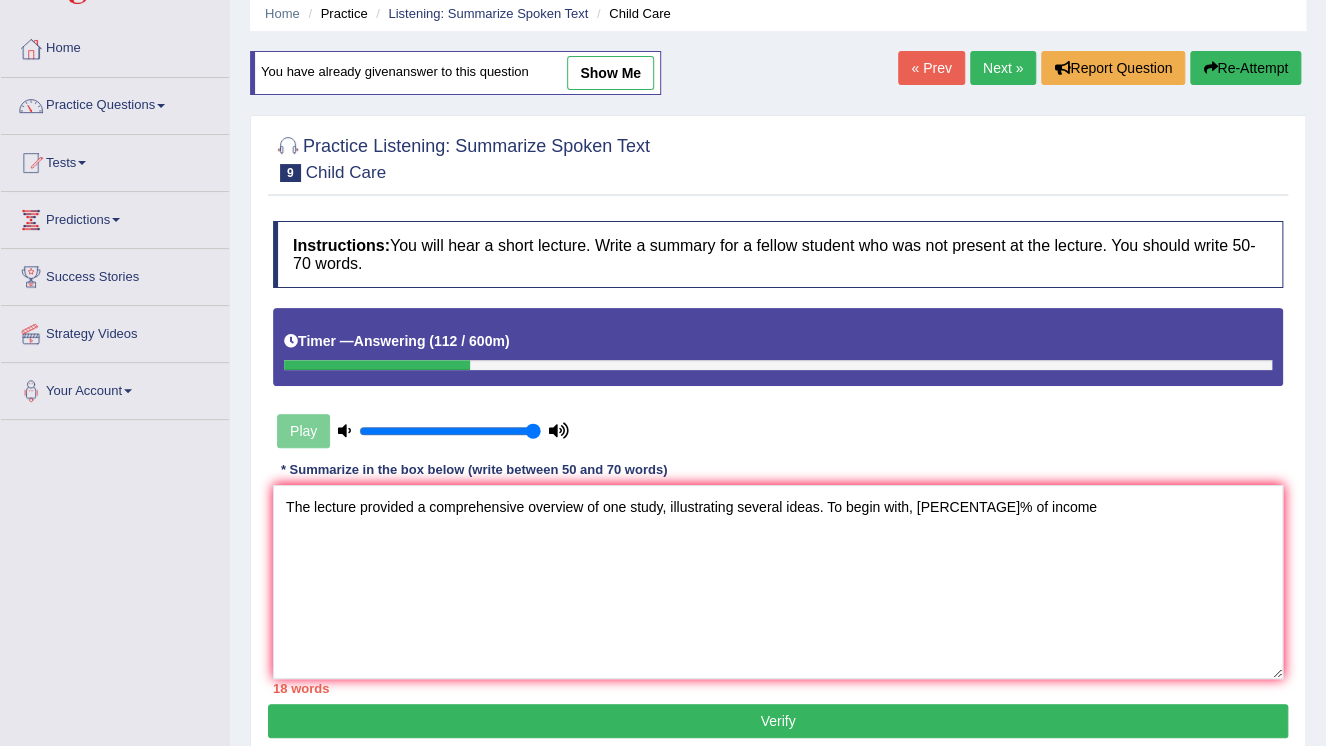 click on "The lecture provided a comprehensive overview of one study, illustrating several ideas. To begin with, [PERCENTAGE]% of income" at bounding box center (778, 582) 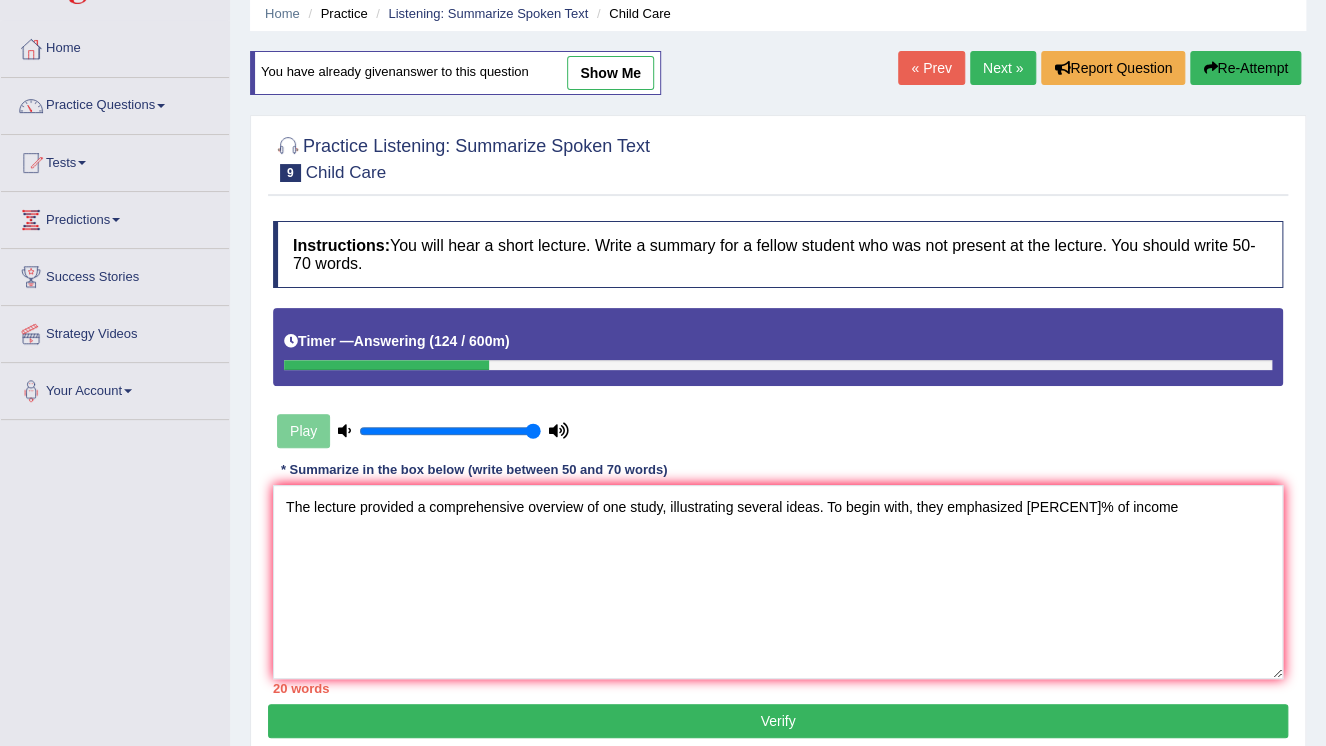 click on "The lecture provided a comprehensive overview of one study, illustrating several ideas. To begin with, they emphasized [PERCENT]% of income" at bounding box center (778, 582) 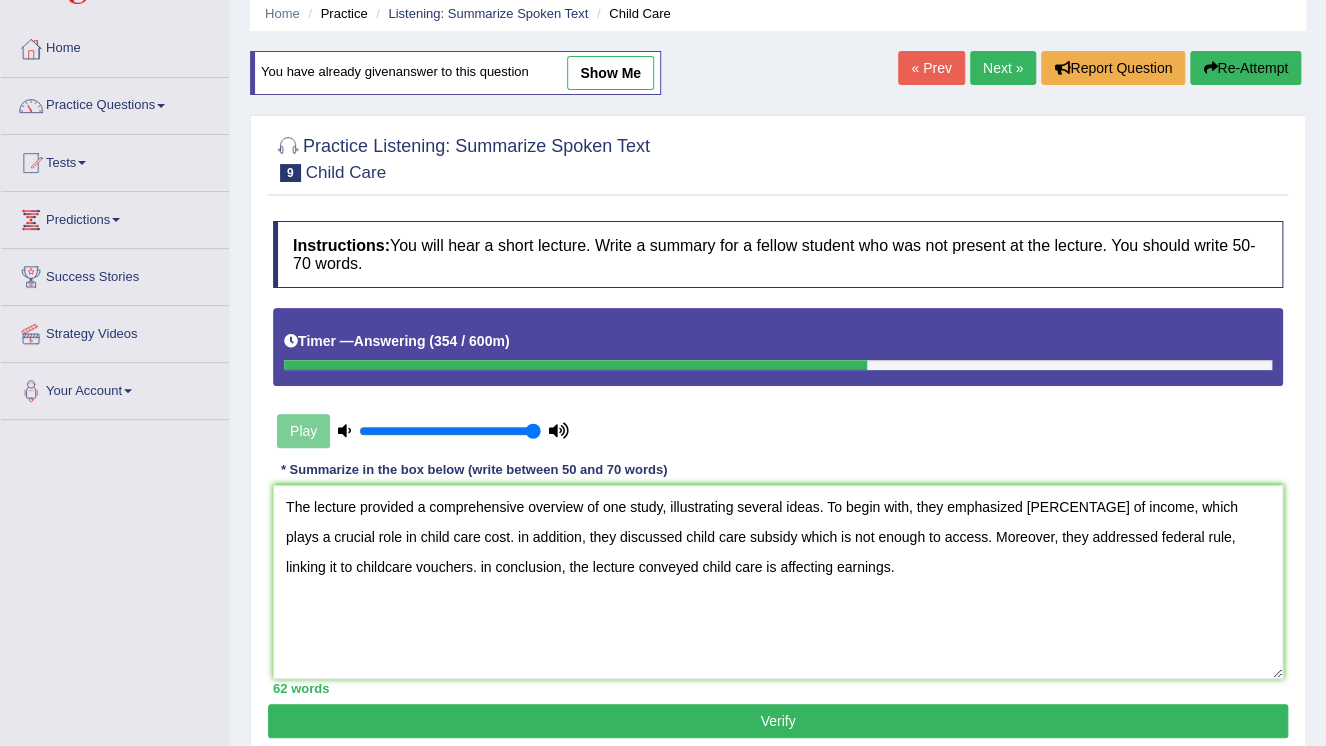 click on "The lecture provided a comprehensive overview of one study, illustrating several ideas. To begin with, they emphasized [PERCENTAGE] of income, which plays a crucial role in child care cost. in addition, they discussed child care subsidy which is not enough to access. Moreover, they addressed federal rule, linking it to childcare vouchers. in conclusion, the lecture conveyed child care is affecting earnings." at bounding box center [778, 582] 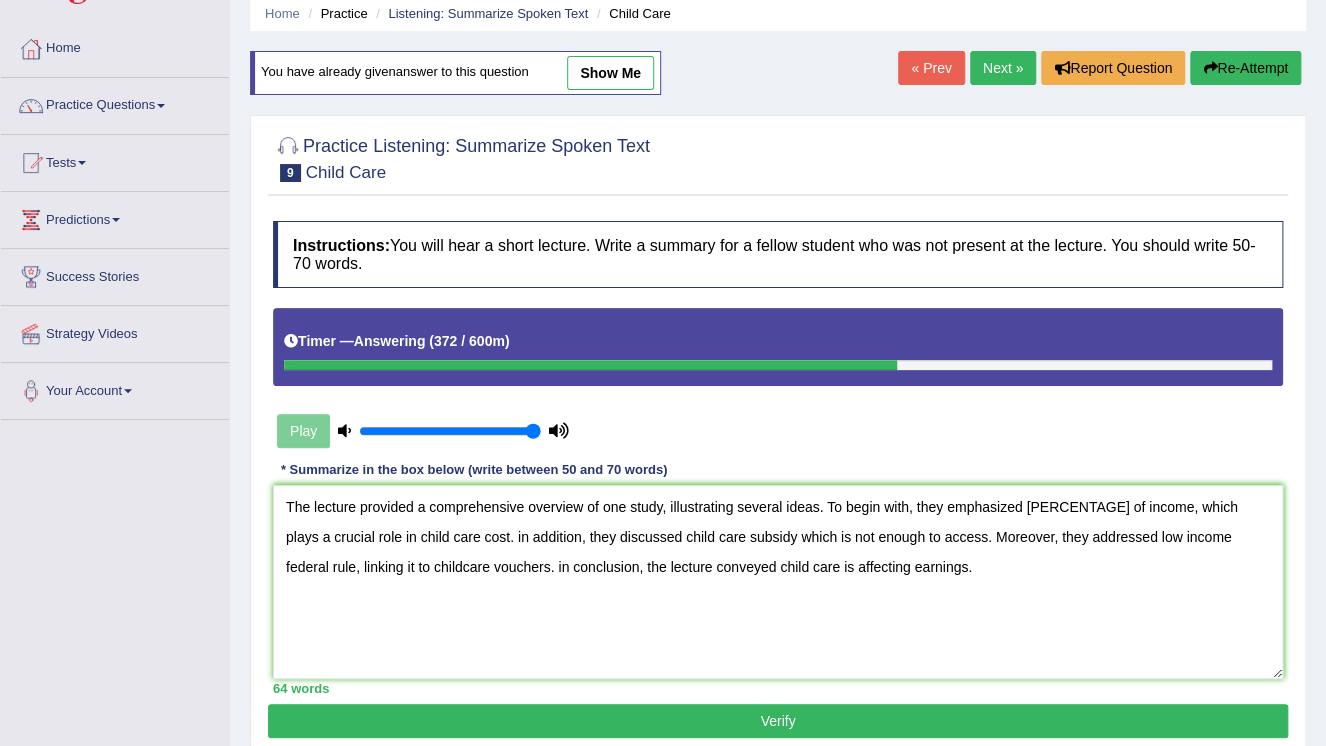 click on "The lecture provided a comprehensive overview of one study, illustrating several ideas. To begin with, they emphasized [PERCENTAGE] of income, which plays a crucial role in child care cost. in addition, they discussed child care subsidy which is not enough to access. Moreover, they addressed low income federal rule, linking it to childcare vouchers. in conclusion, the lecture conveyed child care is affecting earnings." at bounding box center [778, 582] 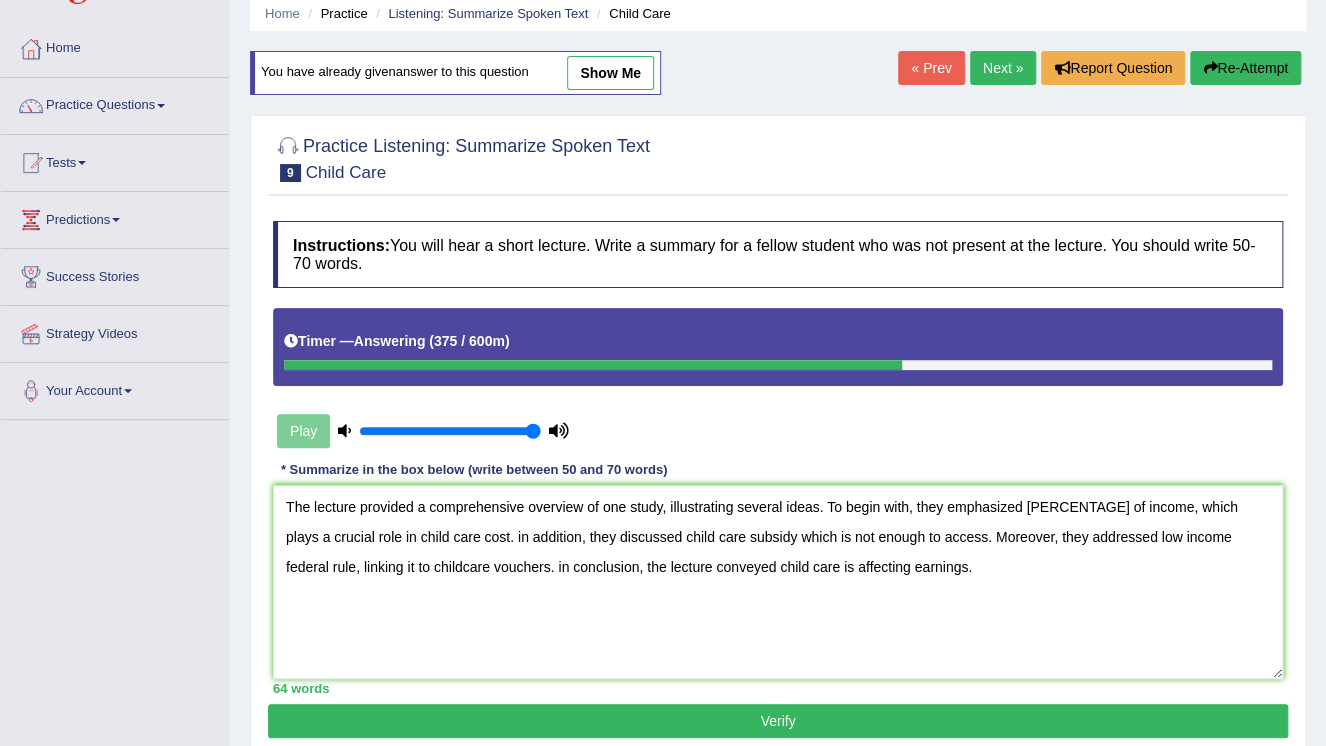 click on "The lecture provided a comprehensive overview of one study, illustrating several ideas. To begin with, they emphasized [PERCENTAGE] of income, which plays a crucial role in child care cost. in addition, they discussed child care subsidy which is not enough to access. Moreover, they addressed low income federal rule, linking it to childcare vouchers. in conclusion, the lecture conveyed child care is affecting earnings." at bounding box center (778, 582) 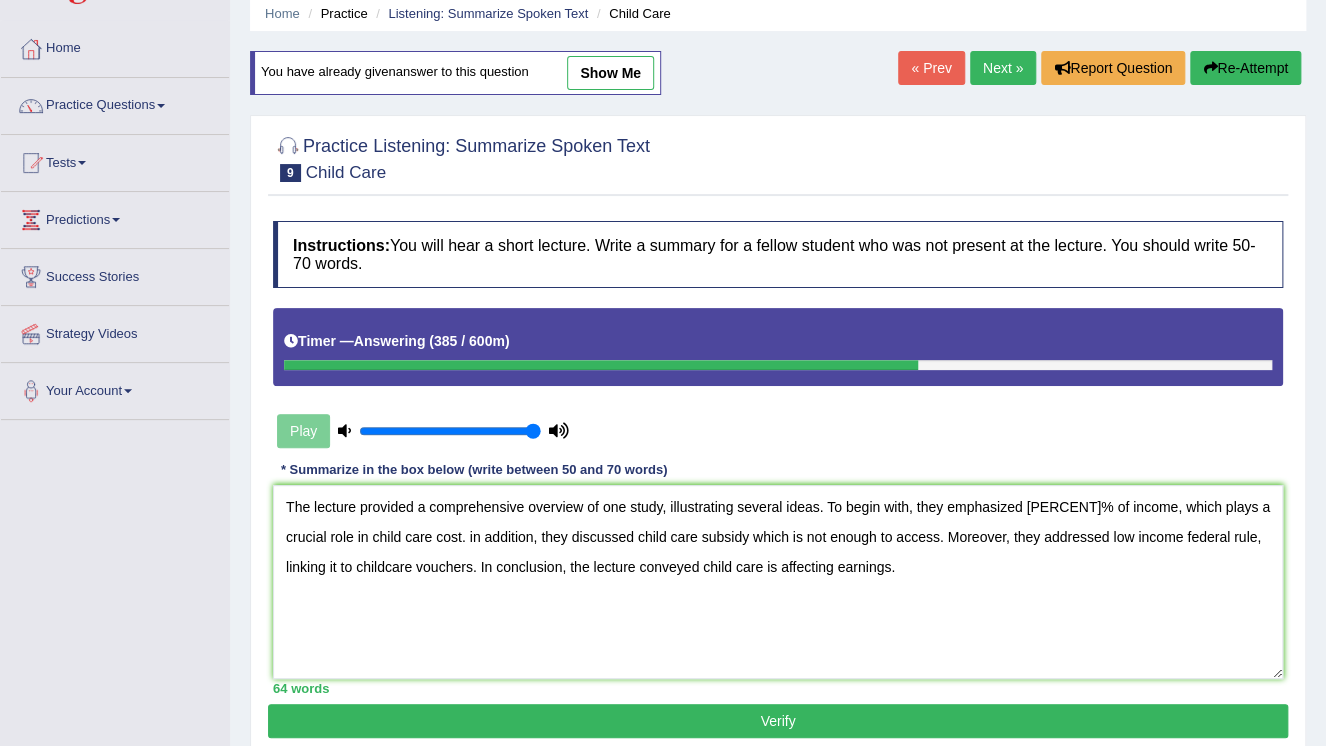 click on "The lecture provided a comprehensive overview of one study, illustrating several ideas. To begin with, they emphasized [PERCENT]% of income, which plays a crucial role in child care cost. in addition, they discussed child care subsidy which is not enough to access. Moreover, they addressed low income federal rule, linking it to childcare vouchers. In conclusion, the lecture conveyed child care is affecting earnings." at bounding box center (778, 582) 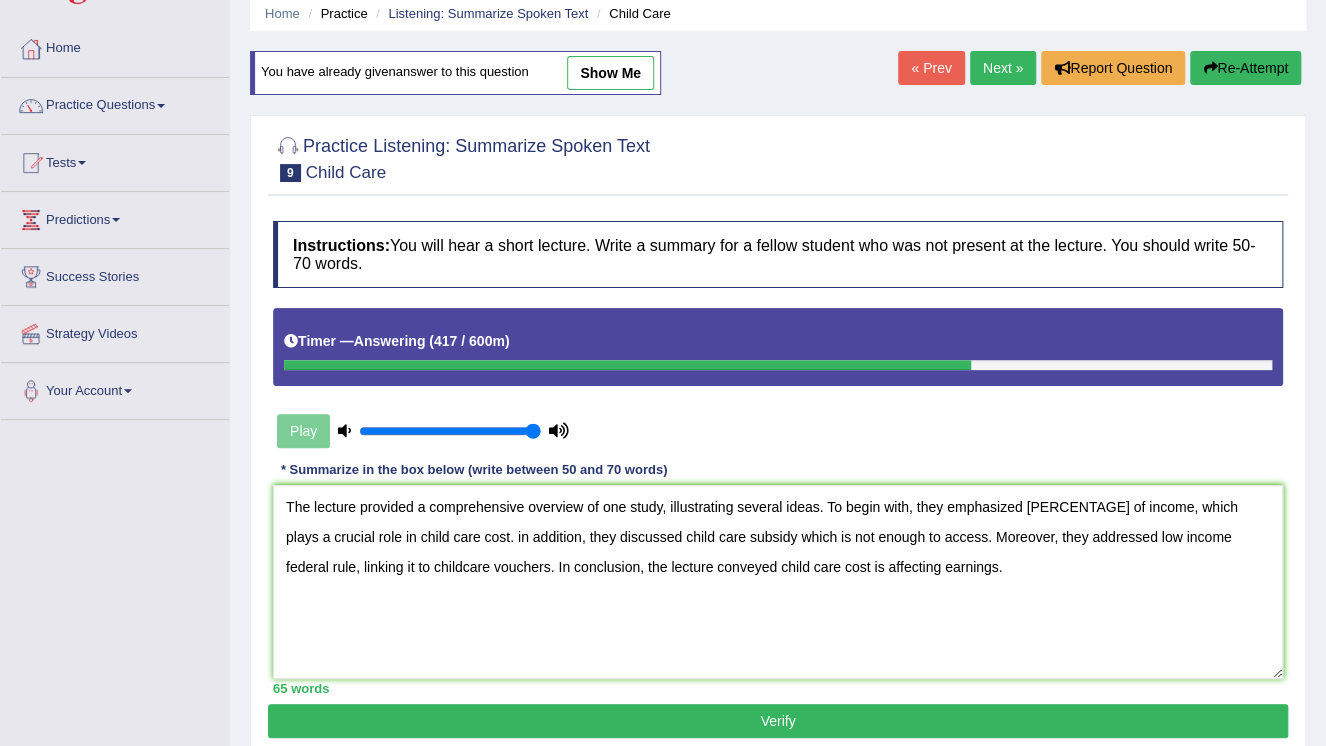 click on "The lecture provided a comprehensive overview of one study, illustrating several ideas. To begin with, they emphasized [PERCENTAGE] of income, which plays a crucial role in child care cost. in addition, they discussed child care subsidy which is not enough to access. Moreover, they addressed low income federal rule, linking it to childcare vouchers. In conclusion, the lecture conveyed child care cost is affecting earnings." at bounding box center (778, 582) 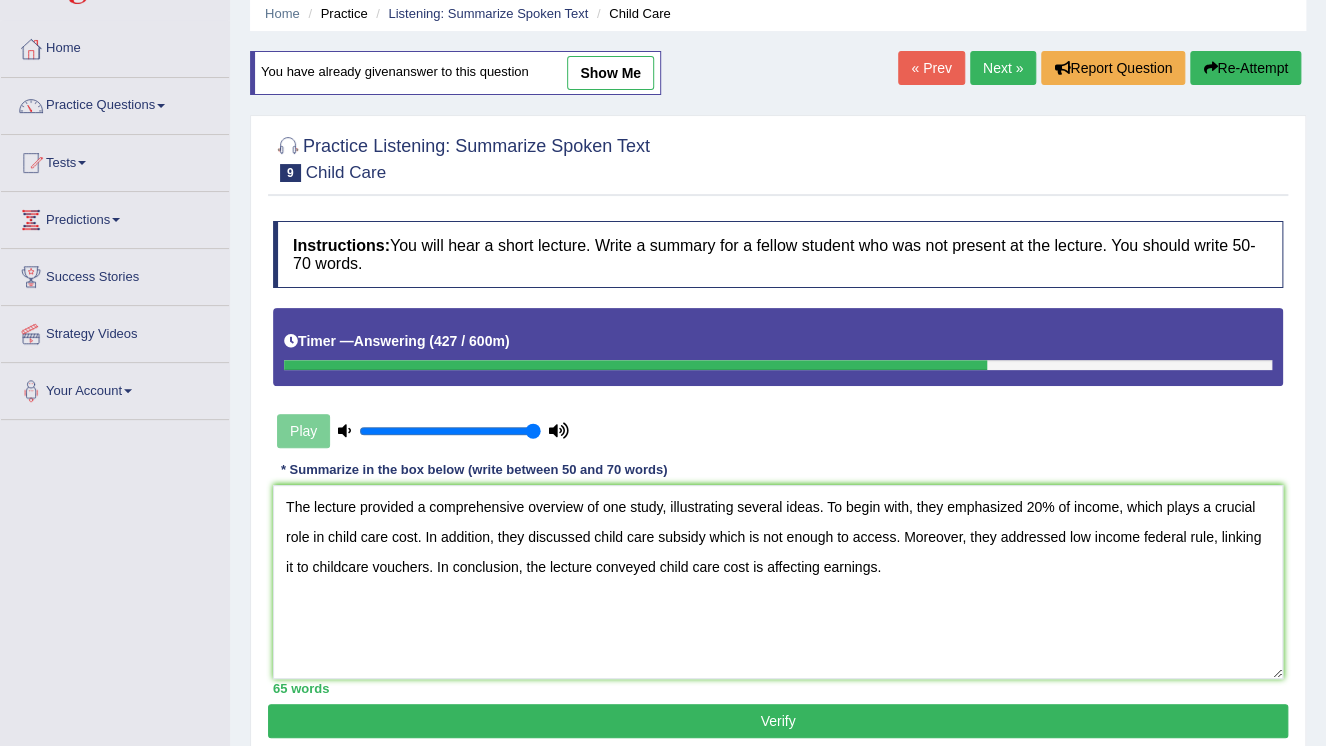 click on "The lecture provided a comprehensive overview of one study, illustrating several ideas. To begin with, they emphasized 20% of income, which plays a crucial role in child care cost. In addition, they discussed child care subsidy which is not enough to access. Moreover, they addressed low income federal rule, linking it to childcare vouchers. In conclusion, the lecture conveyed child care cost is affecting earnings." at bounding box center [778, 582] 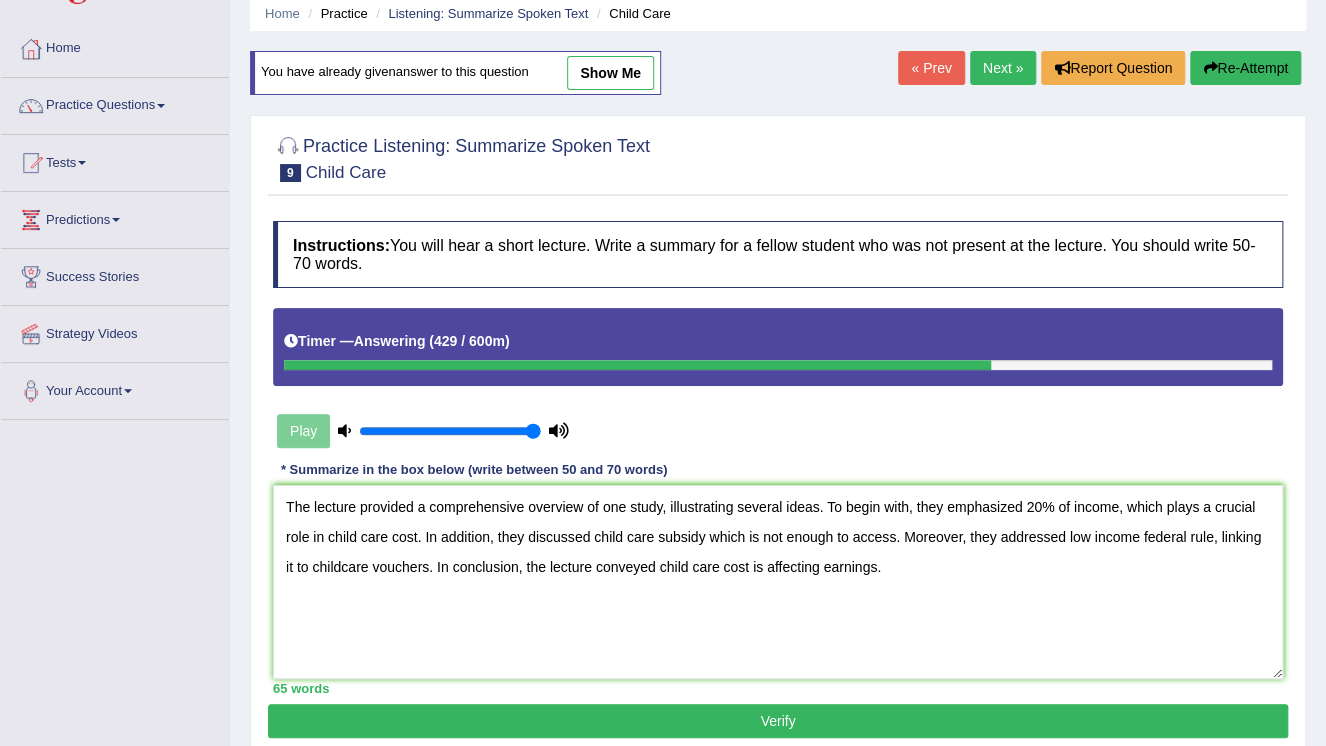 click on "The lecture provided a comprehensive overview of one study, illustrating several ideas. To begin with, they emphasized 20% of income, which plays a crucial role in child care cost. In addition, they discussed child care subsidy which is not enough to access. Moreover, they addressed low income federal rule, linking it to childcare vouchers. In conclusion, the lecture conveyed child care cost is affecting earnings." at bounding box center [778, 582] 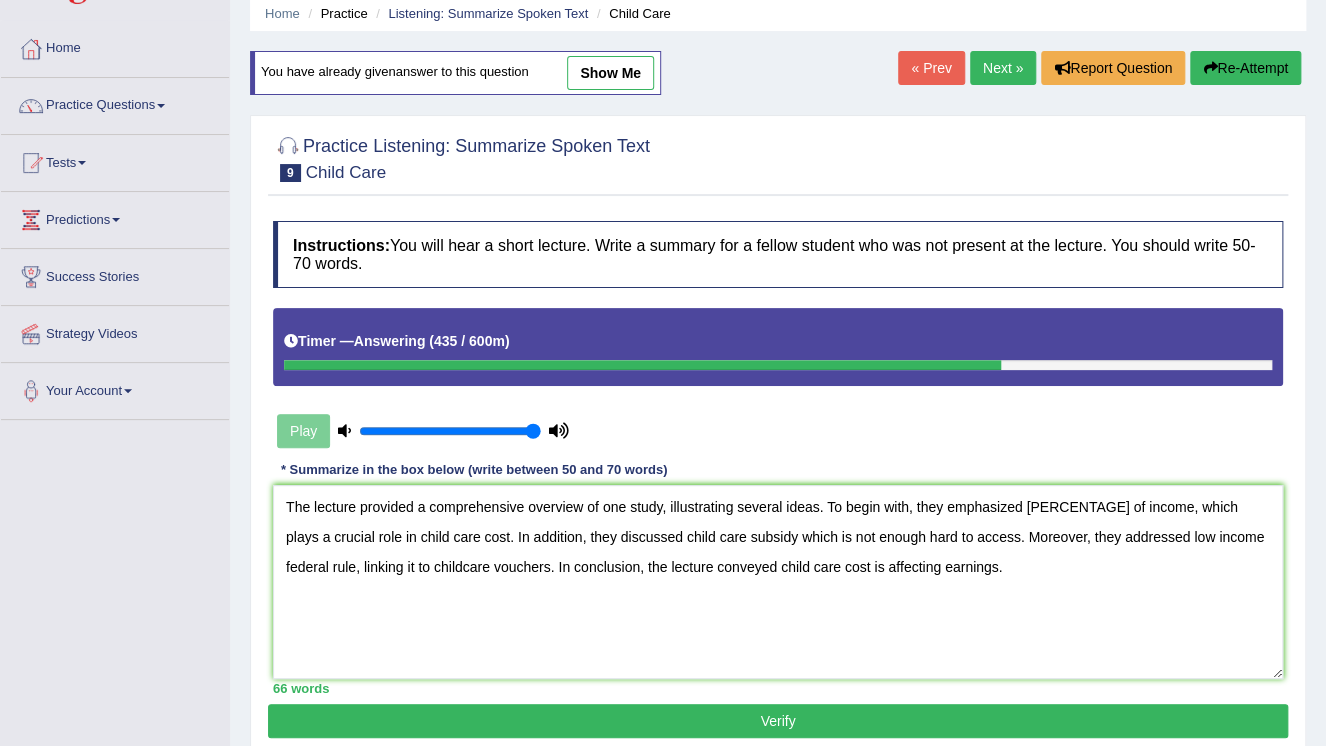 click on "The lecture provided a comprehensive overview of one study, illustrating several ideas. To begin with, they emphasized [PERCENTAGE] of income, which plays a crucial role in child care cost. In addition, they discussed child care subsidy which is not enough hard to access. Moreover, they addressed low income federal rule, linking it to childcare vouchers. In conclusion, the lecture conveyed child care cost is affecting earnings." at bounding box center (778, 582) 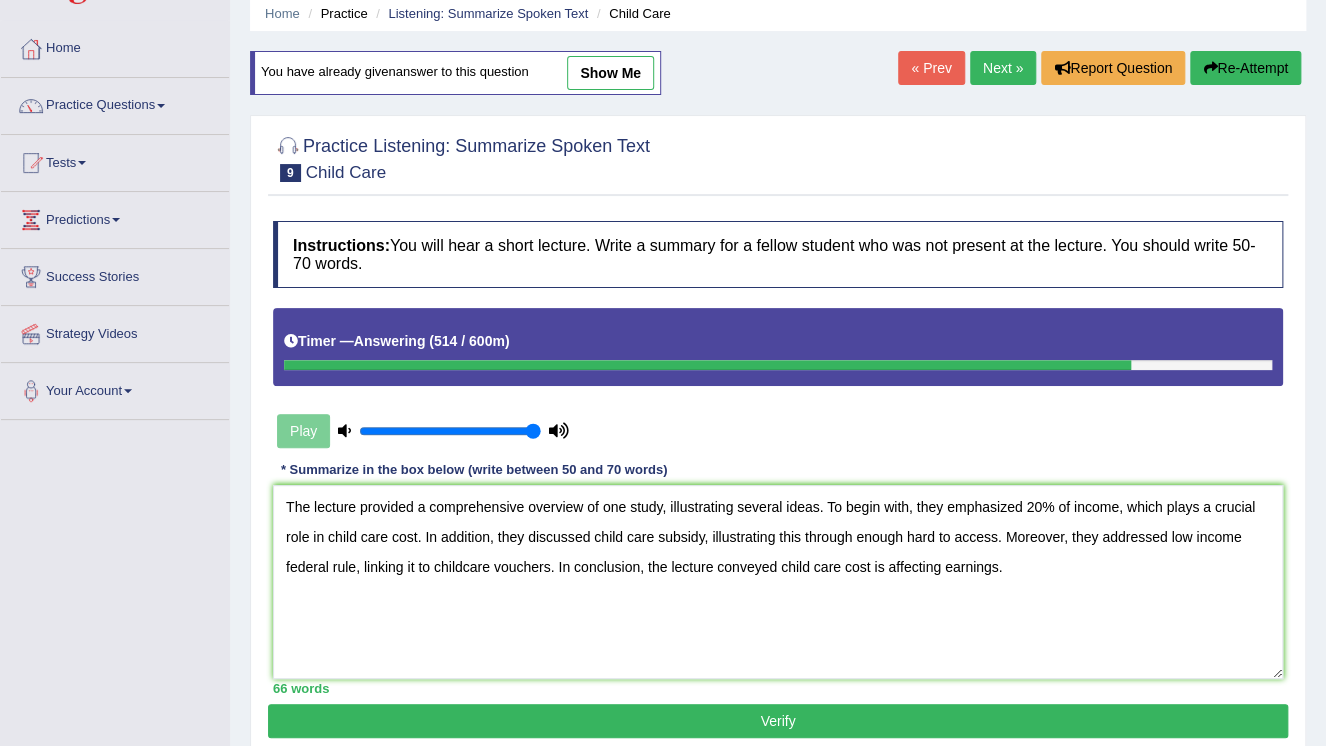 click on "The lecture provided a comprehensive overview of one study, illustrating several ideas. To begin with, they emphasized 20% of income, which plays a crucial role in child care cost. In addition, they discussed child care subsidy, illustrating this through enough hard to access. Moreover, they addressed low income federal rule, linking it to childcare vouchers. In conclusion, the lecture conveyed child care cost is affecting earnings." at bounding box center (778, 582) 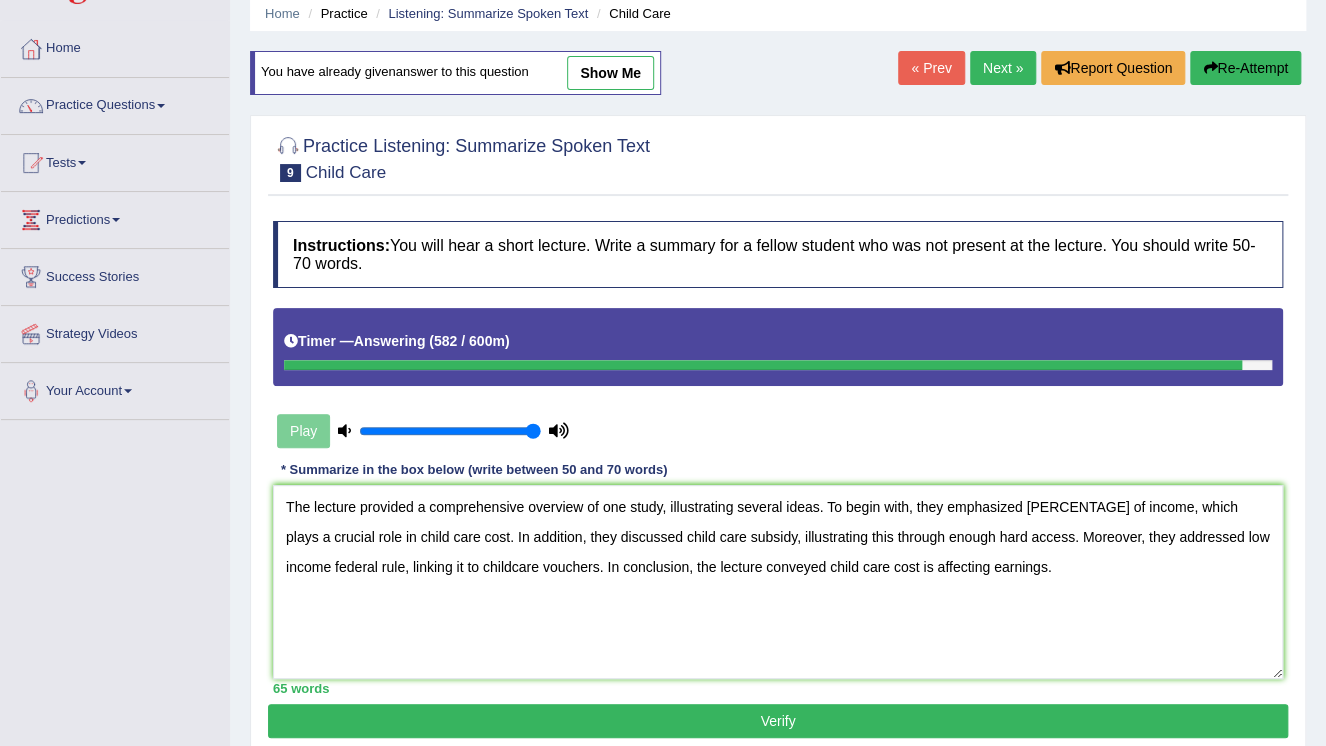 click on "The lecture provided a comprehensive overview of one study, illustrating several ideas. To begin with, they emphasized 20% of income, which plays a crucial role in child care cost. In addition, they discussed child care subsidy, illustrating this through enough hard access. Moreover, they addressed low income federal rule, linking it to childcare vouchers. In conclusion, the lecture conveyed child care cost is affecting earnings." at bounding box center [778, 582] 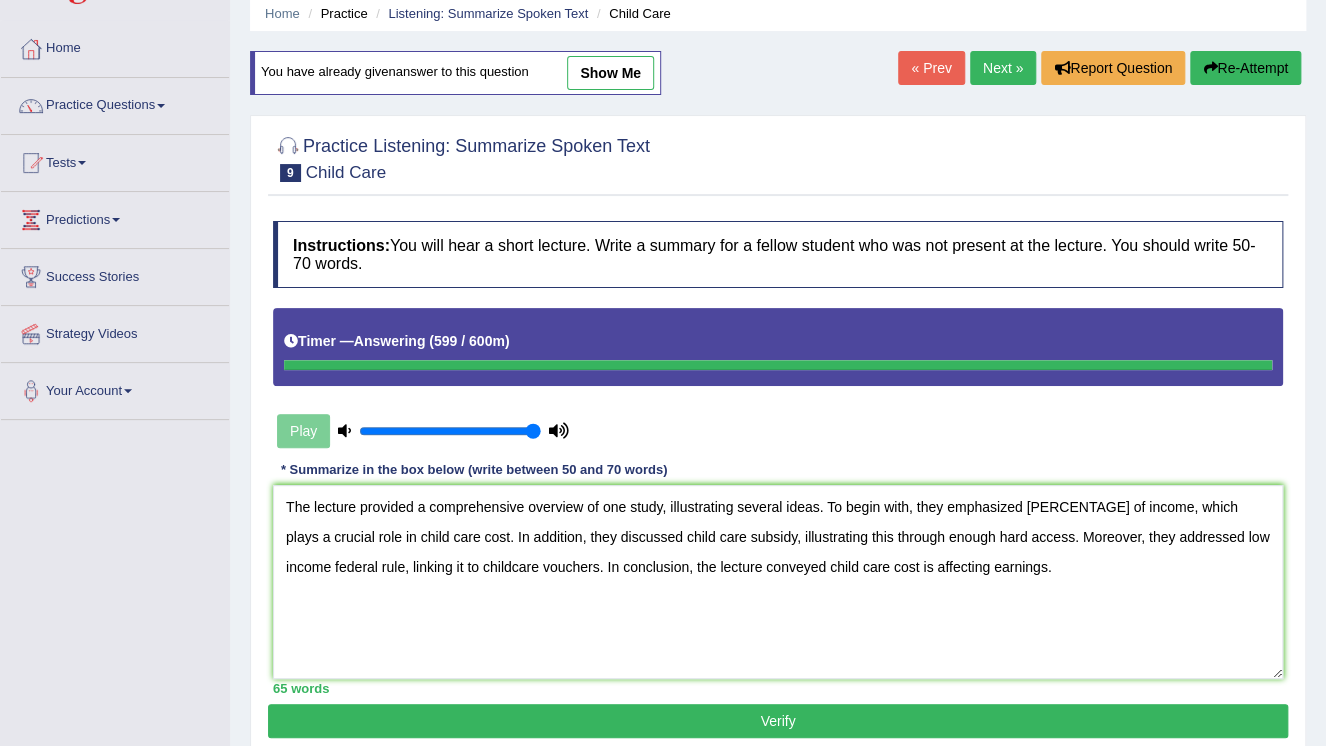 type on "The lecture provided a comprehensive overview of one study, illustrating several ideas. To begin with, they emphasized 20% of income, which plays a crucial role in child care cost. In addition, they discussed child care subsidy, illustrating this through enough hard access. Moreover, they addressed low income federal rule, linking it to childcare vouchers. In conclusion, the lecture conveyed child care cost is affecting earnings." 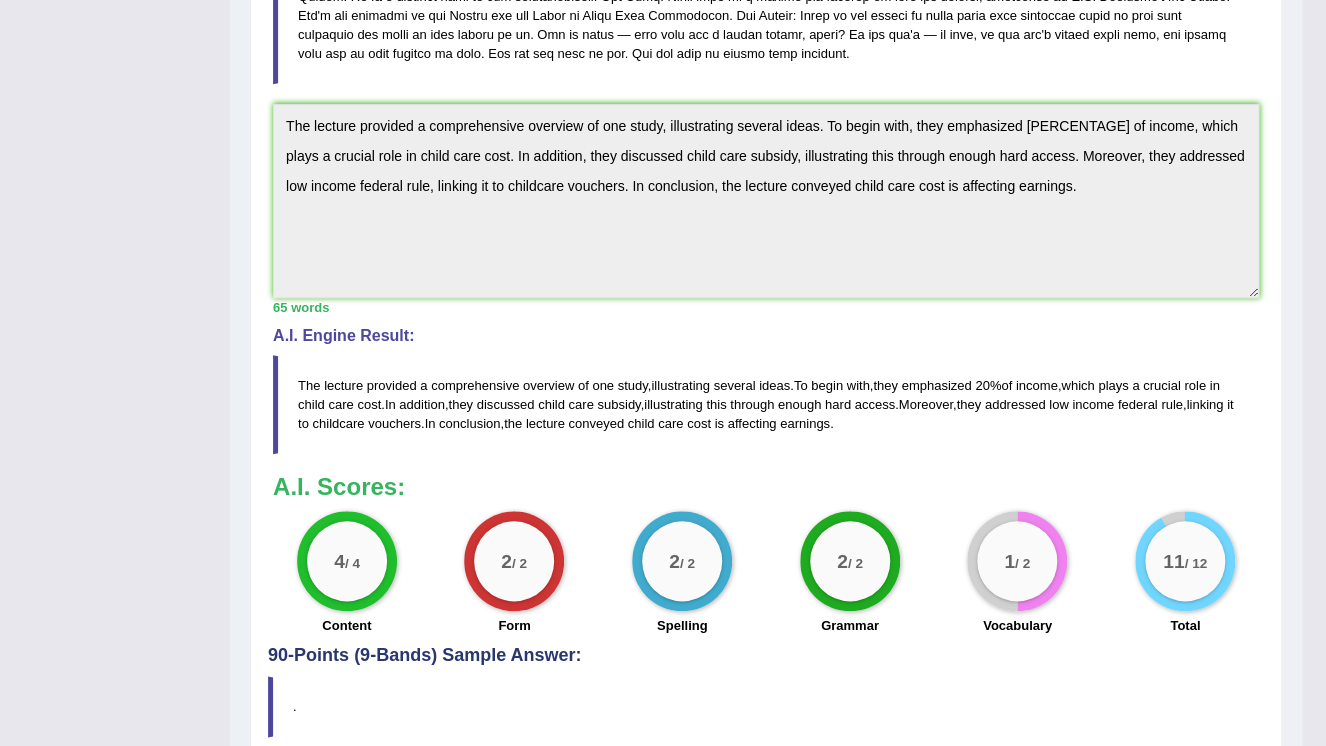 scroll, scrollTop: 705, scrollLeft: 0, axis: vertical 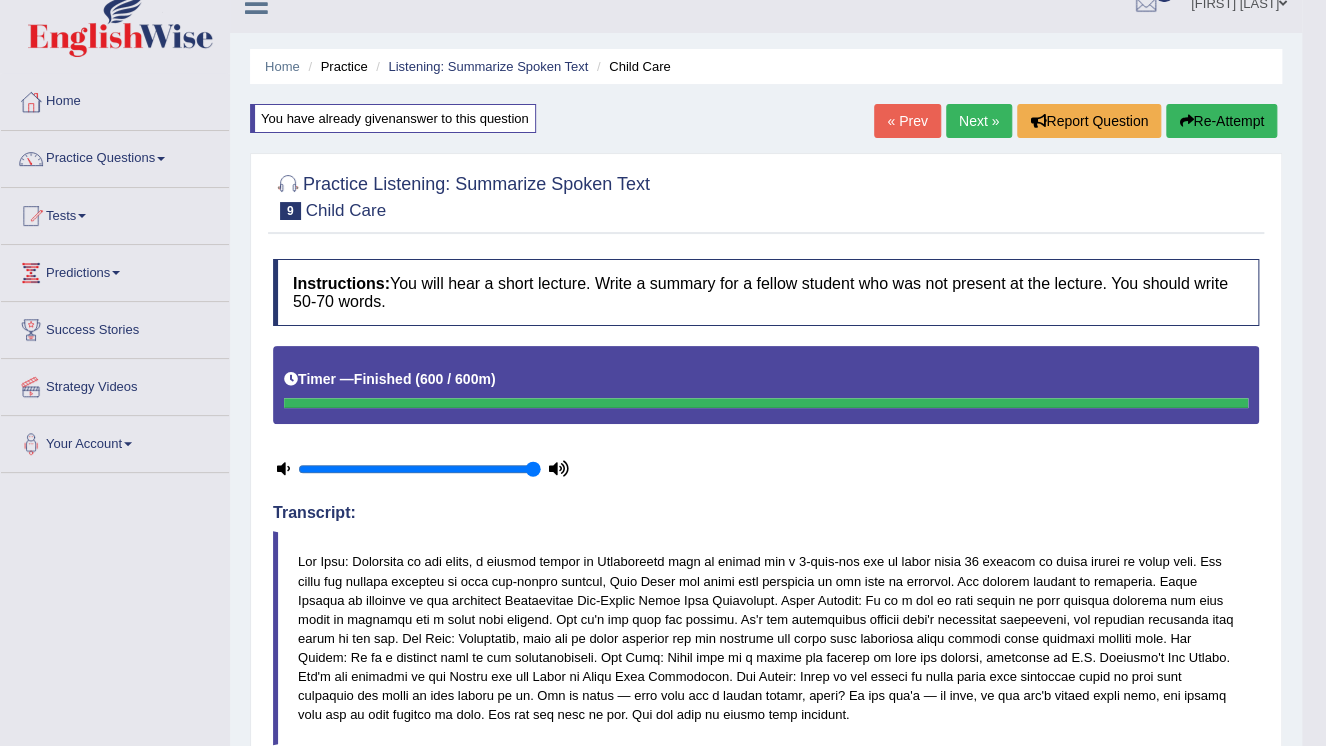 click on "Next »" at bounding box center (979, 121) 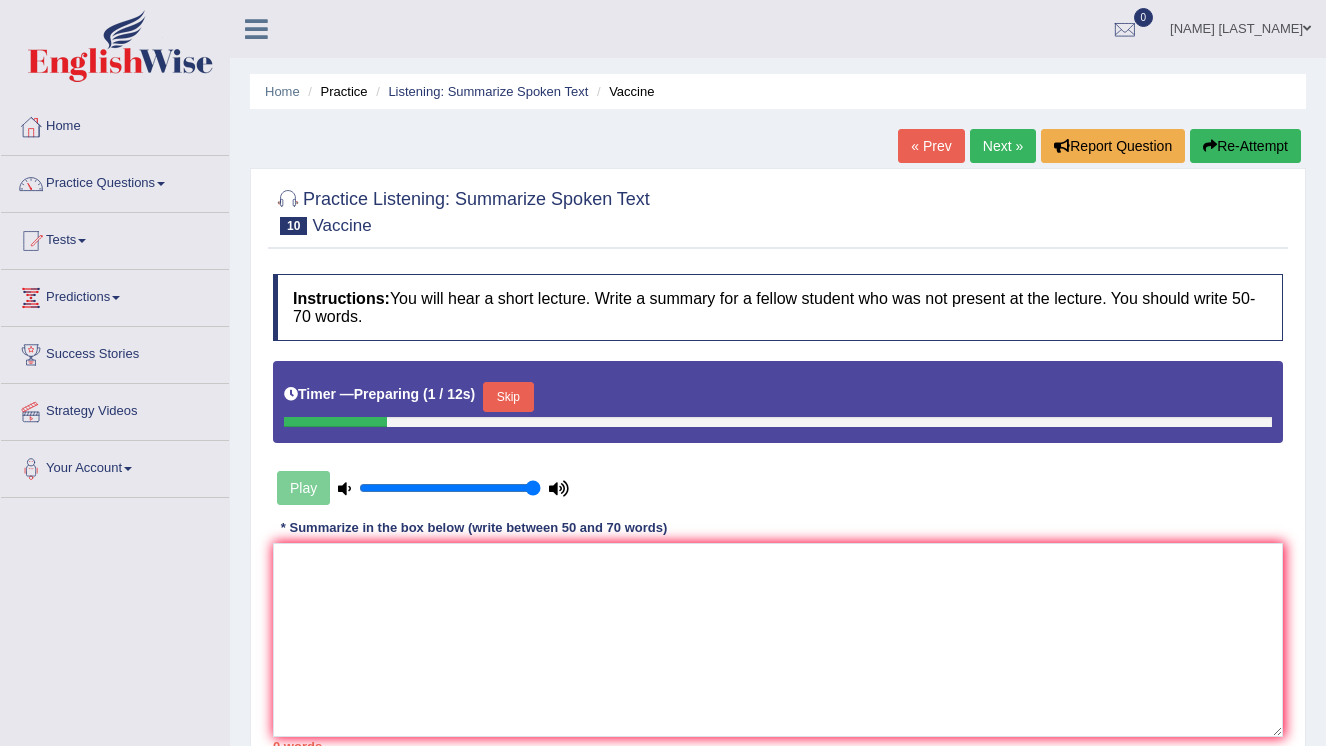 scroll, scrollTop: 0, scrollLeft: 0, axis: both 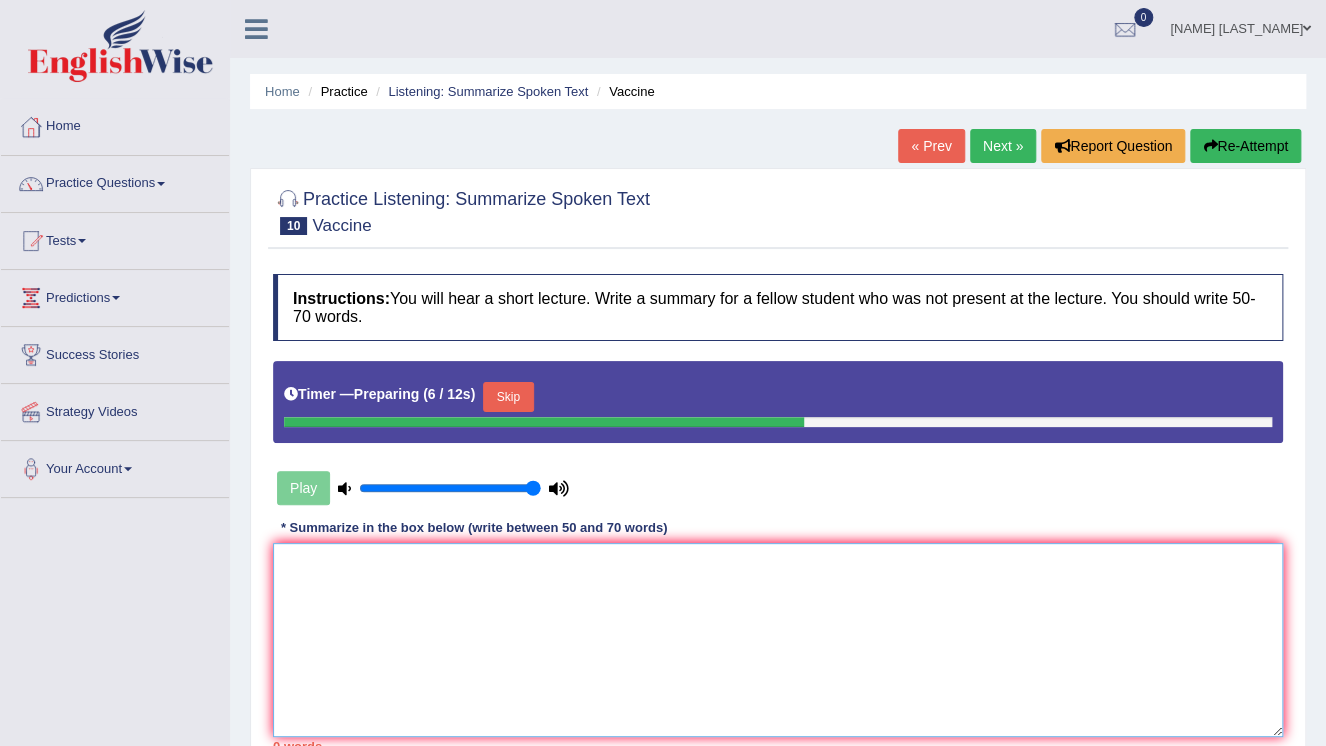 click at bounding box center (778, 640) 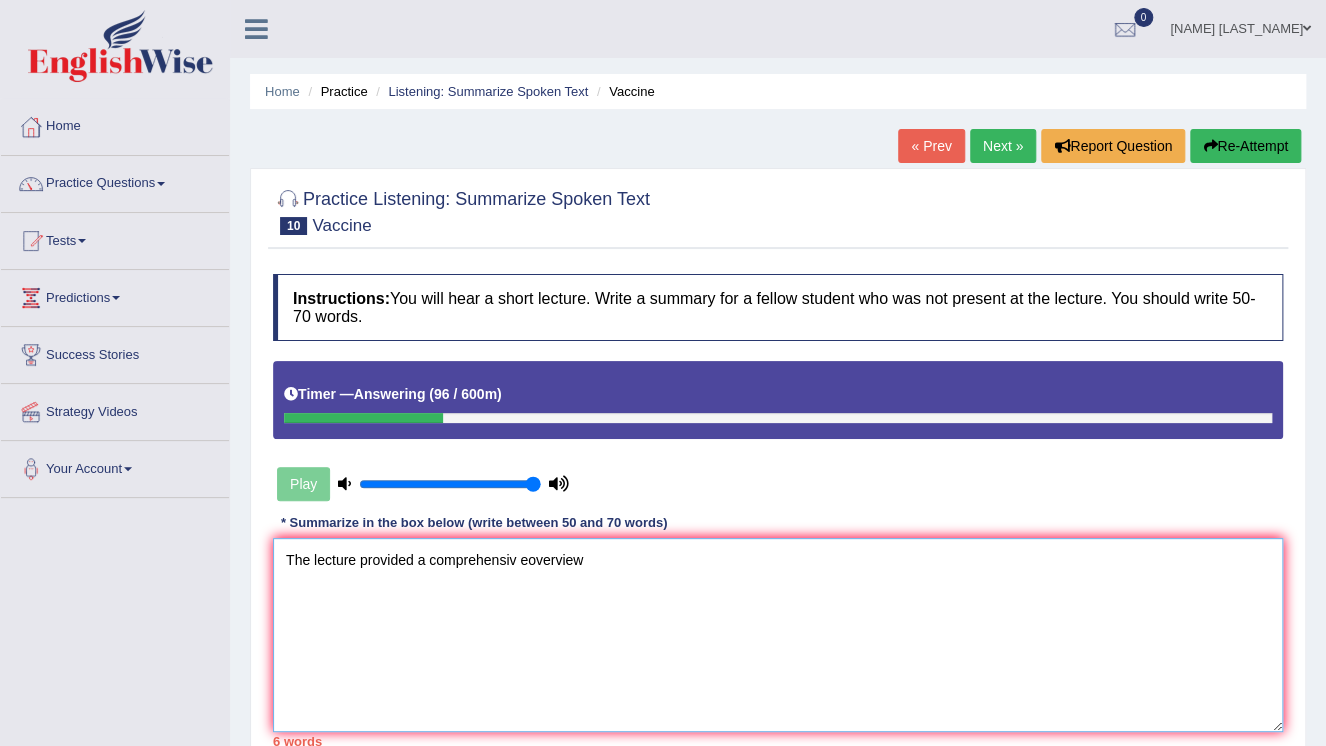 click on "The lecture provided a comprehensiv eoverview" at bounding box center [778, 635] 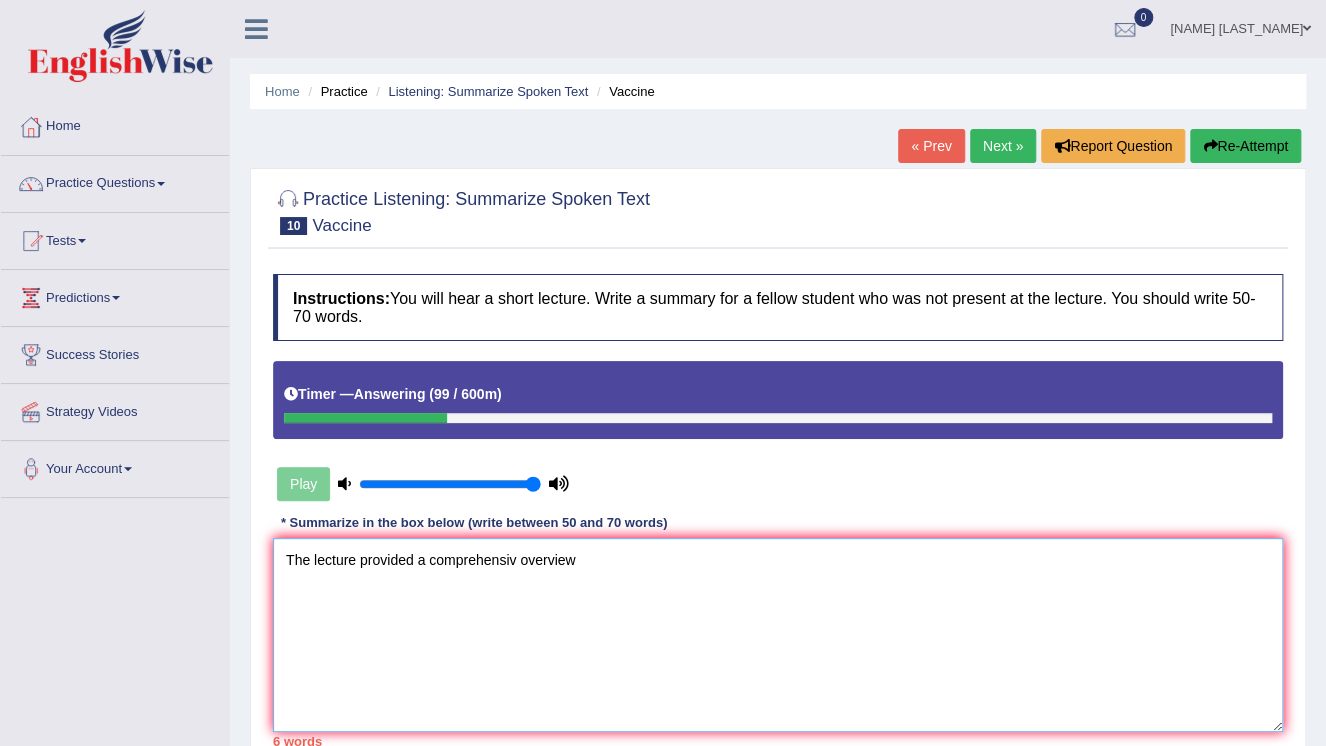 click on "The lecture provided a comprehensiv overview" at bounding box center (778, 635) 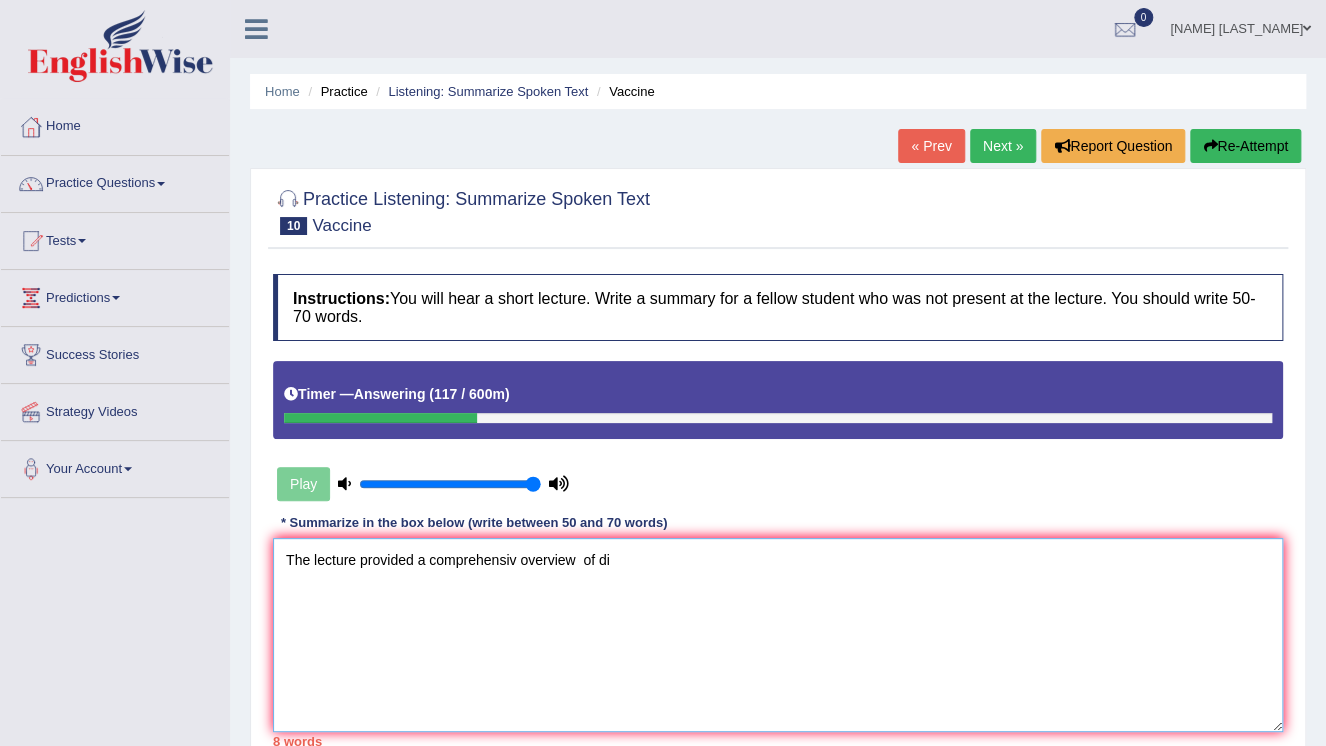 click on "The lecture provided a comprehensiv overview  of di" at bounding box center (778, 635) 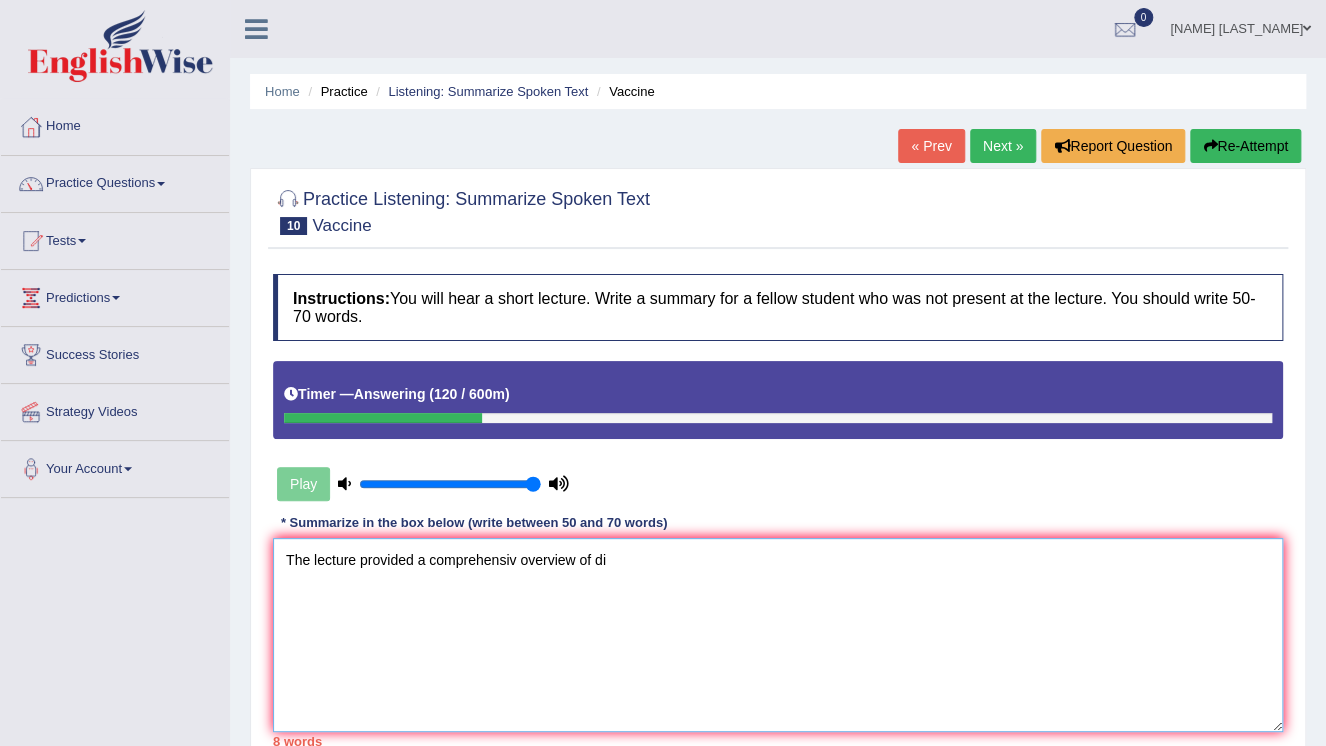 click on "The lecture provided a comprehensiv overview of di" at bounding box center [778, 635] 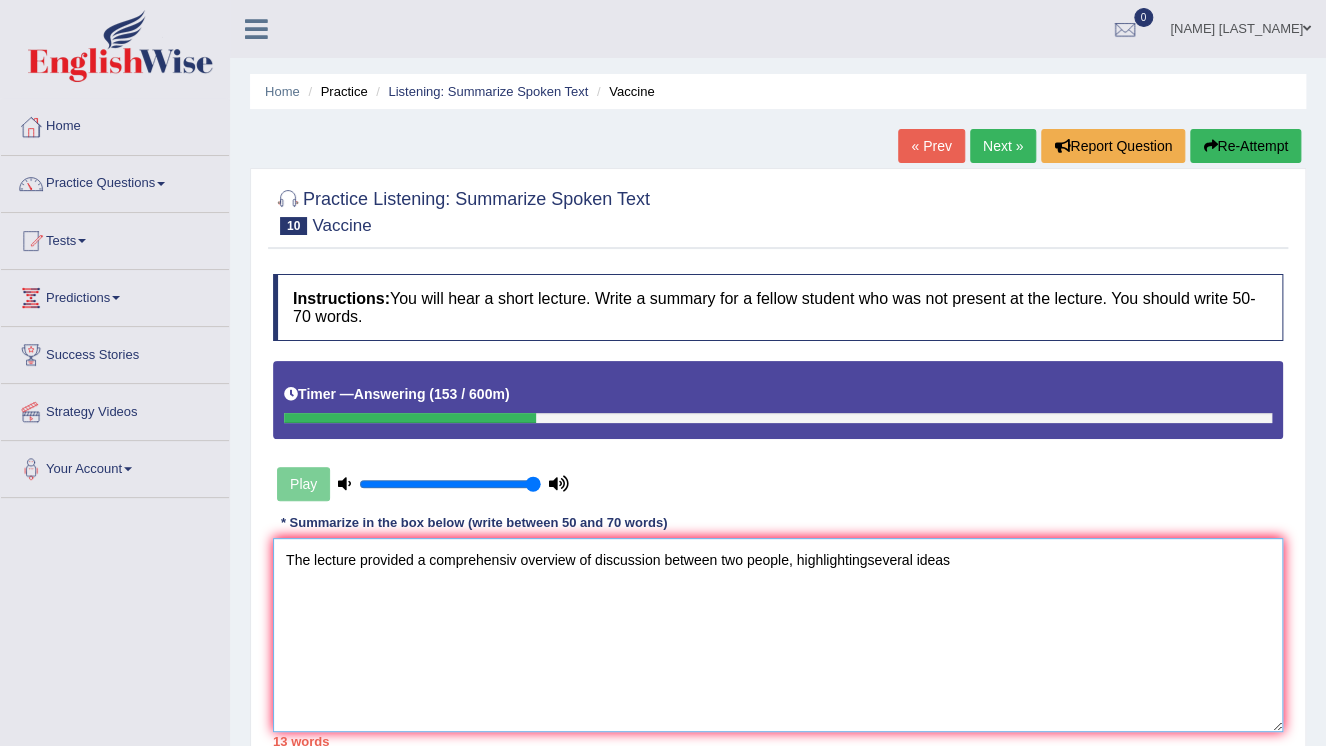 click on "The lecture provided a comprehensiv overview of discussion between two people, highlightingseveral ideas" at bounding box center [778, 635] 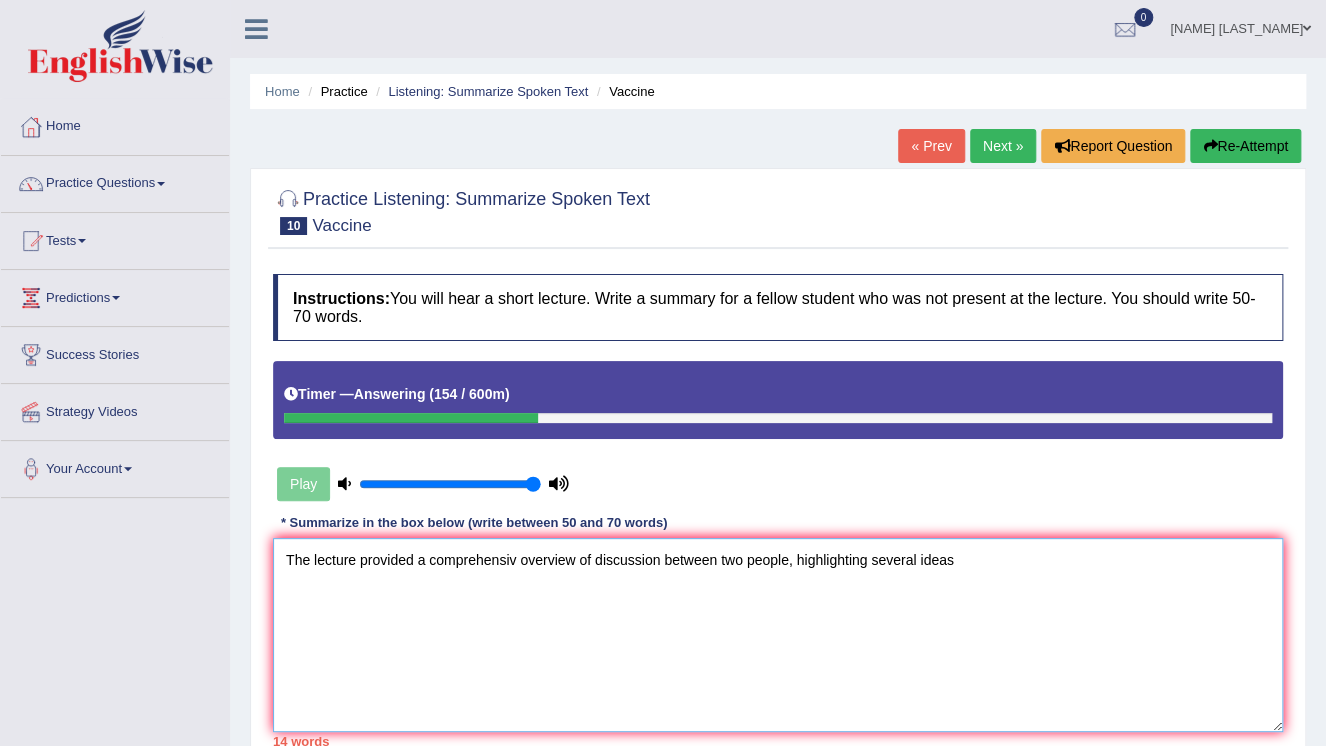 click on "The lecture provided a comprehensiv overview of discussion between two people, highlighting several ideas" at bounding box center [778, 635] 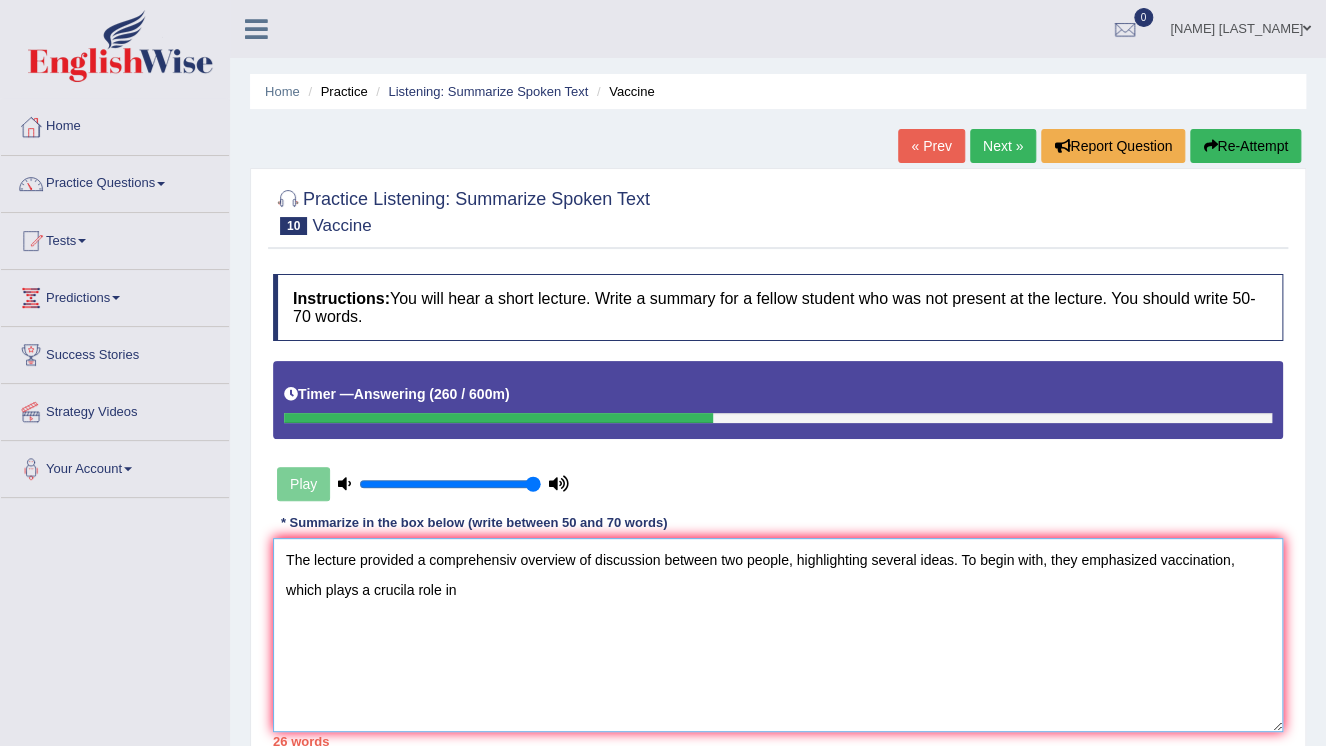 click on "The lecture provided a comprehensiv overview of discussion between two people, highlighting several ideas. To begin with, they emphasized vaccination, which plays a crucila role in" at bounding box center (778, 635) 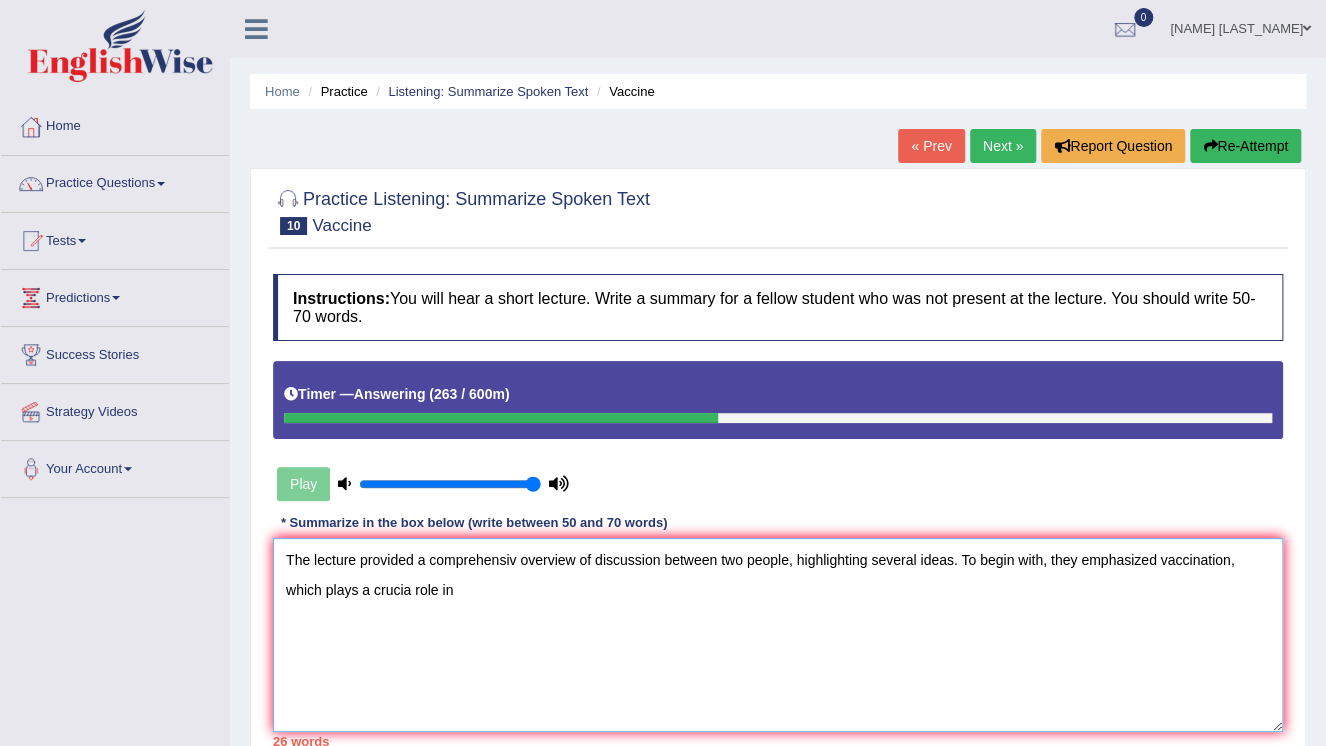 click on "The lecture provided a comprehensiv overview of discussion between two people, highlighting several ideas. To begin with, they emphasized vaccination, which plays a crucia role in" at bounding box center [778, 635] 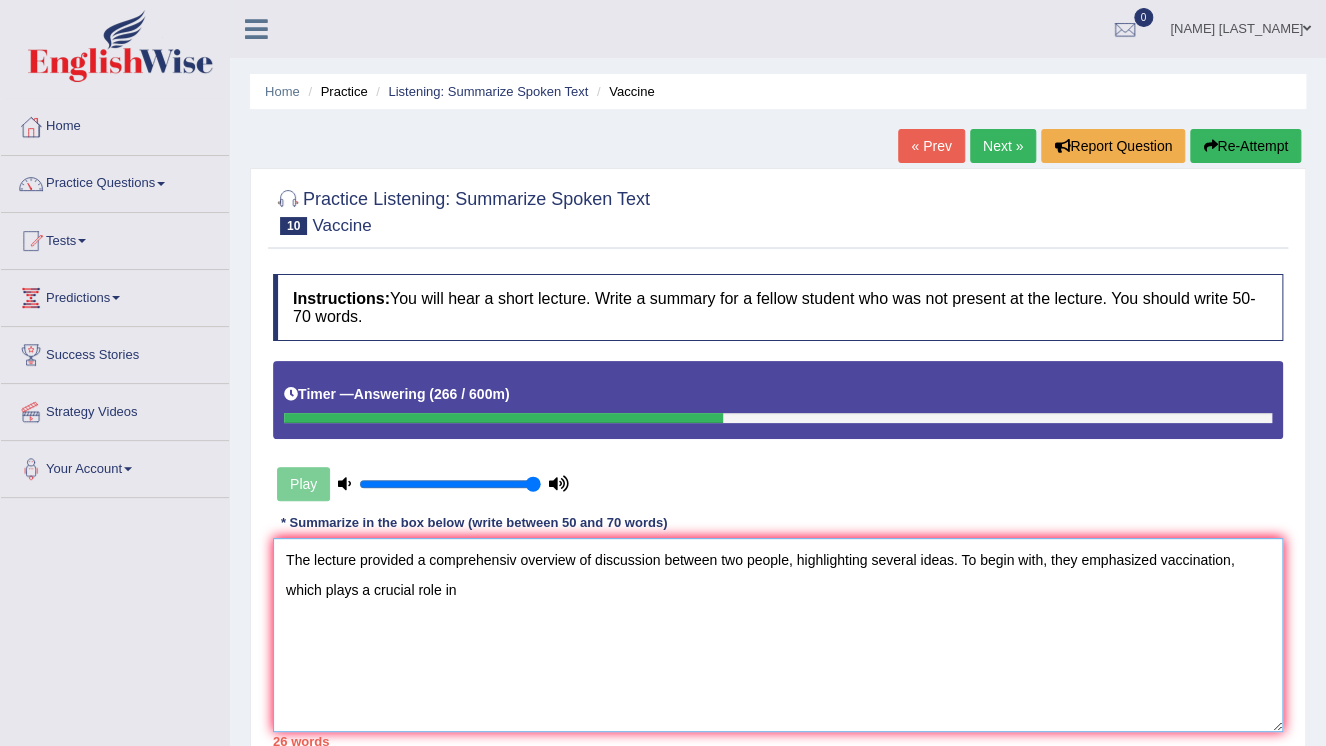 click on "The lecture provided a comprehensiv overview of discussion between two people, highlighting several ideas. To begin with, they emphasized vaccination, which plays a crucial role in" at bounding box center [778, 635] 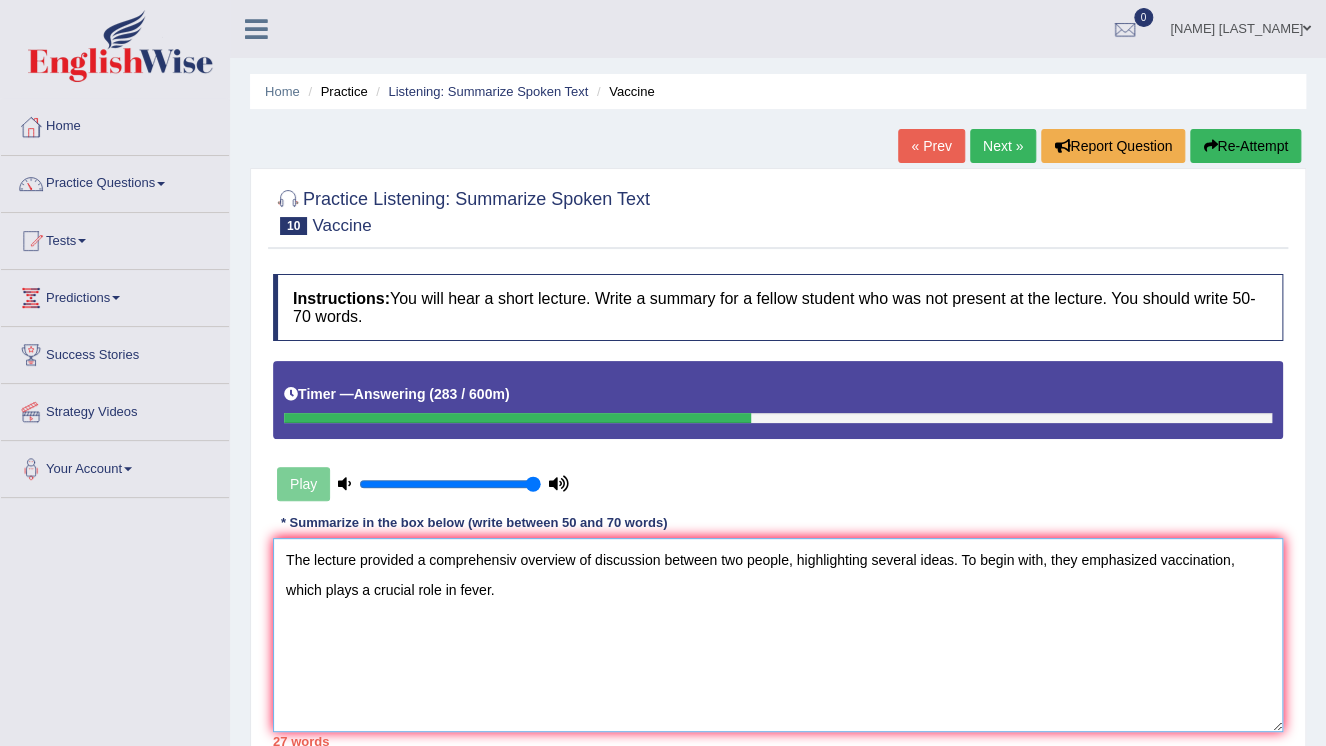 click on "The lecture provided a comprehensiv overview of discussion between two people, highlighting several ideas. To begin with, they emphasized vaccination, which plays a crucial role in fever." at bounding box center (778, 635) 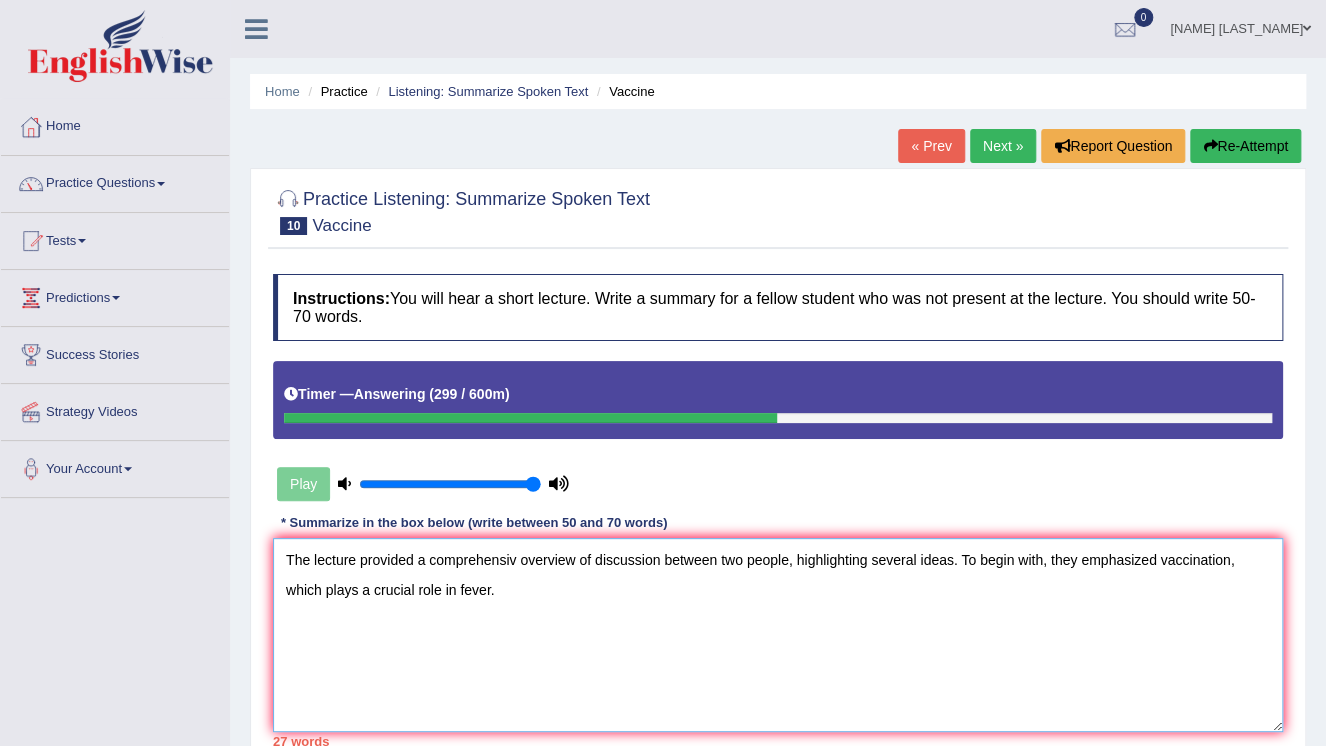 click on "The lecture provided a comprehensiv overview of discussion between two people, highlighting several ideas. To begin with, they emphasized vaccination, which plays a crucial role in fever." at bounding box center (778, 635) 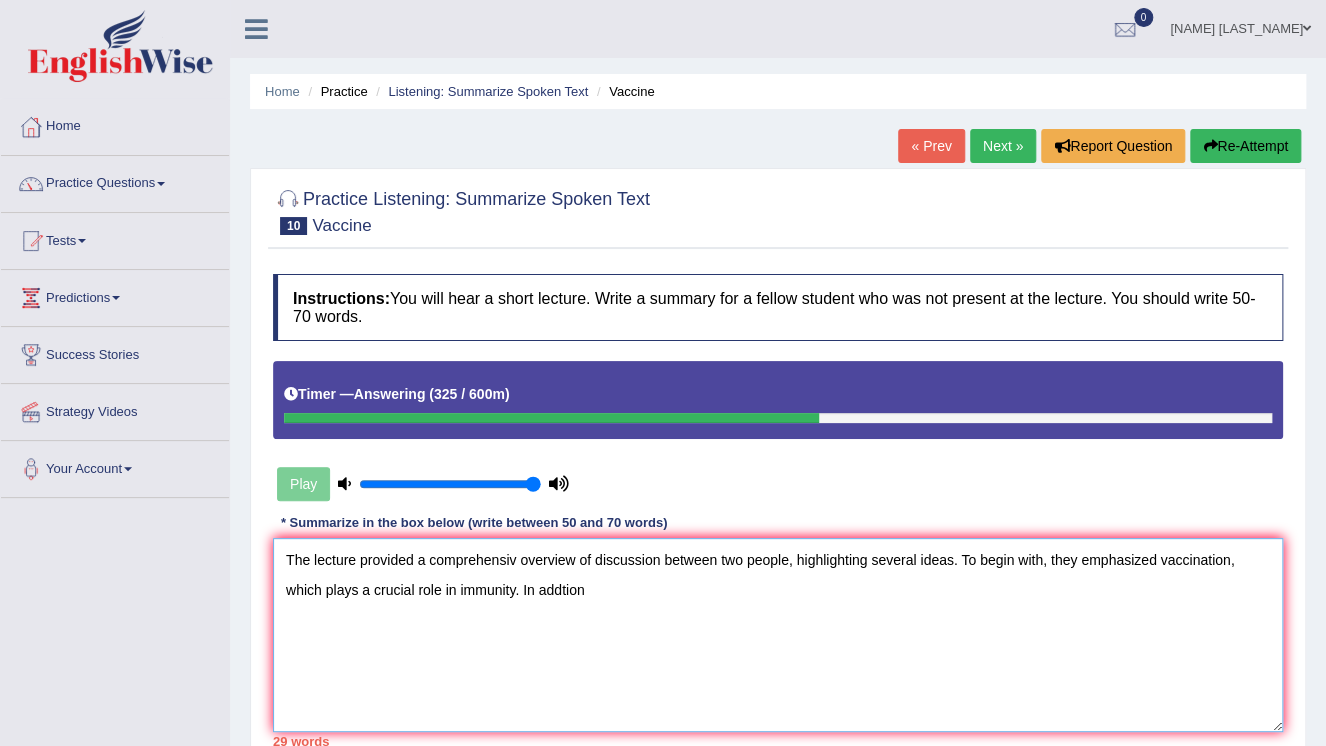 click on "The lecture provided a comprehensiv overview of discussion between two people, highlighting several ideas. To begin with, they emphasized vaccination, which plays a crucial role in immunity. In addtion" at bounding box center (778, 635) 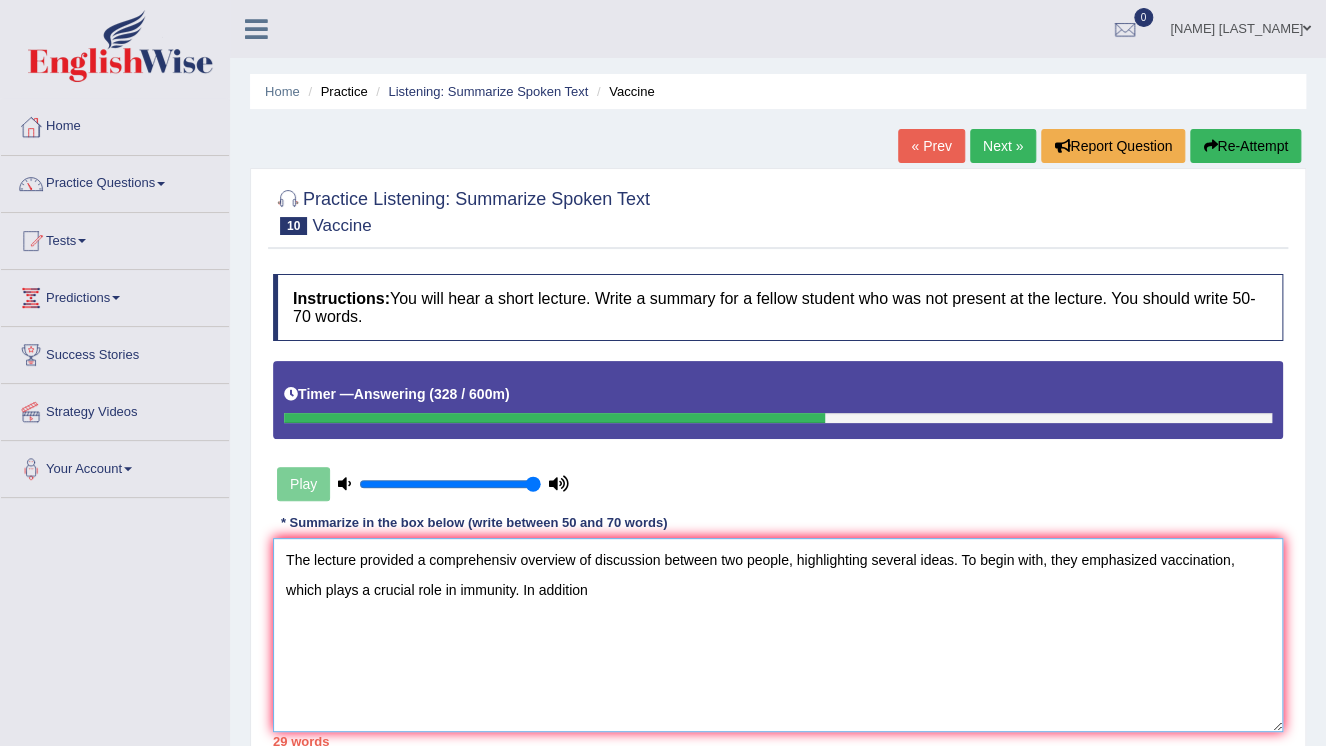 click on "The lecture provided a comprehensiv overview of discussion between two people, highlighting several ideas. To begin with, they emphasized vaccination, which plays a crucial role in immunity. In addition" at bounding box center (778, 635) 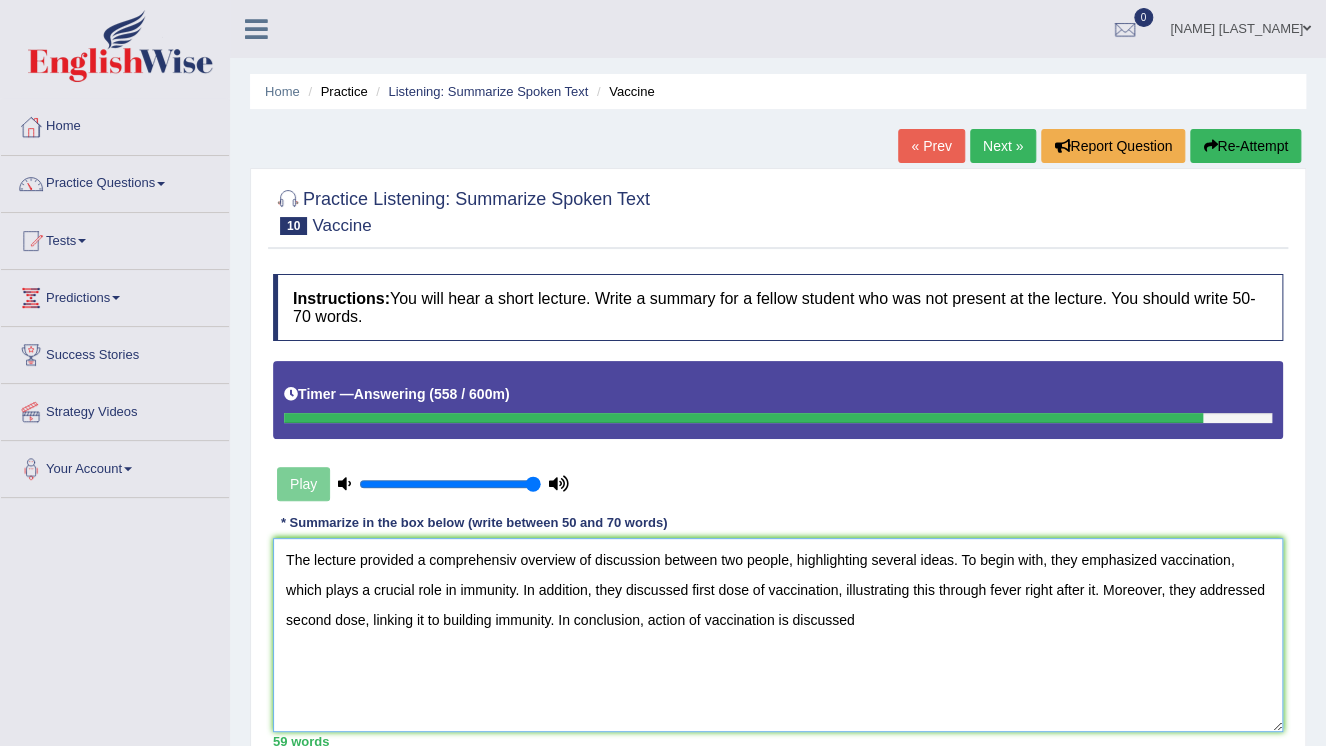 click on "The lecture provided a comprehensiv overview of discussion between two people, highlighting several ideas. To begin with, they emphasized vaccination, which plays a crucial role in immunity. In addition, they discussed first dose of vaccination, illustrating this through fever right after it. Moreover, they addressed  second dose, linking it to building immunity. In conclusion, action of vaccination is discussed" at bounding box center [778, 635] 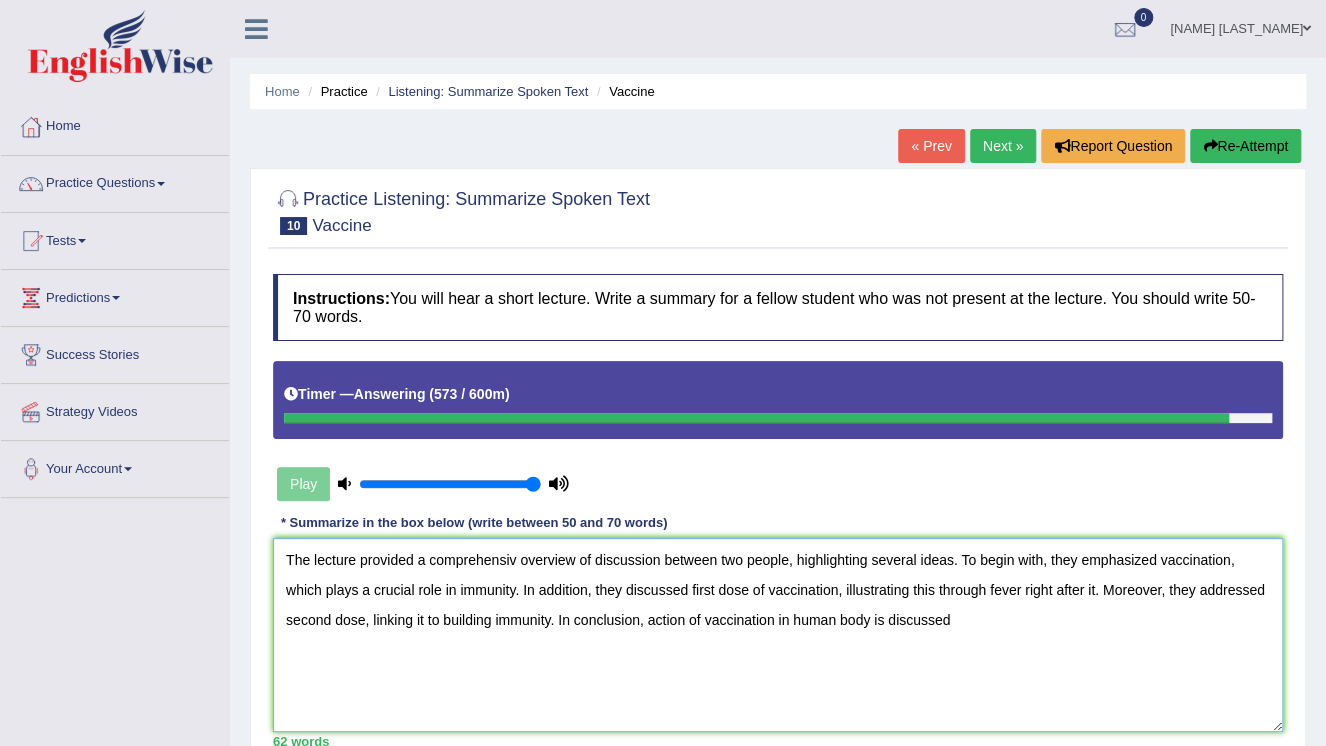 click on "The lecture provided a comprehensiv overview of discussion between two people, highlighting several ideas. To begin with, they emphasized vaccination, which plays a crucial role in immunity. In addition, they discussed first dose of vaccination, illustrating this through fever right after it. Moreover, they addressed  second dose, linking it to building immunity. In conclusion, action of vaccination in human body is discussed" at bounding box center (778, 635) 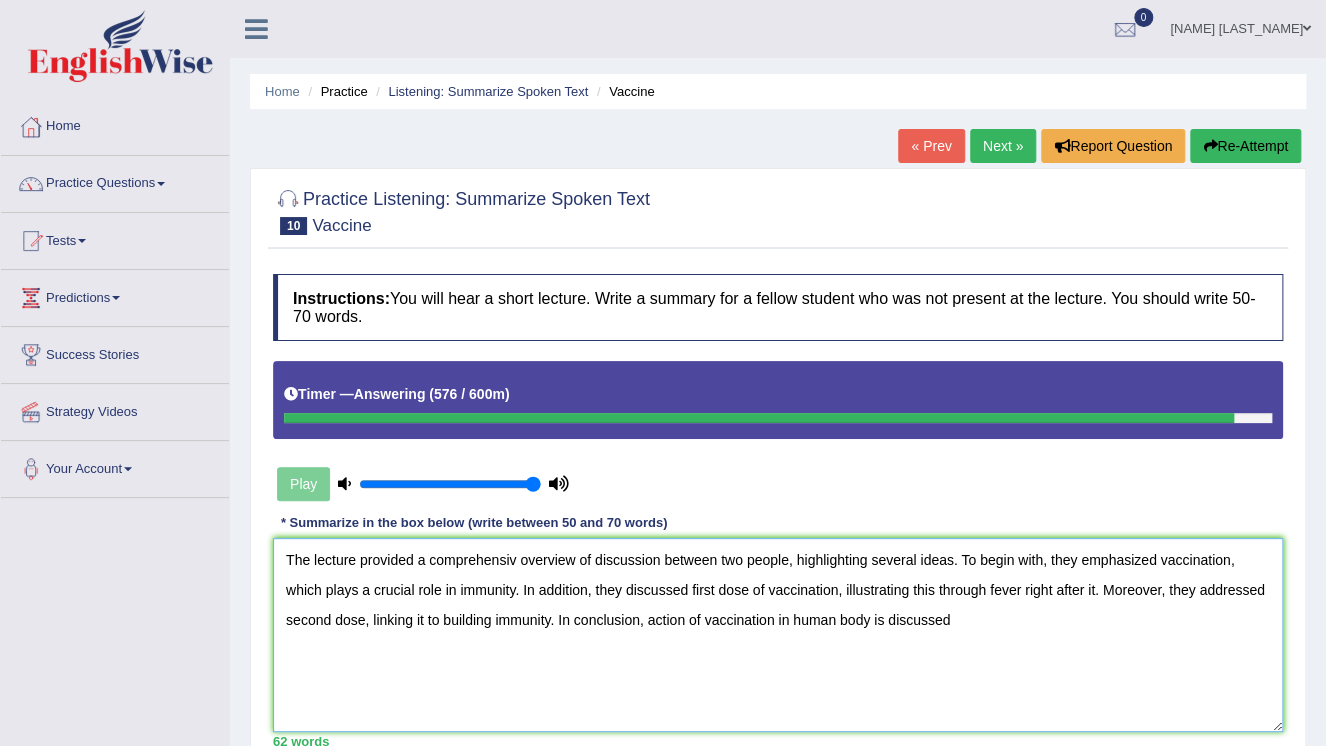 click on "The lecture provided a comprehensiv overview of discussion between two people, highlighting several ideas. To begin with, they emphasized vaccination, which plays a crucial role in immunity. In addition, they discussed first dose of vaccination, illustrating this through fever right after it. Moreover, they addressed  second dose, linking it to building immunity. In conclusion, action of vaccination in human body is discussed" at bounding box center (778, 635) 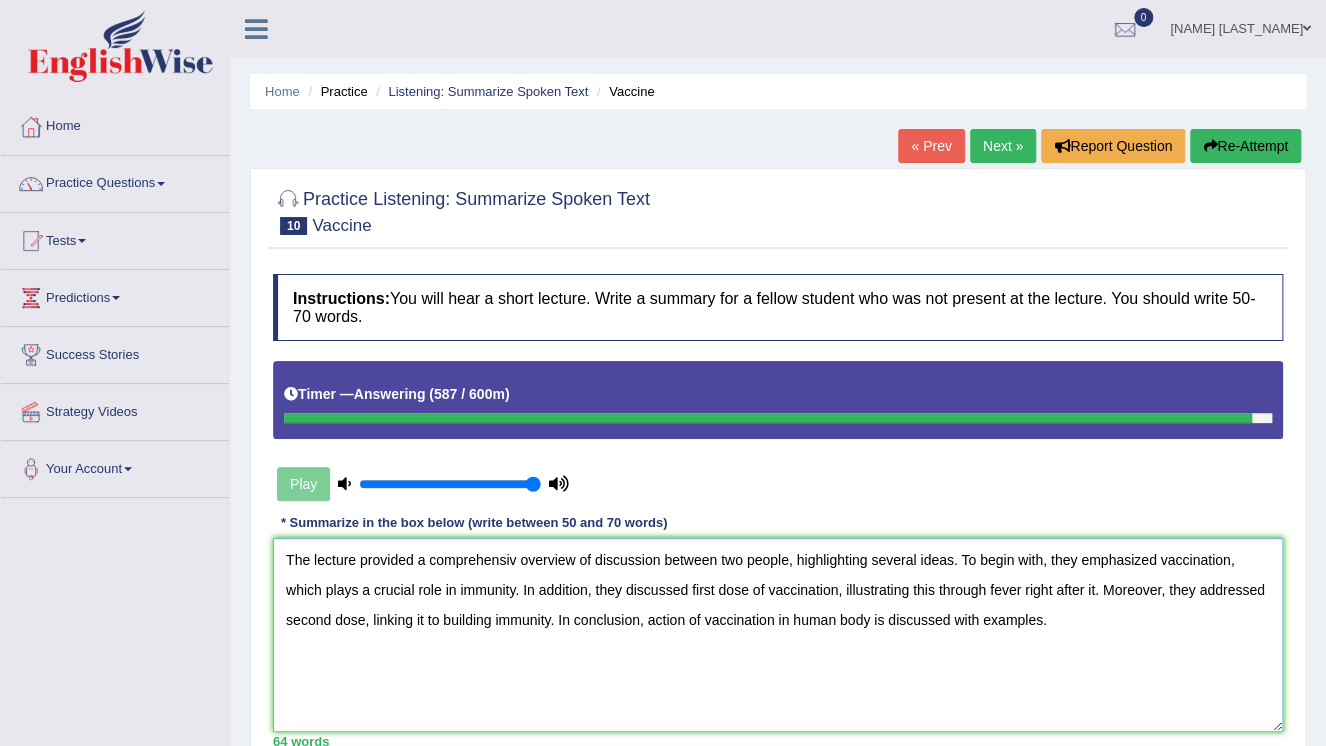 click on "The lecture provided a comprehensiv overview of discussion between two people, highlighting several ideas. To begin with, they emphasized vaccination, which plays a crucial role in immunity. In addition, they discussed first dose of vaccination, illustrating this through fever right after it. Moreover, they addressed  second dose, linking it to building immunity. In conclusion, action of vaccination in human body is discussed with examples." at bounding box center (778, 635) 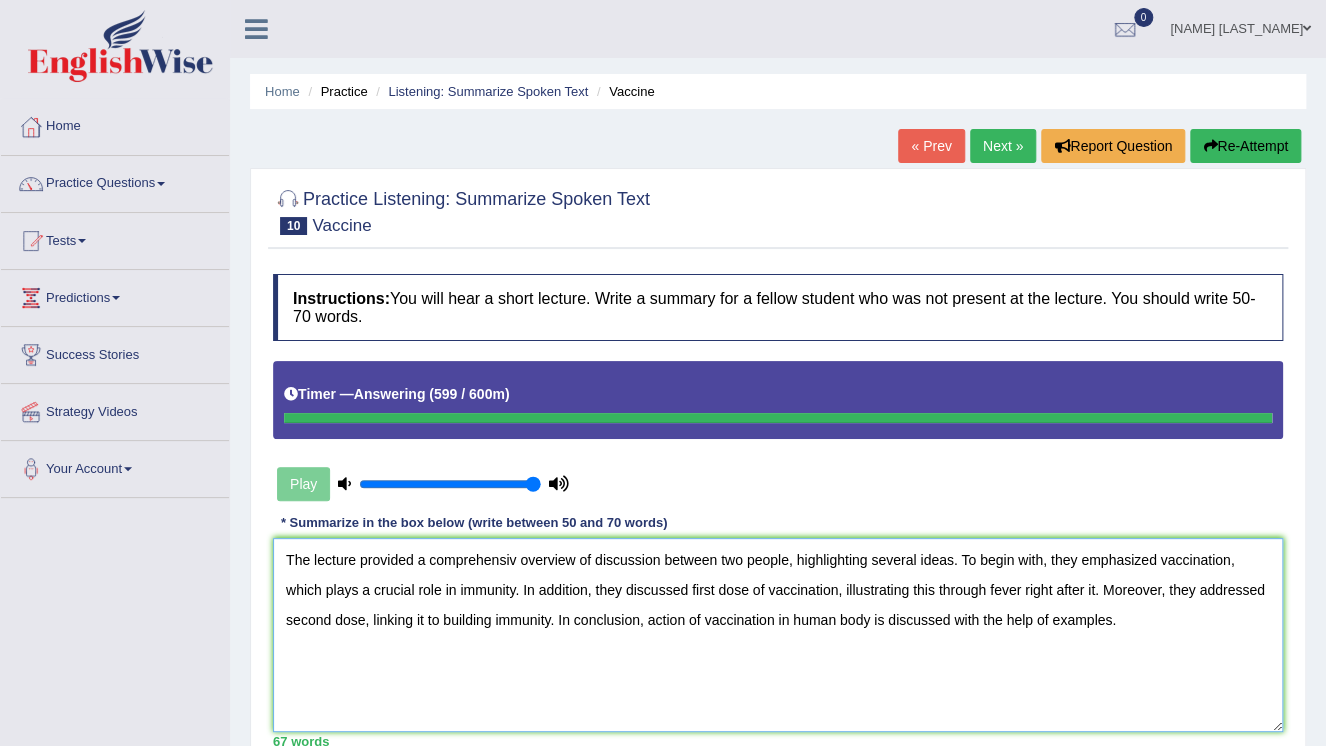 type on "The lecture provided a comprehensiv overview of discussion between two people, highlighting several ideas. To begin with, they emphasized vaccination, which plays a crucial role in immunity. In addition, they discussed first dose of vaccination, illustrating this through fever right after it. Moreover, they addressed  second dose, linking it to building immunity. In conclusion, action of vaccination in human body is discussed with the help of examples." 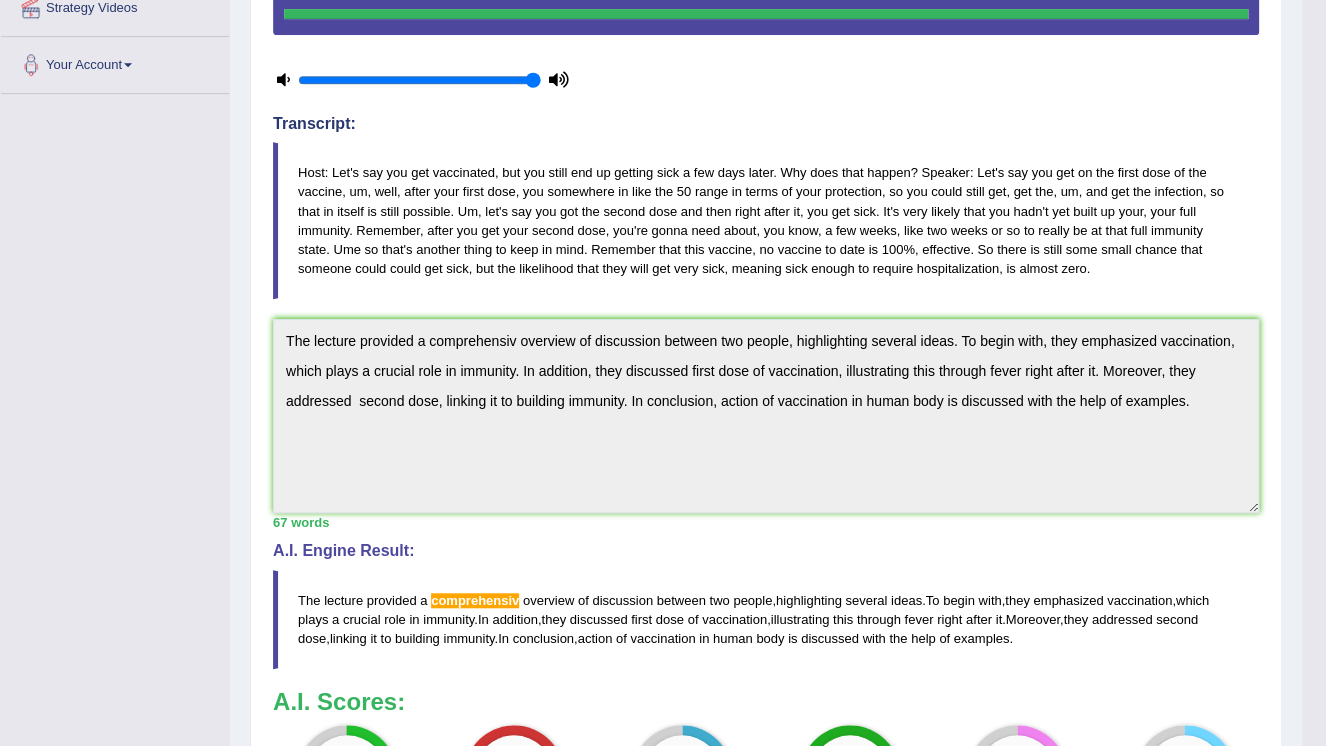 scroll, scrollTop: 469, scrollLeft: 0, axis: vertical 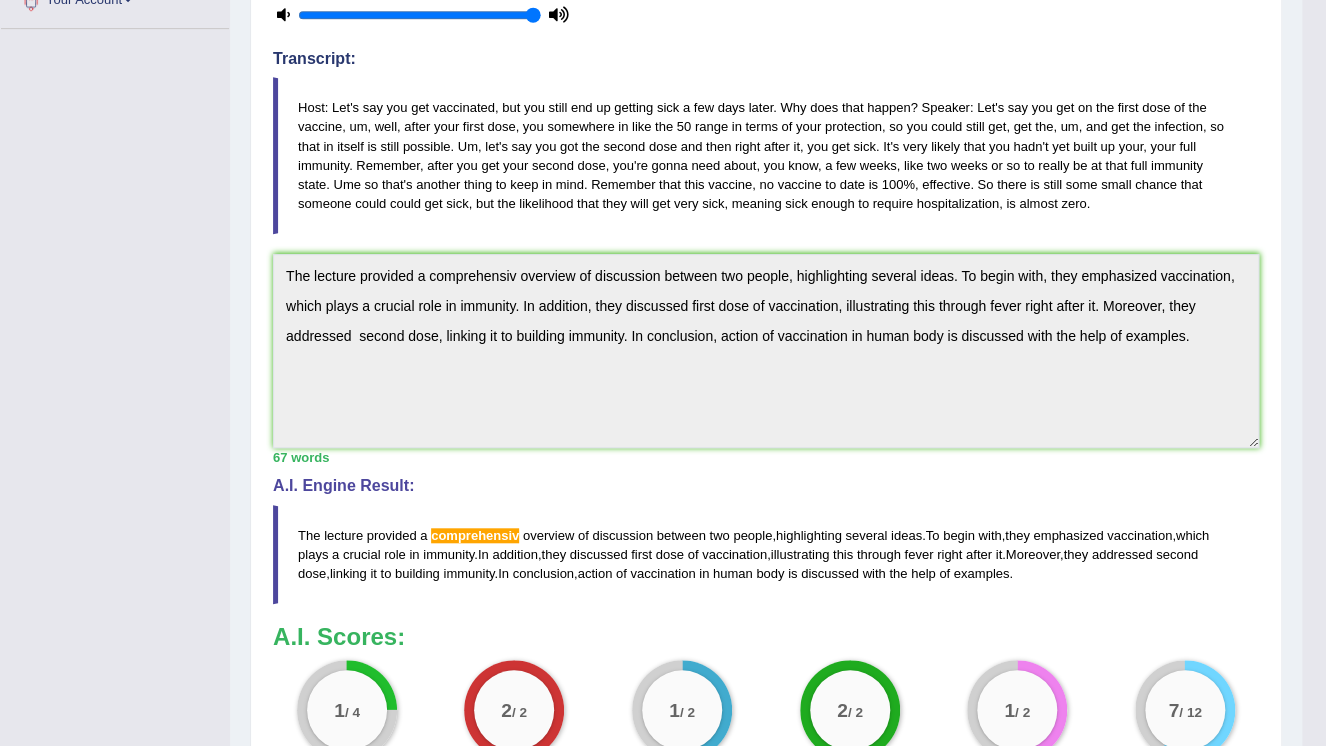 drag, startPoint x: 1329, startPoint y: 368, endPoint x: 1340, endPoint y: 780, distance: 412.14682 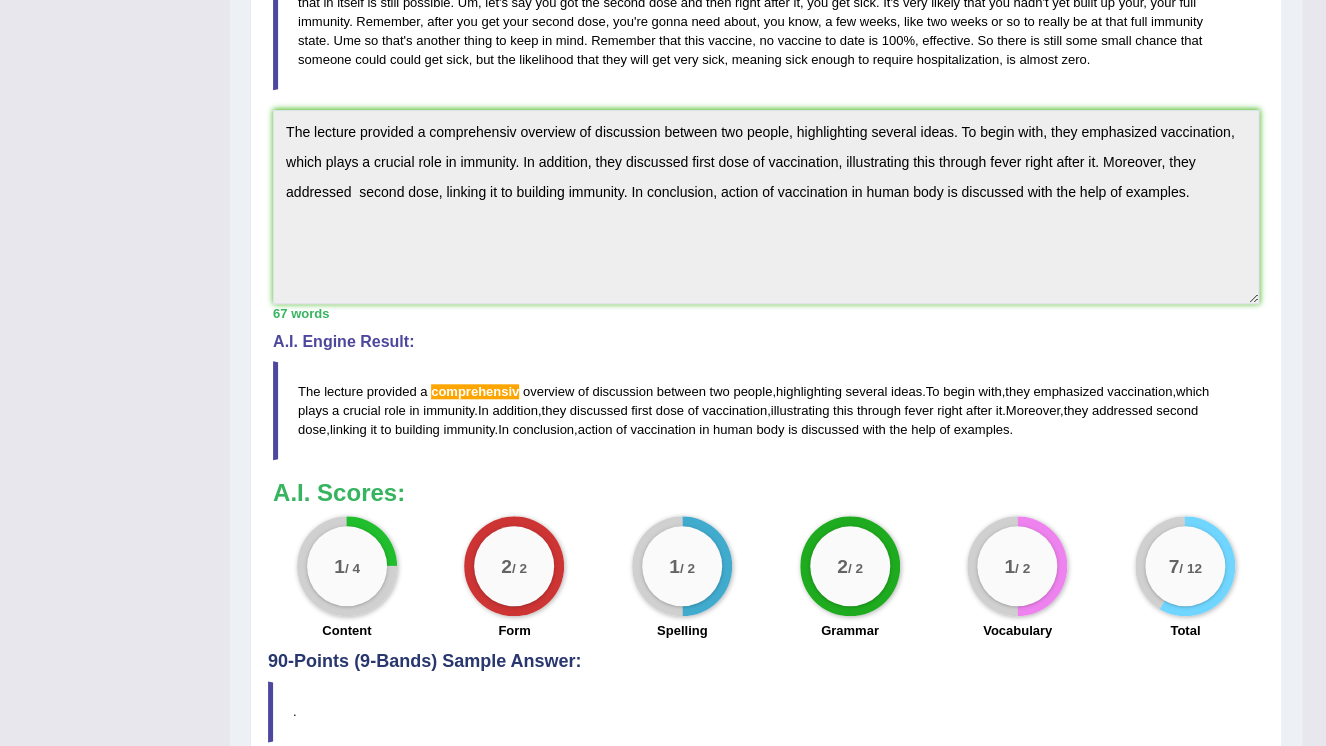 scroll, scrollTop: 632, scrollLeft: 0, axis: vertical 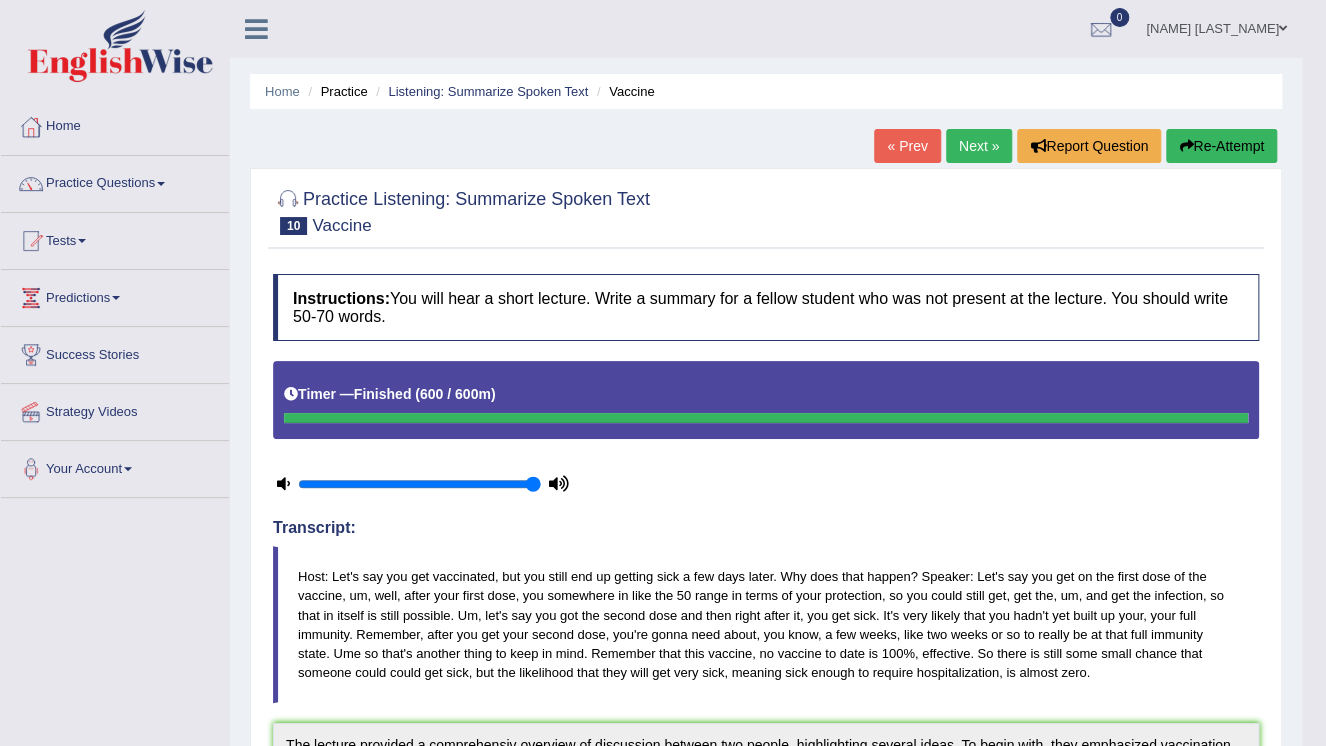 click on "Re-Attempt" at bounding box center (1221, 146) 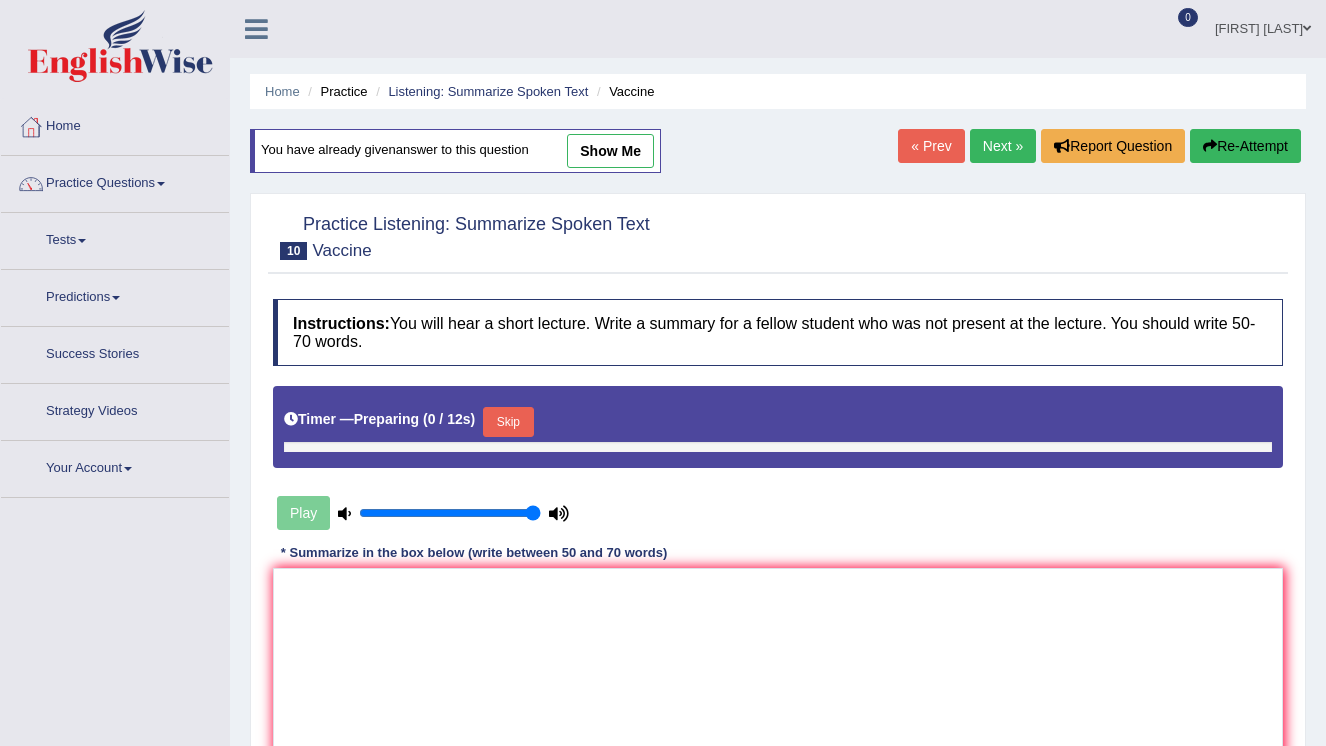 scroll, scrollTop: 0, scrollLeft: 0, axis: both 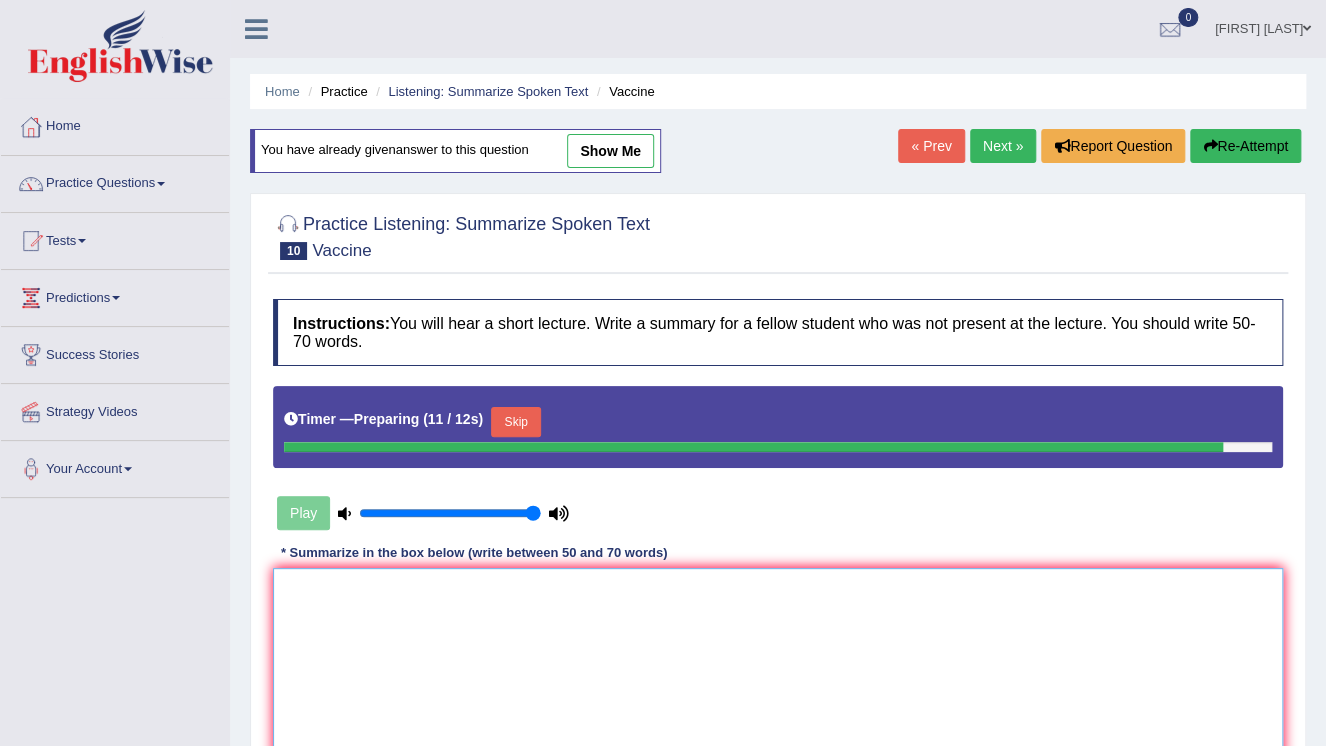 click at bounding box center (778, 665) 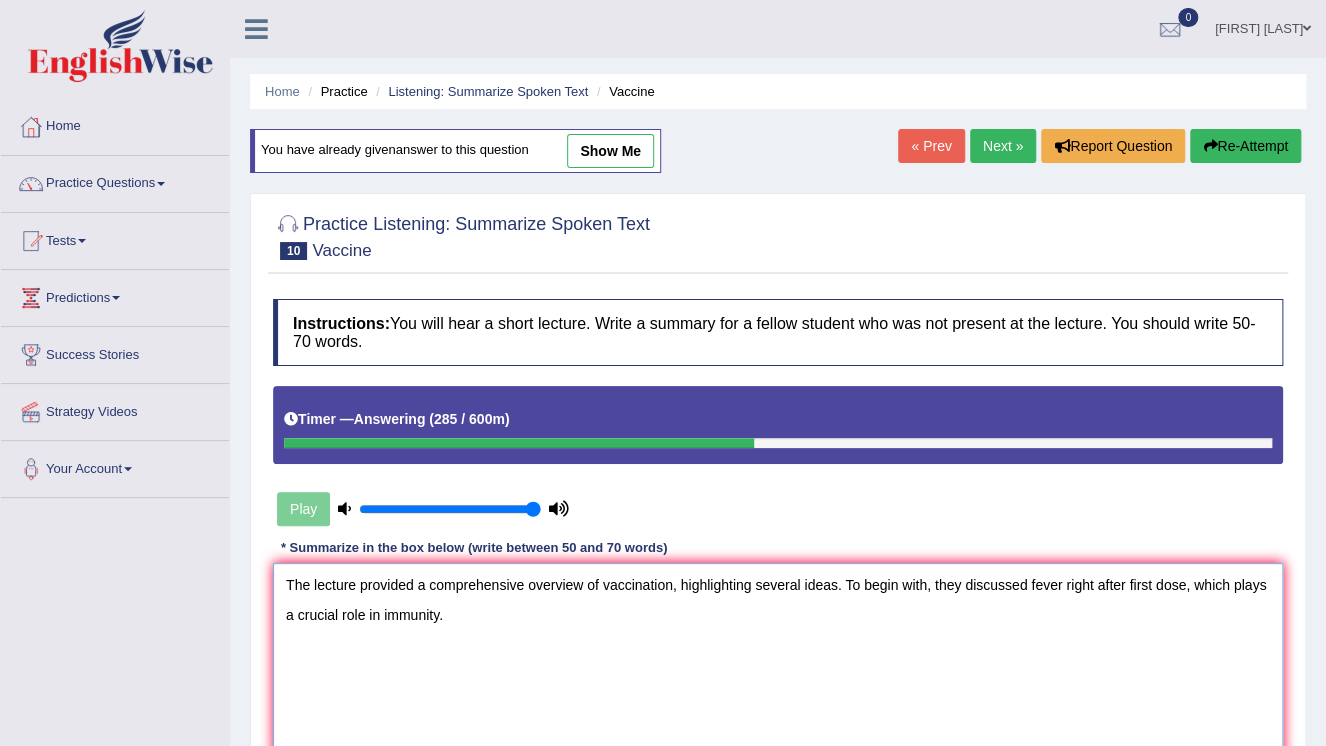 click on "The lecture provided a comprehensive overview of vaccination, highlighting several ideas. To begin with, they discussed fever right after first dose, which plays a crucial role in immunity." at bounding box center [778, 660] 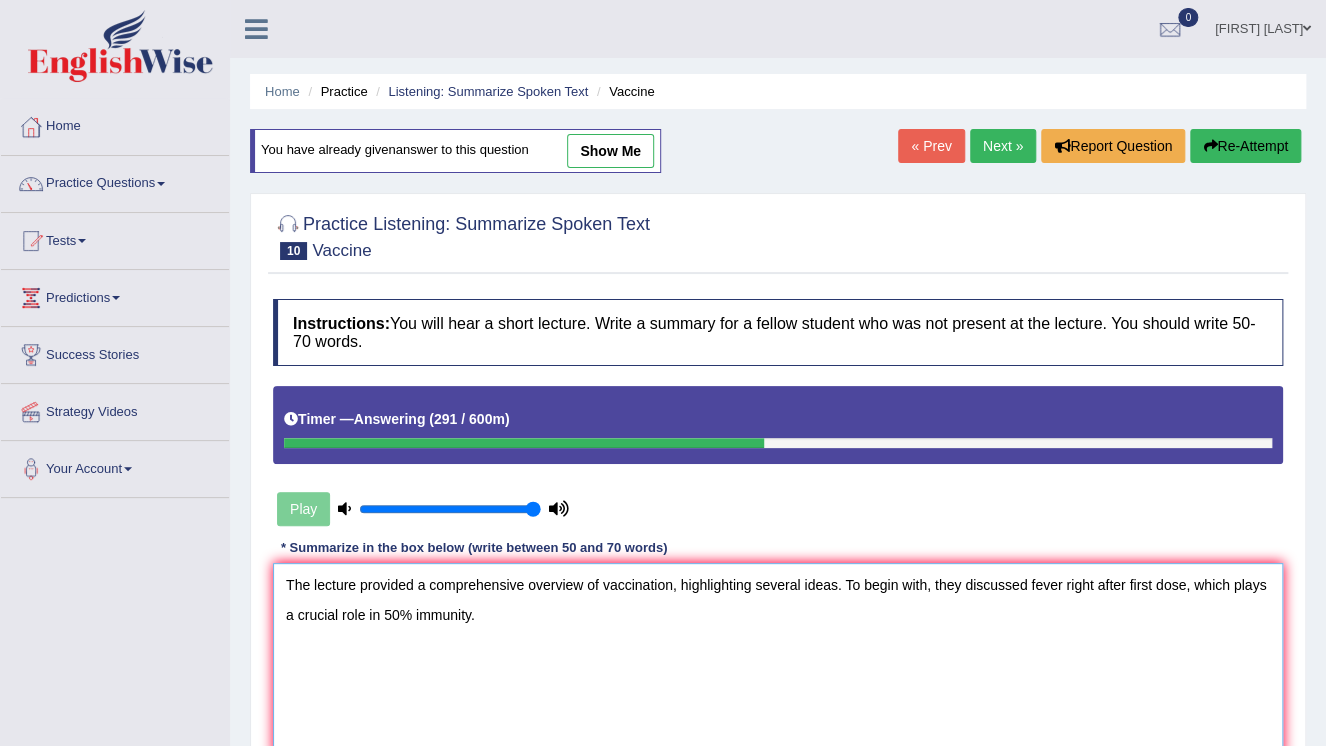 click on "The lecture provided a comprehensive overview of vaccination, highlighting several ideas. To begin with, they discussed fever right after first dose, which plays a crucial role in 50% immunity." at bounding box center (778, 660) 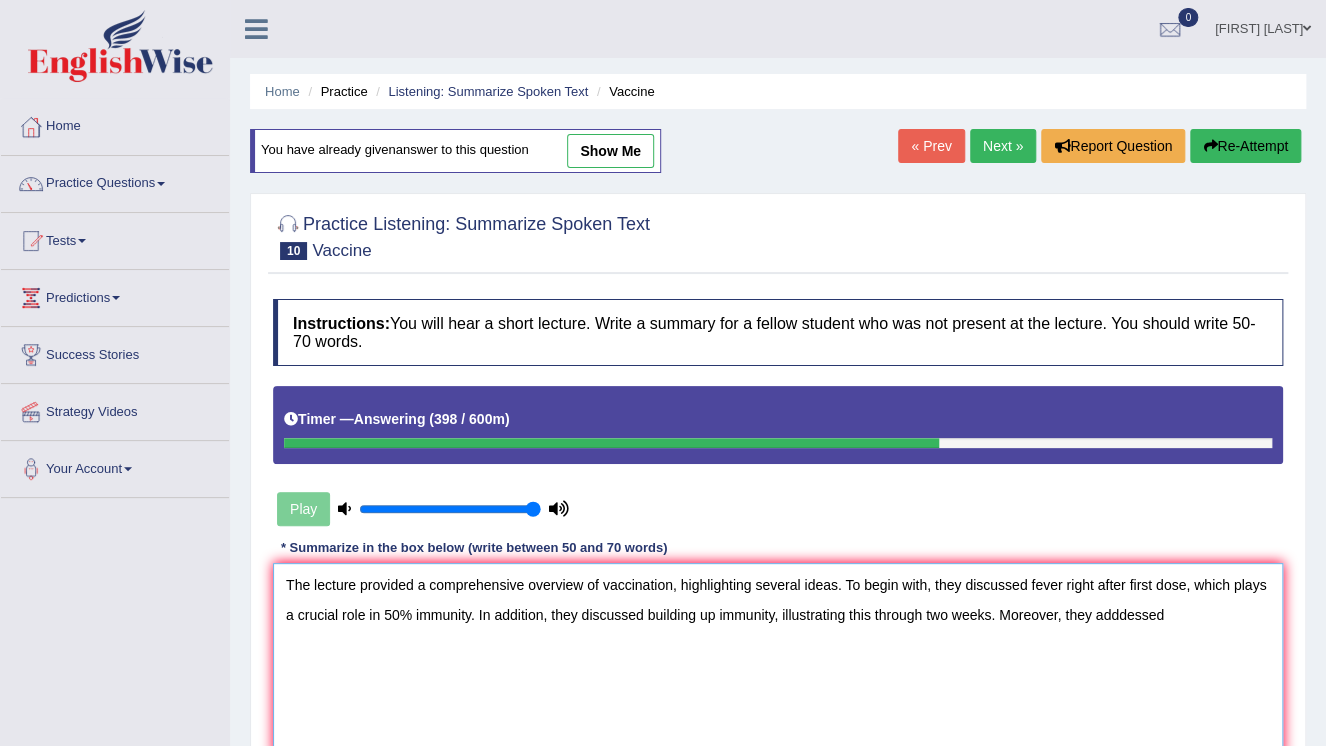 click on "The lecture provided a comprehensive overview of vaccination, highlighting several ideas. To begin with, they discussed fever right after first dose, which plays a crucial role in 50% immunity. In addition, they discussed building up immunity, illustrating this through two weeks. Moreover, they adddessed" at bounding box center (778, 660) 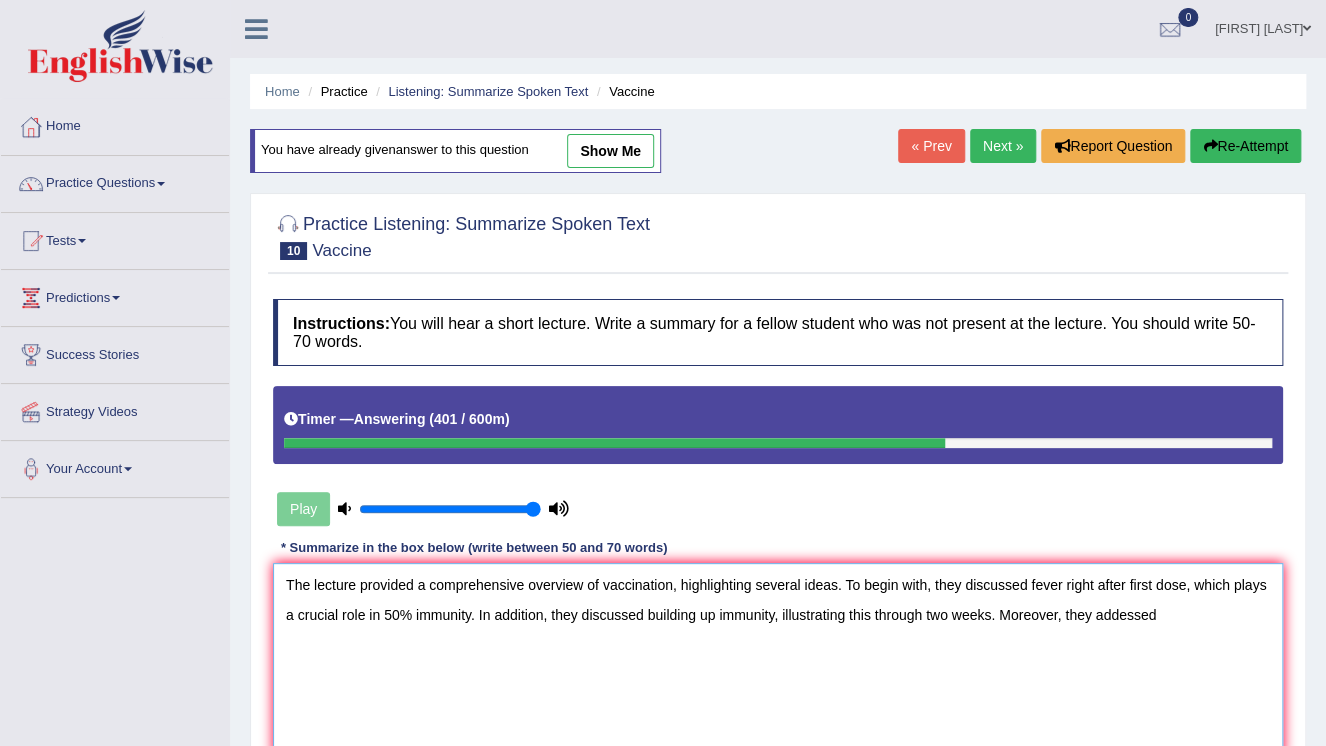 click on "The lecture provided a comprehensive overview of vaccination, highlighting several ideas. To begin with, they discussed fever right after first dose, which plays a crucial role in 50% immunity. In addition, they discussed building up immunity, illustrating this through two weeks. Moreover, they addessed" at bounding box center [778, 660] 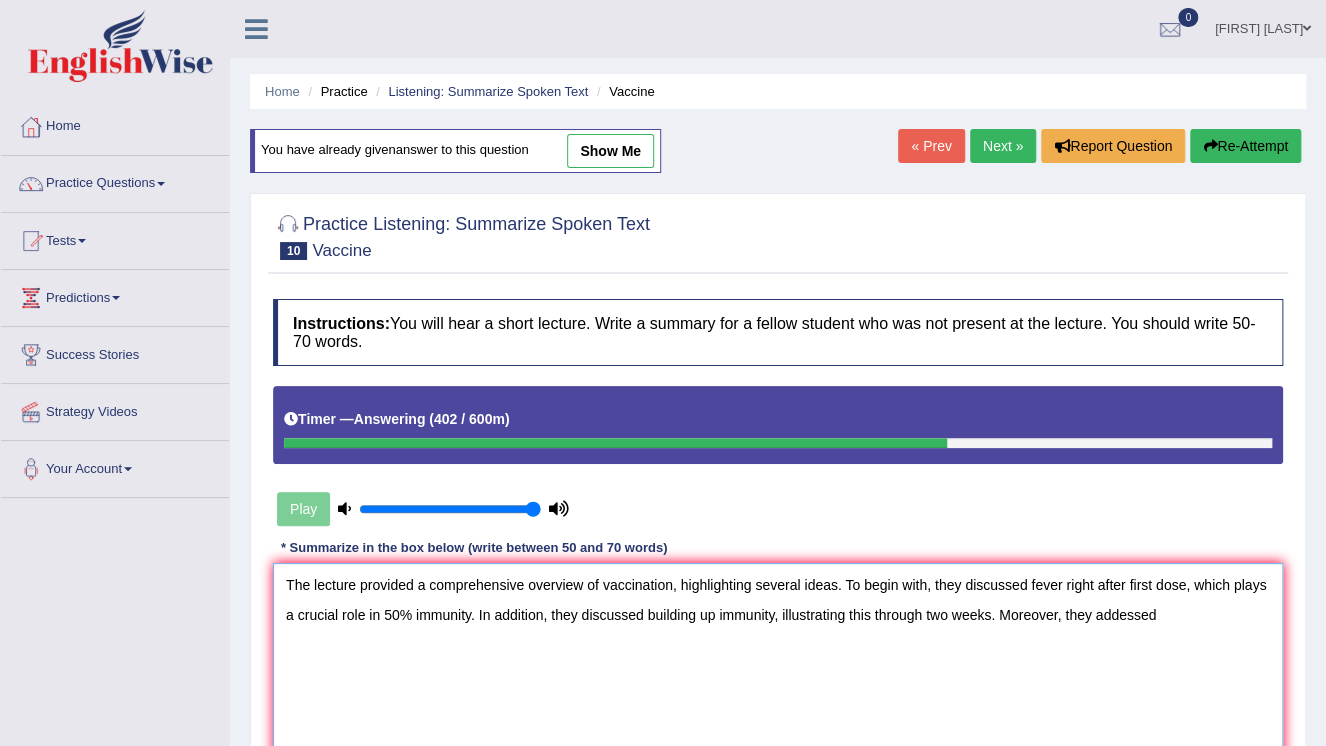 click on "The lecture provided a comprehensive overview of vaccination, highlighting several ideas. To begin with, they discussed fever right after first dose, which plays a crucial role in 50% immunity. In addition, they discussed building up immunity, illustrating this through two weeks. Moreover, they addessed" at bounding box center [778, 660] 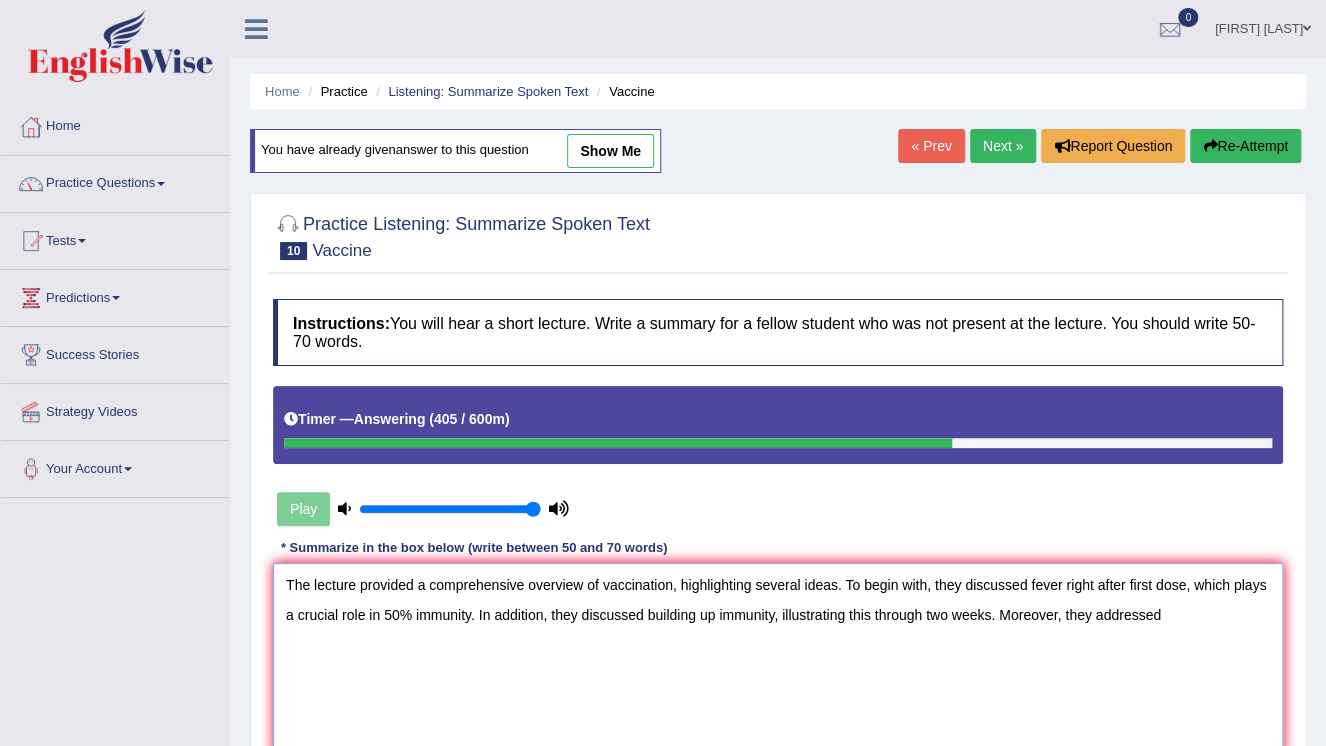click on "The lecture provided a comprehensive overview of vaccination, highlighting several ideas. To begin with, they discussed fever right after first dose, which plays a crucial role in 50% immunity. In addition, they discussed building up immunity, illustrating this through two weeks. Moreover, they addressed" at bounding box center (778, 660) 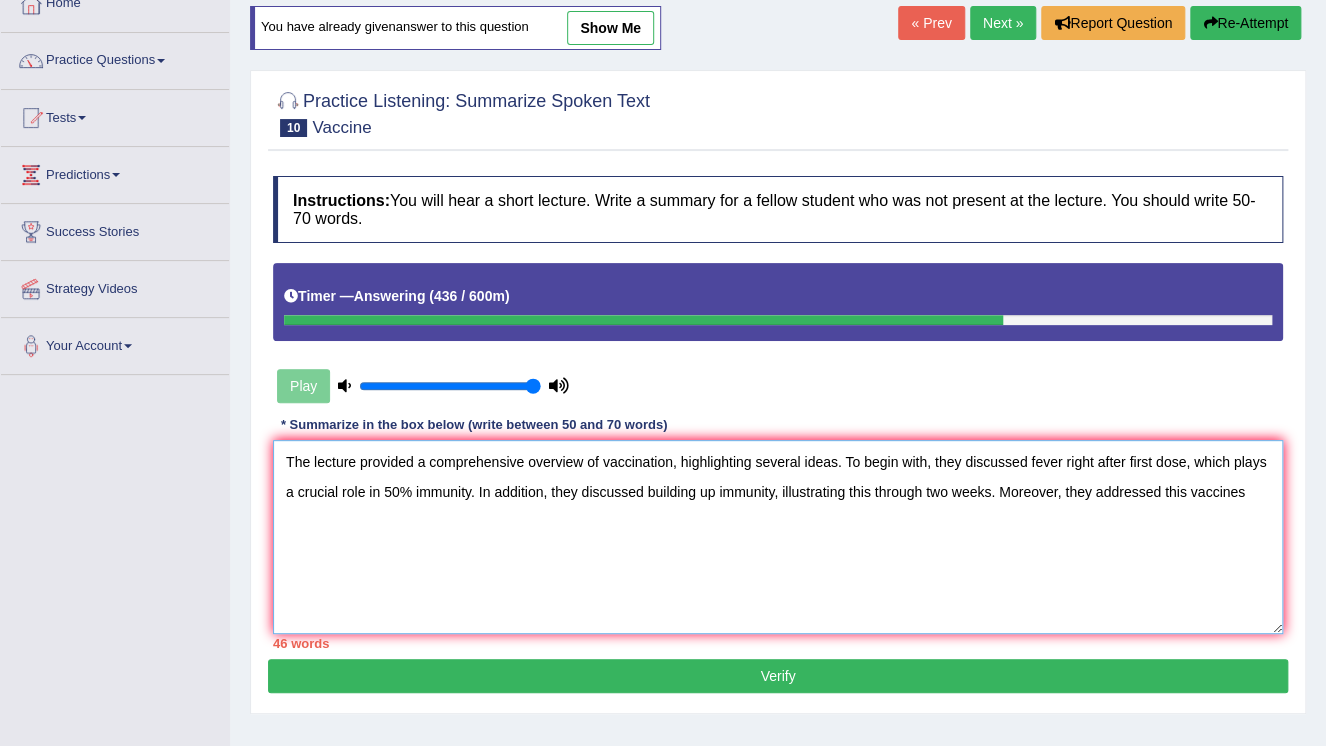 scroll, scrollTop: 164, scrollLeft: 0, axis: vertical 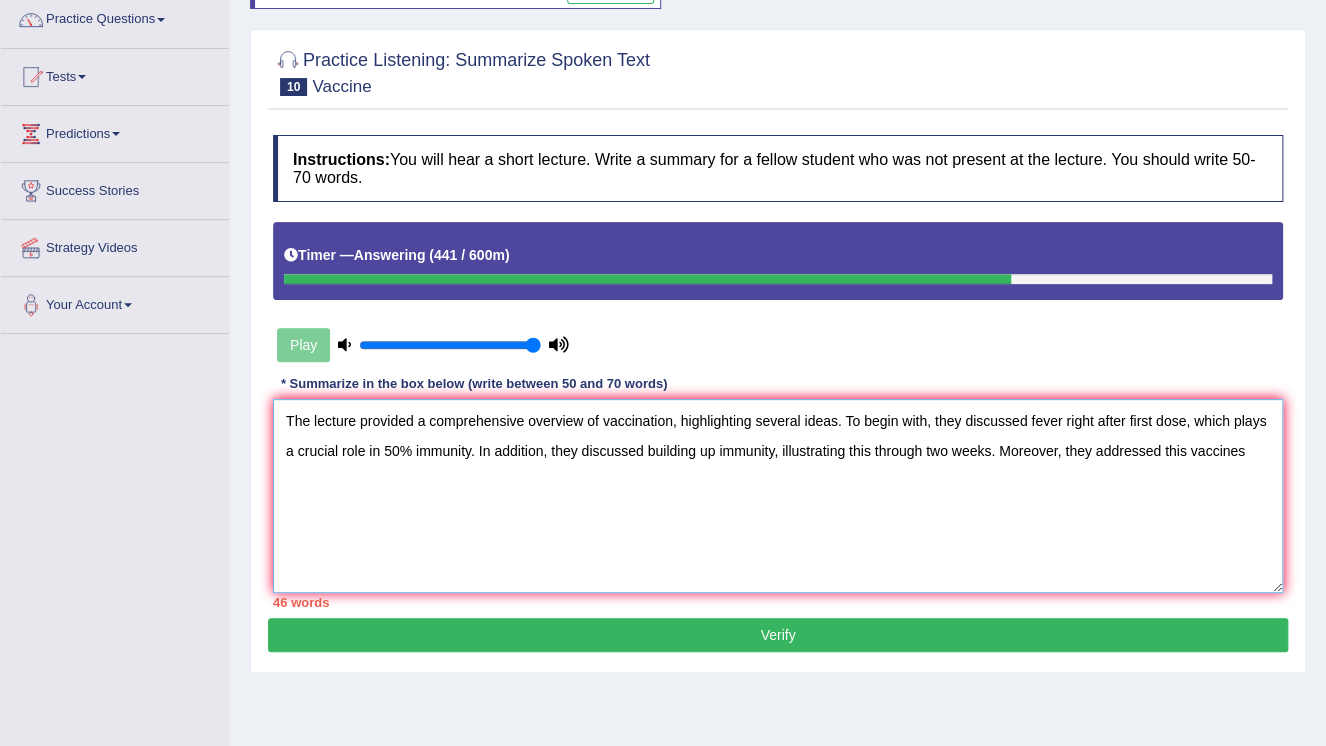 click on "The lecture provided a comprehensive overview of vaccination, highlighting several ideas. To begin with, they discussed fever right after first dose, which plays a crucial role in 50% immunity. In addition, they discussed building up immunity, illustrating this through two weeks. Moreover, they addressed this vaccines" at bounding box center [778, 496] 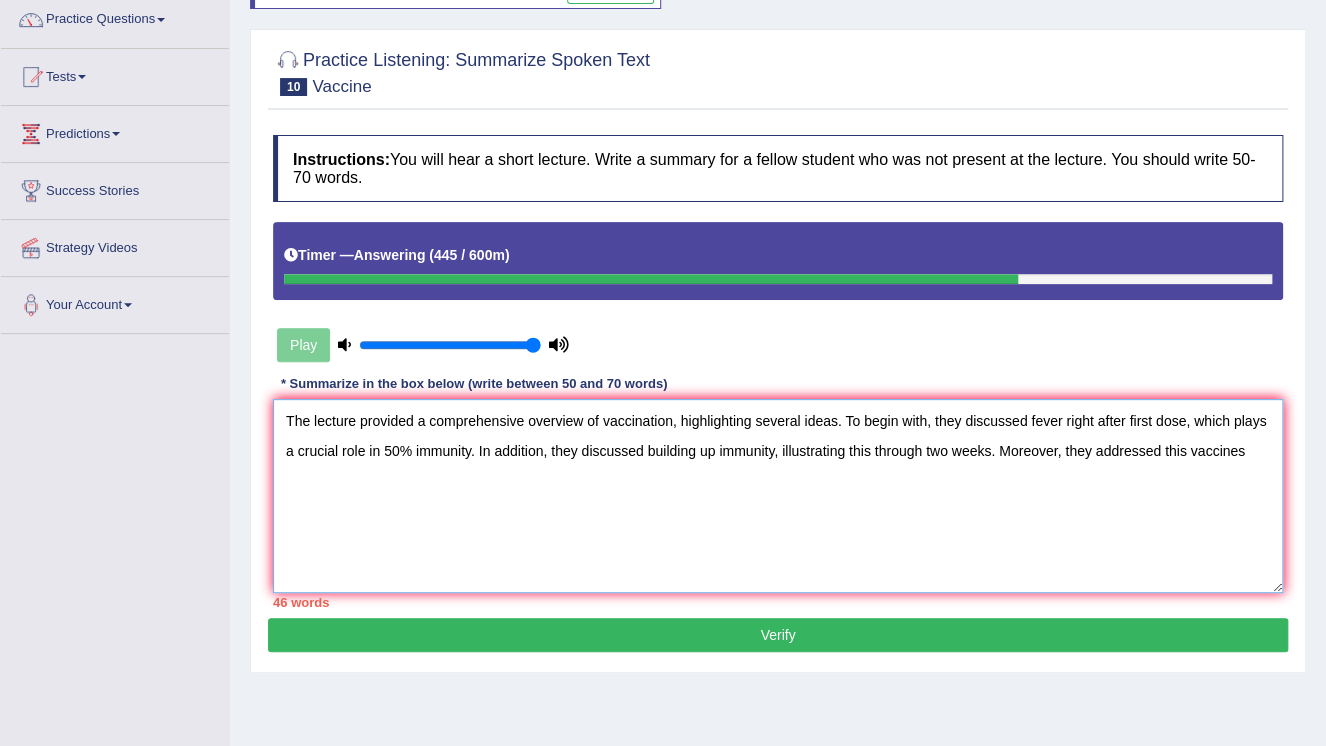 click on "The lecture provided a comprehensive overview of vaccination, highlighting several ideas. To begin with, they discussed fever right after first dose, which plays a crucial role in 50% immunity. In addition, they discussed building up immunity, illustrating this through two weeks. Moreover, they addressed this vaccines" at bounding box center (778, 496) 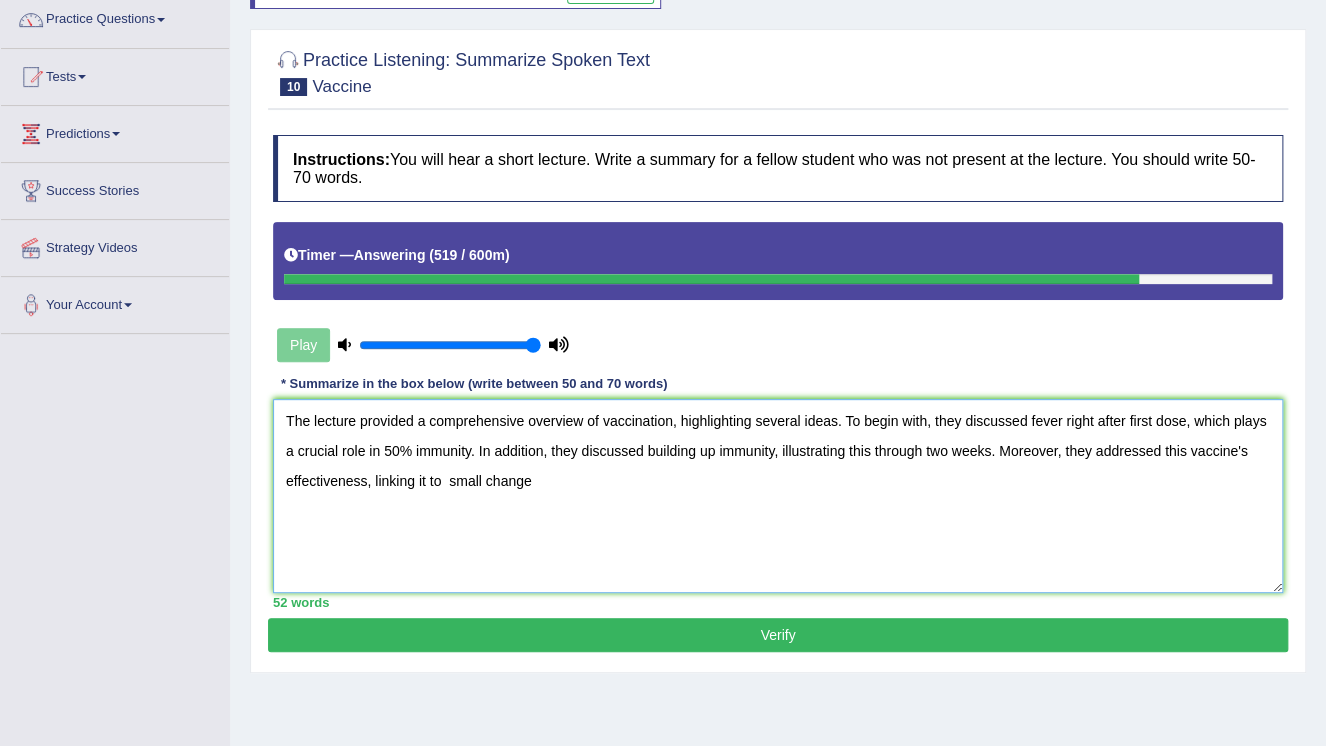 click on "The lecture provided a comprehensive overview of vaccination, highlighting several ideas. To begin with, they discussed fever right after first dose, which plays a crucial role in 50% immunity. In addition, they discussed building up immunity, illustrating this through two weeks. Moreover, they addressed this vaccine's effectiveness, linking it to  small change" at bounding box center [778, 496] 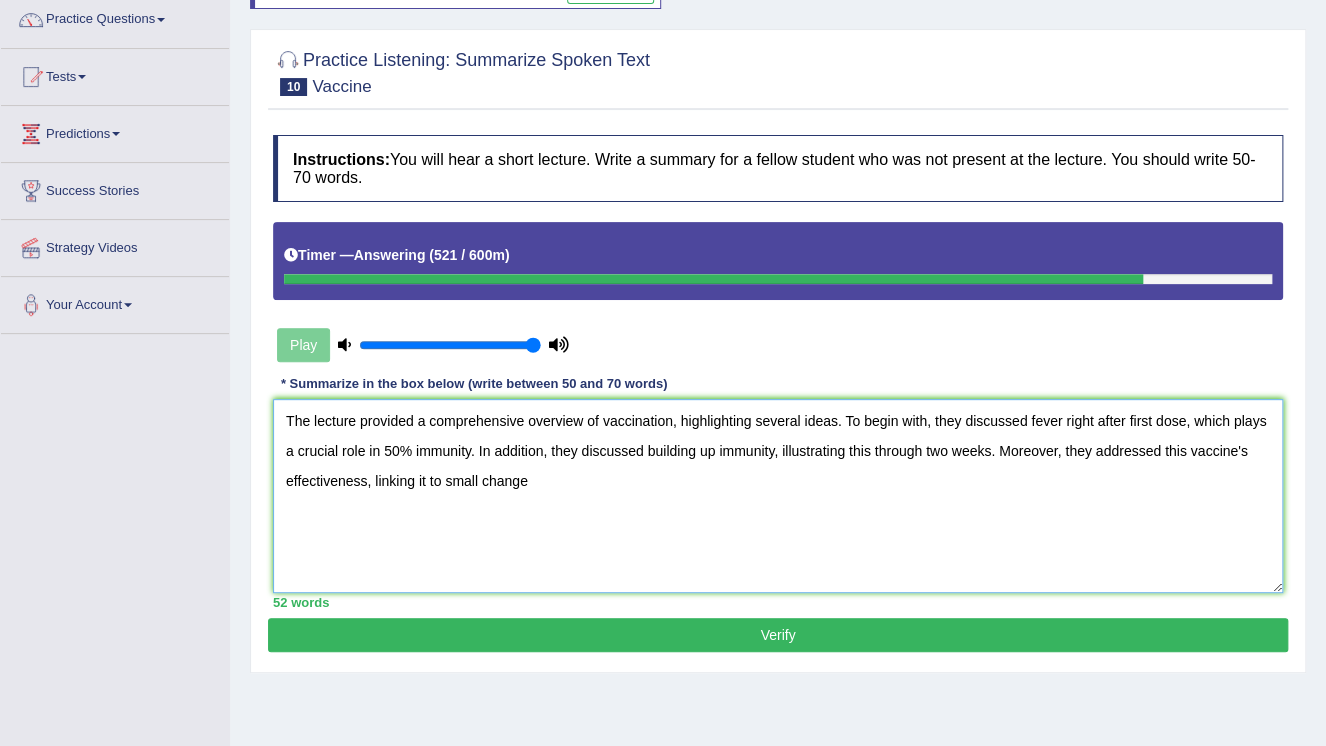 click on "The lecture provided a comprehensive overview of vaccination, highlighting several ideas. To begin with, they discussed fever right after first dose, which plays a crucial role in 50% immunity. In addition, they discussed building up immunity, illustrating this through two weeks. Moreover, they addressed this vaccine's effectiveness, linking it to small change" at bounding box center [778, 496] 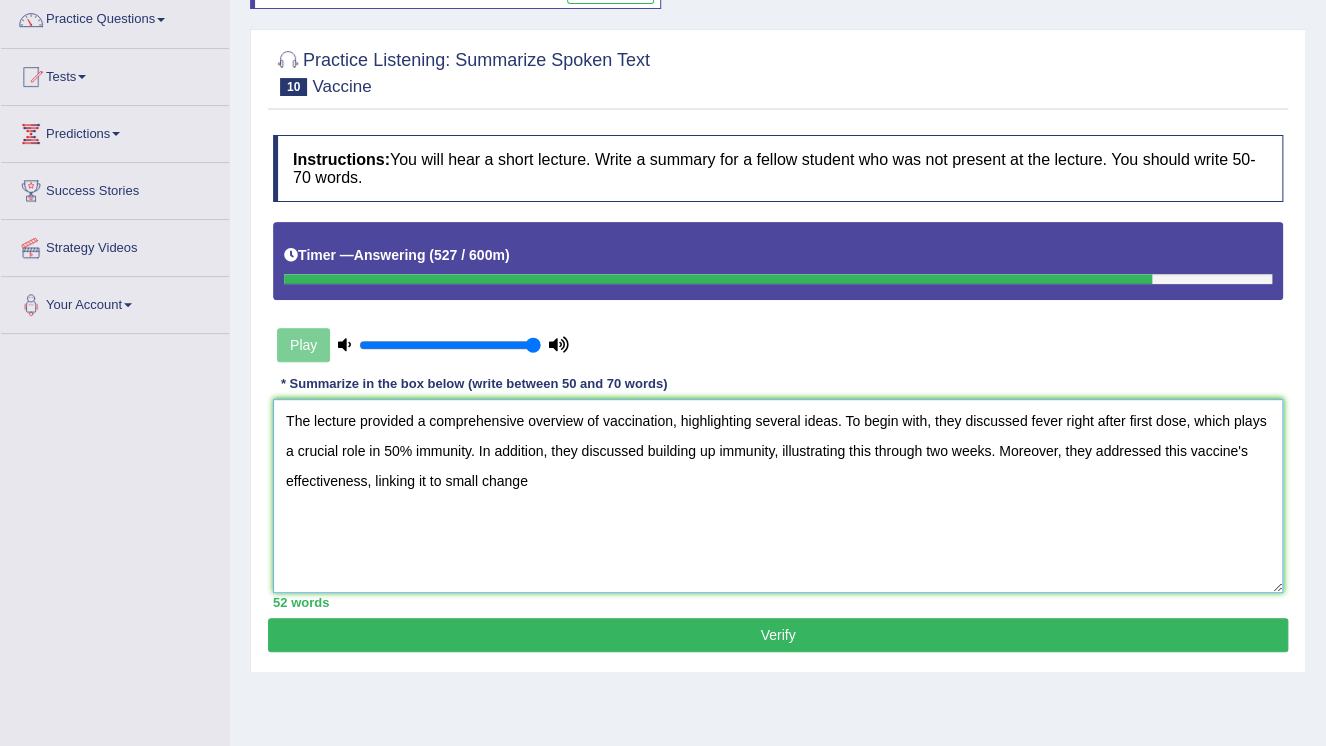 click on "The lecture provided a comprehensive overview of vaccination, highlighting several ideas. To begin with, they discussed fever right after first dose, which plays a crucial role in 50% immunity. In addition, they discussed building up immunity, illustrating this through two weeks. Moreover, they addressed this vaccine's effectiveness, linking it to small change" at bounding box center [778, 496] 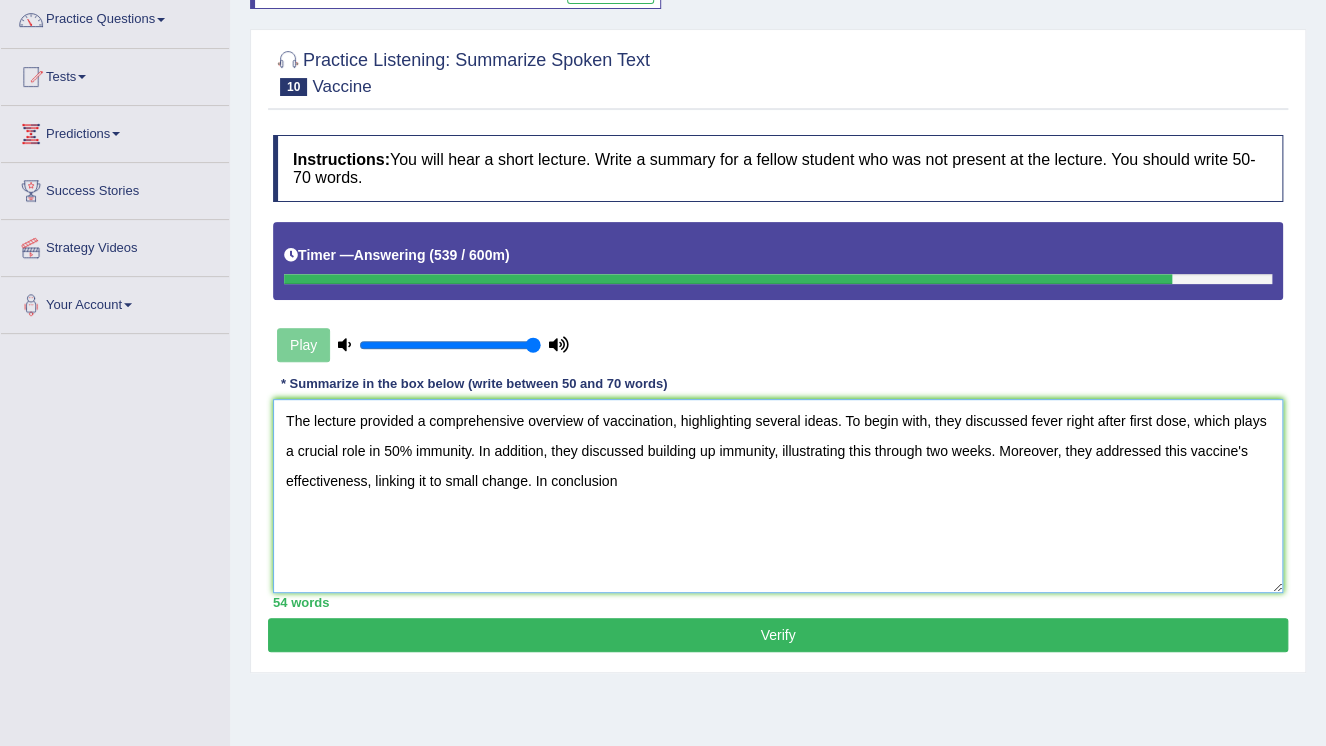 click on "The lecture provided a comprehensive overview of vaccination, highlighting several ideas. To begin with, they discussed fever right after first dose, which plays a crucial role in 50% immunity. In addition, they discussed building up immunity, illustrating this through two weeks. Moreover, they addressed this vaccine's effectiveness, linking it to small change. In conclusion" at bounding box center [778, 496] 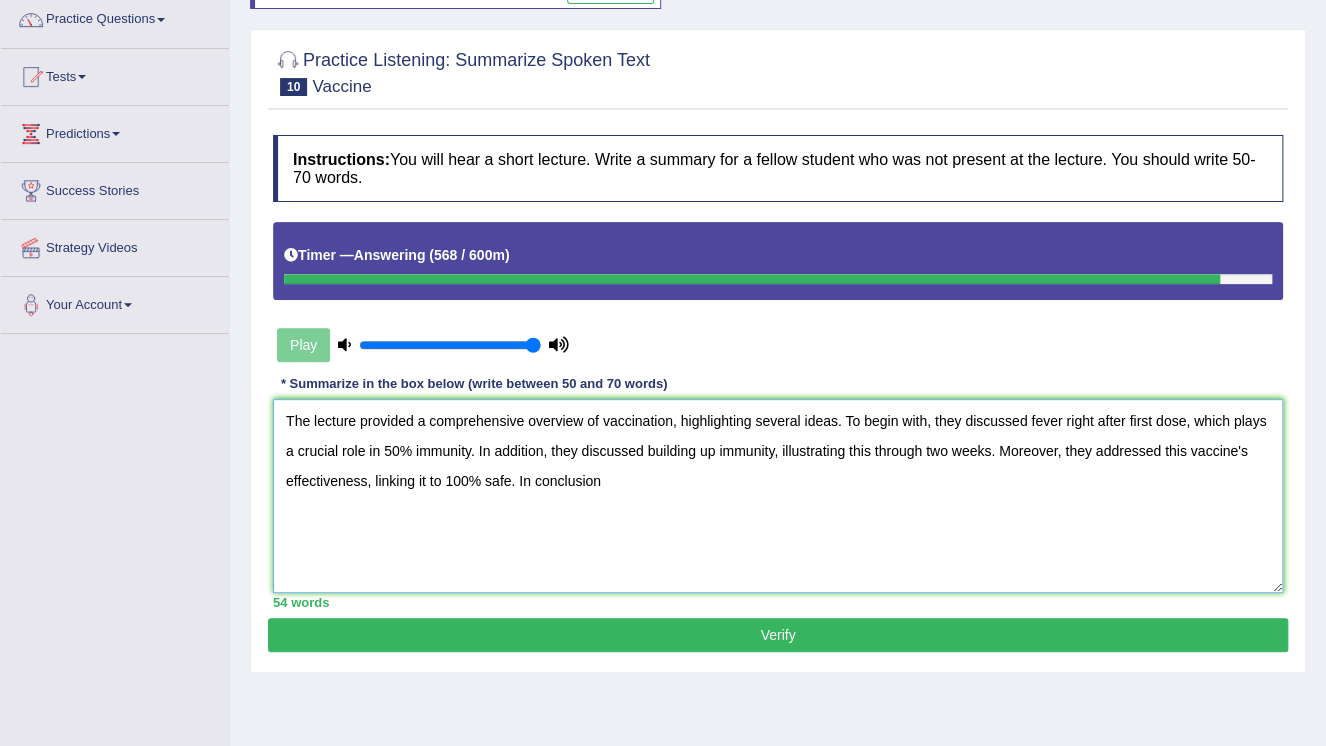 click on "The lecture provided a comprehensive overview of vaccination, highlighting several ideas. To begin with, they discussed fever right after first dose, which plays a crucial role in 50% immunity. In addition, they discussed building up immunity, illustrating this through two weeks. Moreover, they addressed this vaccine's effectiveness, linking it to 100% safe. In conclusion" at bounding box center [778, 496] 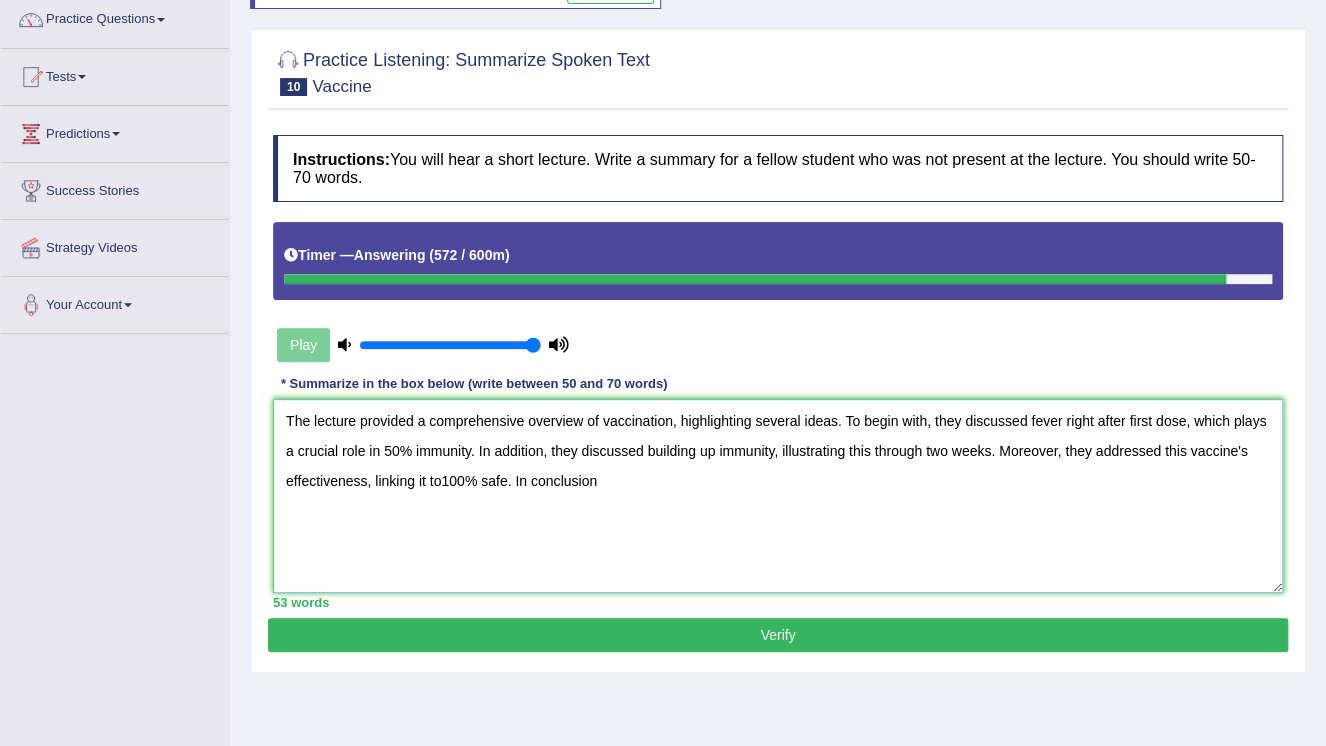 click on "The lecture provided a comprehensive overview of vaccination, highlighting several ideas. To begin with, they discussed fever right after first dose, which plays a crucial role in 50% immunity. In addition, they discussed building up immunity, illustrating this through two weeks. Moreover, they addressed this vaccine's effectiveness, linking it to100% safe. In conclusion" at bounding box center (778, 496) 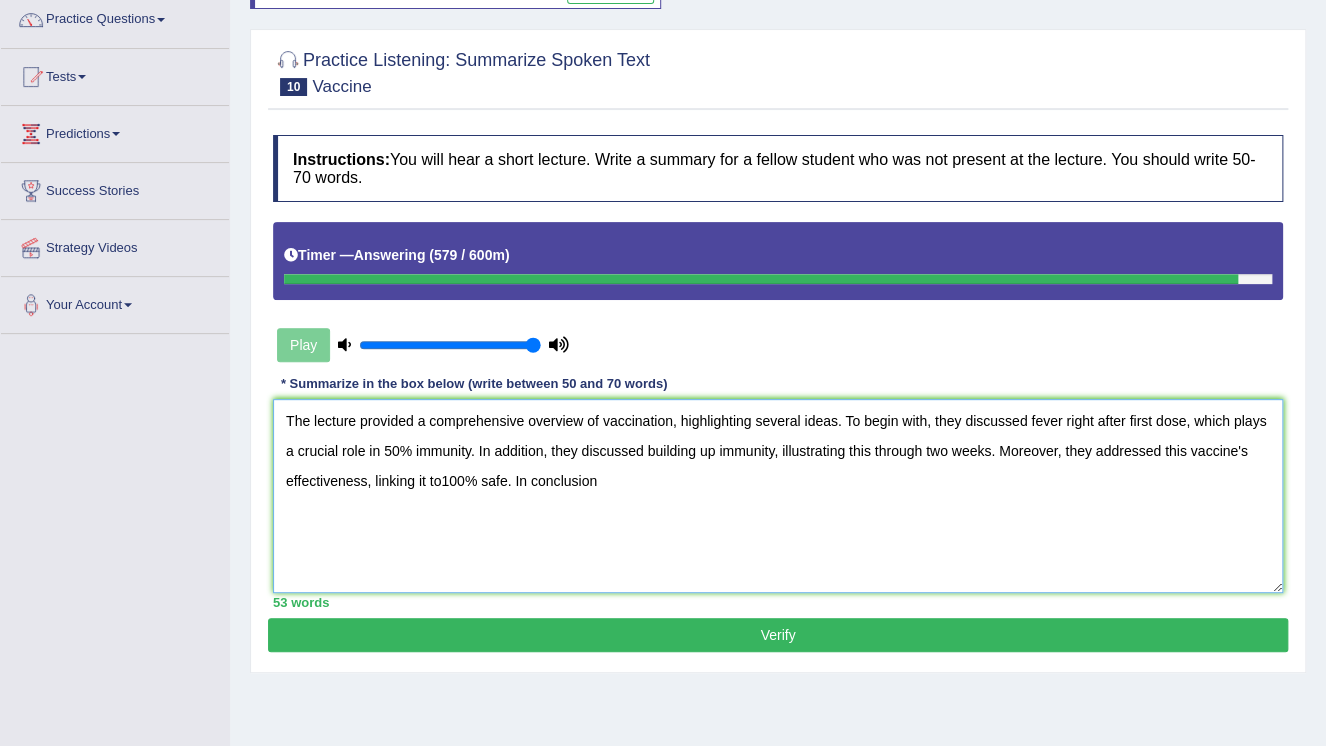 click on "The lecture provided a comprehensive overview of vaccination, highlighting several ideas. To begin with, they discussed fever right after first dose, which plays a crucial role in 50% immunity. In addition, they discussed building up immunity, illustrating this through two weeks. Moreover, they addressed this vaccine's effectiveness, linking it to100% safe. In conclusion" at bounding box center (778, 496) 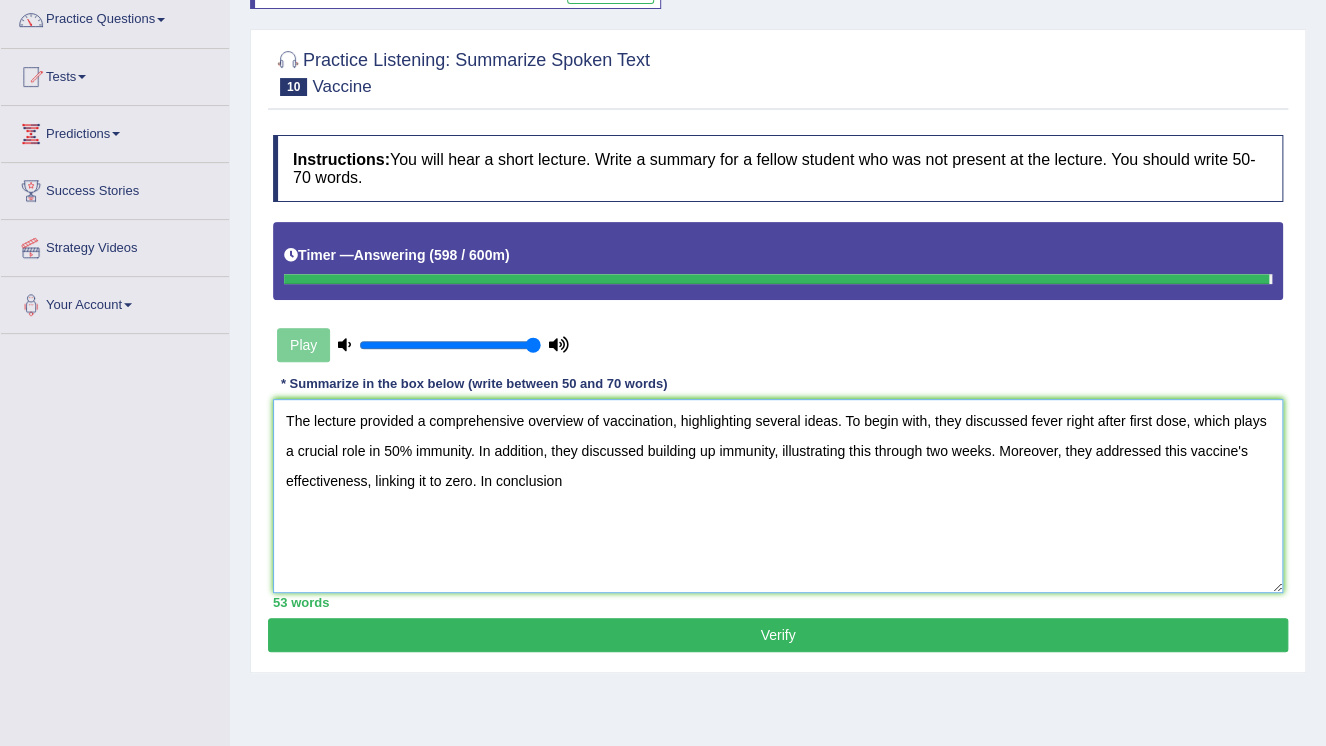 click on "The lecture provided a comprehensive overview of vaccination, highlighting several ideas. To begin with, they discussed fever right after first dose, which plays a crucial role in 50% immunity. In addition, they discussed building up immunity, illustrating this through two weeks. Moreover, they addressed this vaccine's effectiveness, linking it to zero. In conclusion" at bounding box center (778, 496) 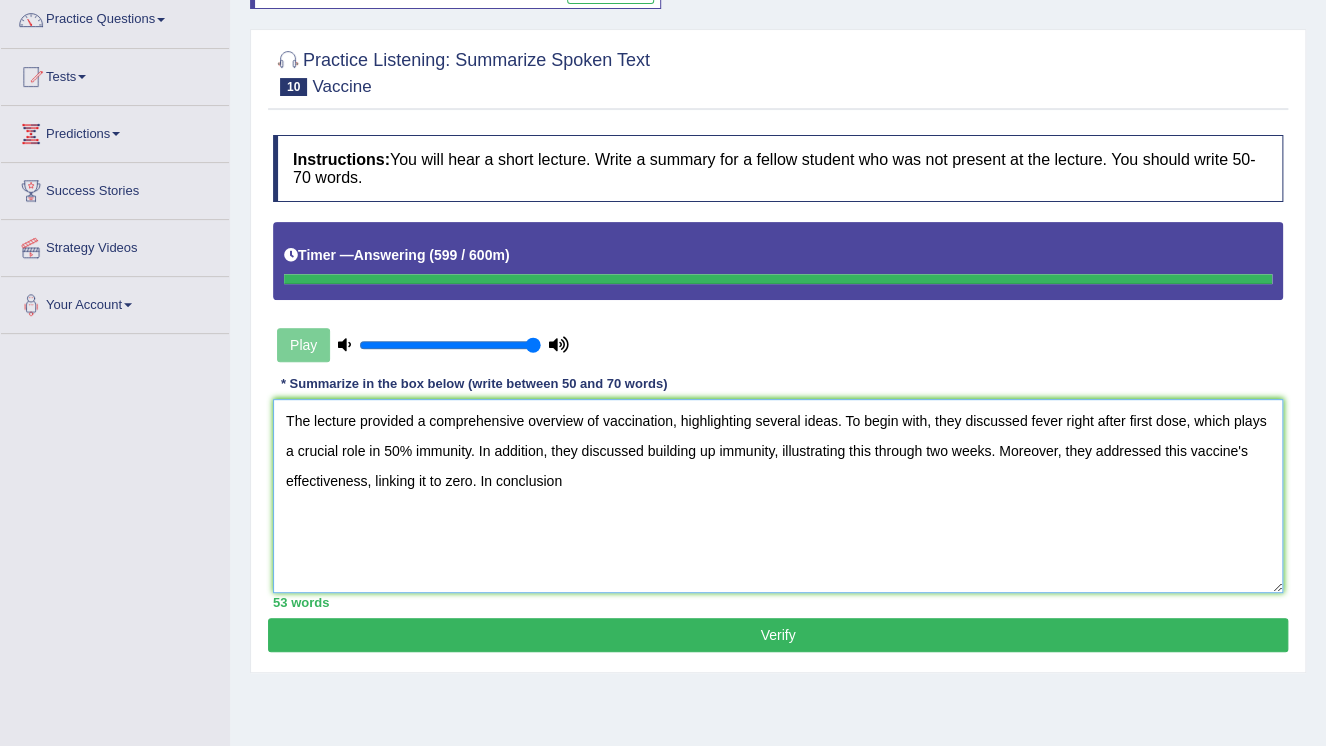 type on "The lecture provided a comprehensive overview of vaccination, highlighting several ideas. To begin with, they discussed fever right after first dose, which plays a crucial role in 50% immunity. In addition, they discussed building up immunity, illustrating this through two weeks. Moreover, they addressed this vaccine's effectiveness, linking it to zero. In conclusion" 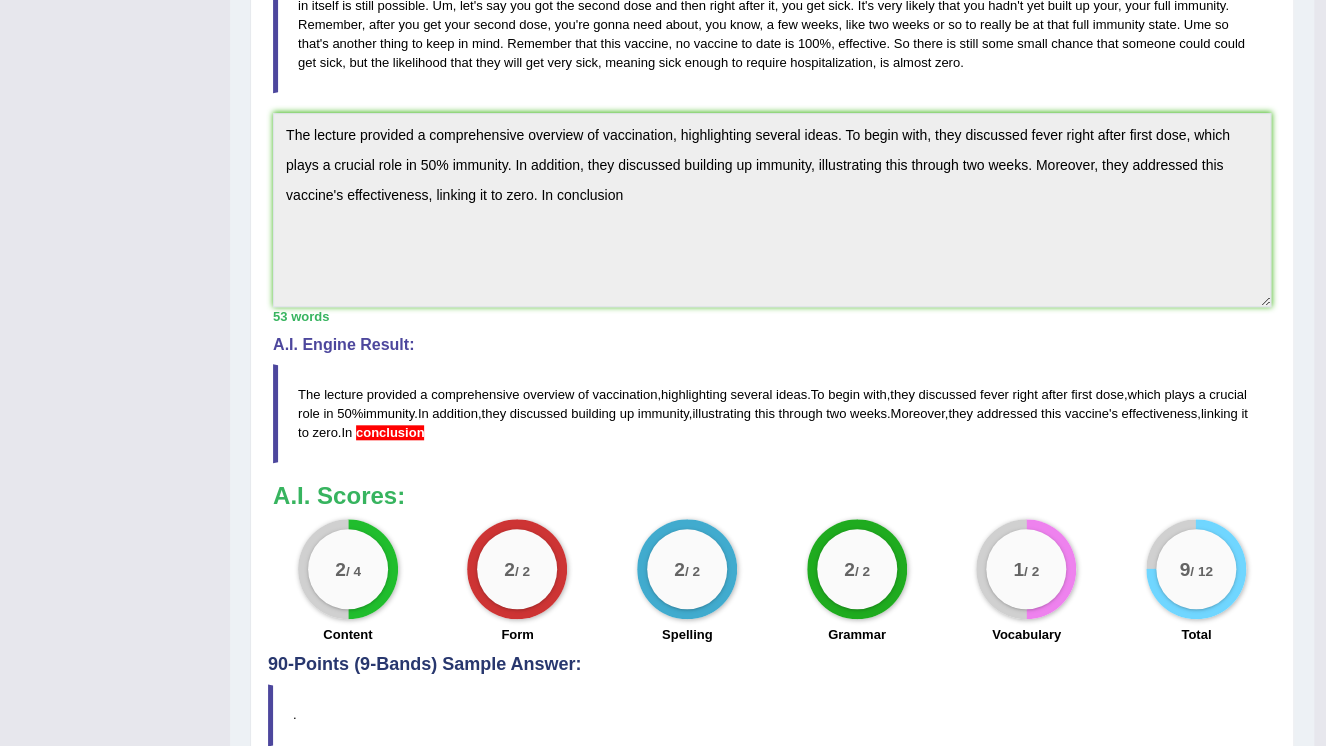 scroll, scrollTop: 626, scrollLeft: 0, axis: vertical 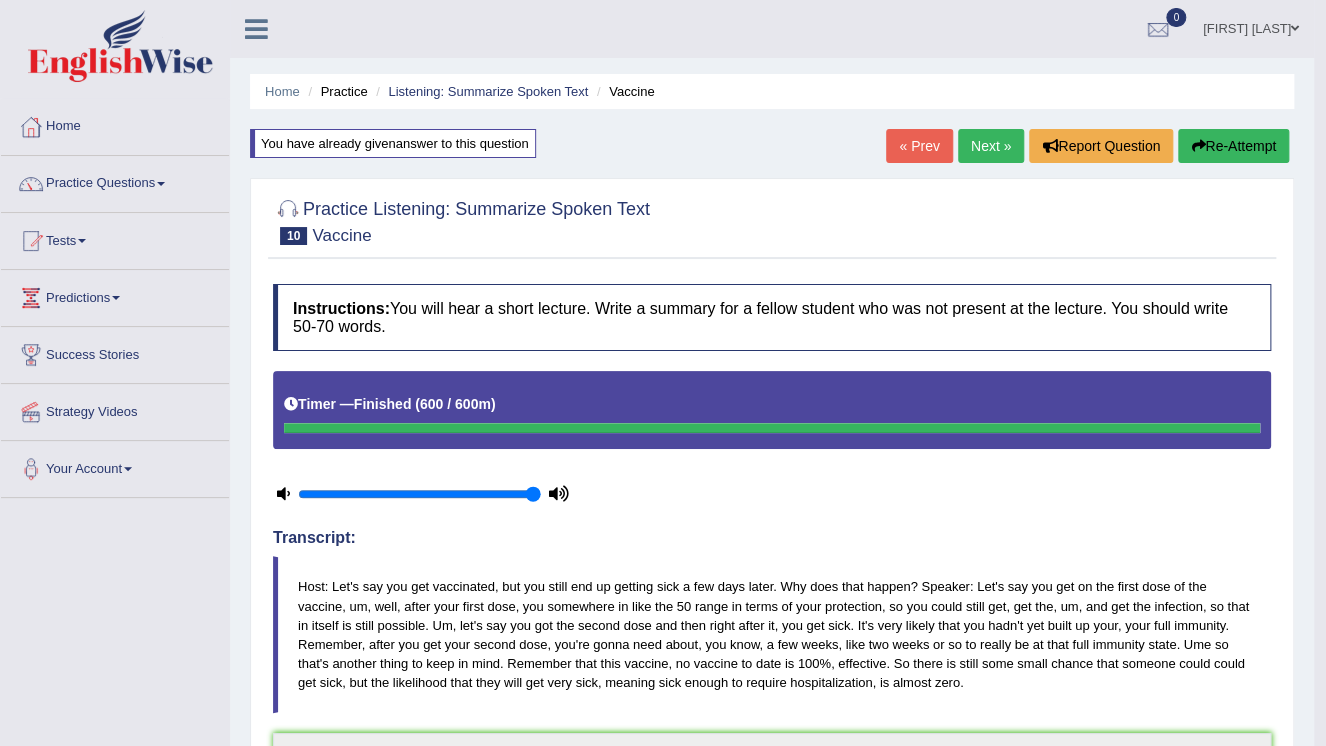 click on "Next »" at bounding box center (991, 146) 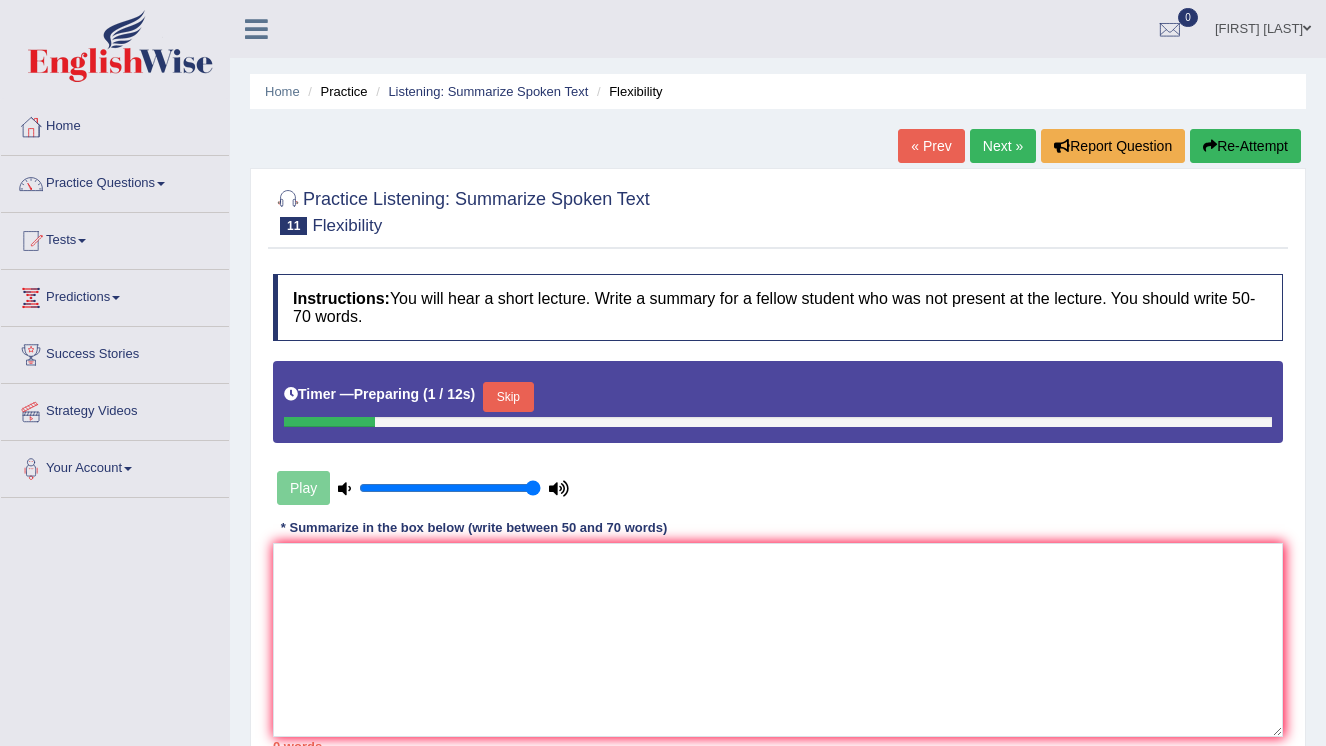 scroll, scrollTop: 0, scrollLeft: 0, axis: both 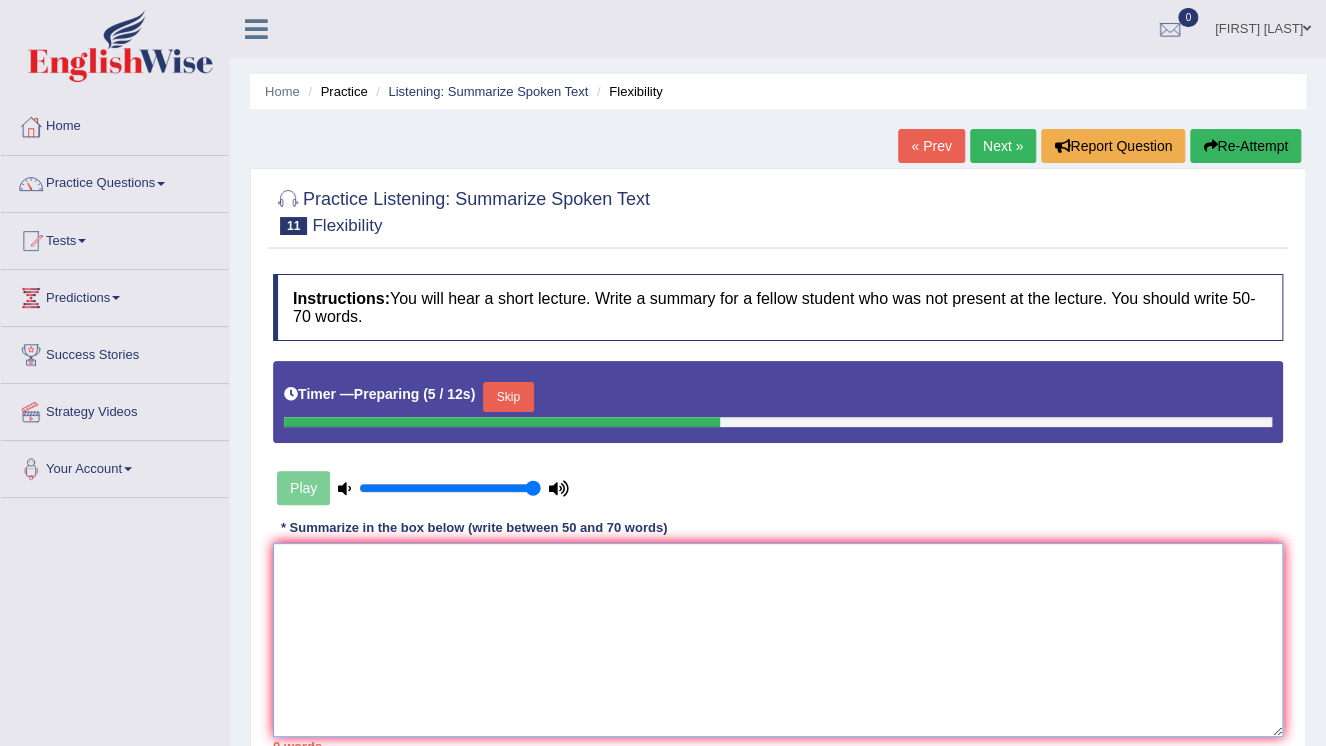 click at bounding box center [778, 640] 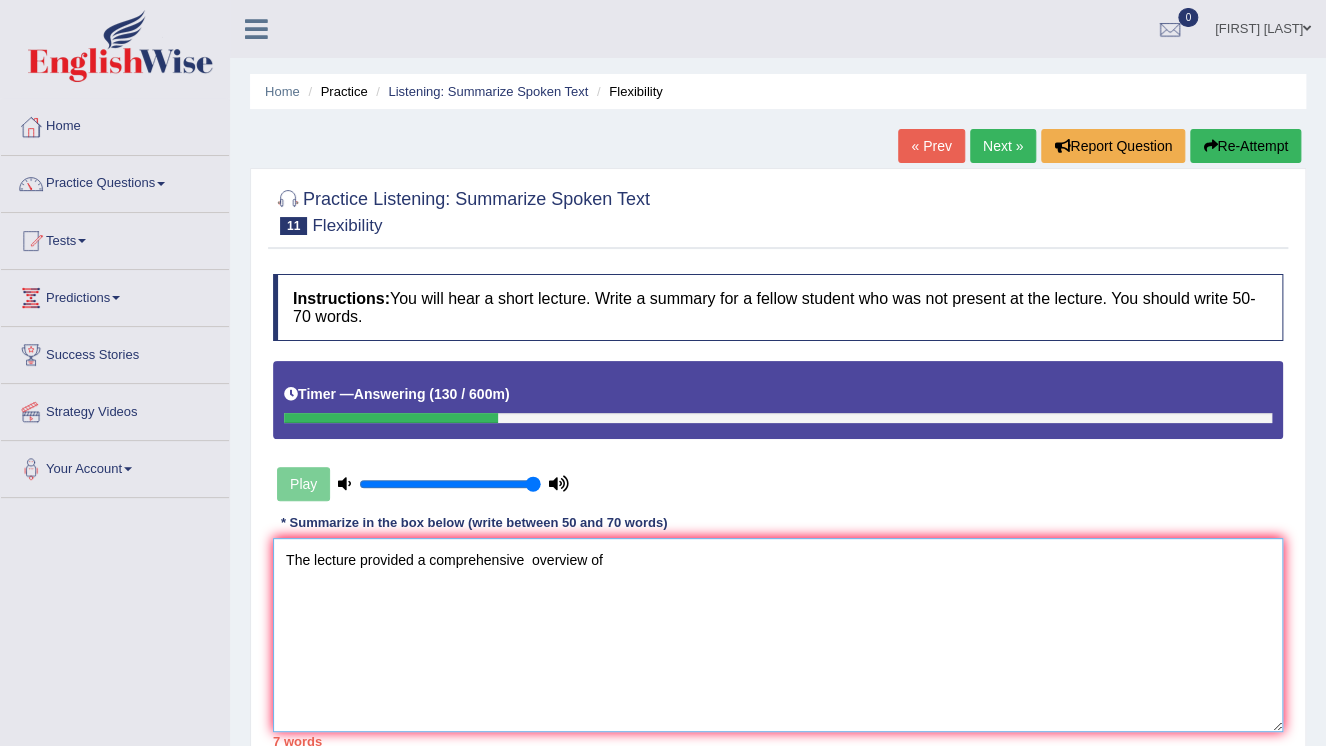 click on "The lecture provided a comprehensive  overview of" at bounding box center [778, 635] 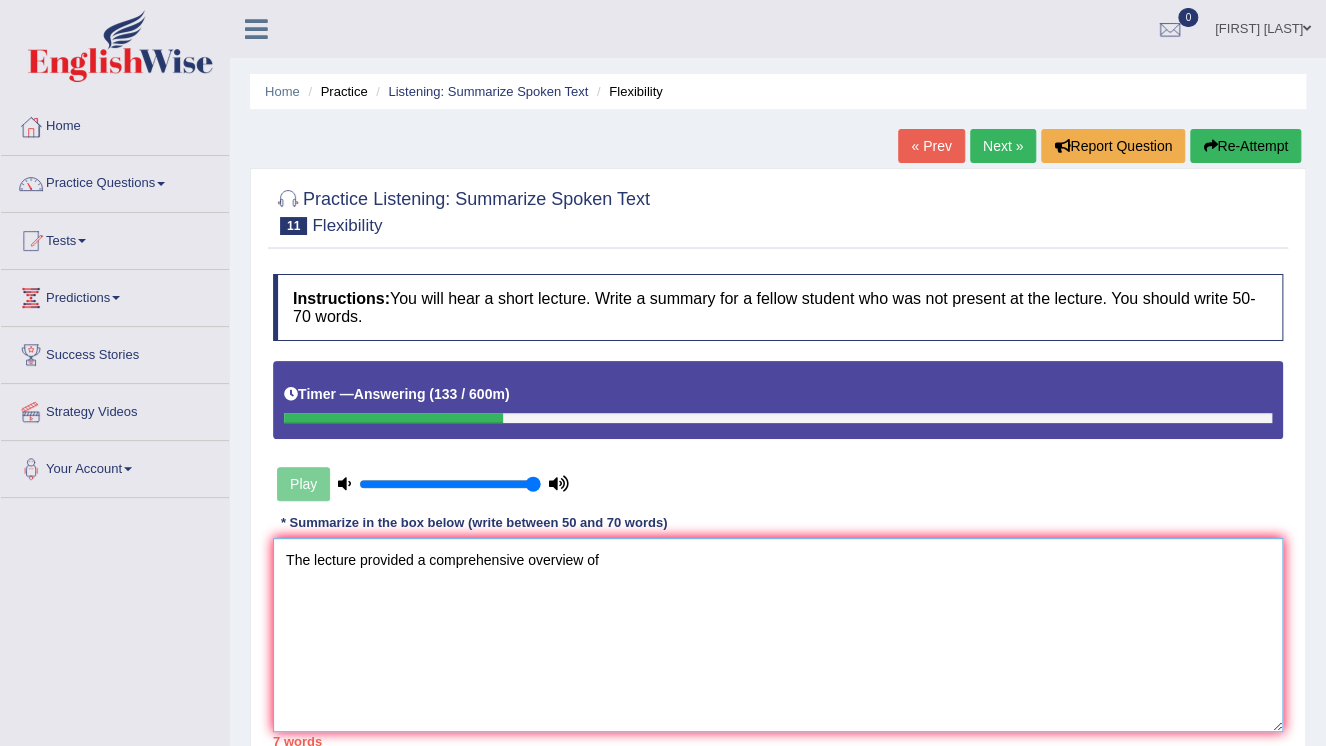 click on "The lecture provided a comprehensive overview of" at bounding box center [778, 635] 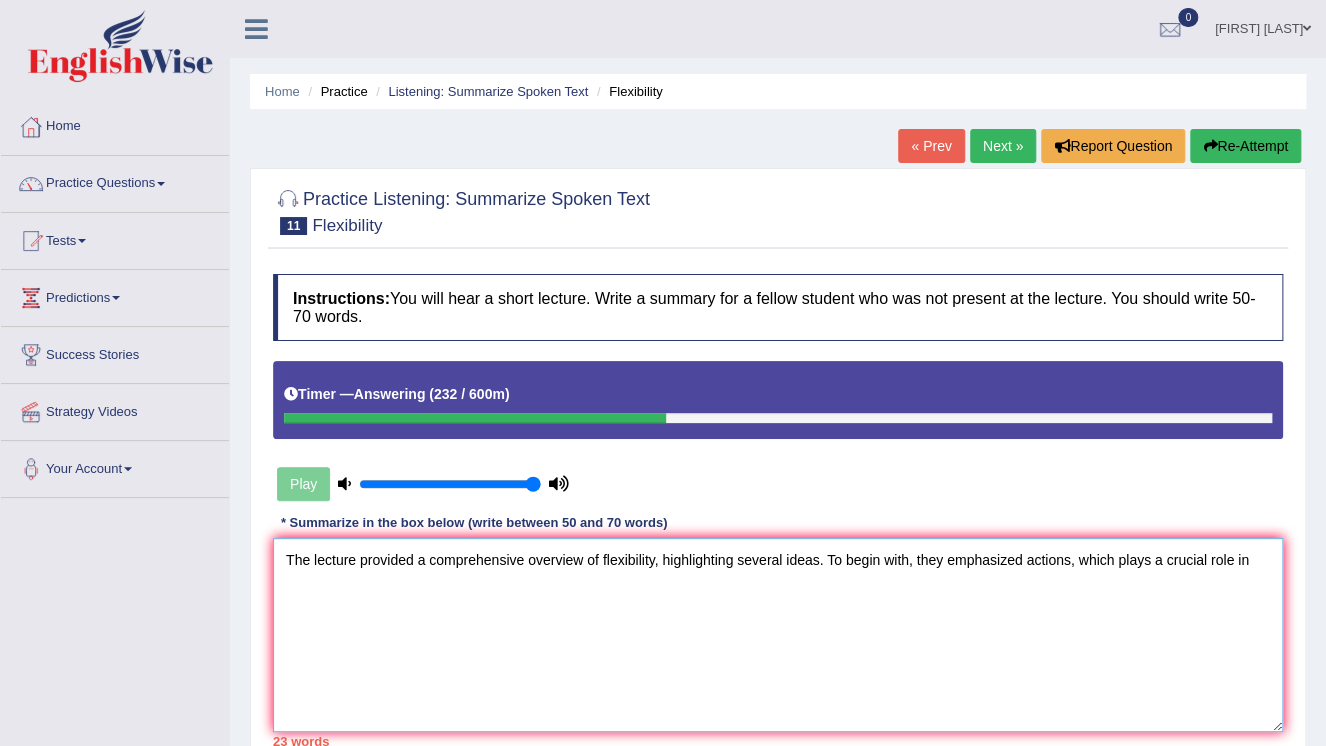 click on "The lecture provided a comprehensive overview of flexibility, highlighting several ideas. To begin with, they emphasized actions, which plays a crucial role in" at bounding box center [778, 635] 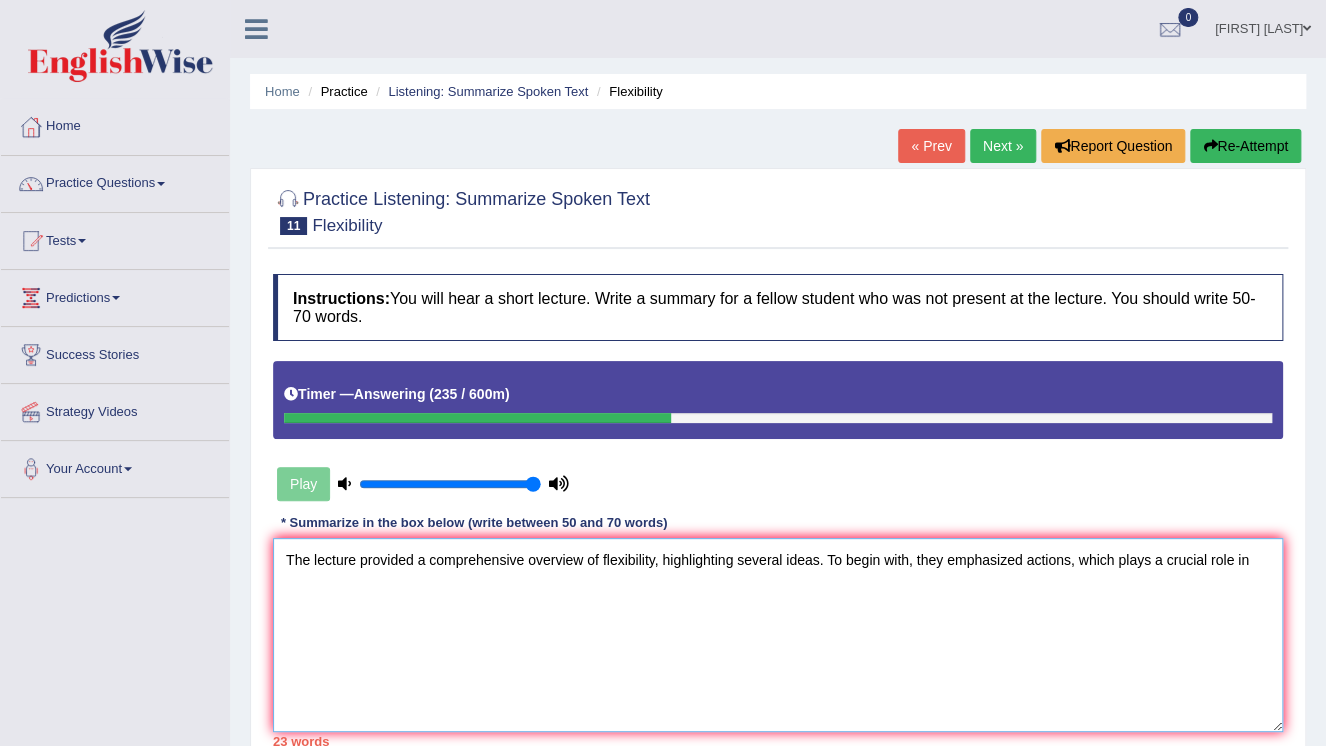 click on "The lecture provided a comprehensive overview of flexibility, highlighting several ideas. To begin with, they emphasized actions, which plays a crucial role in" at bounding box center (778, 635) 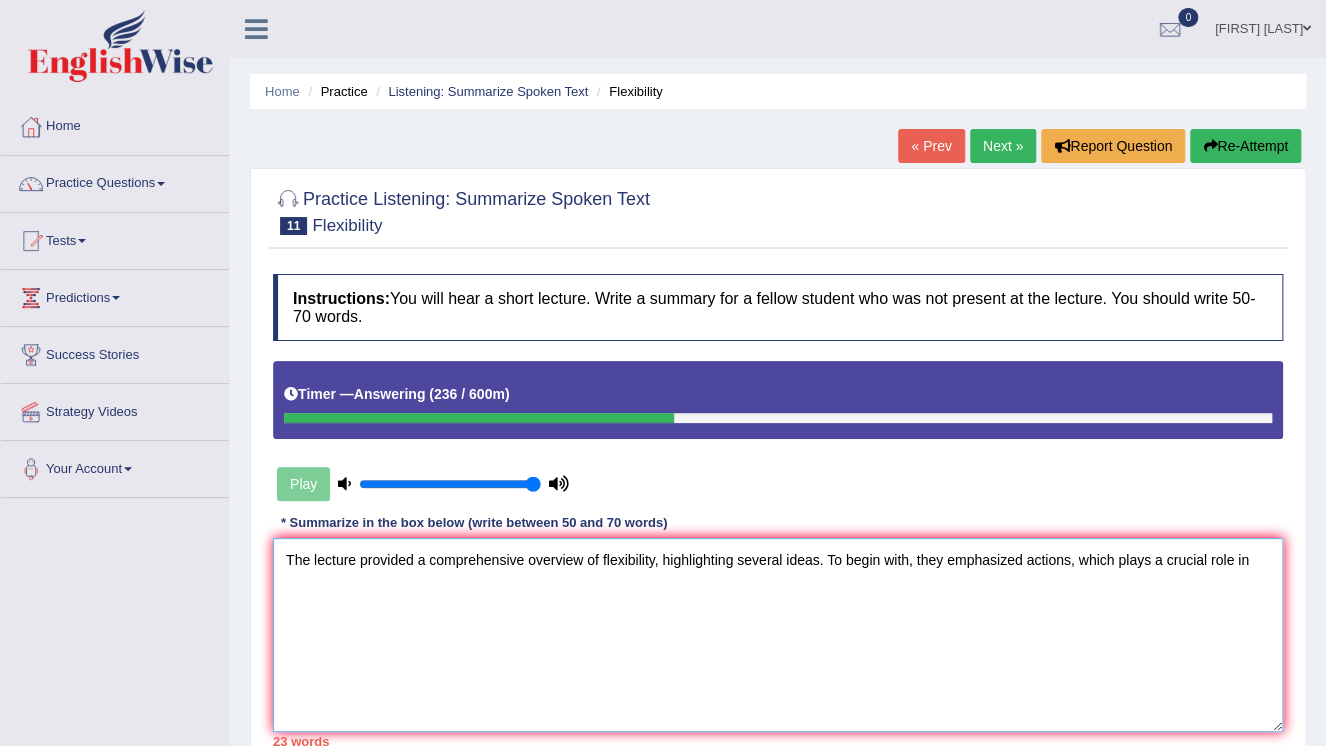 click on "The lecture provided a comprehensive overview of flexibility, highlighting several ideas. To begin with, they emphasized actions, which plays a crucial role in" at bounding box center [778, 635] 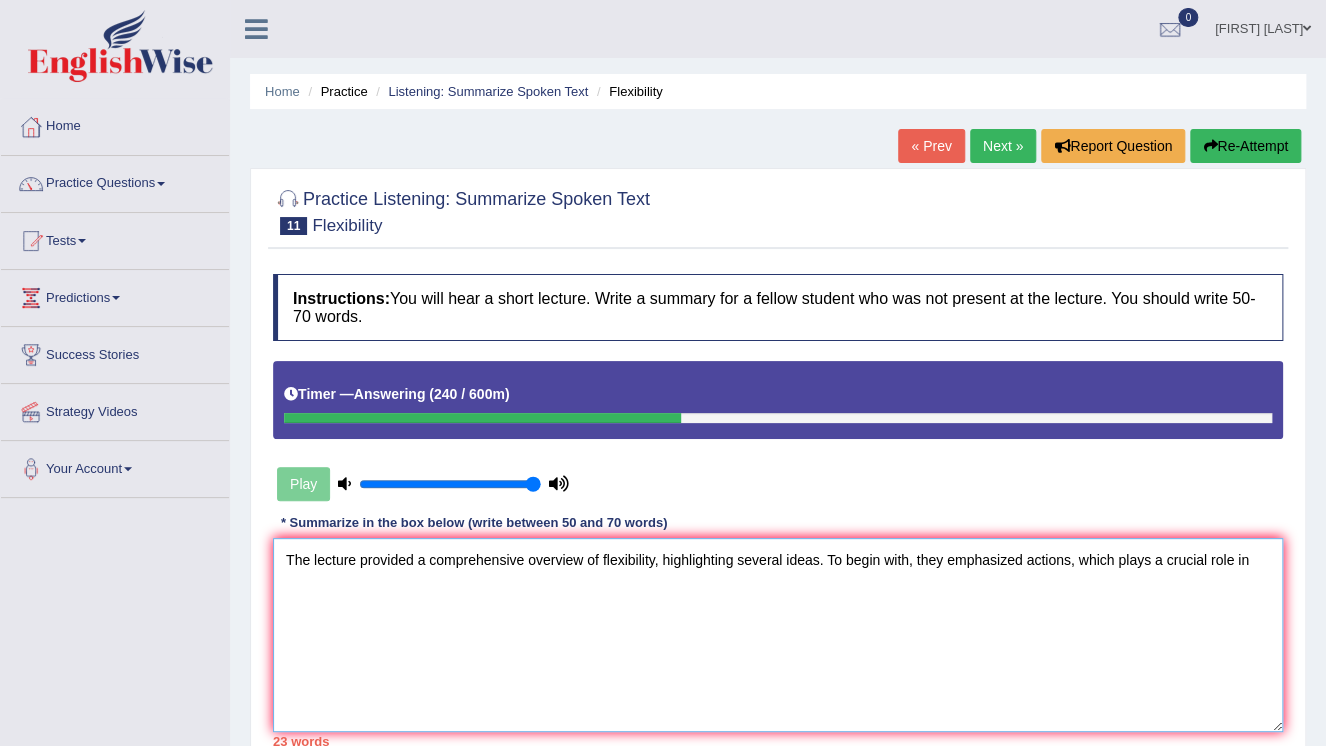 click on "The lecture provided a comprehensive overview of flexibility, highlighting several ideas. To begin with, they emphasized actions, which plays a crucial role in" at bounding box center (778, 635) 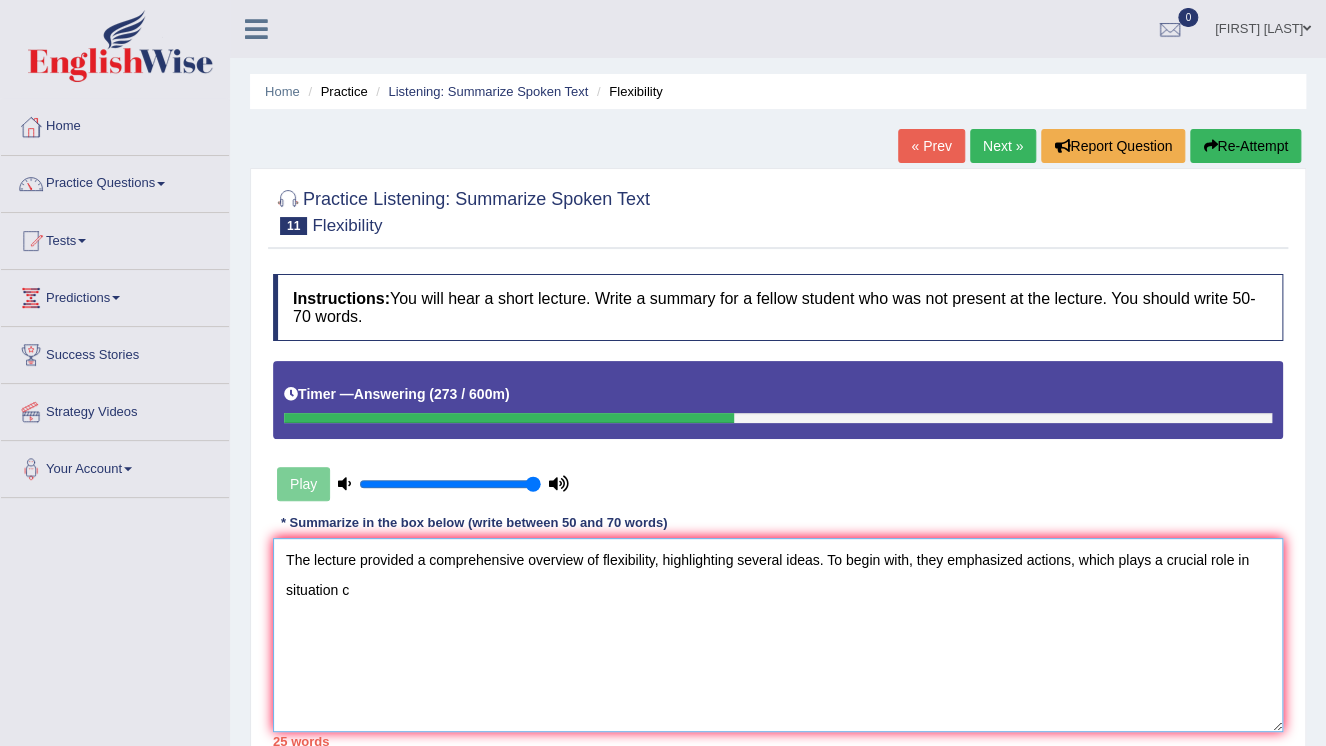 click on "The lecture provided a comprehensive overview of flexibility, highlighting several ideas. To begin with, they emphasized actions, which plays a crucial role in situation c" at bounding box center (778, 635) 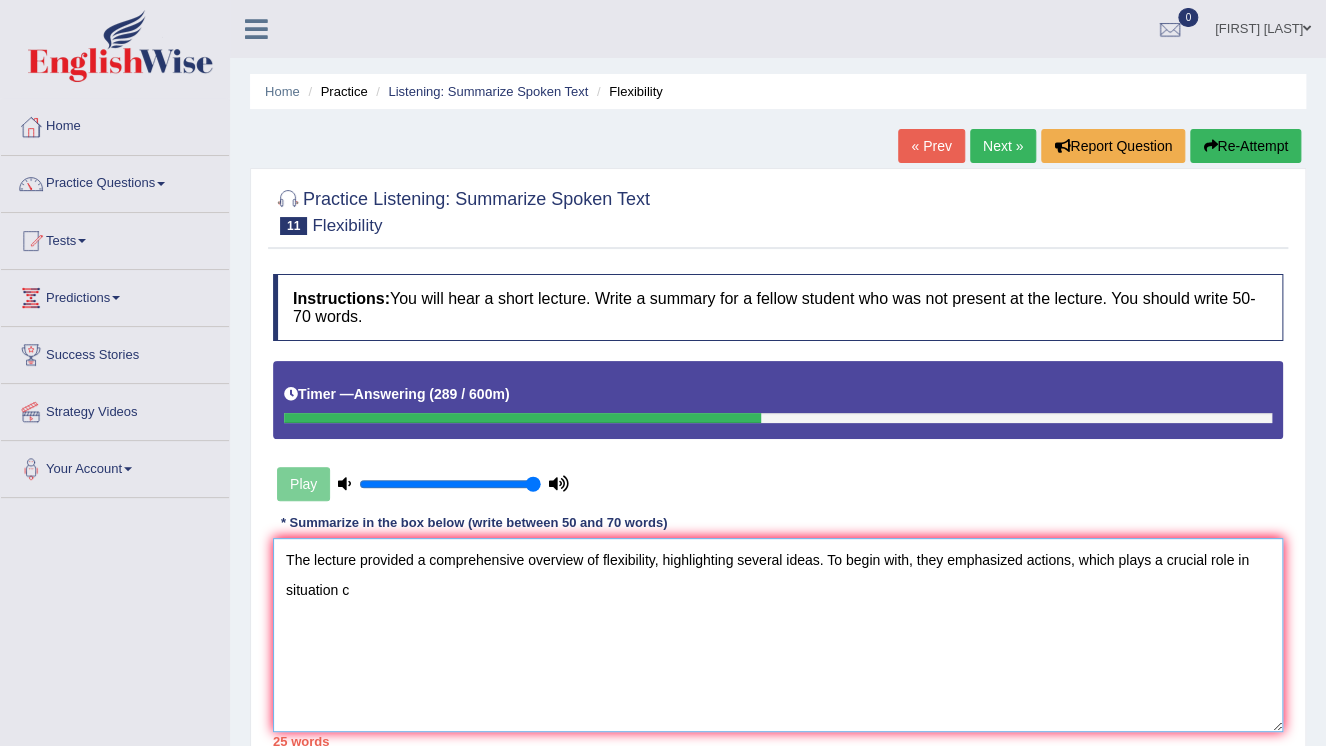 click on "The lecture provided a comprehensive overview of flexibility, highlighting several ideas. To begin with, they emphasized actions, which plays a crucial role in situation c" at bounding box center [778, 635] 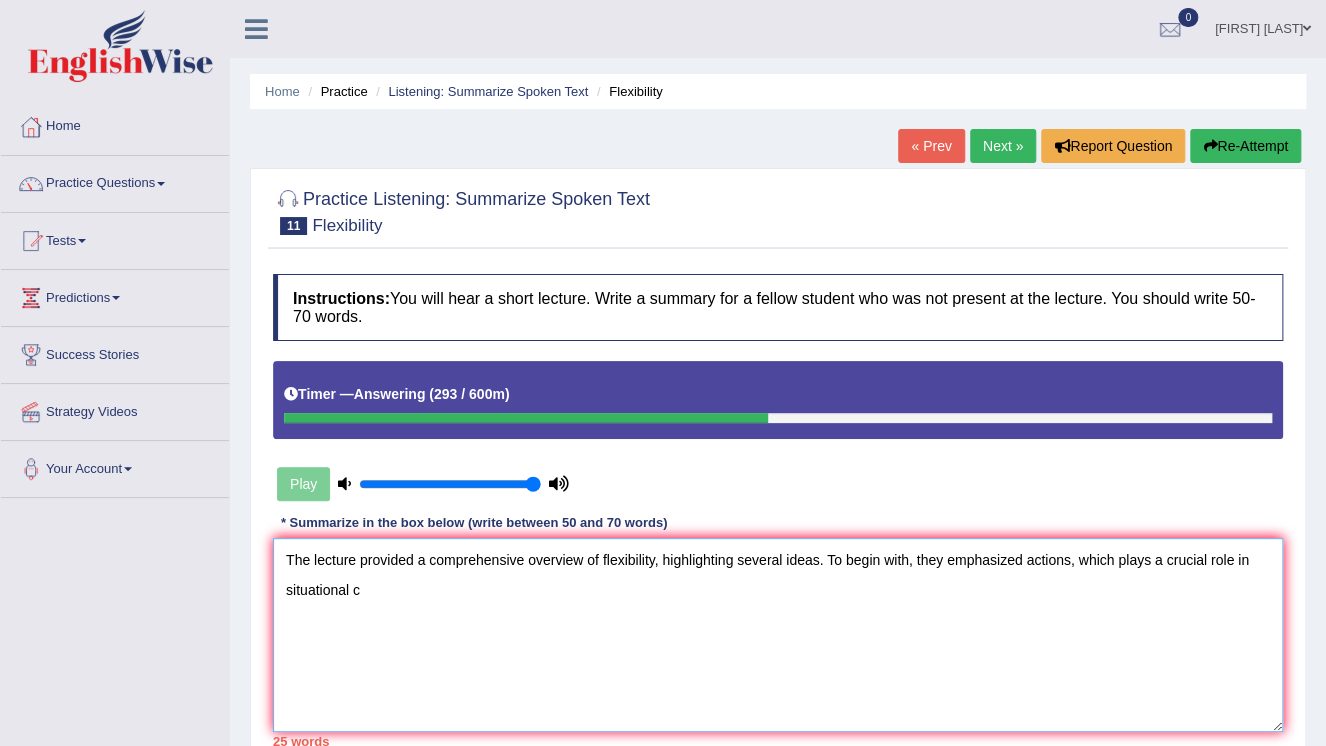 click on "The lecture provided a comprehensive overview of flexibility, highlighting several ideas. To begin with, they emphasized actions, which plays a crucial role in situational c" at bounding box center (778, 635) 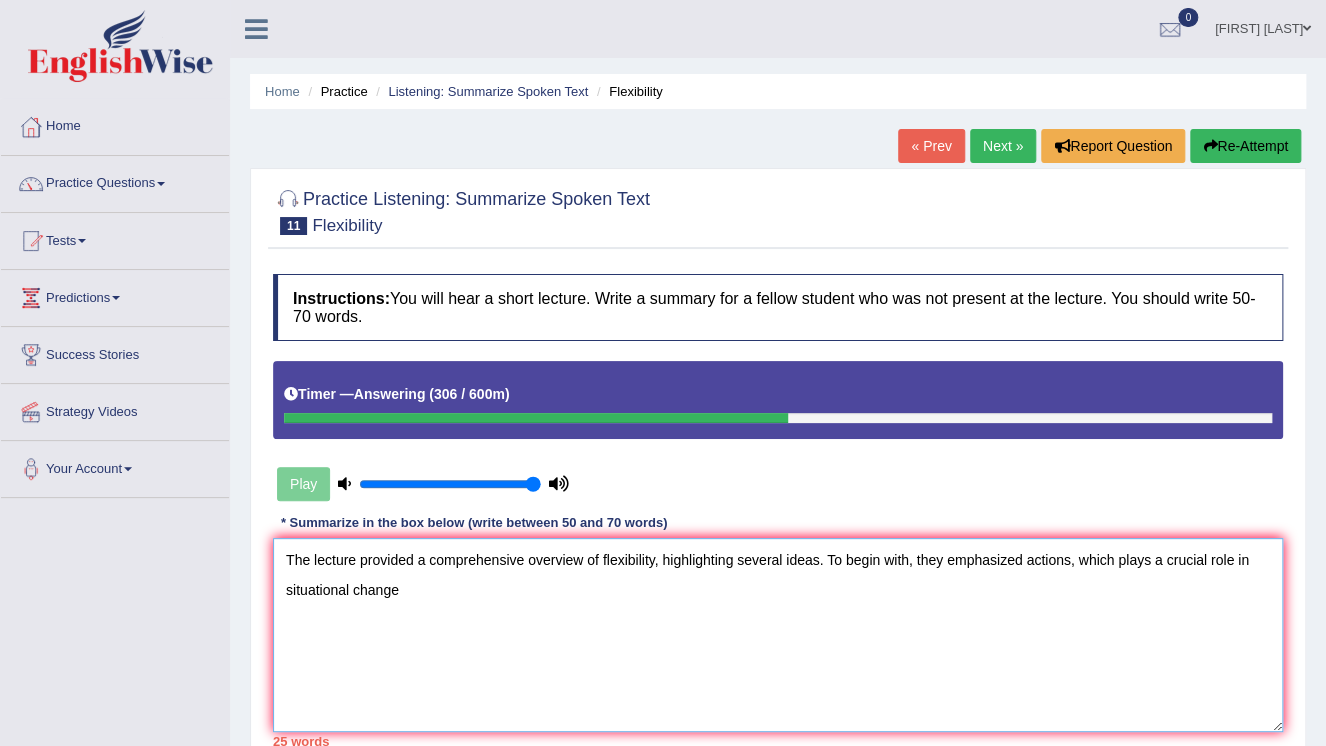 click on "The lecture provided a comprehensive overview of flexibility, highlighting several ideas. To begin with, they emphasized actions, which plays a crucial role in situational change" at bounding box center (778, 635) 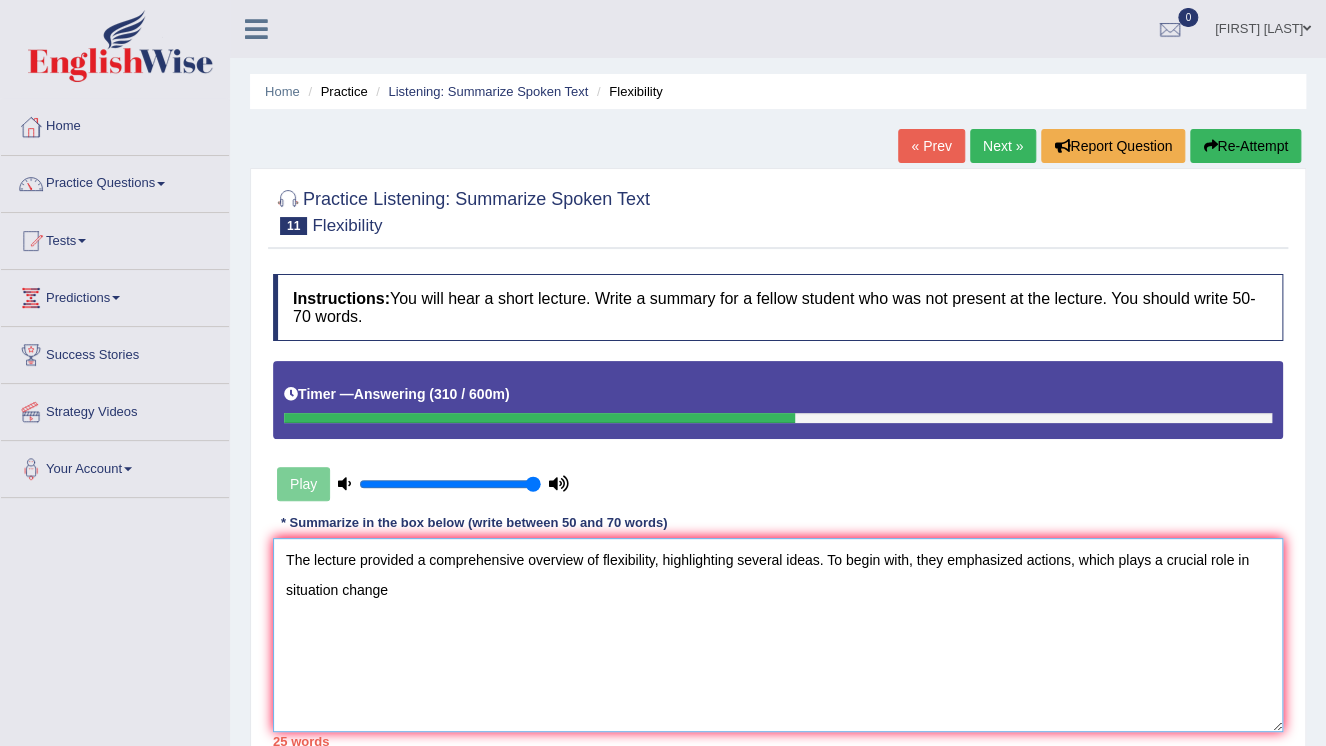 click on "The lecture provided a comprehensive overview of flexibility, highlighting several ideas. To begin with, they emphasized actions, which plays a crucial role in situation change" at bounding box center (778, 635) 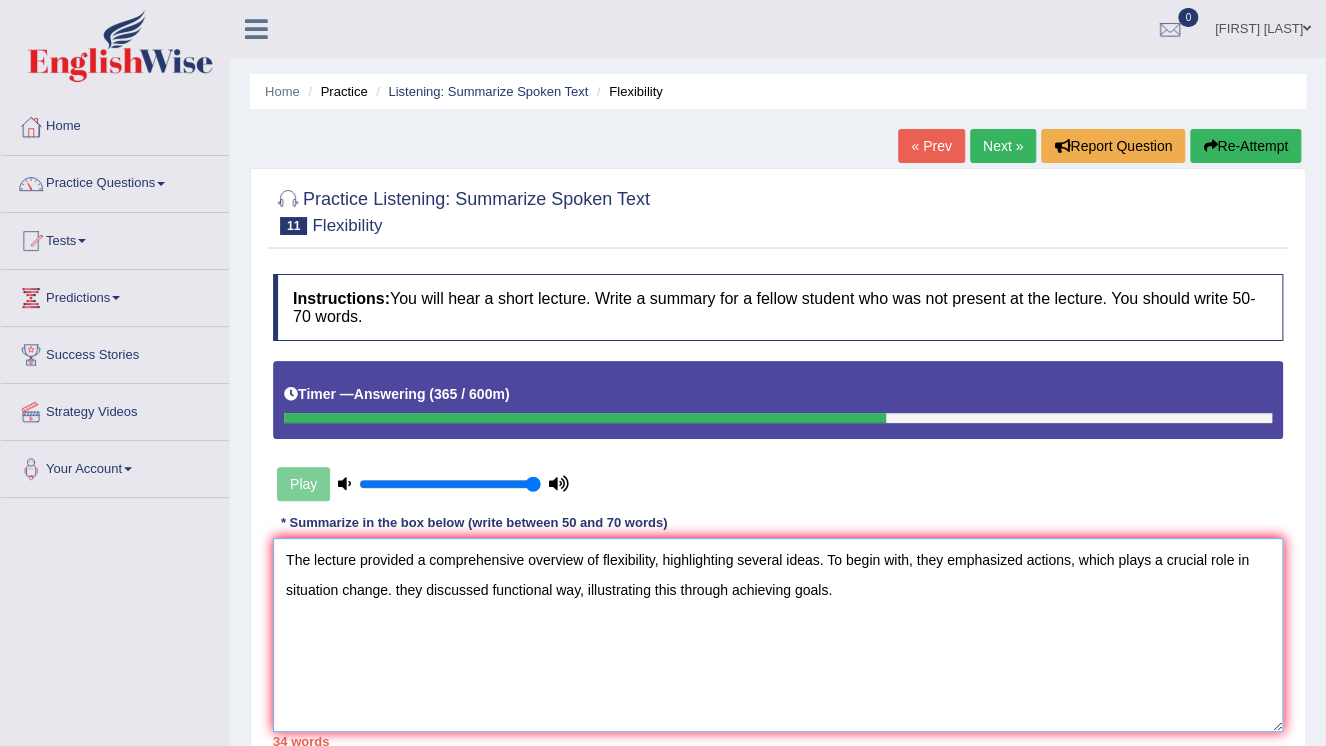 click on "The lecture provided a comprehensive overview of flexibility, highlighting several ideas. To begin with, they emphasized actions, which plays a crucial role in situation change. they discussed functional way, illustrating this through achieving goals." at bounding box center (778, 635) 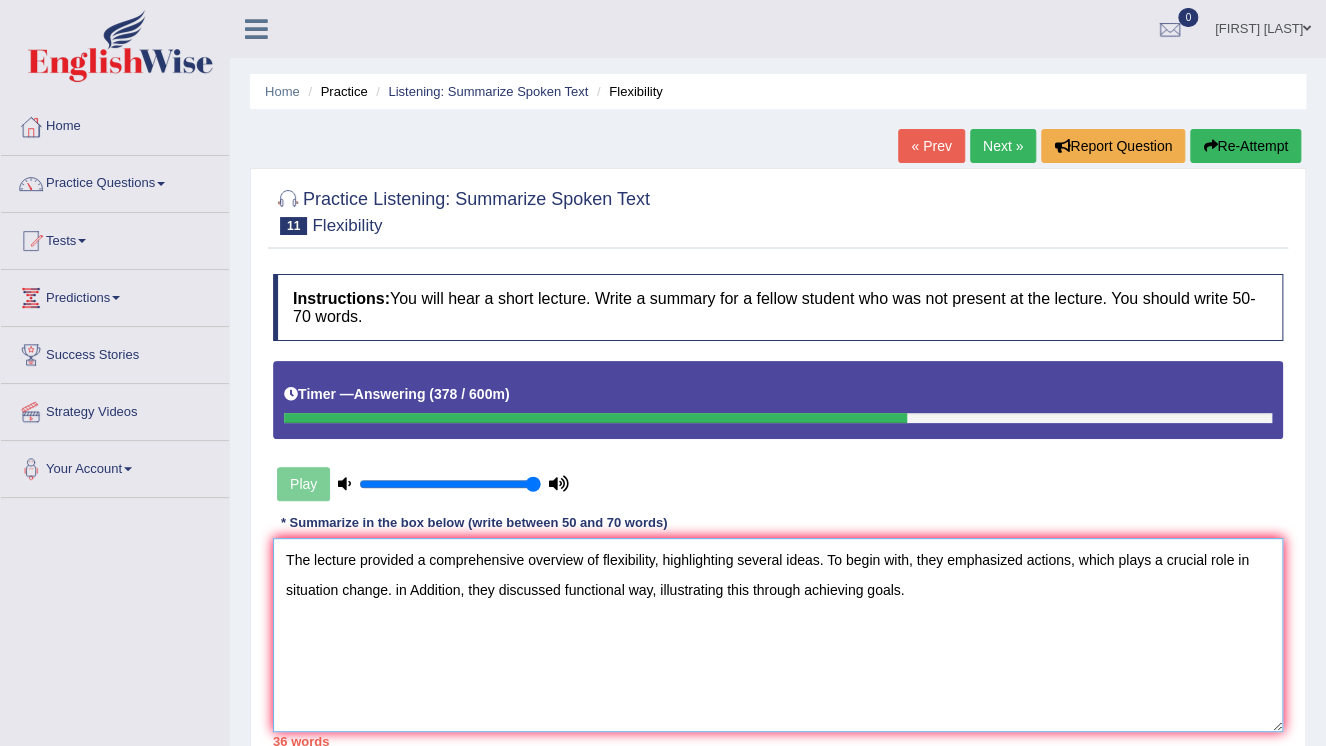 click on "The lecture provided a comprehensive overview of flexibility, highlighting several ideas. To begin with, they emphasized actions, which plays a crucial role in situation change. in Addition, they discussed functional way, illustrating this through achieving goals." at bounding box center (778, 635) 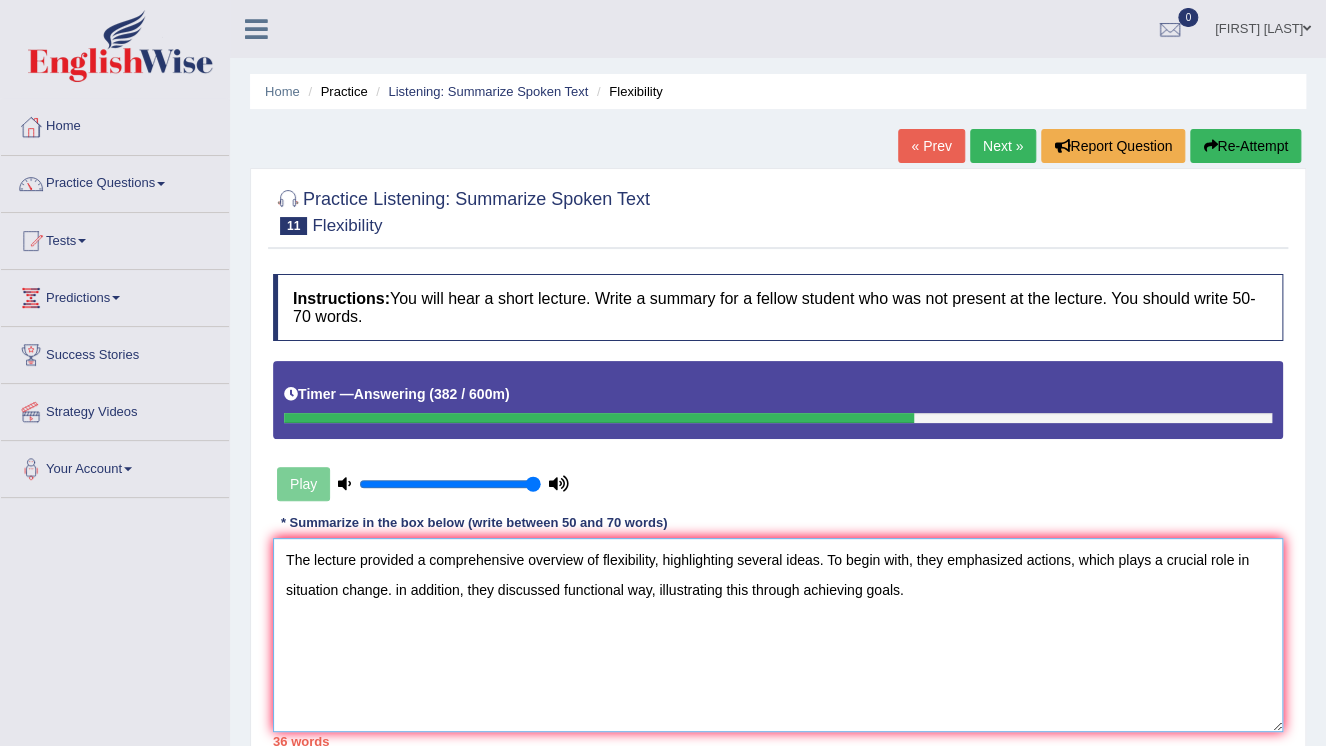 click on "The lecture provided a comprehensive overview of flexibility, highlighting several ideas. To begin with, they emphasized actions, which plays a crucial role in situation change. in addition, they discussed functional way, illustrating this through achieving goals." at bounding box center [778, 635] 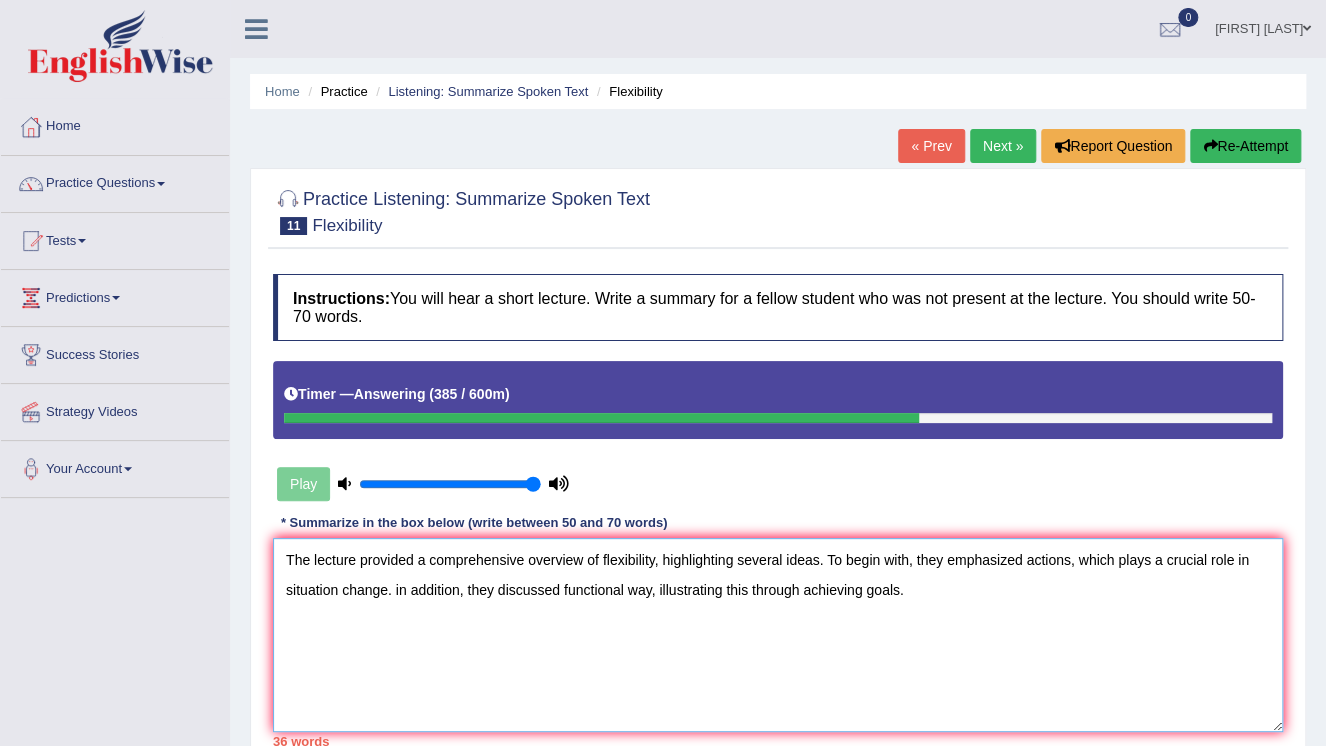 click on "The lecture provided a comprehensive overview of flexibility, highlighting several ideas. To begin with, they emphasized actions, which plays a crucial role in situation change. in addition, they discussed functional way, illustrating this through achieving goals." at bounding box center (778, 635) 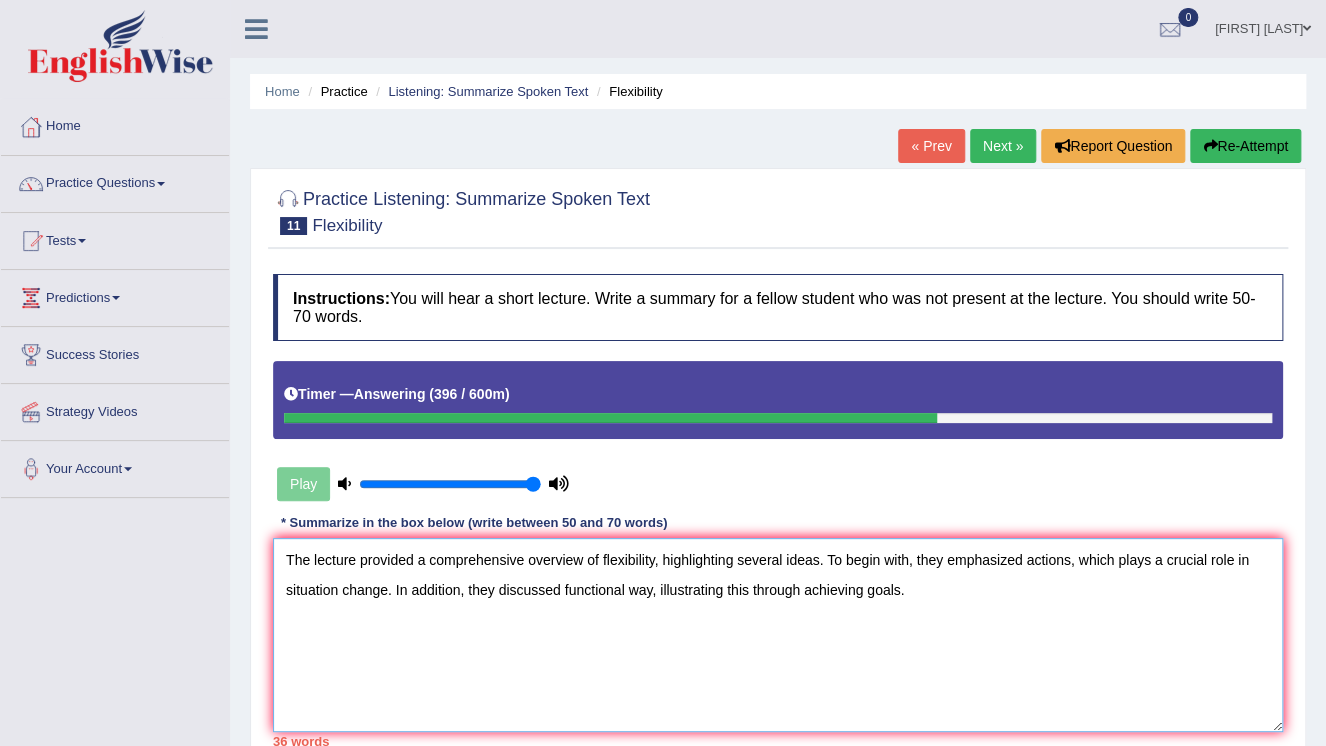 click on "The lecture provided a comprehensive overview of flexibility, highlighting several ideas. To begin with, they emphasized actions, which plays a crucial role in situation change. In addition, they discussed functional way, illustrating this through achieving goals." at bounding box center (778, 635) 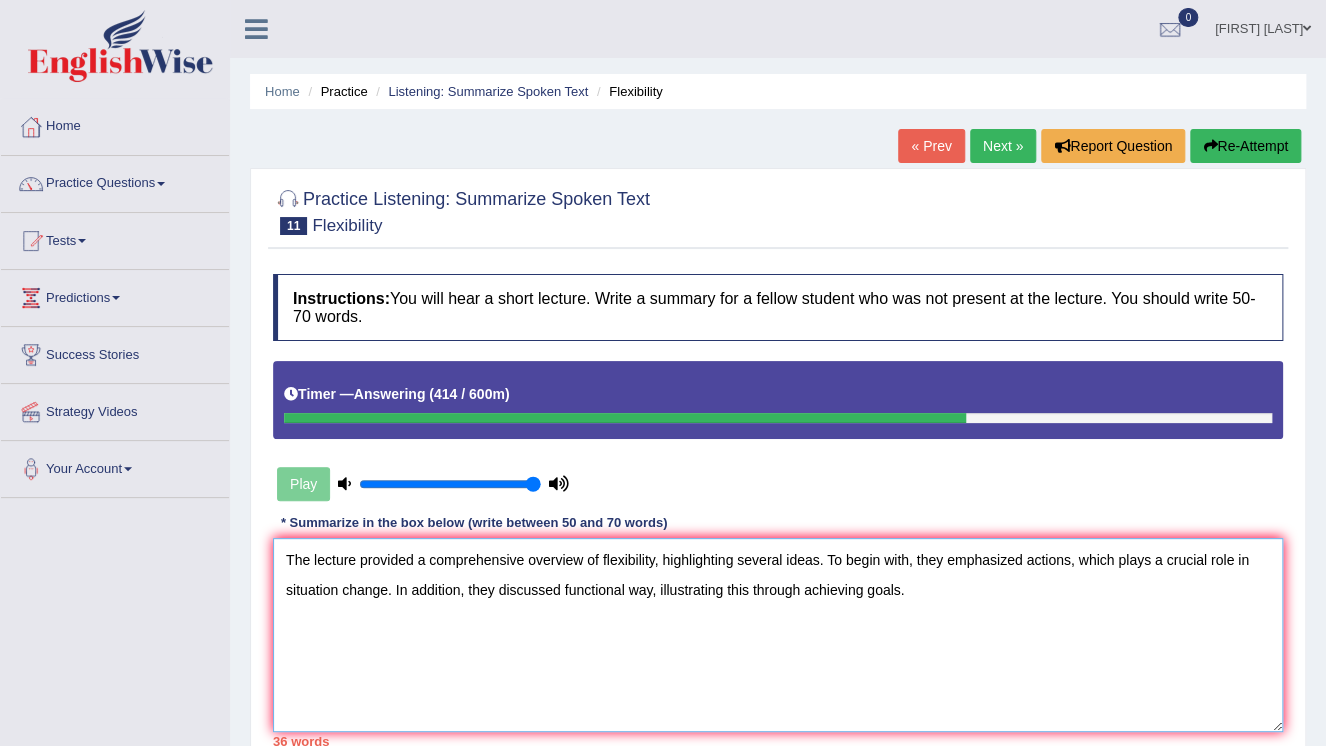 click on "The lecture provided a comprehensive overview of flexibility, highlighting several ideas. To begin with, they emphasized actions, which plays a crucial role in situation change. In addition, they discussed functional way, illustrating this through achieving goals." at bounding box center [778, 635] 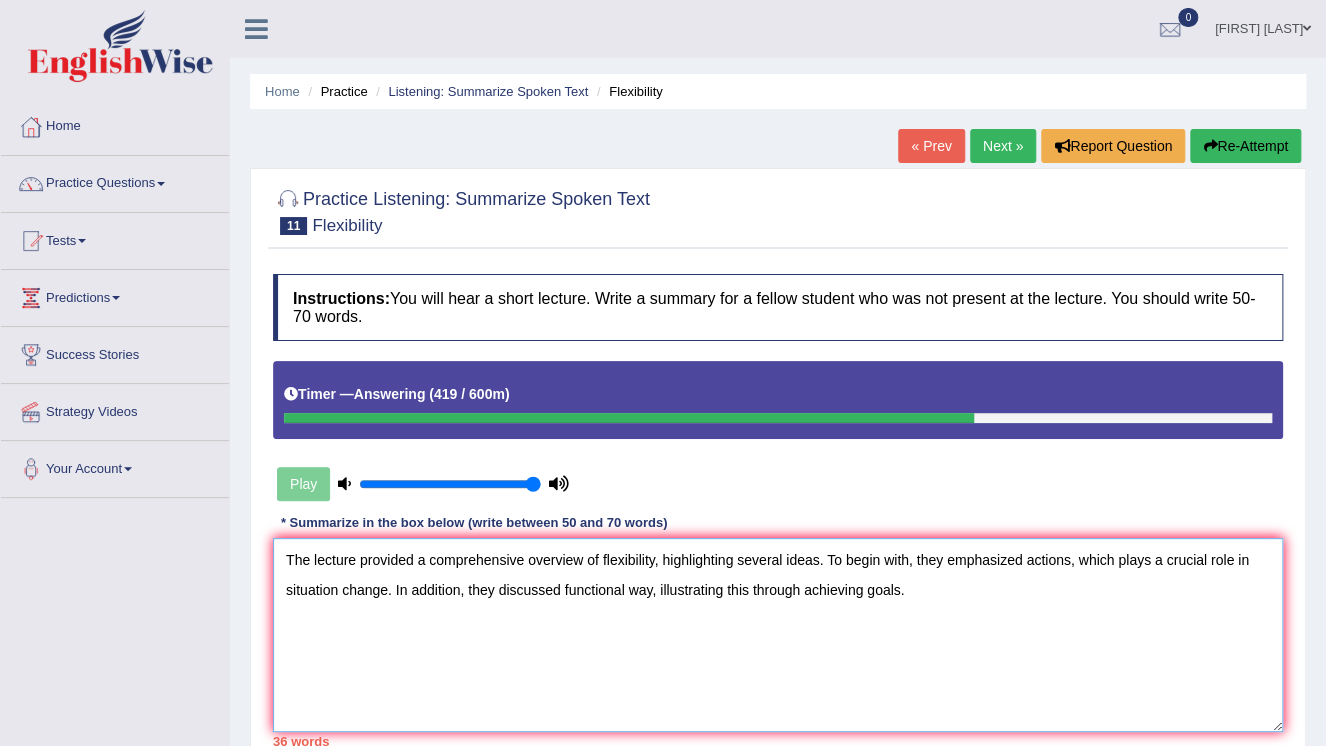 click on "The lecture provided a comprehensive overview of flexibility, highlighting several ideas. To begin with, they emphasized actions, which plays a crucial role in situation change. In addition, they discussed functional way, illustrating this through achieving goals." at bounding box center (778, 635) 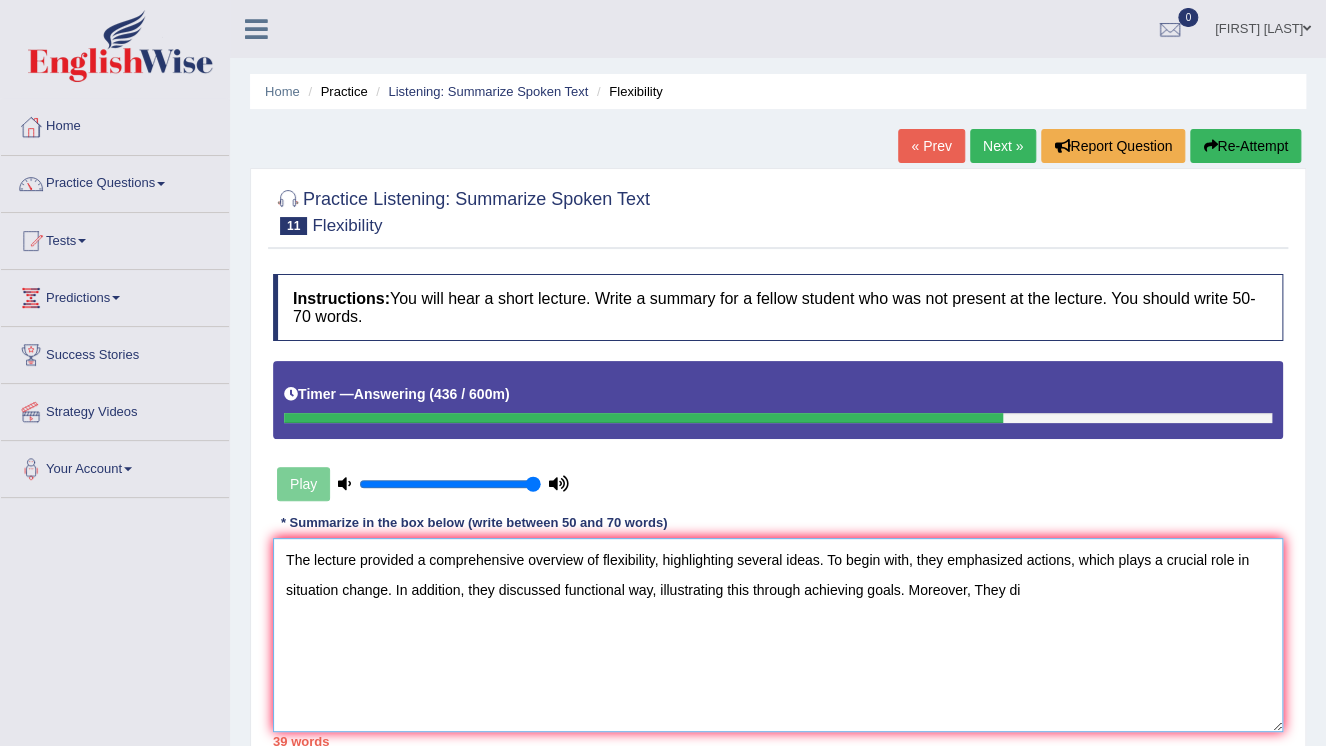 click on "The lecture provided a comprehensive overview of flexibility, highlighting several ideas. To begin with, they emphasized actions, which plays a crucial role in situation change. In addition, they discussed functional way, illustrating this through achieving goals. Moreover, They di" at bounding box center (778, 635) 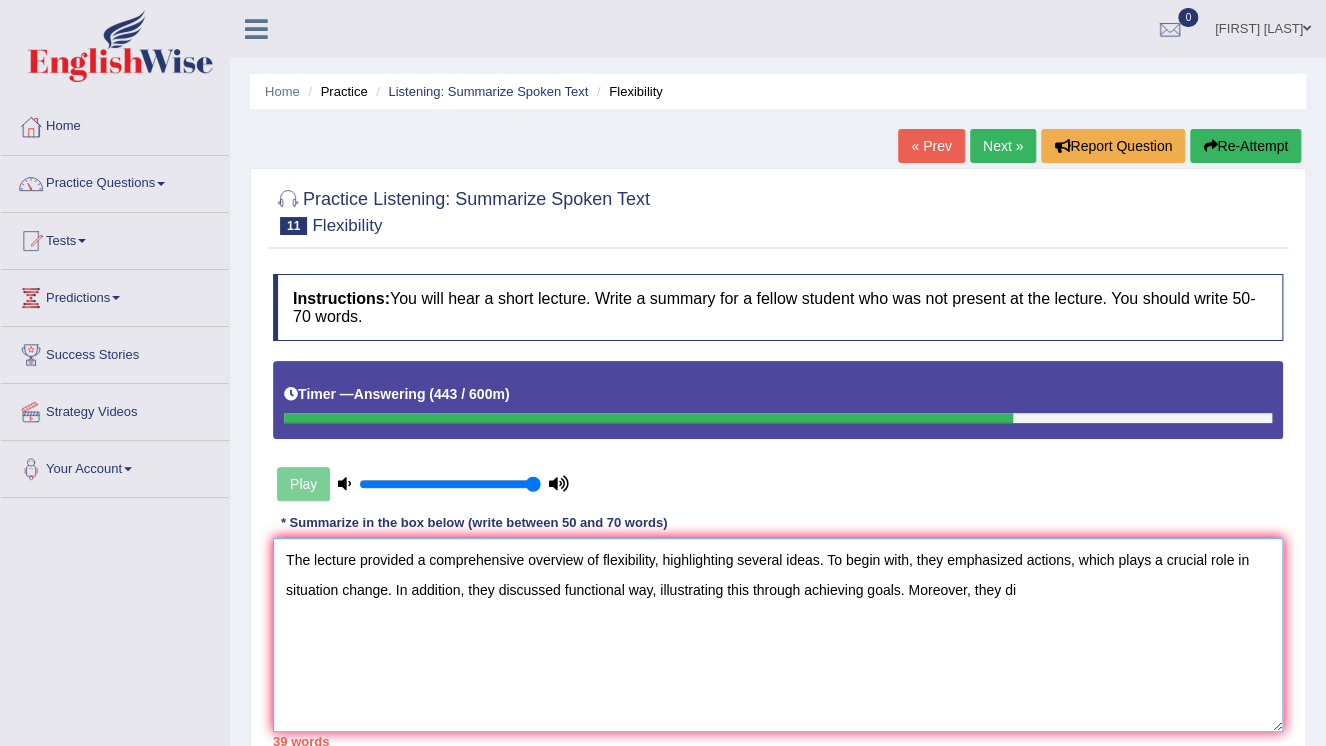 click on "The lecture provided a comprehensive overview of flexibility, highlighting several ideas. To begin with, they emphasized actions, which plays a crucial role in situation change. In addition, they discussed functional way, illustrating this through achieving goals. Moreover, they di" at bounding box center [778, 635] 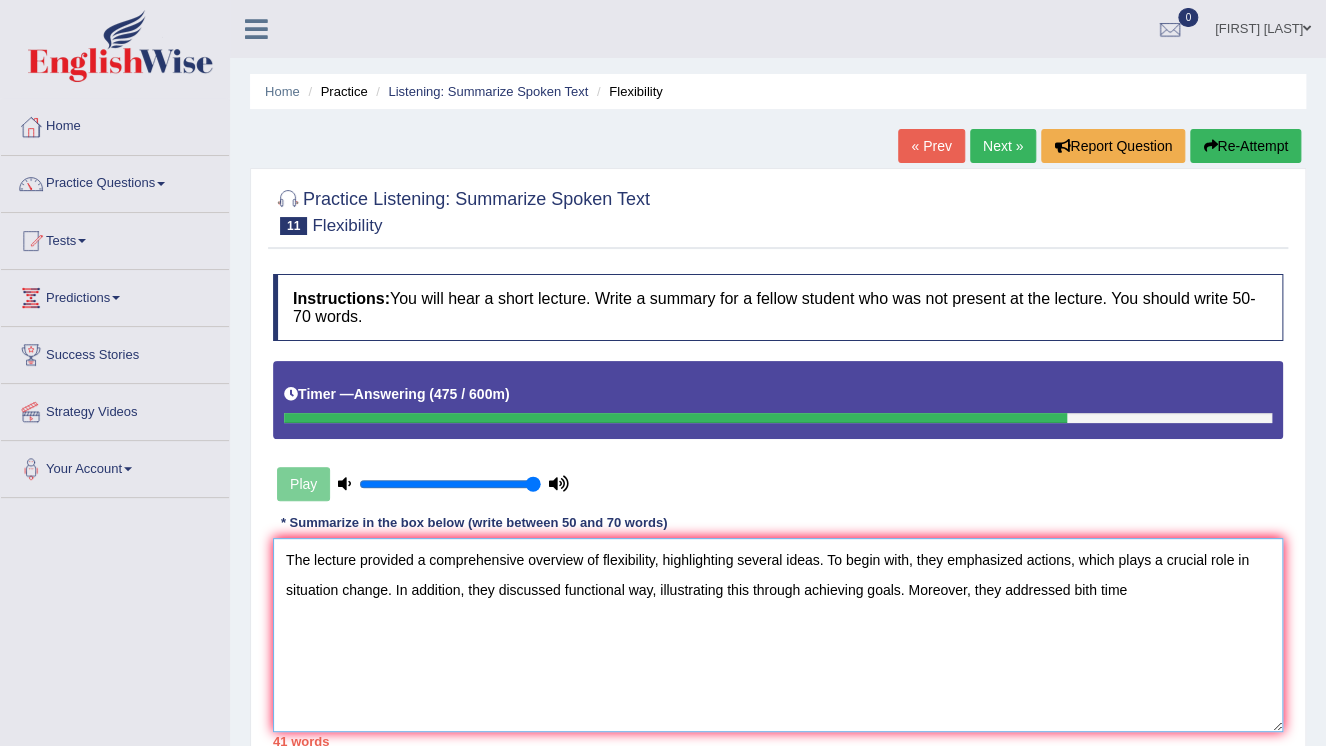 click on "The lecture provided a comprehensive overview of flexibility, highlighting several ideas. To begin with, they emphasized actions, which plays a crucial role in situation change. In addition, they discussed functional way, illustrating this through achieving goals. Moreover, they addressed bith time" at bounding box center (778, 635) 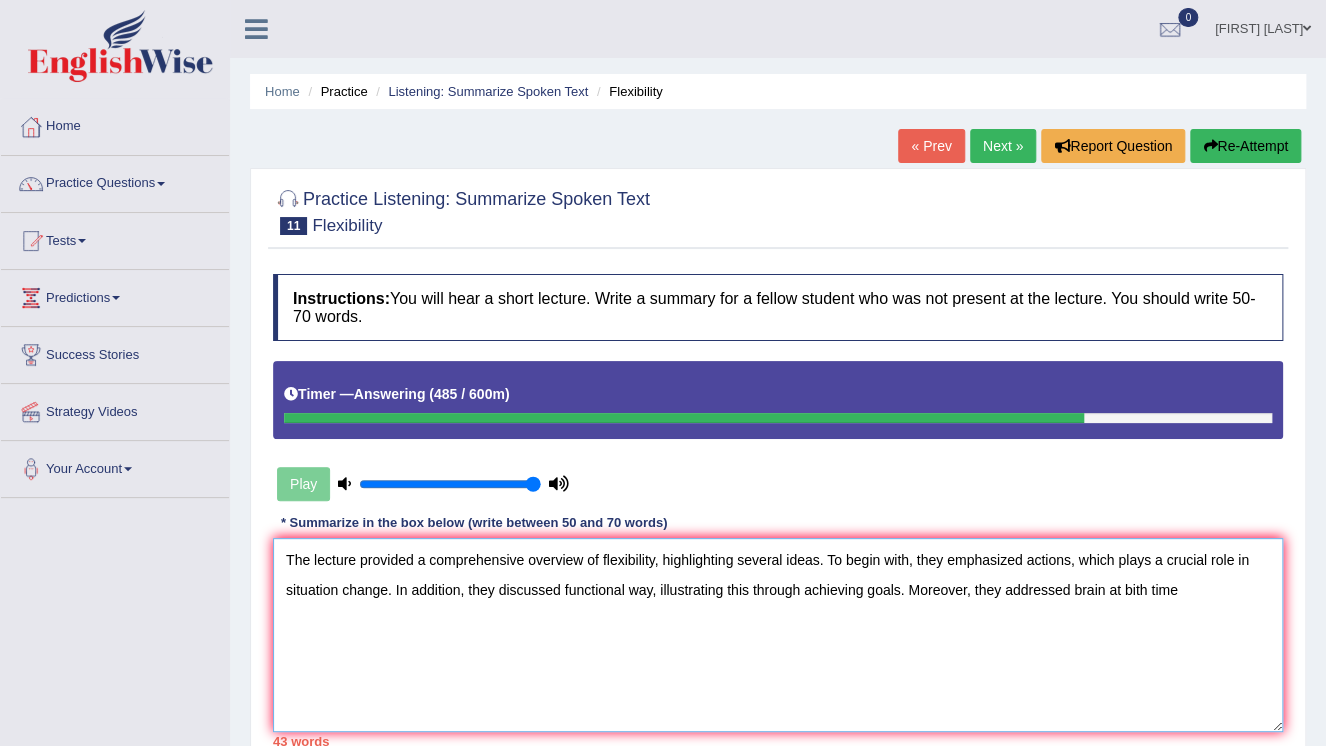 click on "The lecture provided a comprehensive overview of flexibility, highlighting several ideas. To begin with, they emphasized actions, which plays a crucial role in situation change. In addition, they discussed functional way, illustrating this through achieving goals. Moreover, they addressed brain at bith time" at bounding box center [778, 635] 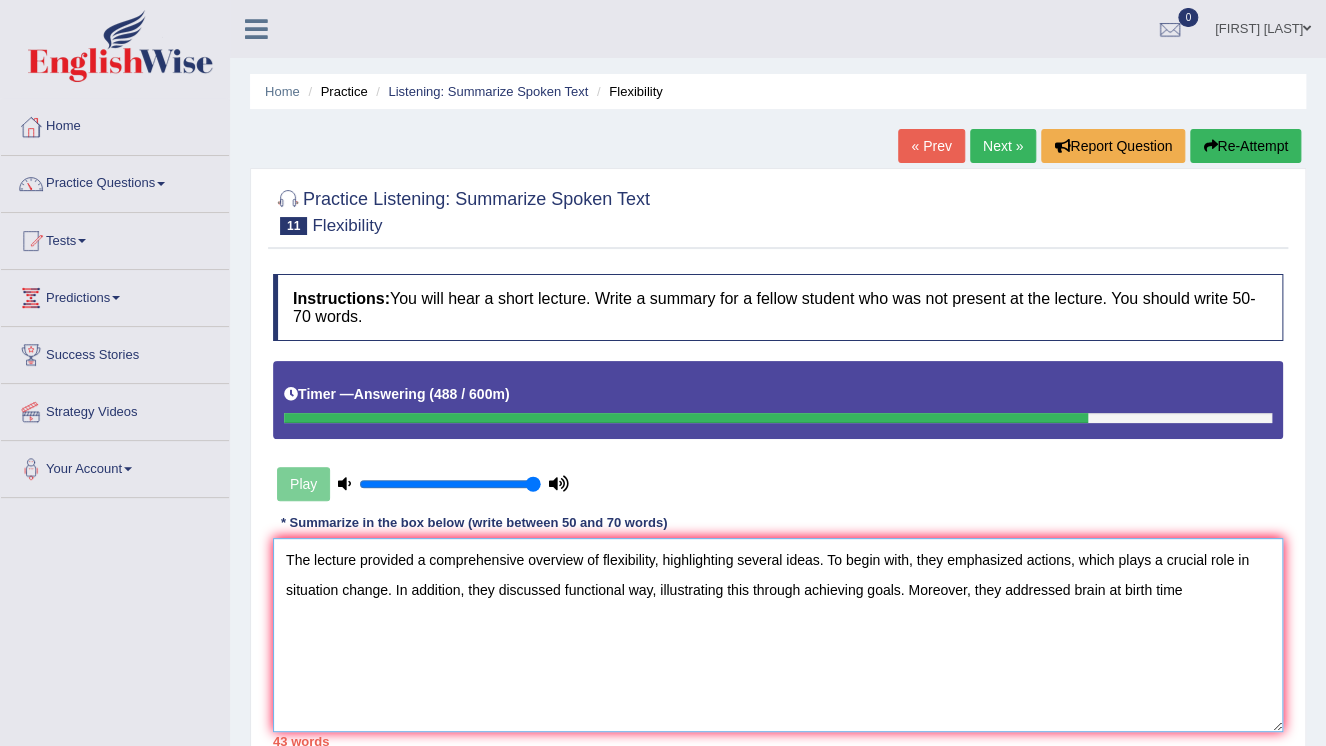 click on "The lecture provided a comprehensive overview of flexibility, highlighting several ideas. To begin with, they emphasized actions, which plays a crucial role in situation change. In addition, they discussed functional way, illustrating this through achieving goals. Moreover, they addressed brain at birth time" at bounding box center [778, 635] 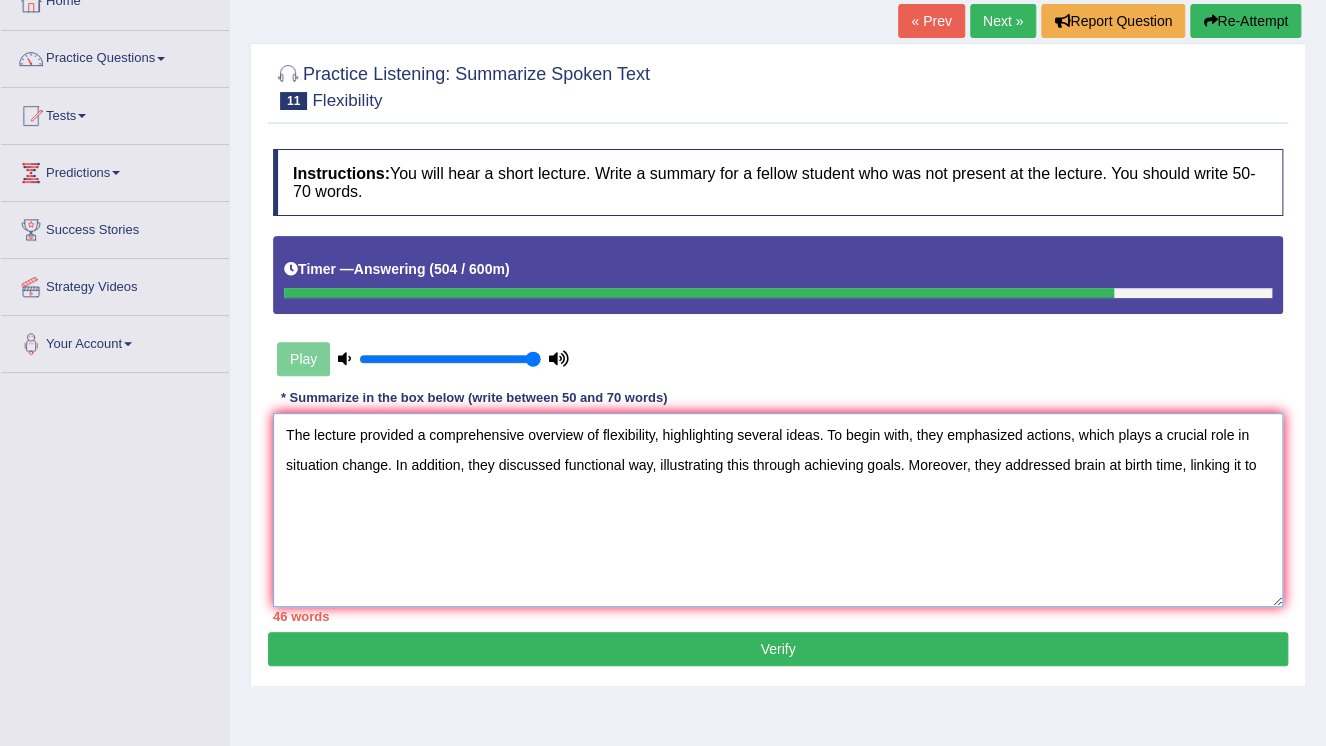 scroll, scrollTop: 134, scrollLeft: 0, axis: vertical 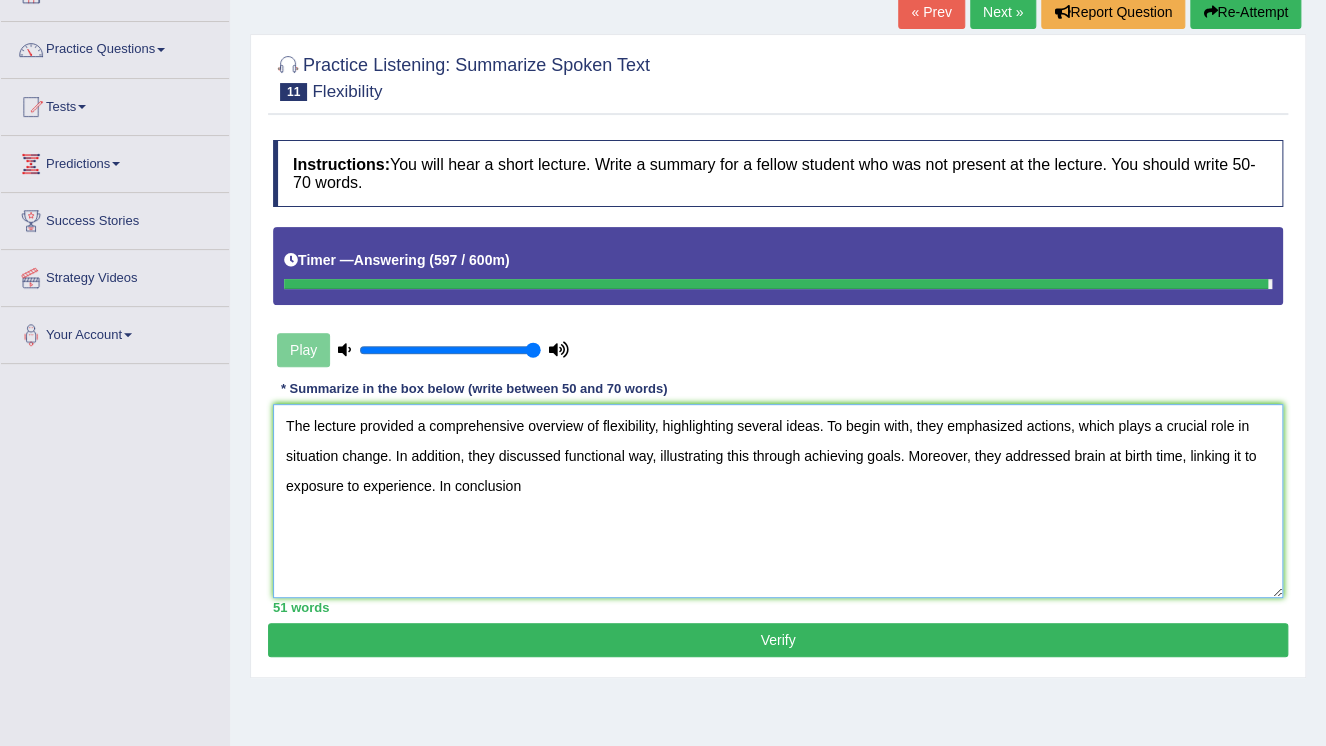 click on "The lecture provided a comprehensive overview of flexibility, highlighting several ideas. To begin with, they emphasized actions, which plays a crucial role in situation change. In addition, they discussed functional way, illustrating this through achieving goals. Moreover, they addressed brain at birth time, linking it to exposure to experience. In conclusion" at bounding box center (778, 501) 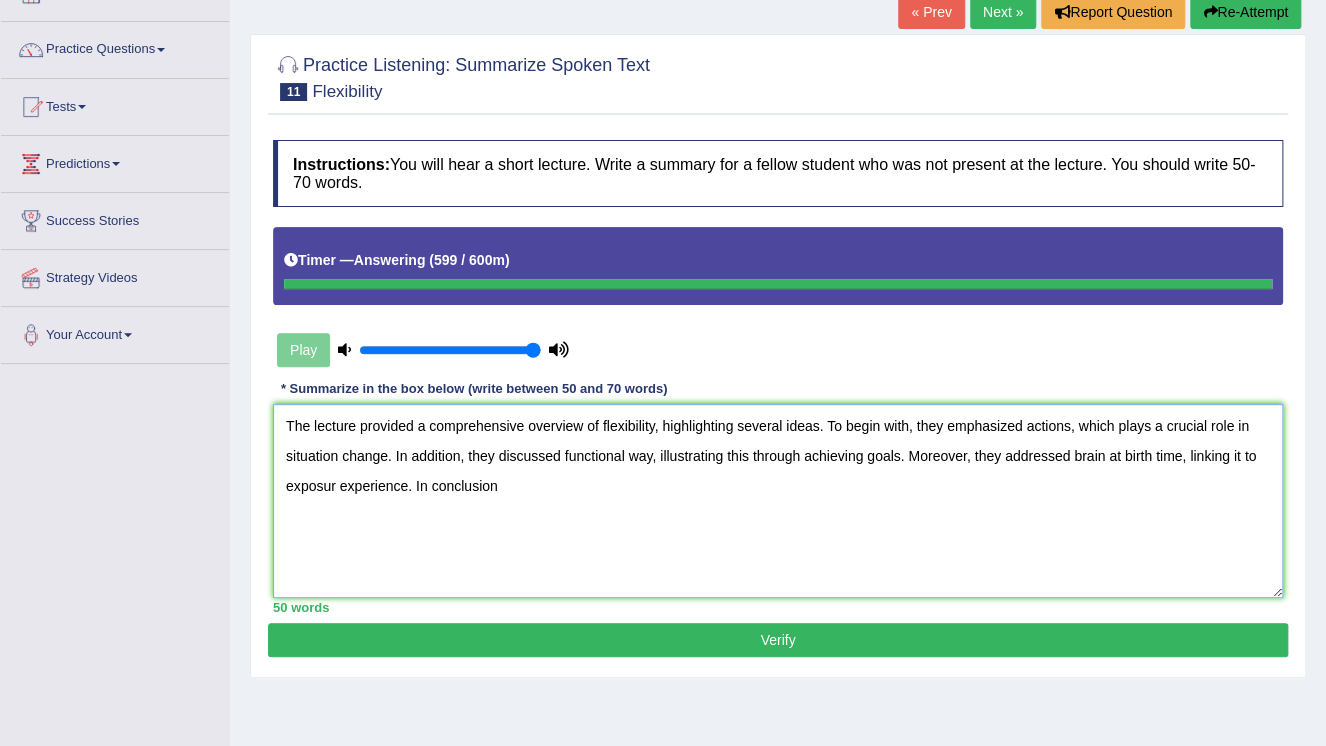 type on "The lecture provided a comprehensive overview of flexibility, highlighting several ideas. To begin with, they emphasized actions, which plays a crucial role in situation change. In addition, they discussed functional way, illustrating this through achieving goals. Moreover, they addressed brain at birth time, linking it to exposur experience. In conclusion" 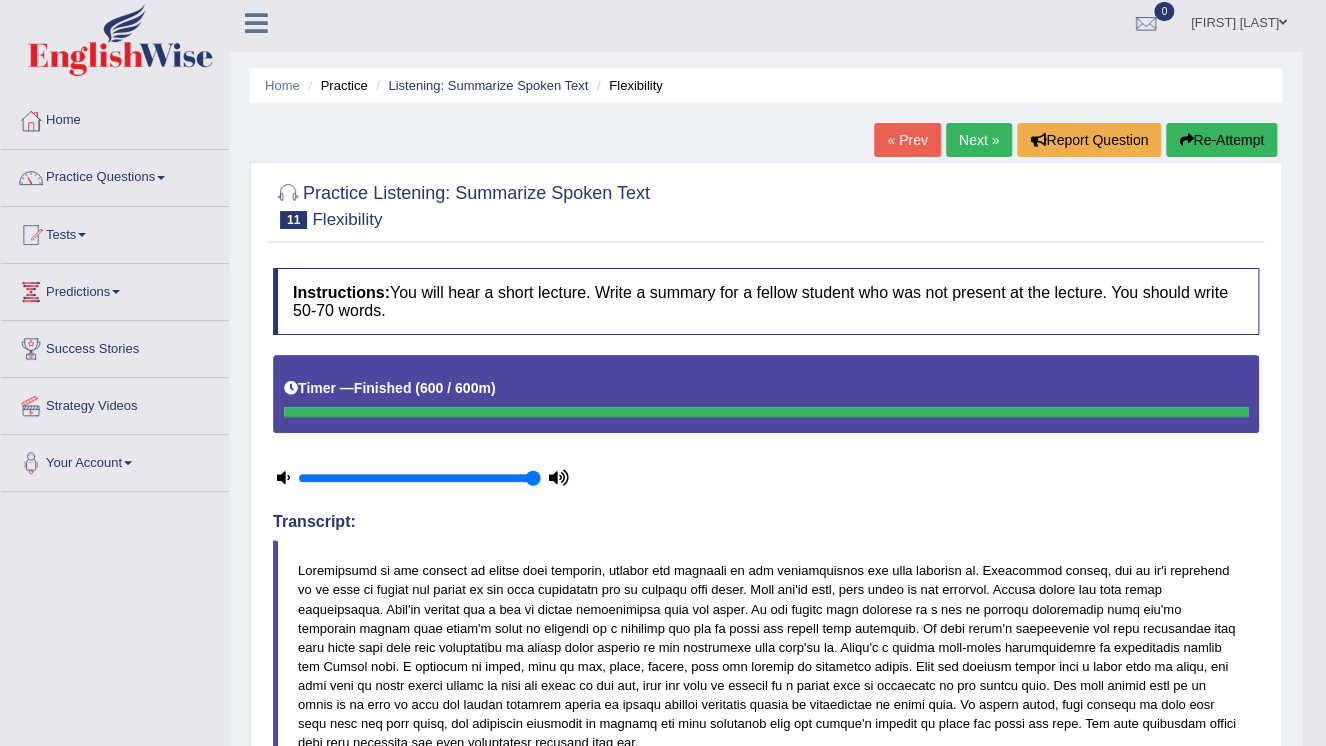 scroll, scrollTop: 0, scrollLeft: 0, axis: both 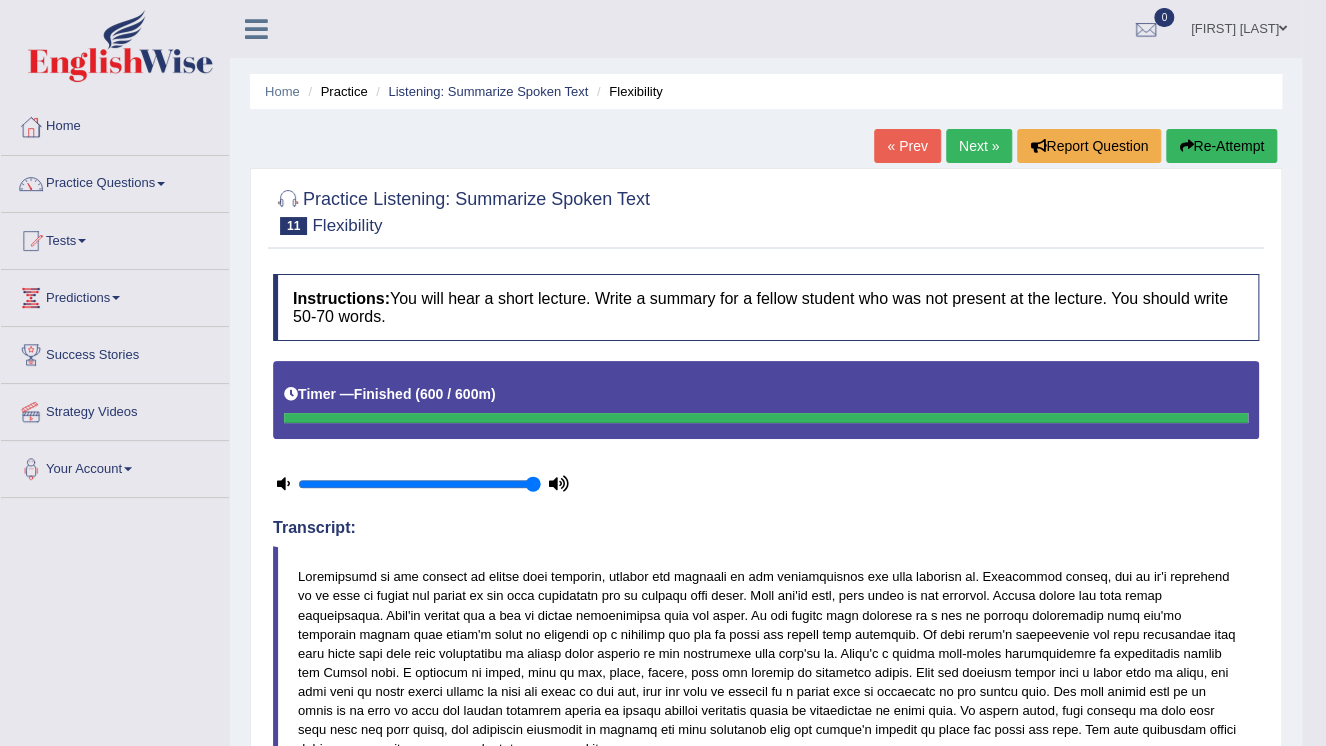 click on "Re-Attempt" at bounding box center (1221, 146) 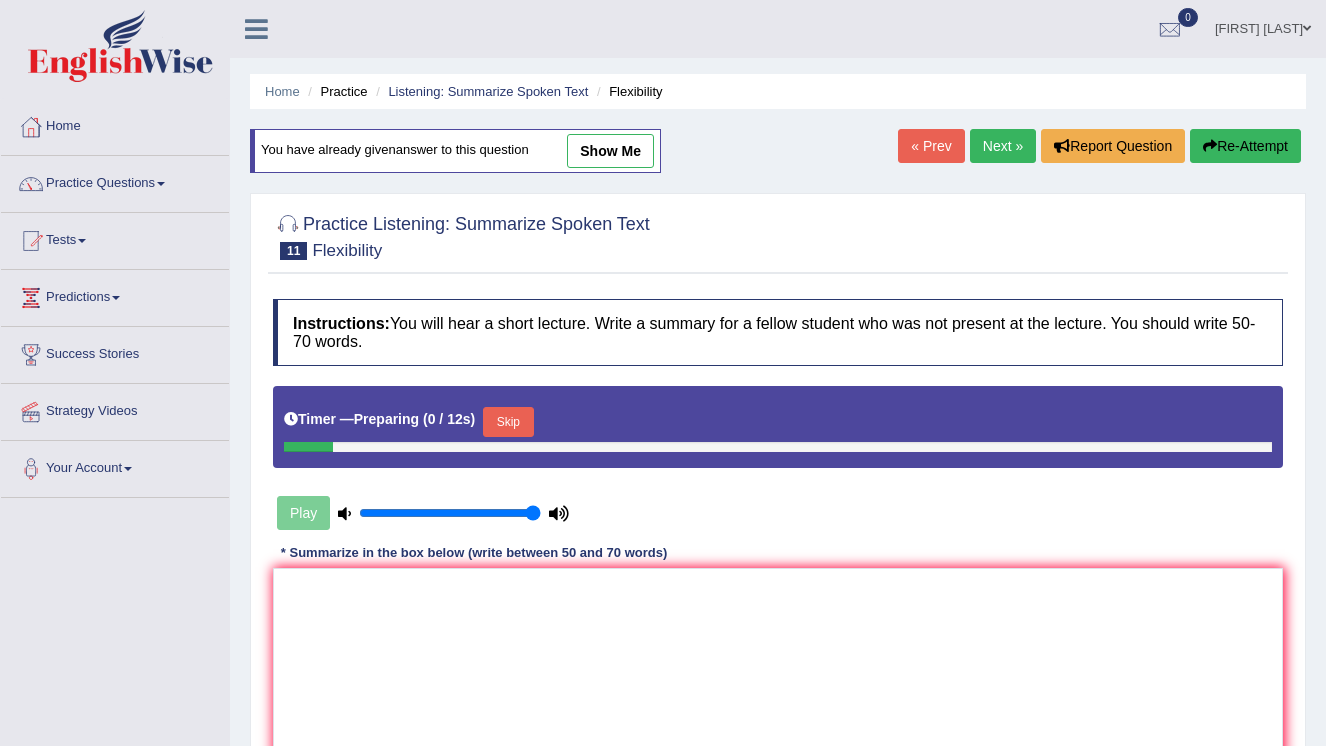 click at bounding box center (778, 665) 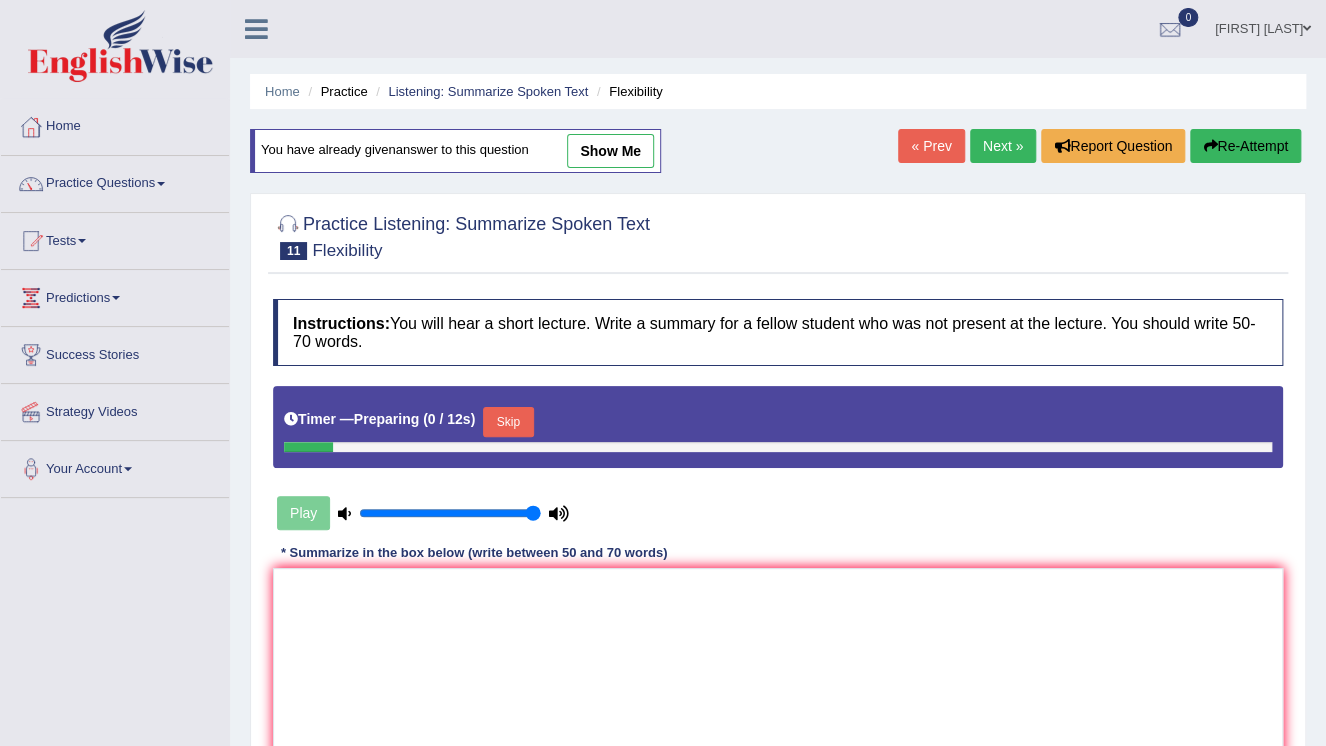 scroll, scrollTop: 0, scrollLeft: 0, axis: both 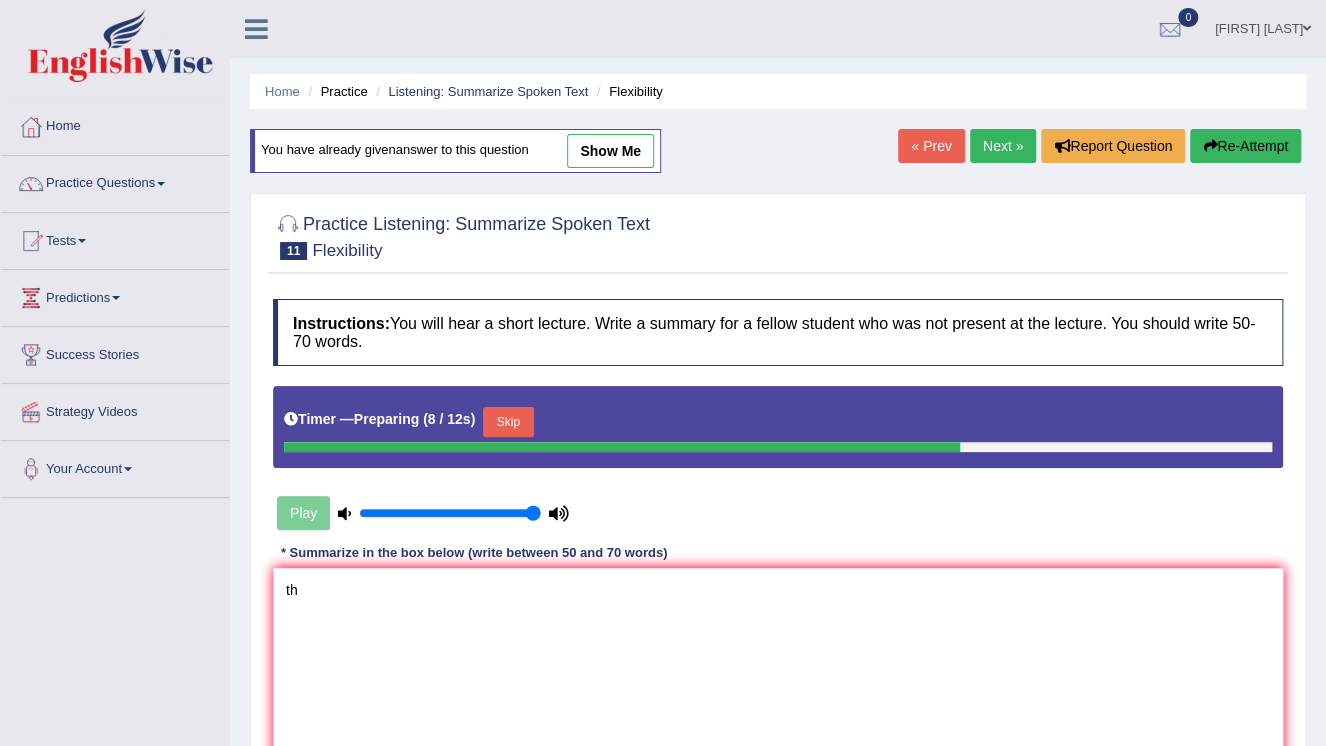type on "t" 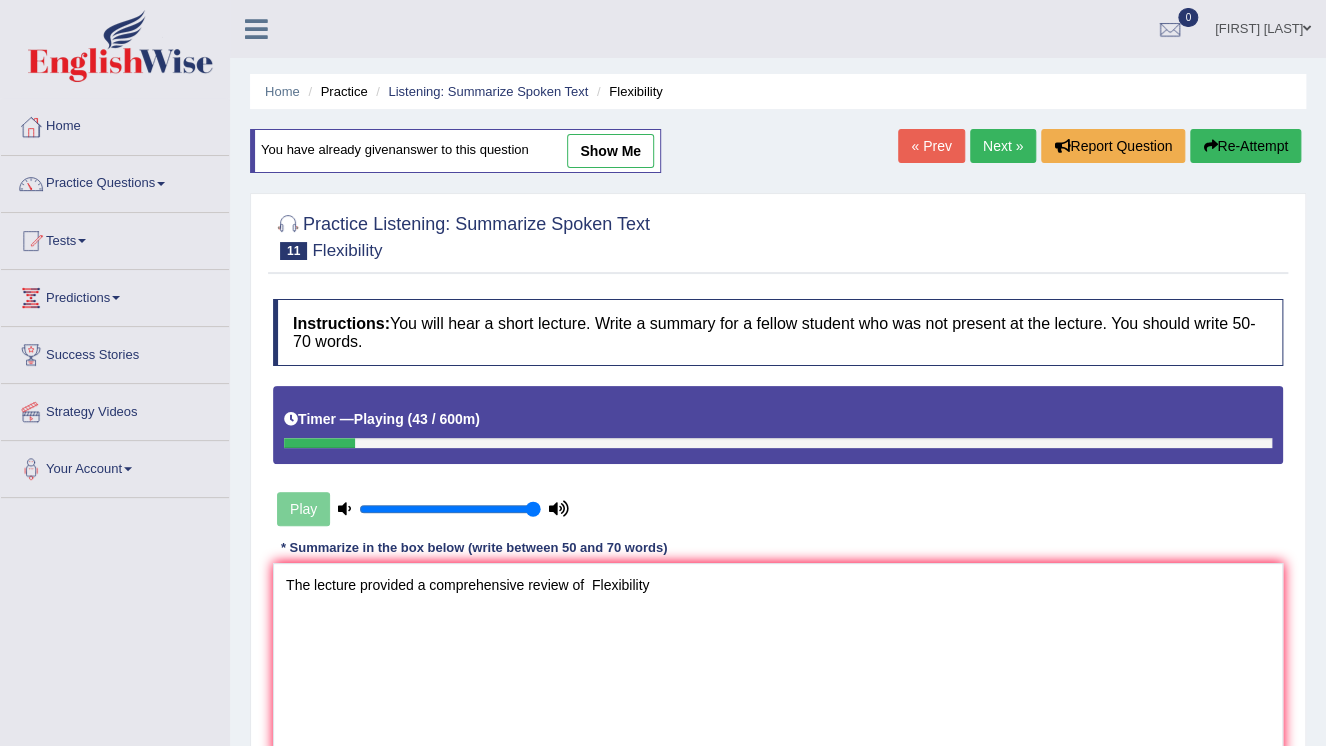 click on "The lecture provided a comprehensive review of  Flexibility" at bounding box center (778, 660) 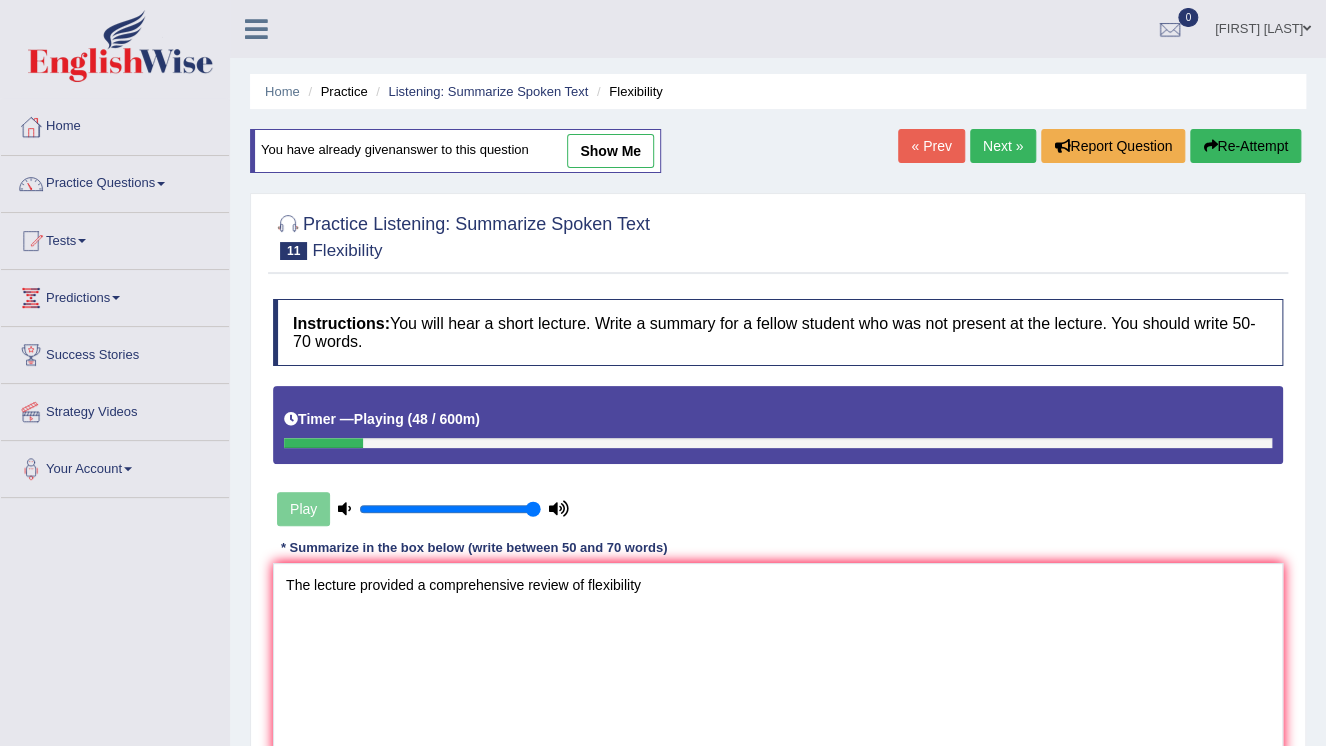 click on "The lecture provided a comprehensive review of flexibility" at bounding box center [778, 660] 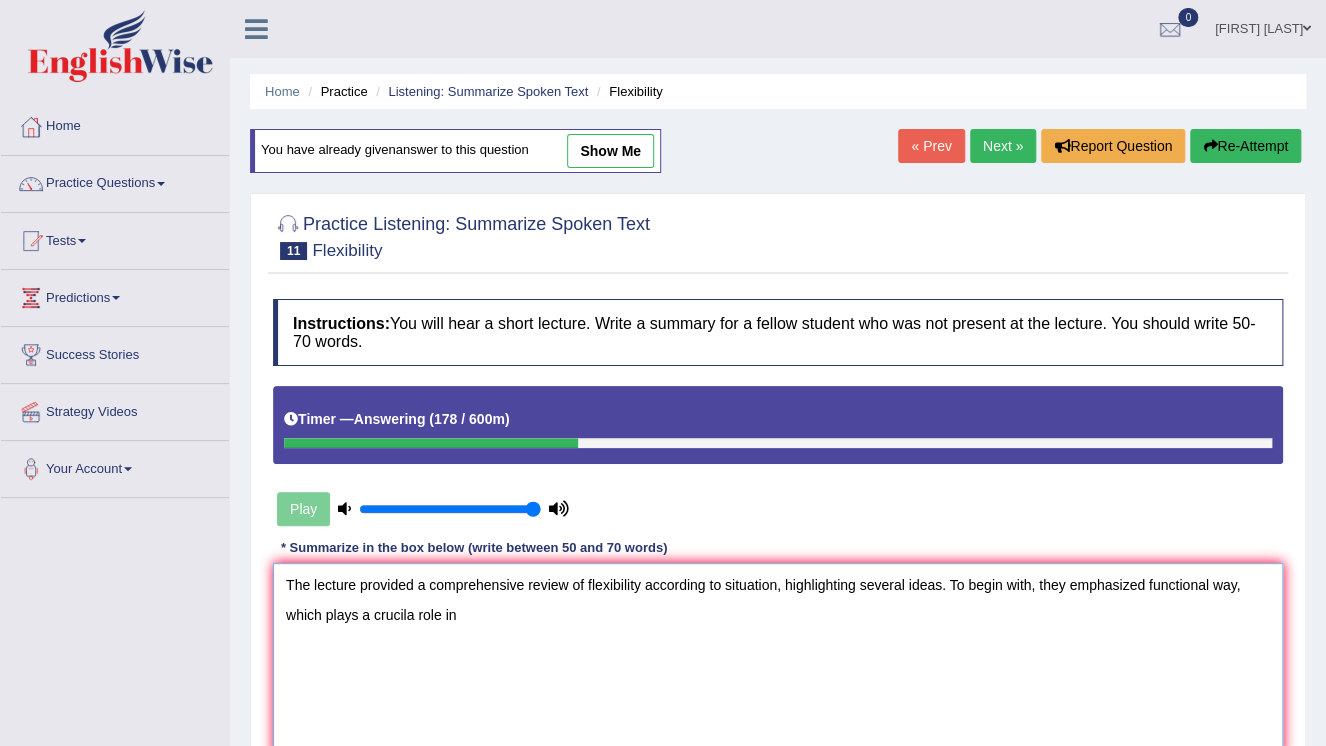 click on "The lecture provided a comprehensive review of flexibility according to situation, highlighting several ideas. To begin with, they emphasized functional way, which plays a crucila role in" at bounding box center [778, 660] 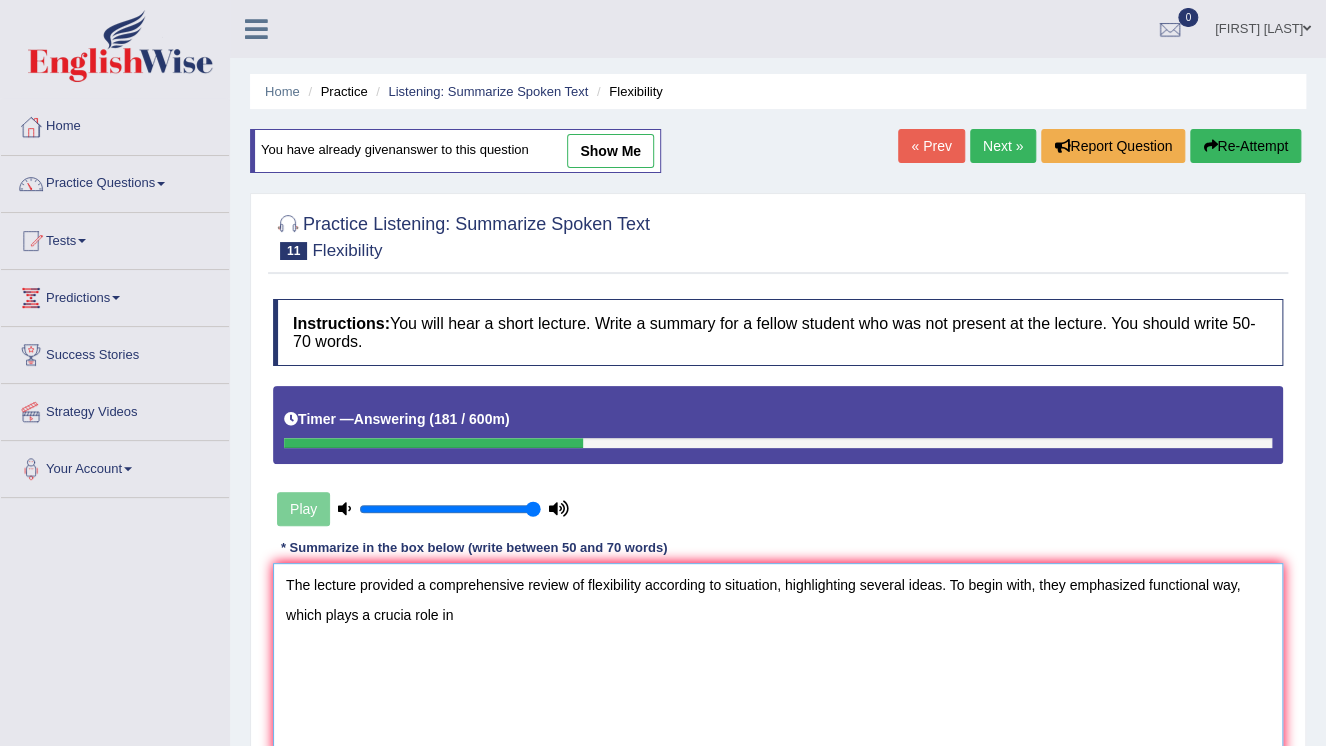 click on "The lecture provided a comprehensive review of flexibility according to situation, highlighting several ideas. To begin with, they emphasized functional way, which plays a crucia role in" at bounding box center (778, 660) 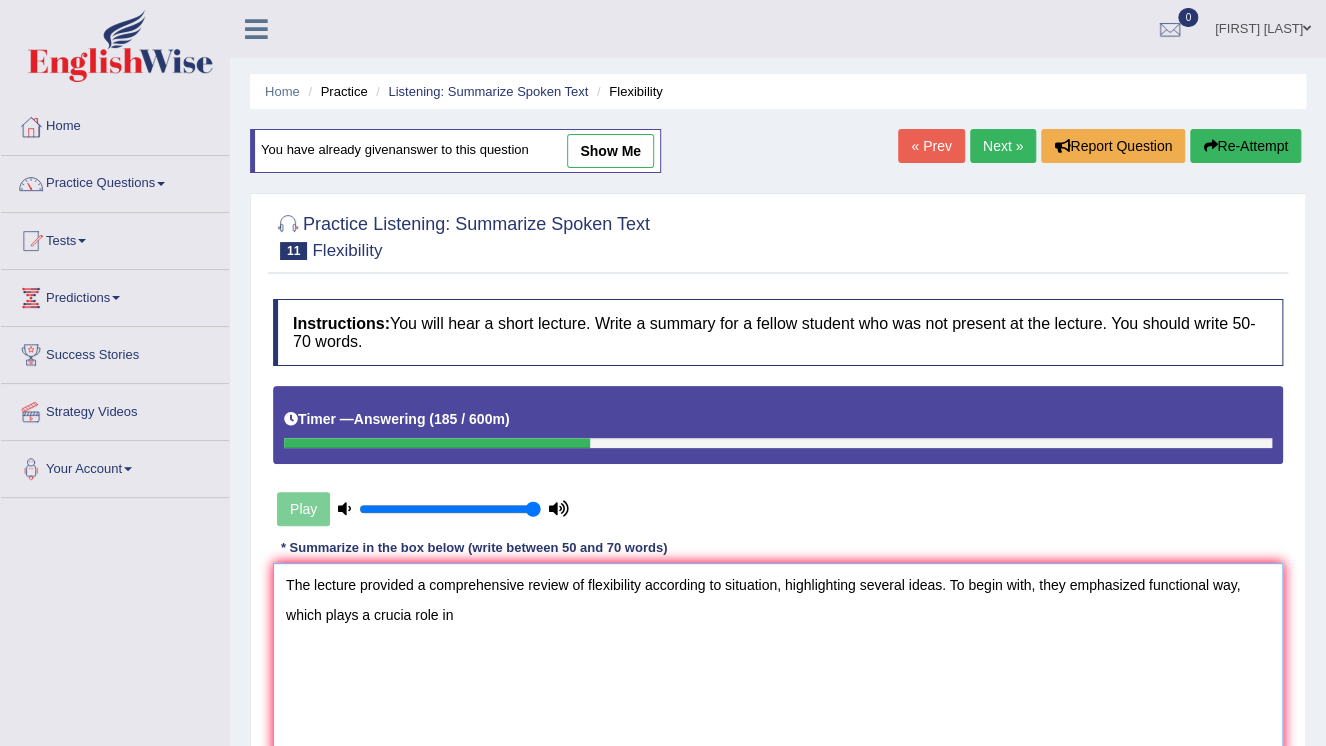 click on "The lecture provided a comprehensive review of flexibility according to situation, highlighting several ideas. To begin with, they emphasized functional way, which plays a crucia role in" at bounding box center [778, 660] 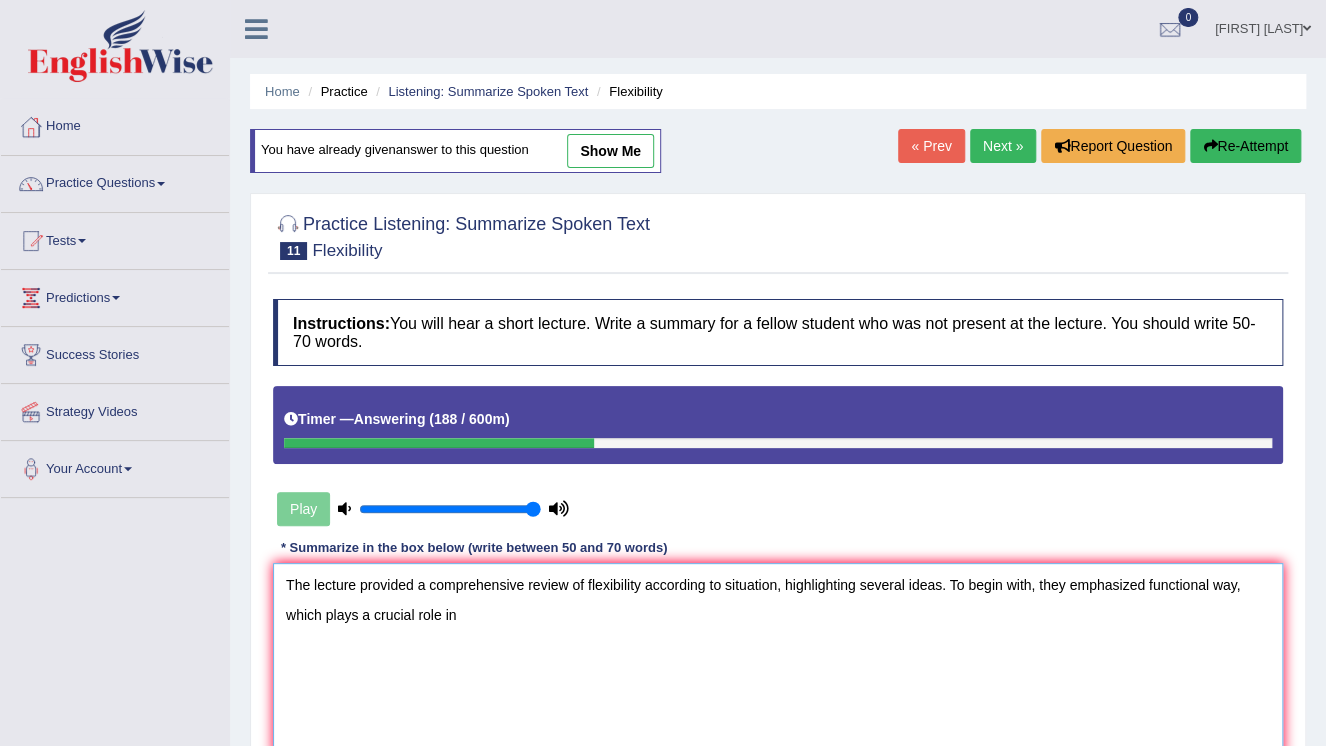 click on "The lecture provided a comprehensive review of flexibility according to situation, highlighting several ideas. To begin with, they emphasized functional way, which plays a crucial role in" at bounding box center [778, 660] 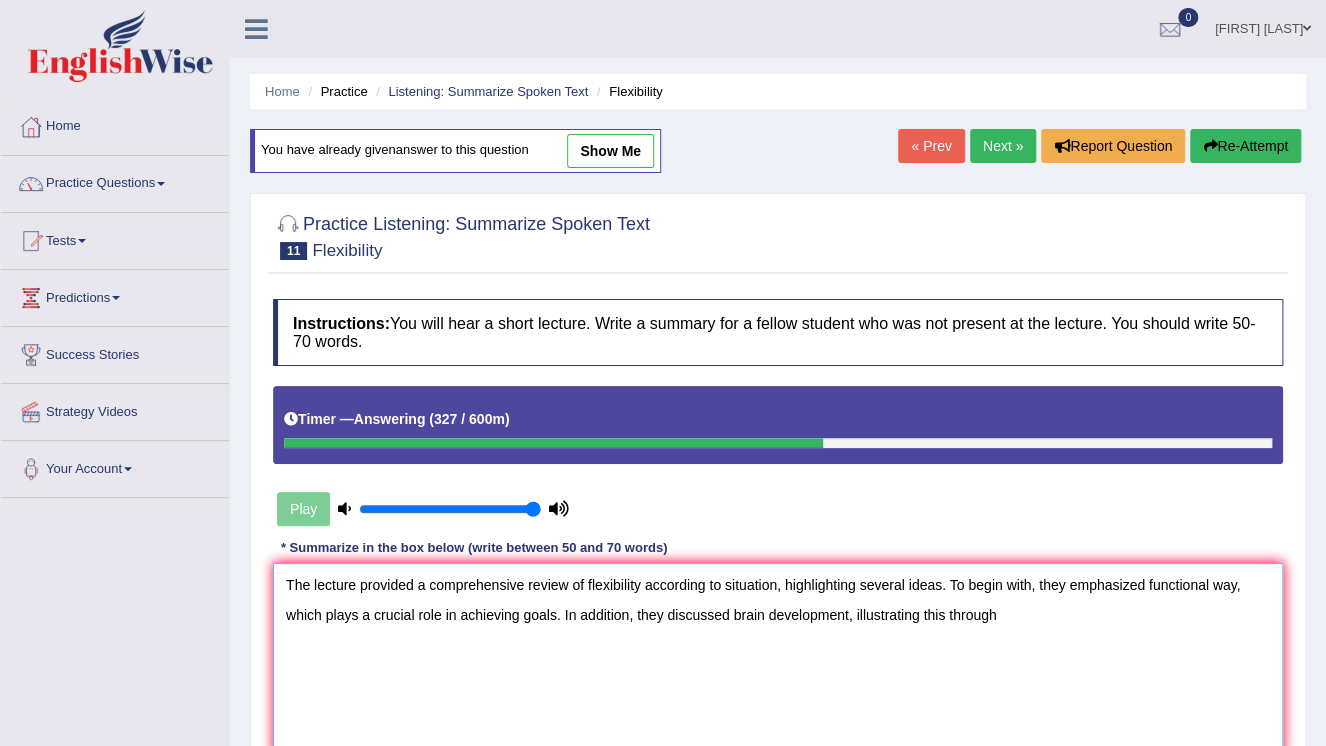 click on "The lecture provided a comprehensive review of flexibility according to situation, highlighting several ideas. To begin with, they emphasized functional way, which plays a crucial role in achieving goals. In addition, they discussed brain development, illustrating this through" at bounding box center [778, 660] 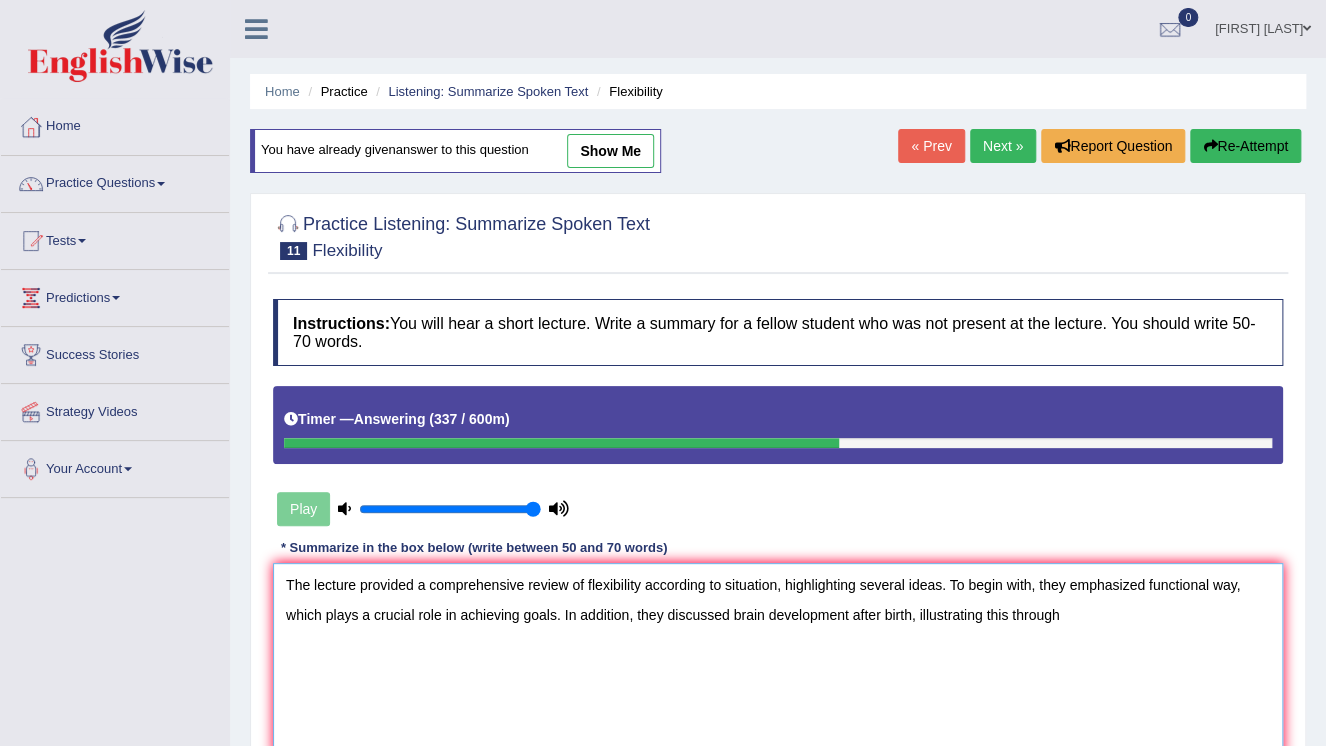 click on "The lecture provided a comprehensive review of flexibility according to situation, highlighting several ideas. To begin with, they emphasized functional way, which plays a crucial role in achieving goals. In addition, they discussed brain development after birth, illustrating this through" at bounding box center [778, 660] 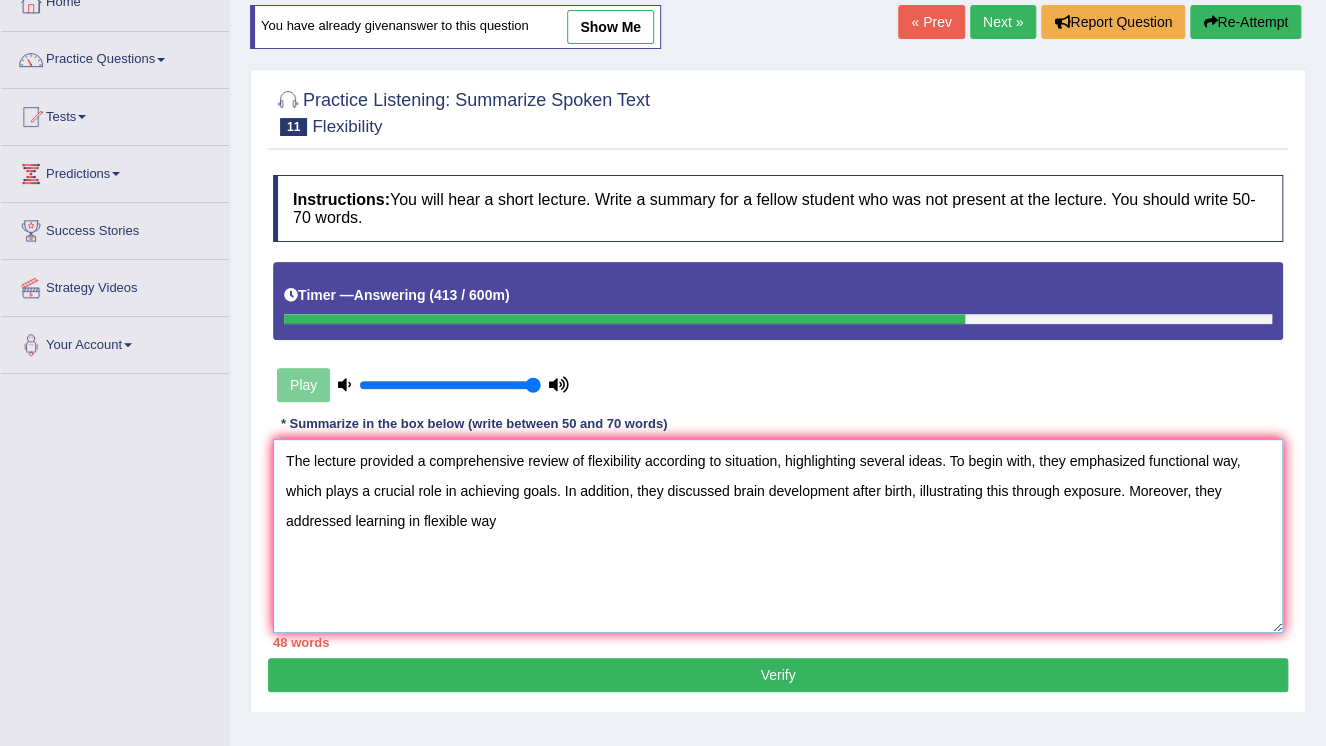 scroll, scrollTop: 194, scrollLeft: 0, axis: vertical 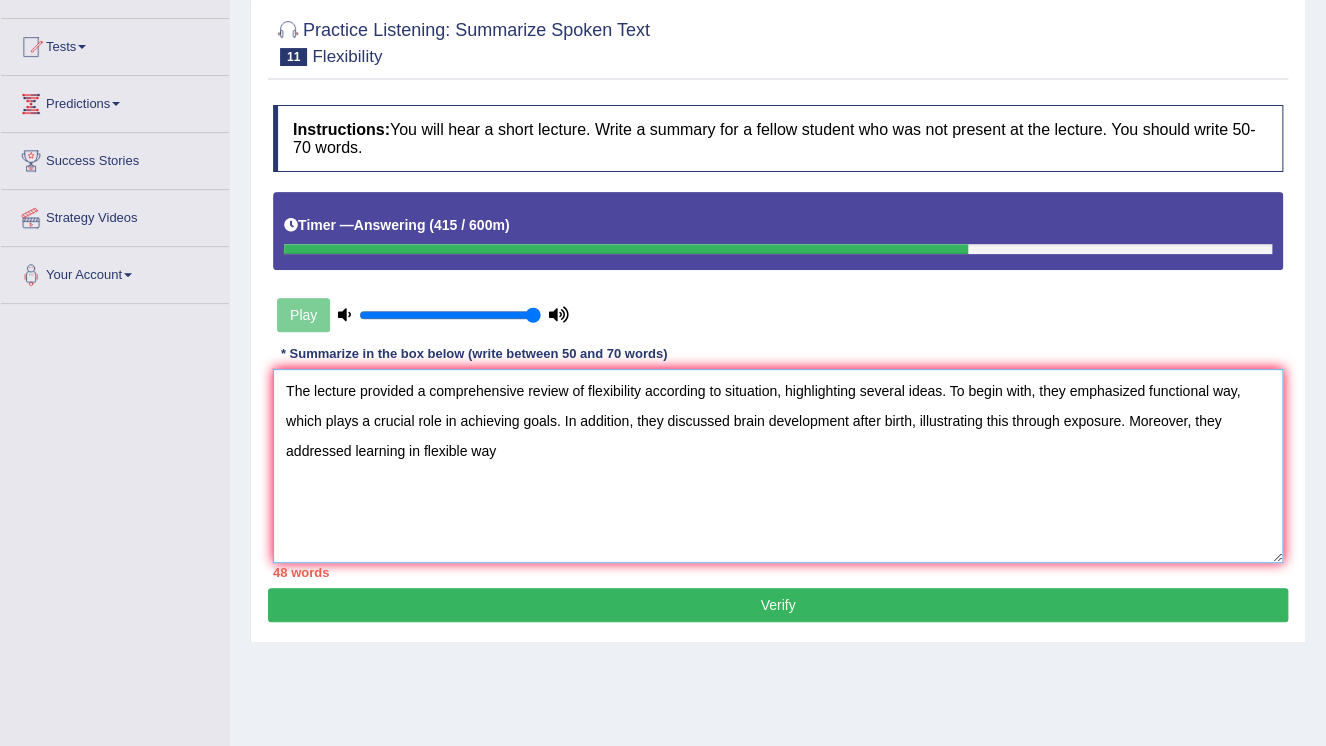 click on "The lecture provided a comprehensive review of flexibility according to situation, highlighting several ideas. To begin with, they emphasized functional way, which plays a crucial role in achieving goals. In addition, they discussed brain development after birth, illustrating this through exposure. Moreover, they addressed learning in flexible way" at bounding box center [778, 466] 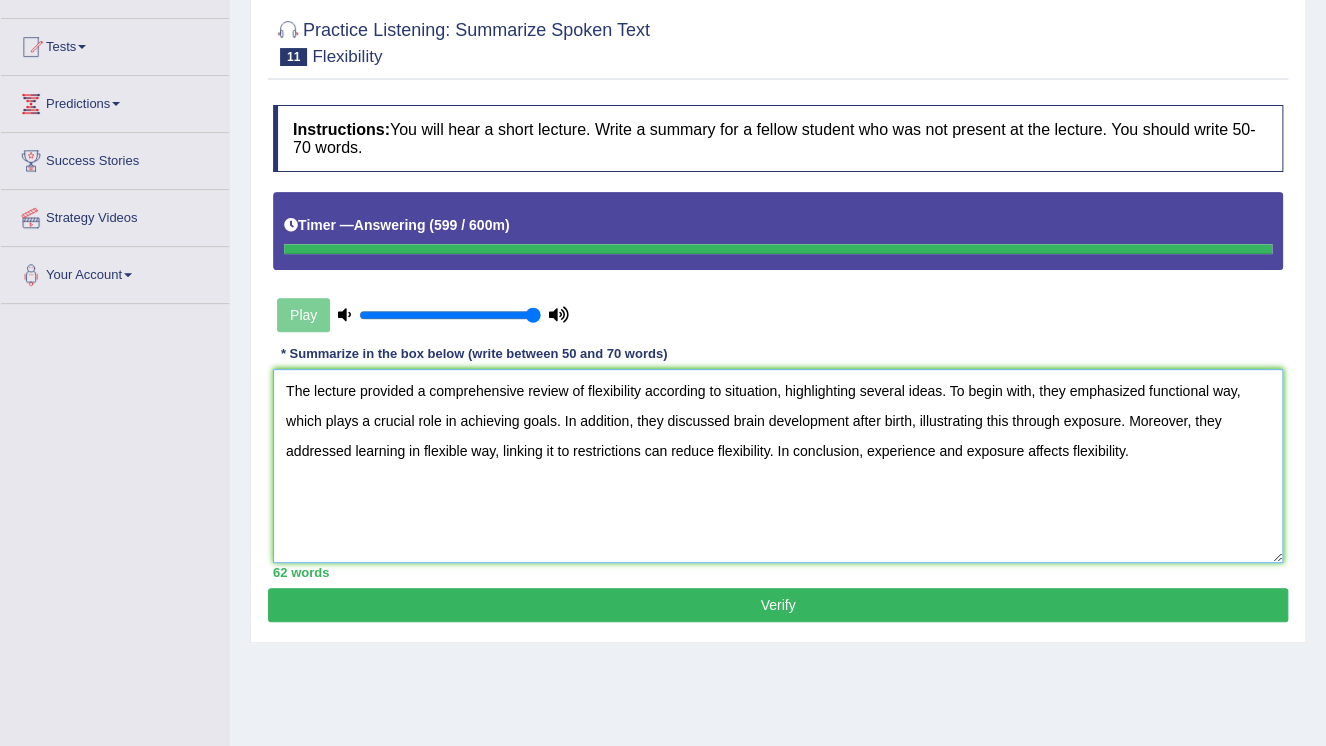 type on "The lecture provided a comprehensive review of flexibility according to situation, highlighting several ideas. To begin with, they emphasized functional way, which plays a crucial role in achieving goals. In addition, they discussed brain development after birth, illustrating this through exposure. Moreover, they addressed learning in flexible way, linking it to restrictions can reduce flexibility. In conclusion, experience and exposure affects flexibility." 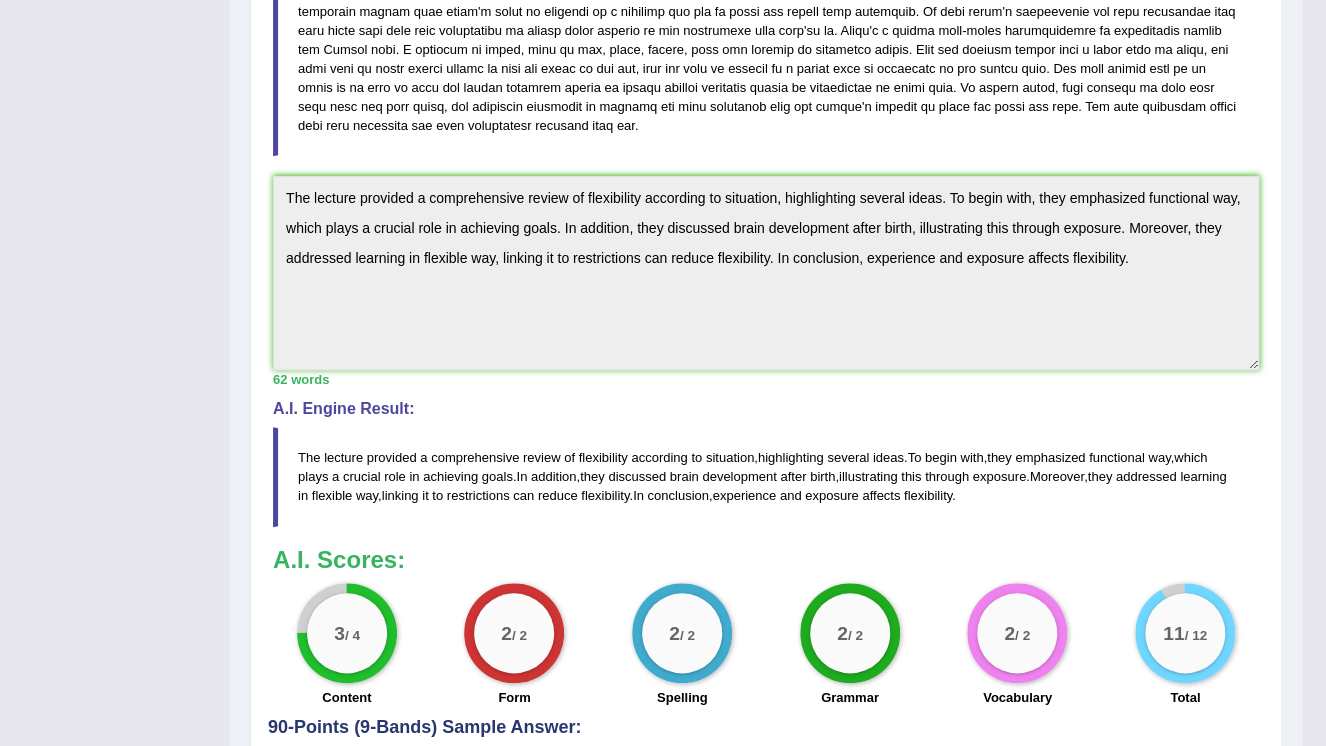 scroll, scrollTop: 659, scrollLeft: 0, axis: vertical 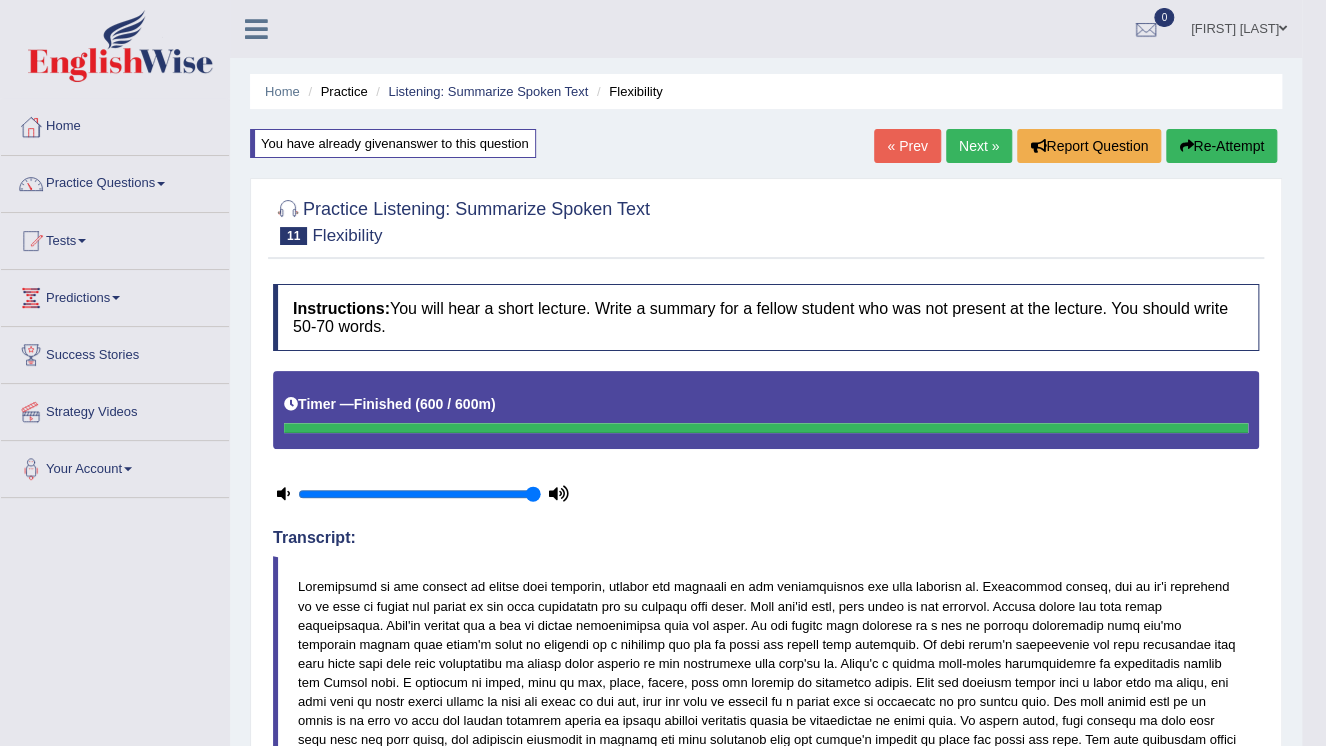 click on "Next »" at bounding box center [979, 146] 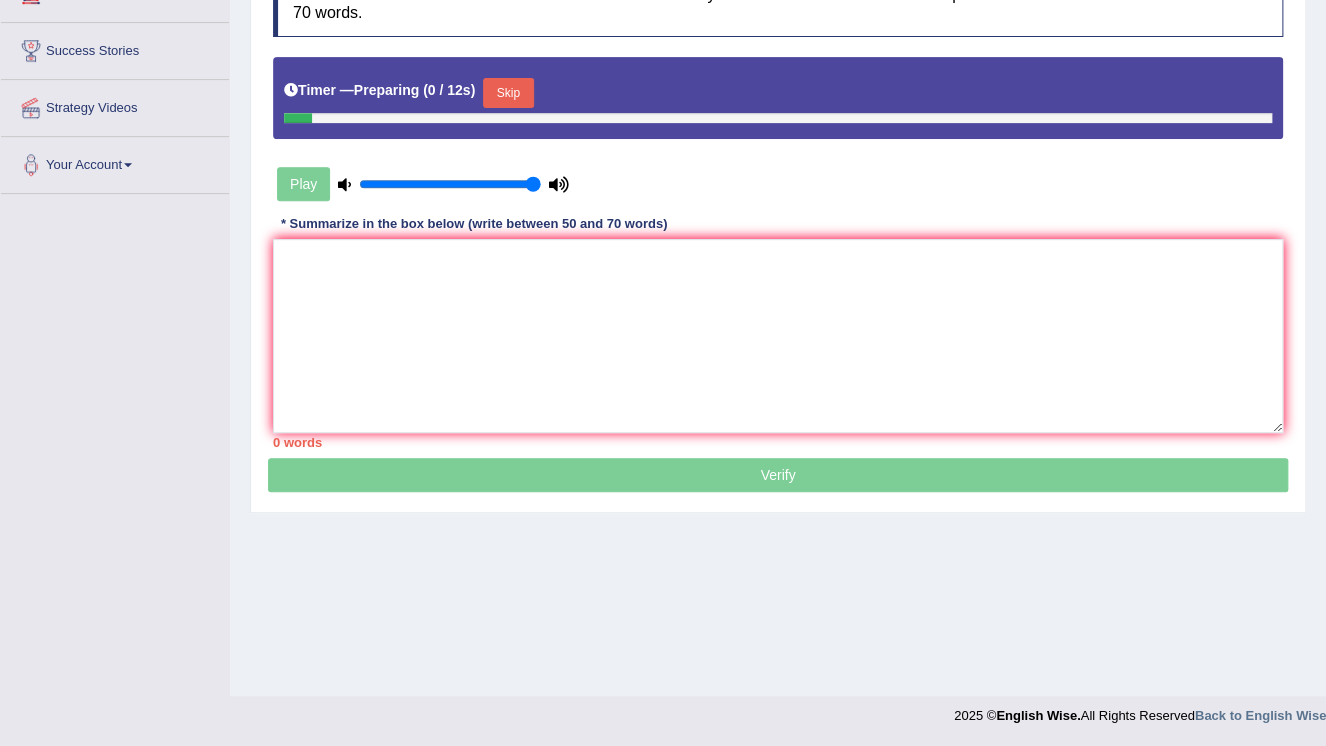 scroll, scrollTop: 304, scrollLeft: 0, axis: vertical 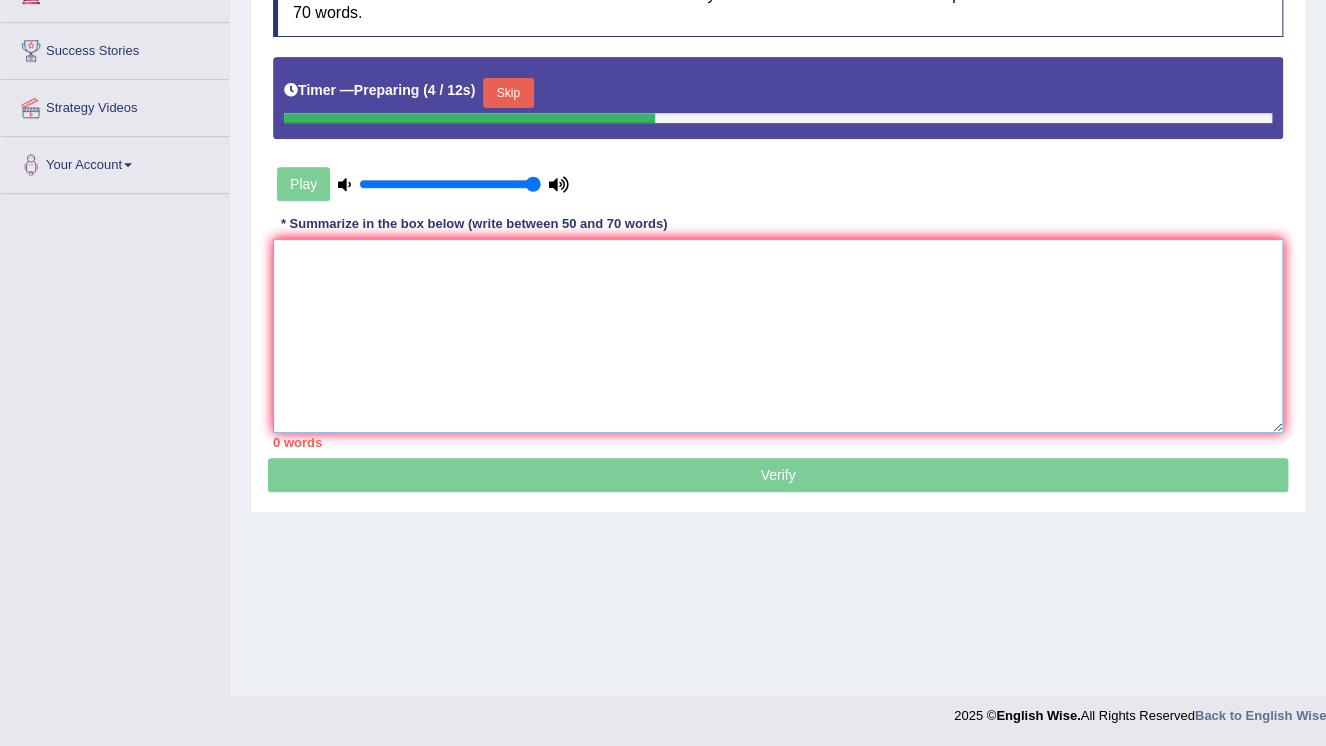 click at bounding box center [778, 336] 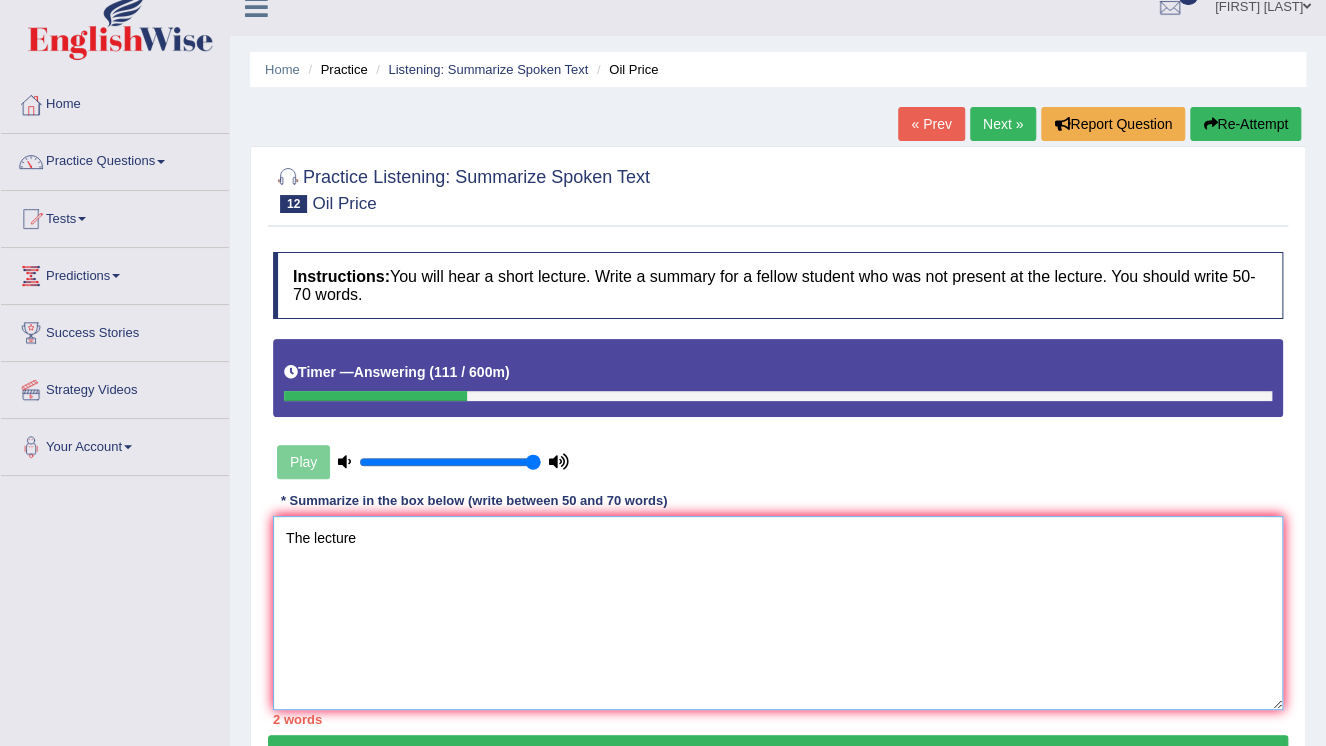 scroll, scrollTop: 0, scrollLeft: 0, axis: both 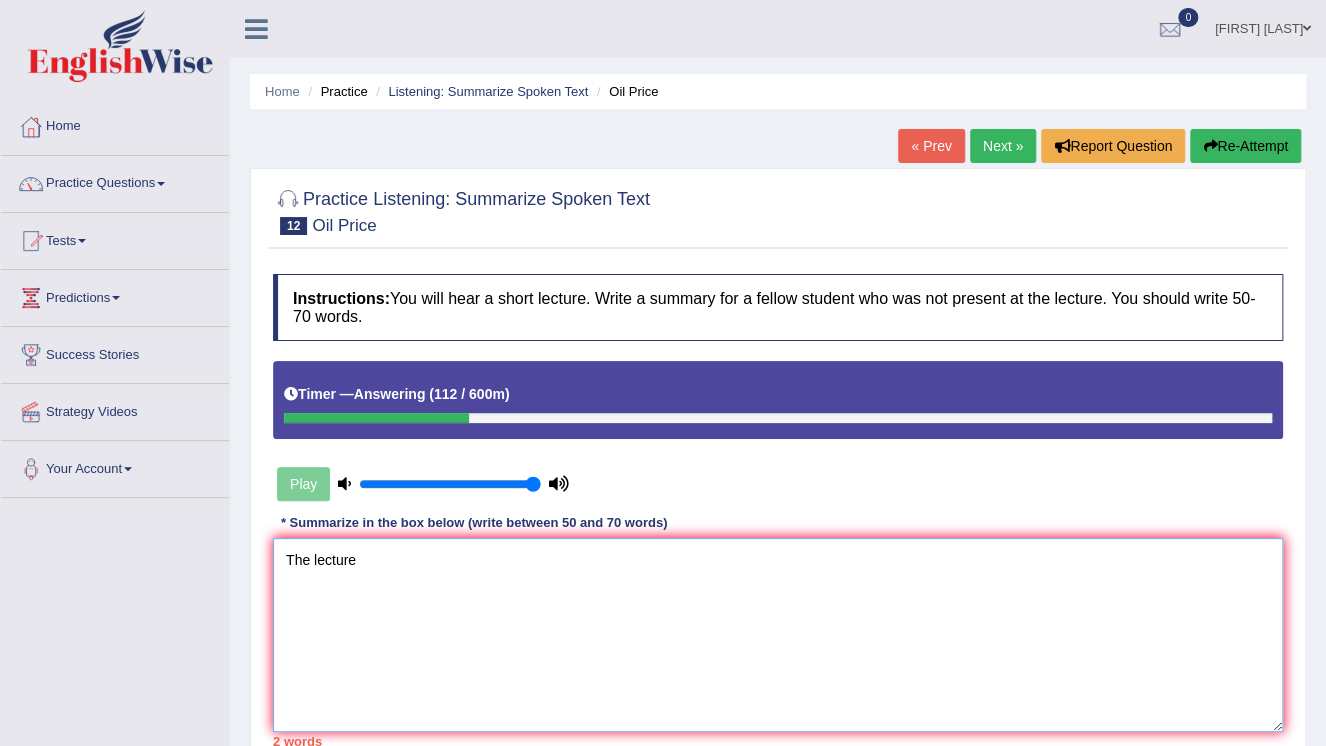type on "The lecture" 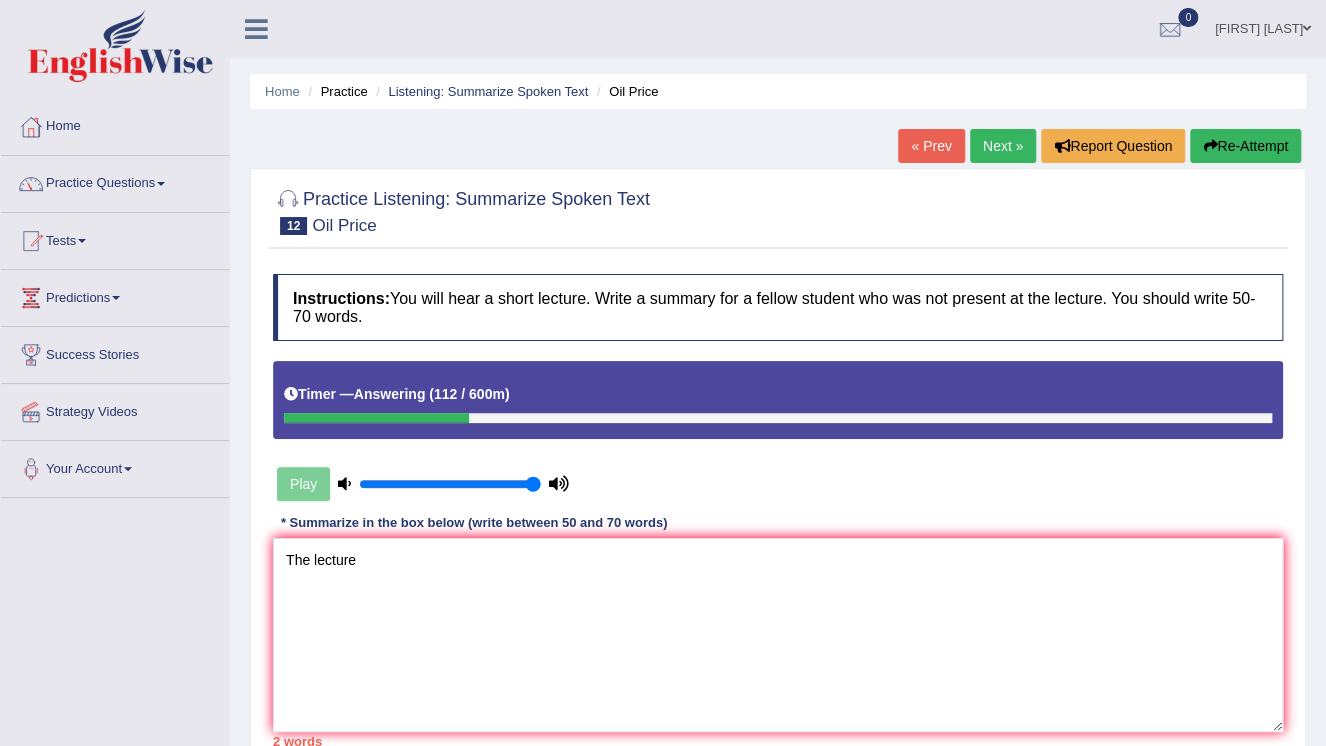 click on "Re-Attempt" at bounding box center (1245, 146) 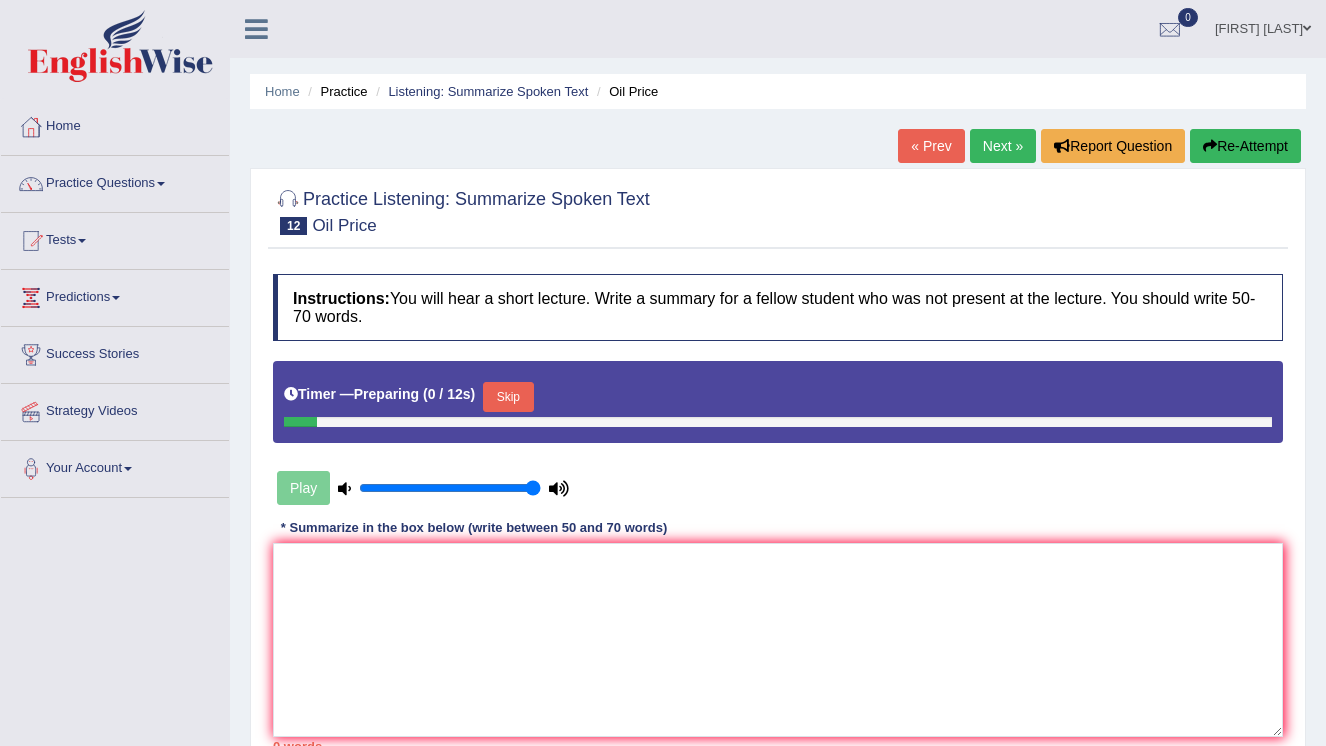 scroll, scrollTop: 0, scrollLeft: 0, axis: both 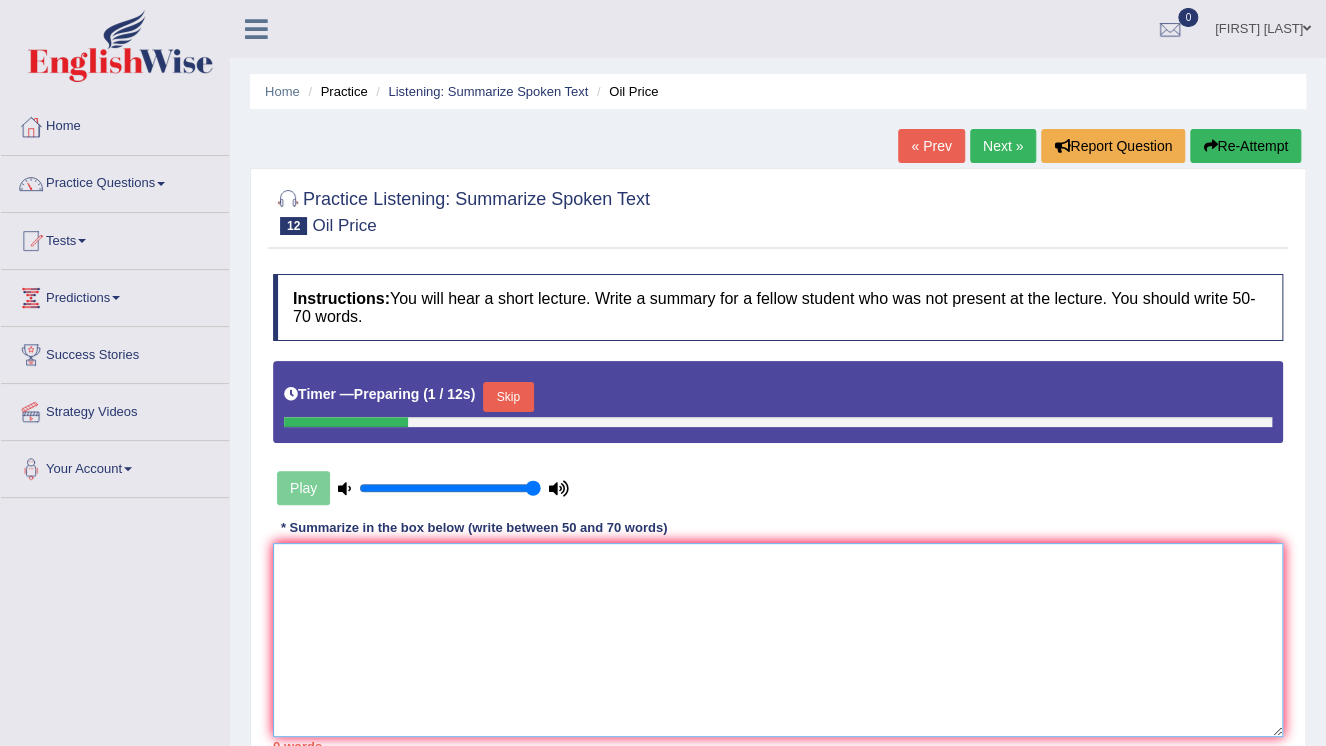 click at bounding box center [778, 640] 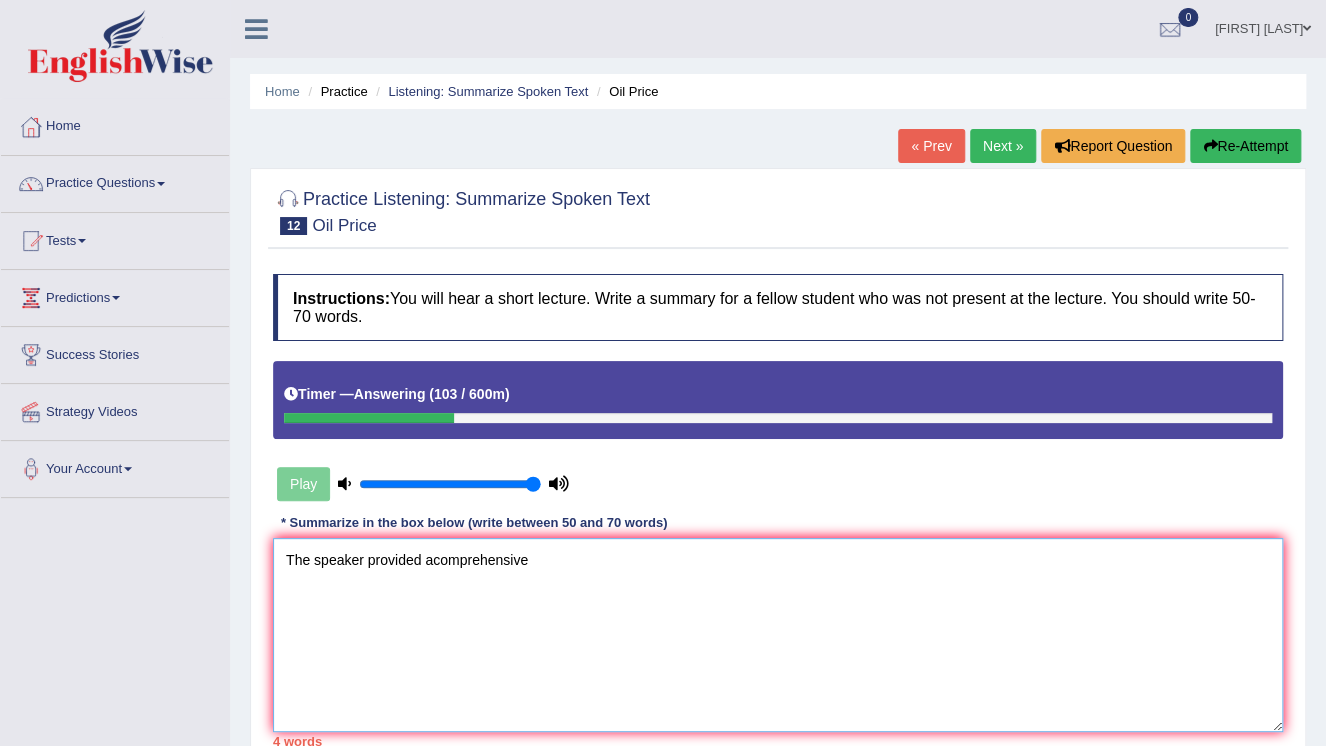 click on "The speaker provided acomprehensive" at bounding box center [778, 635] 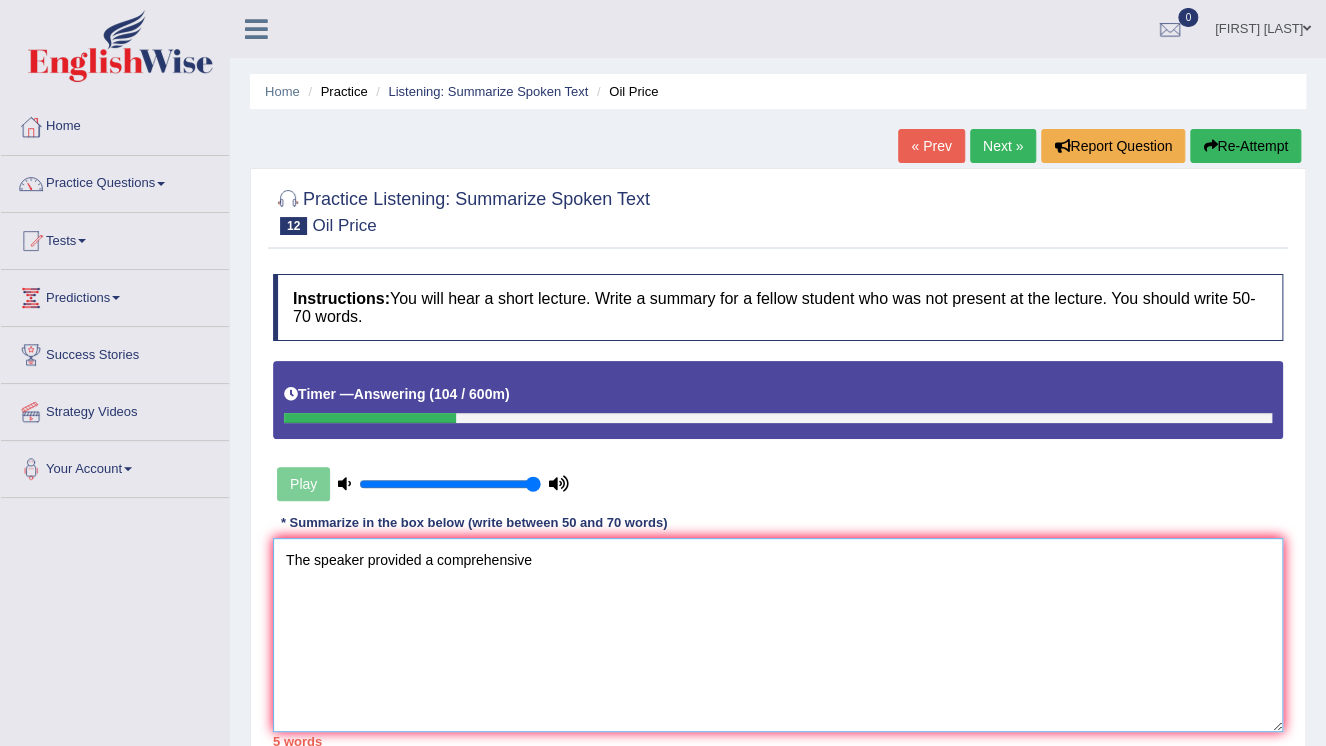 click on "The speaker provided a comprehensive" at bounding box center [778, 635] 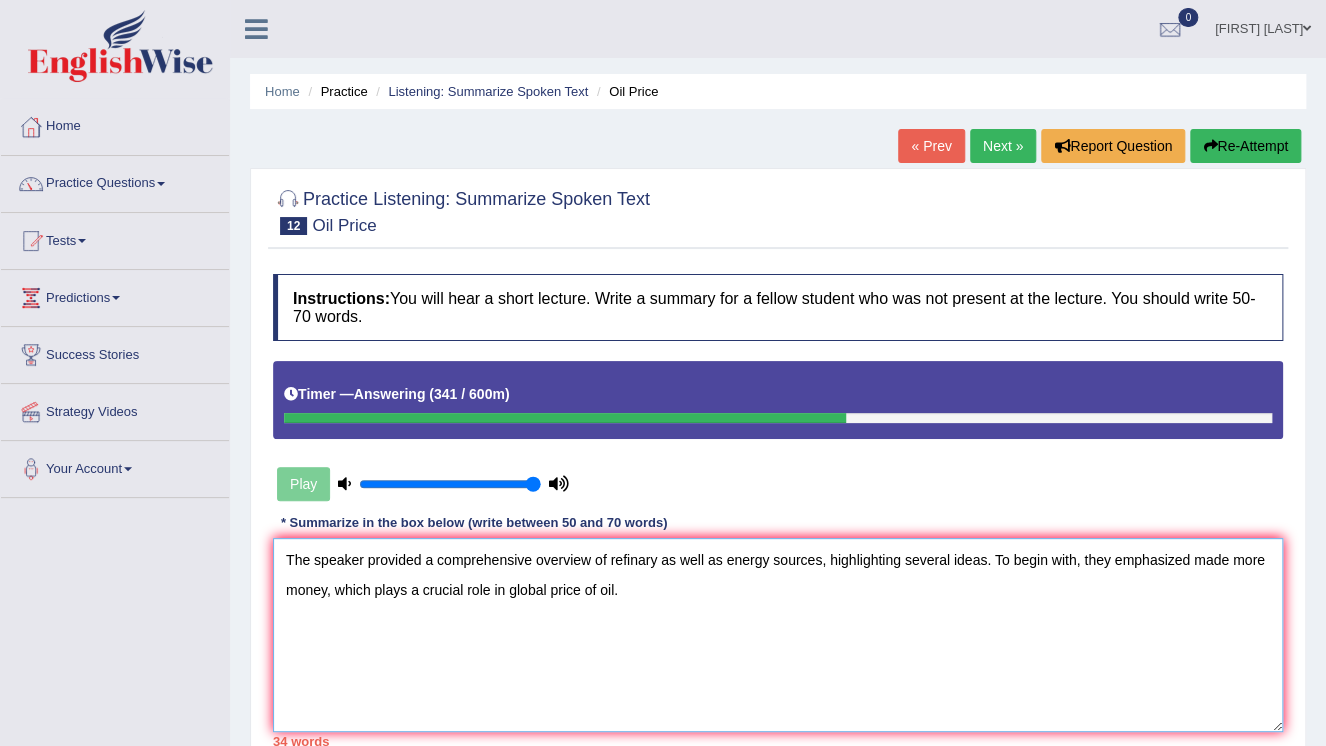 click on "The speaker provided a comprehensive overview of refinary as well as energy sources, highlighting several ideas. To begin with, they emphasized made more money, which plays a crucial role in global price of oil." at bounding box center (778, 635) 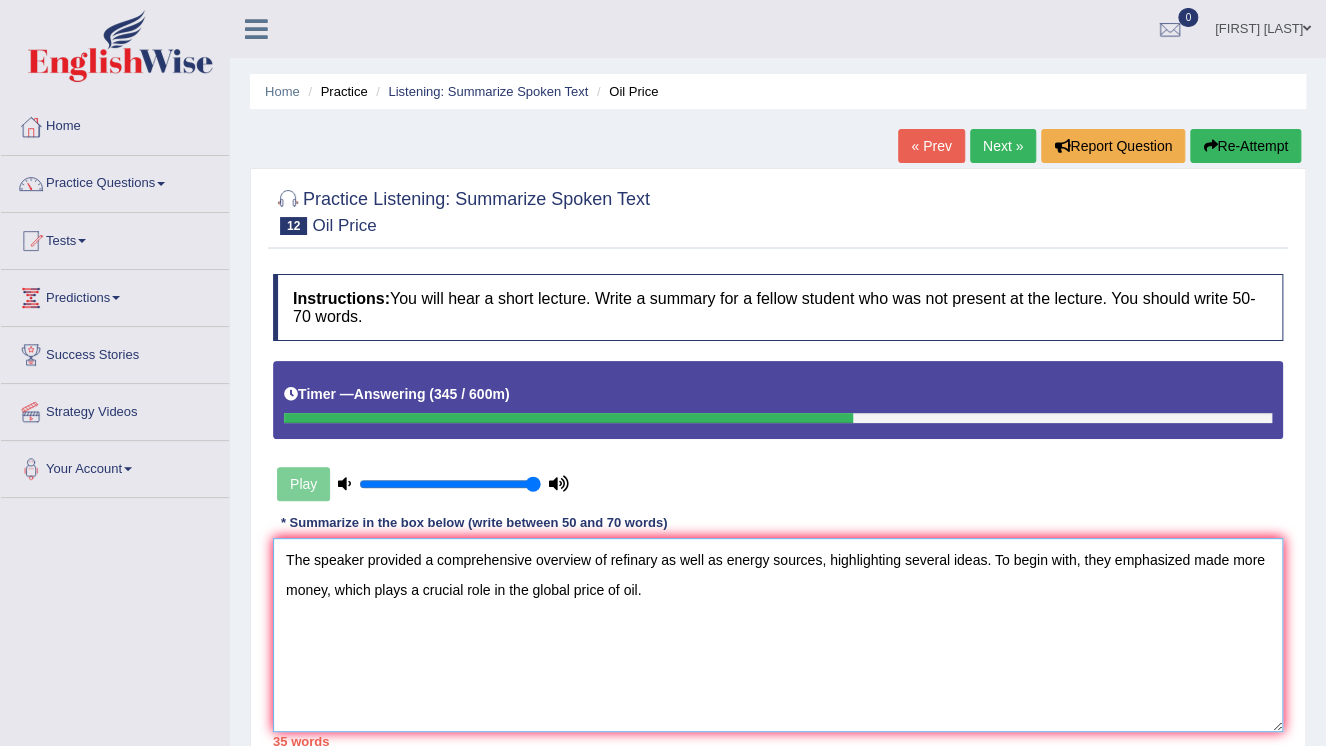 click on "The speaker provided a comprehensive overview of refinary as well as energy sources, highlighting several ideas. To begin with, they emphasized made more money, which plays a crucial role in the global price of oil." at bounding box center (778, 635) 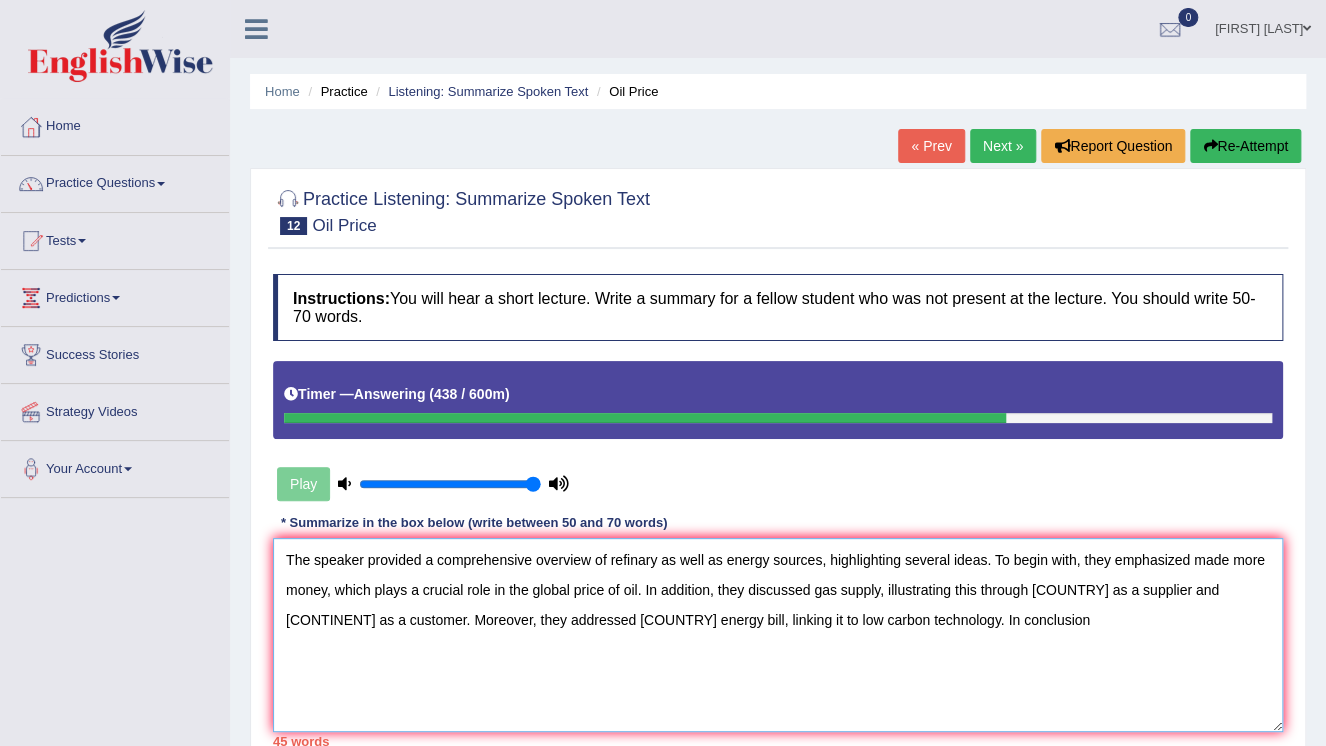 click on "The speaker provided a comprehensive overview of refinary as well as energy sources, highlighting several ideas. To begin with, they emphasized made more money, which plays a crucial role in the global price of oil. In addition, they discussed gas supply, illustrating this through [COUNTRY] as a supplier and [CONTINENT] as a customer. Moreover, they addressed [COUNTRY] energy bill, linking it to low carbon technology. In conclusion" at bounding box center [778, 635] 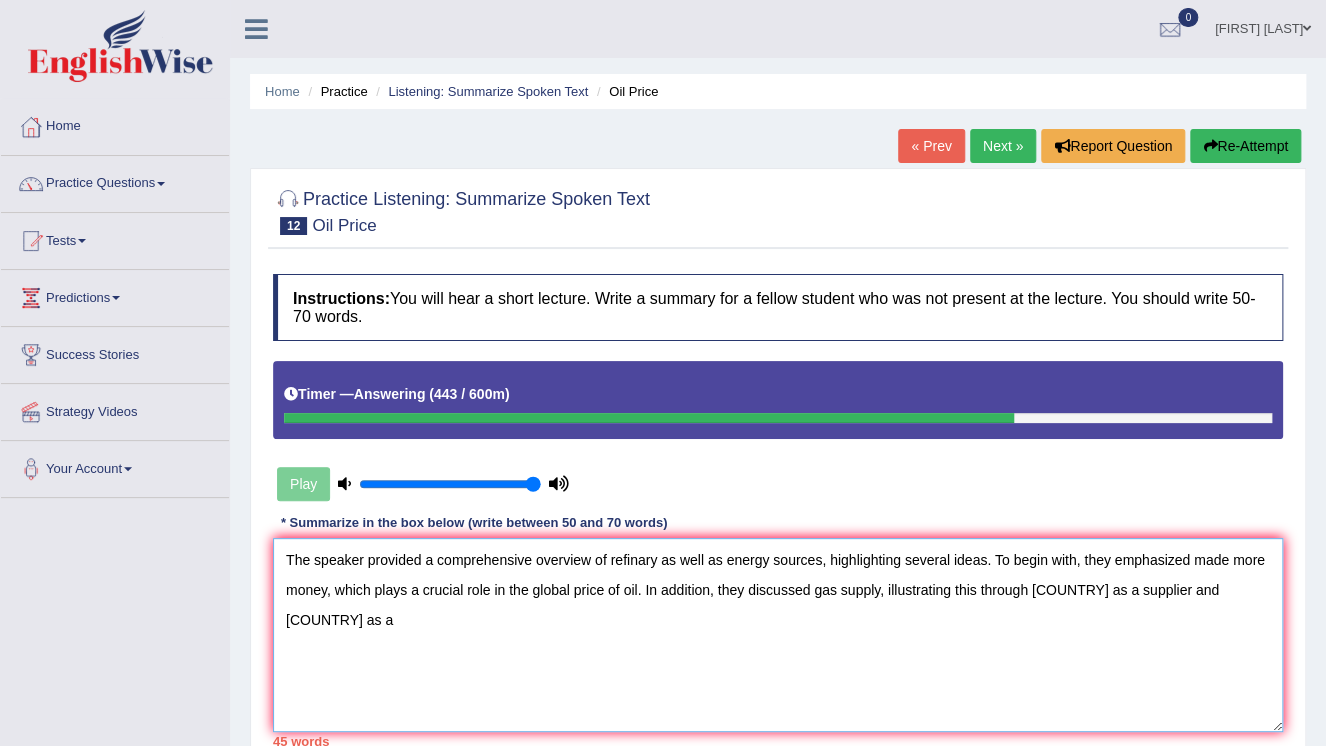click on "The speaker provided a comprehensive overview of refinary as well as energy sources, highlighting several ideas. To begin with, they emphasized made more money, which plays a crucial role in the global price of oil. In addition, they discussed gas supply, illustrating this through [COUNTRY] as a supplier and [COUNTRY] as a" at bounding box center [778, 635] 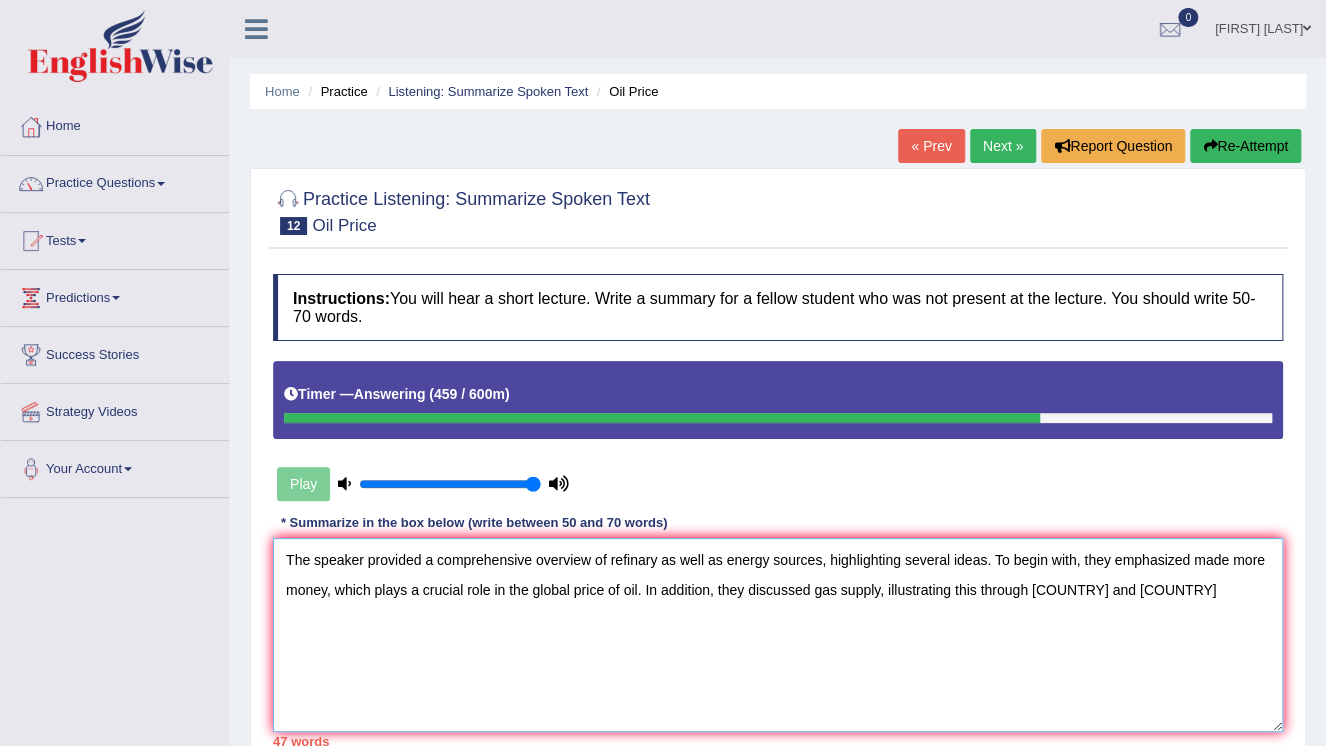 click on "The speaker provided a comprehensive overview of refinary as well as energy sources, highlighting several ideas. To begin with, they emphasized made more money, which plays a crucial role in the global price of oil. In addition, they discussed gas supply, illustrating this through [COUNTRY] and [COUNTRY]" at bounding box center [778, 635] 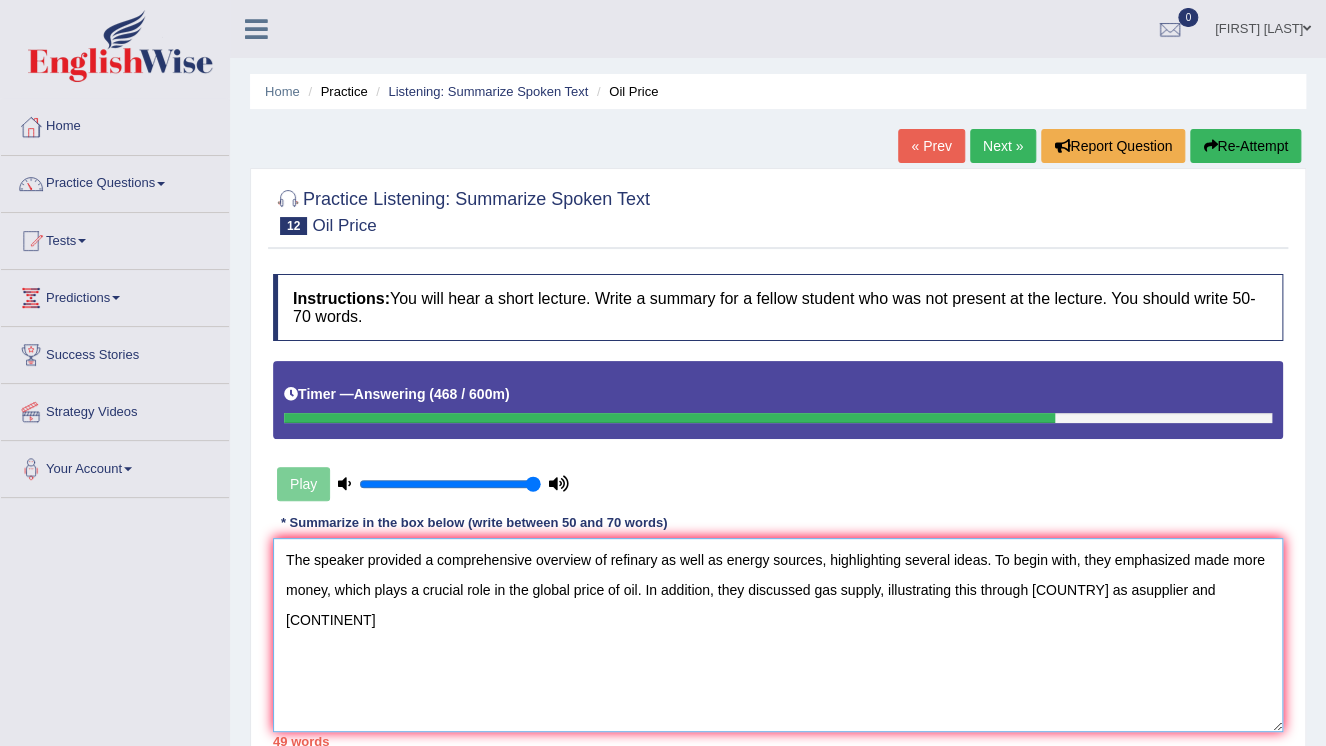 click on "The speaker provided a comprehensive overview of refinary as well as energy sources, highlighting several ideas. To begin with, they emphasized made more money, which plays a crucial role in the global price of oil. In addition, they discussed gas supply, illustrating this through [COUNTRY] as asupplier and [CONTINENT]" at bounding box center (778, 635) 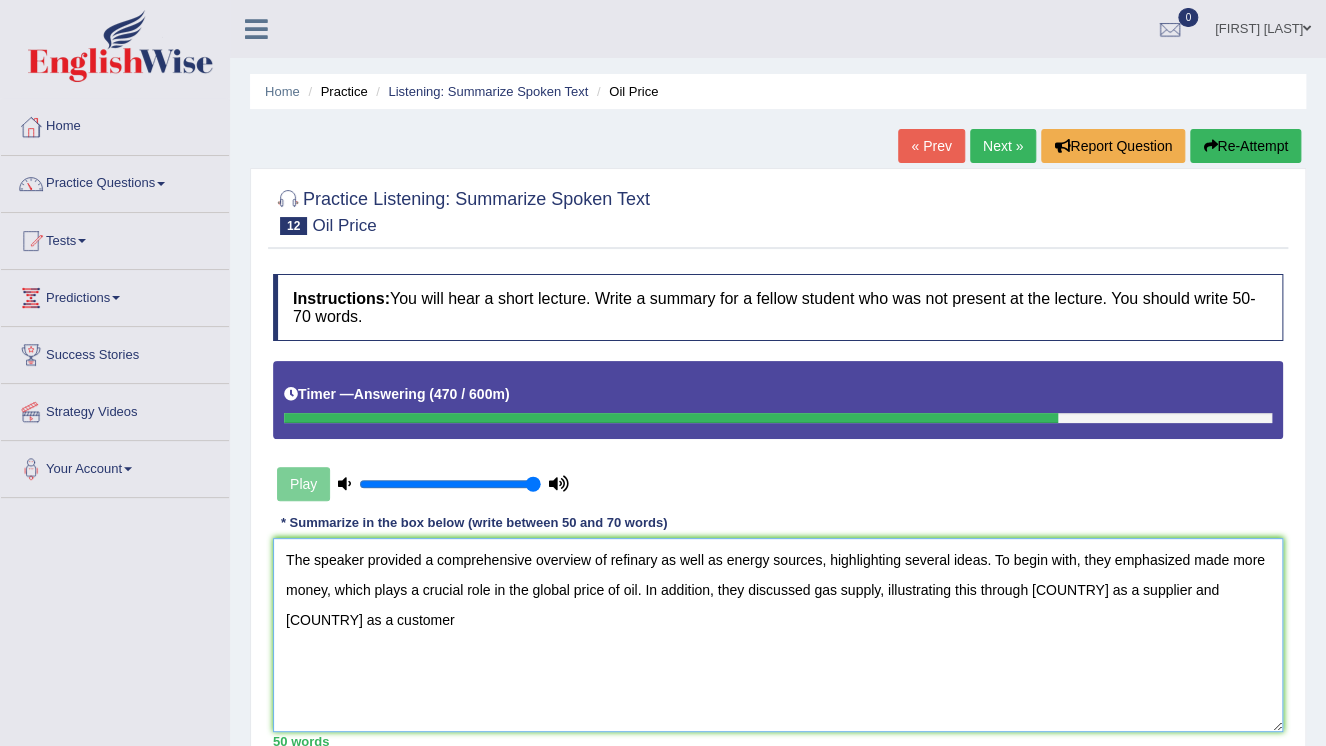 click on "The speaker provided a comprehensive overview of refinary as well as energy sources, highlighting several ideas. To begin with, they emphasized made more money, which plays a crucial role in the global price of oil. In addition, they discussed gas supply, illustrating this through [COUNTRY] as a supplier and [COUNTRY] as a customer" at bounding box center [778, 635] 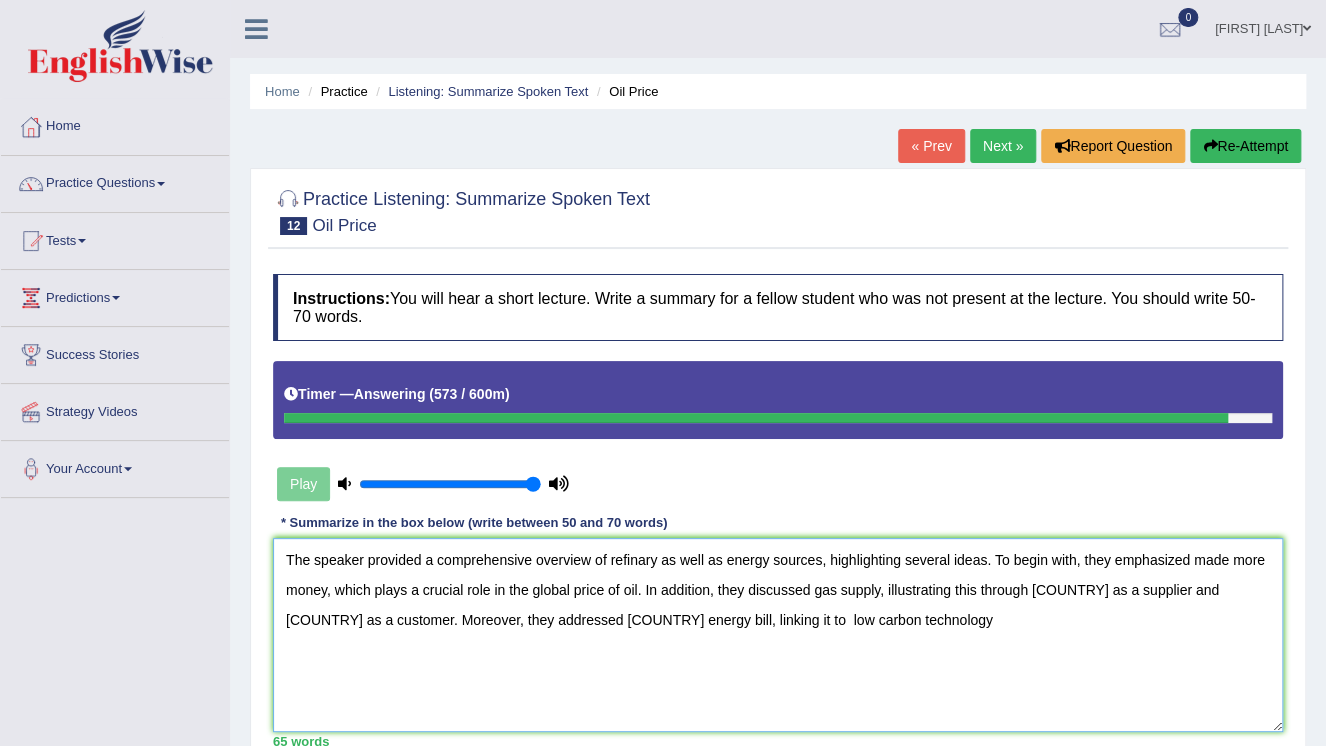 click on "The speaker provided a comprehensive overview of refinary as well as energy sources, highlighting several ideas. To begin with, they emphasized made more money, which plays a crucial role in the global price of oil. In addition, they discussed gas supply, illustrating this through [COUNTRY] as a supplier and [COUNTRY] as a customer. Moreover, they addressed [COUNTRY] energy bill, linking it to  low carbon technology" at bounding box center [778, 635] 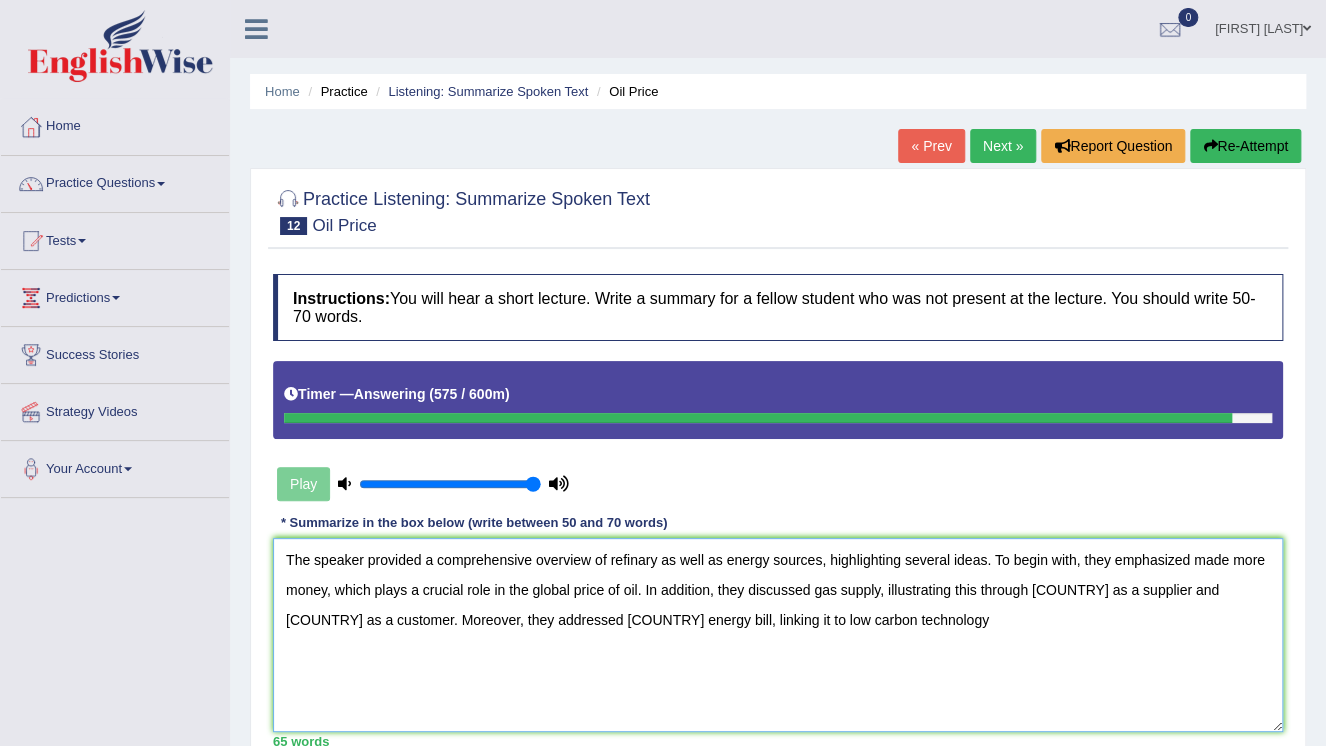 click on "The speaker provided a comprehensive overview of refinary as well as energy sources, highlighting several ideas. To begin with, they emphasized made more money, which plays a crucial role in the global price of oil. In addition, they discussed gas supply, illustrating this through Russia as a supplier and Europe as a customer. Moreover, they addressed UK energy bill, linking it to low carbon technology" at bounding box center (778, 635) 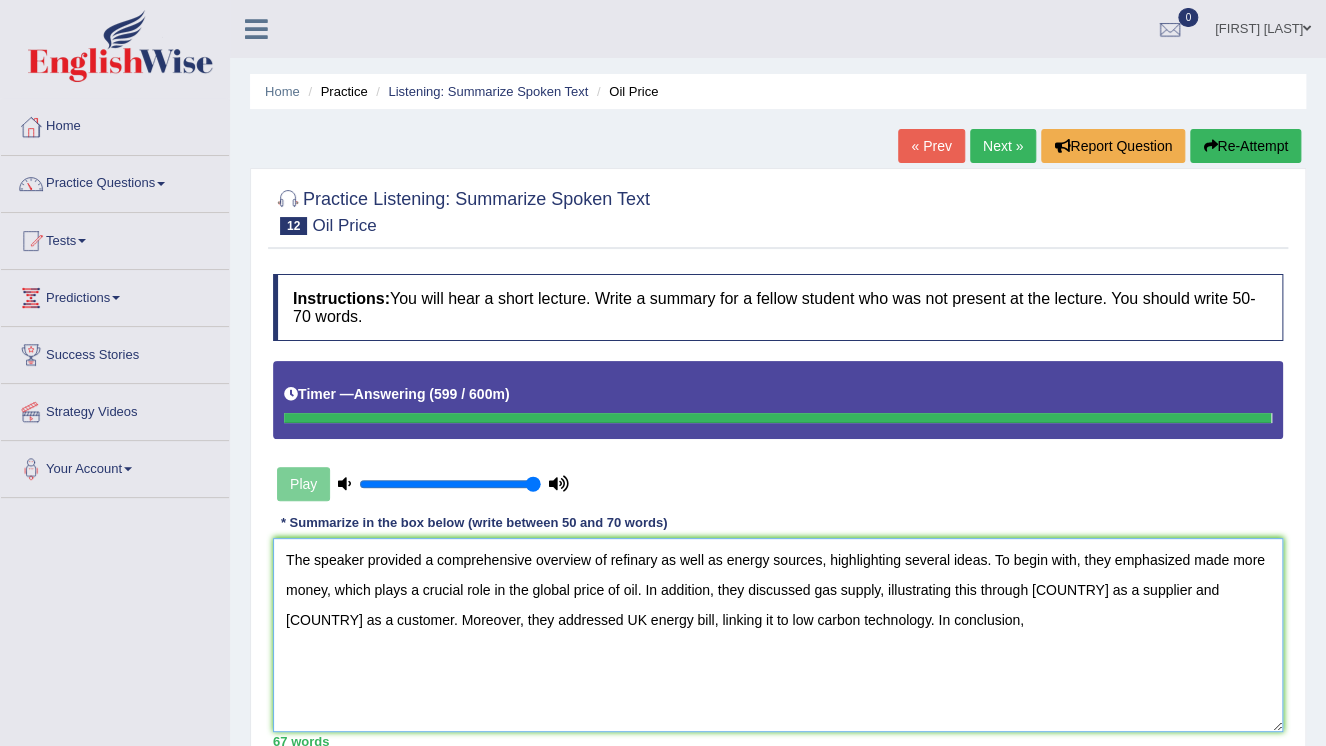 type on "The speaker provided a comprehensive overview of refinary as well as energy sources, highlighting several ideas. To begin with, they emphasized made more money, which plays a crucial role in the global price of oil. In addition, they discussed gas supply, illustrating this through Russia as a supplier and Europe as a customer. Moreover, they addressed UK energy bill, linking it to low carbon technology. In conclusion," 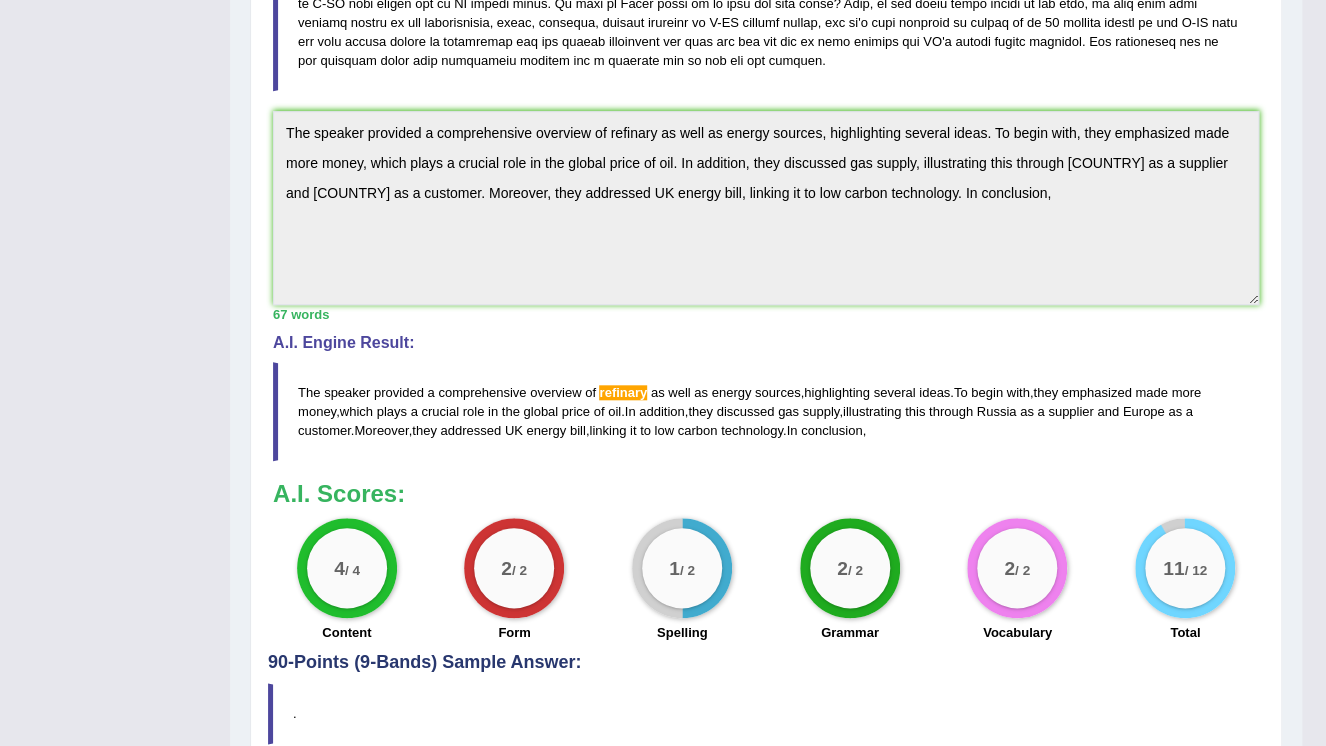 scroll, scrollTop: 671, scrollLeft: 0, axis: vertical 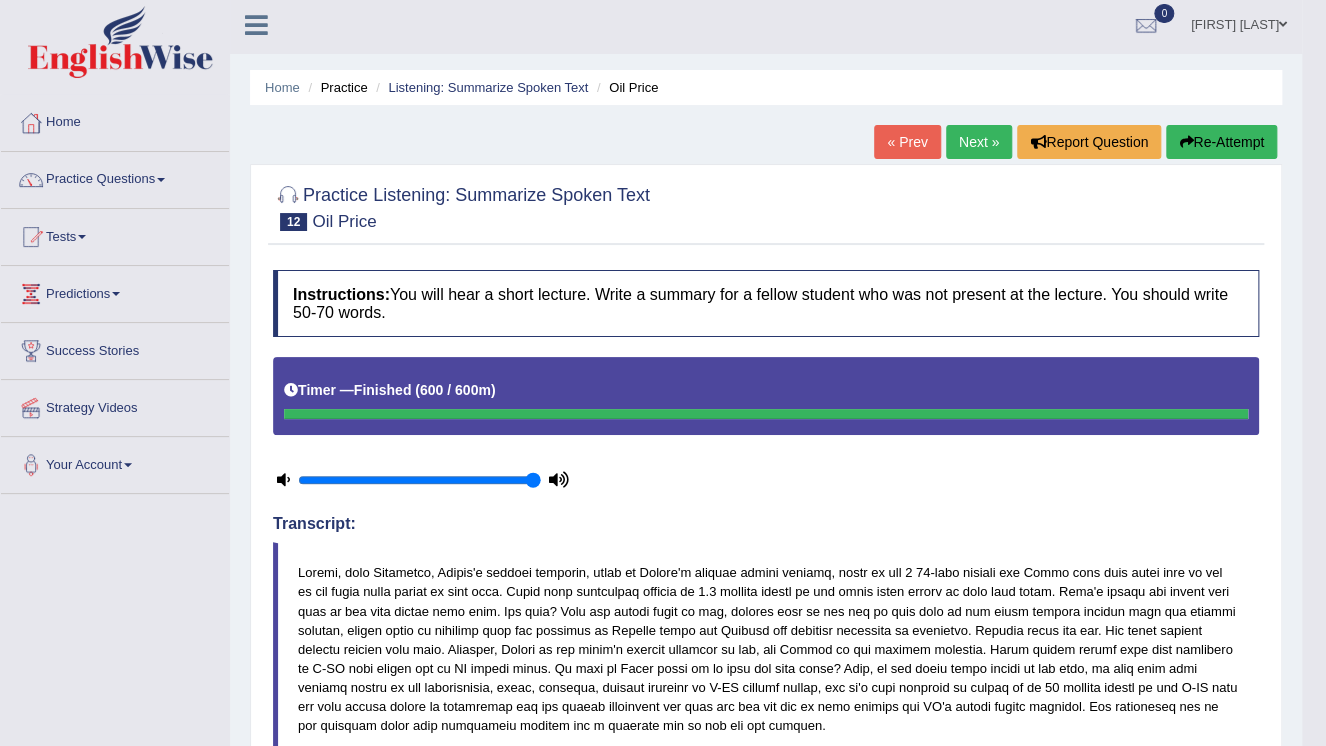 click on "Next »" at bounding box center (979, 142) 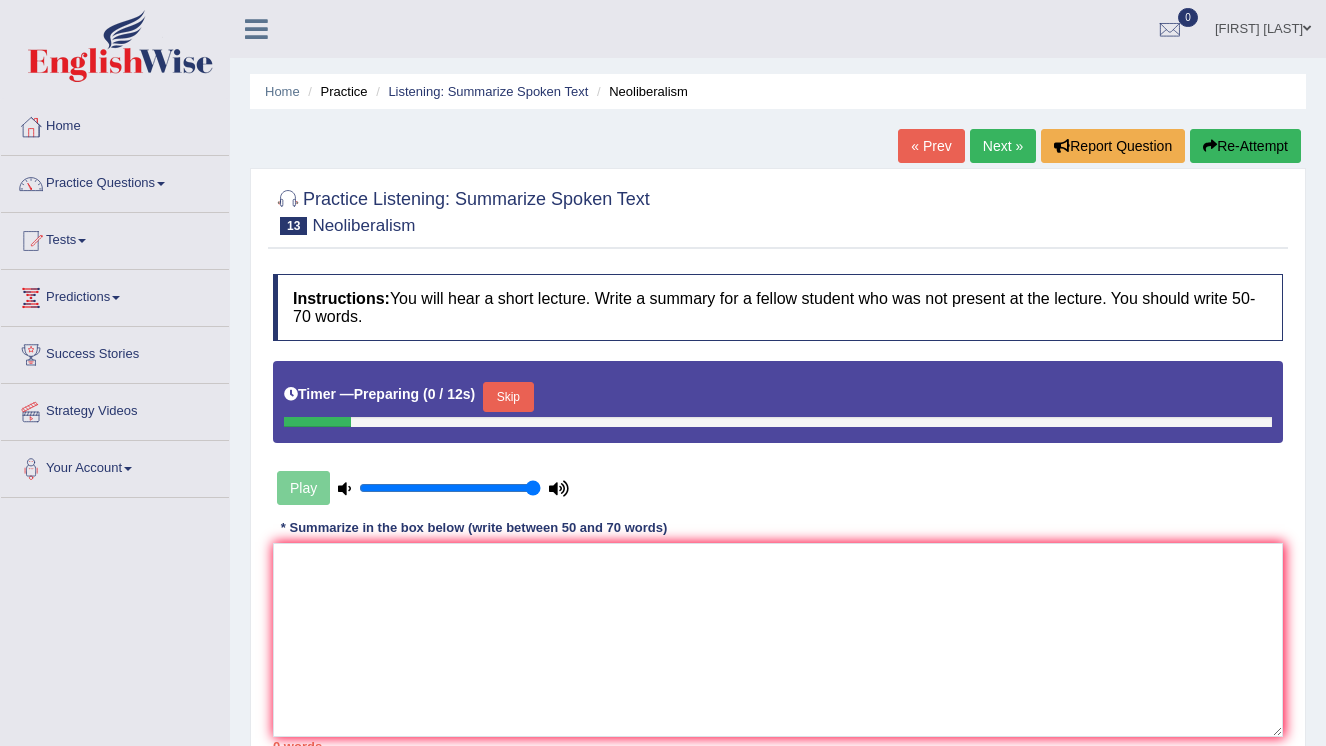 scroll, scrollTop: 0, scrollLeft: 0, axis: both 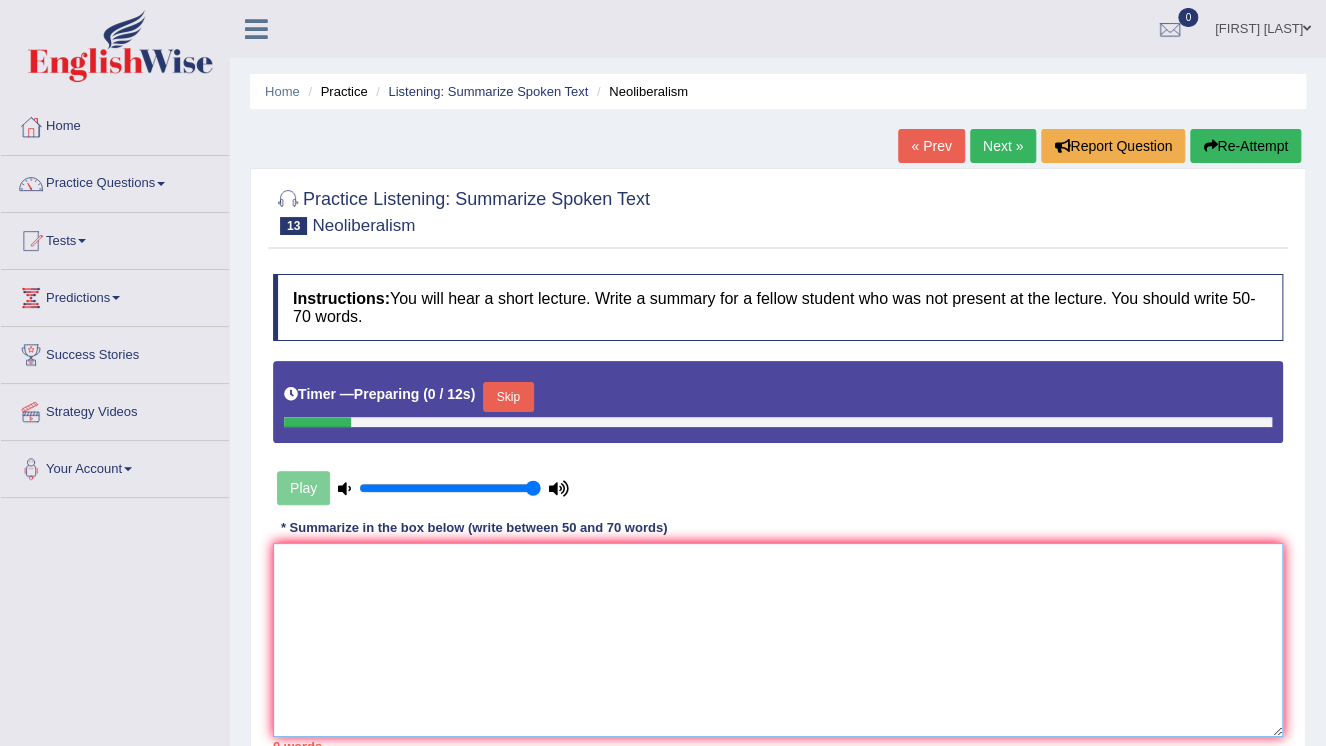 click at bounding box center [778, 640] 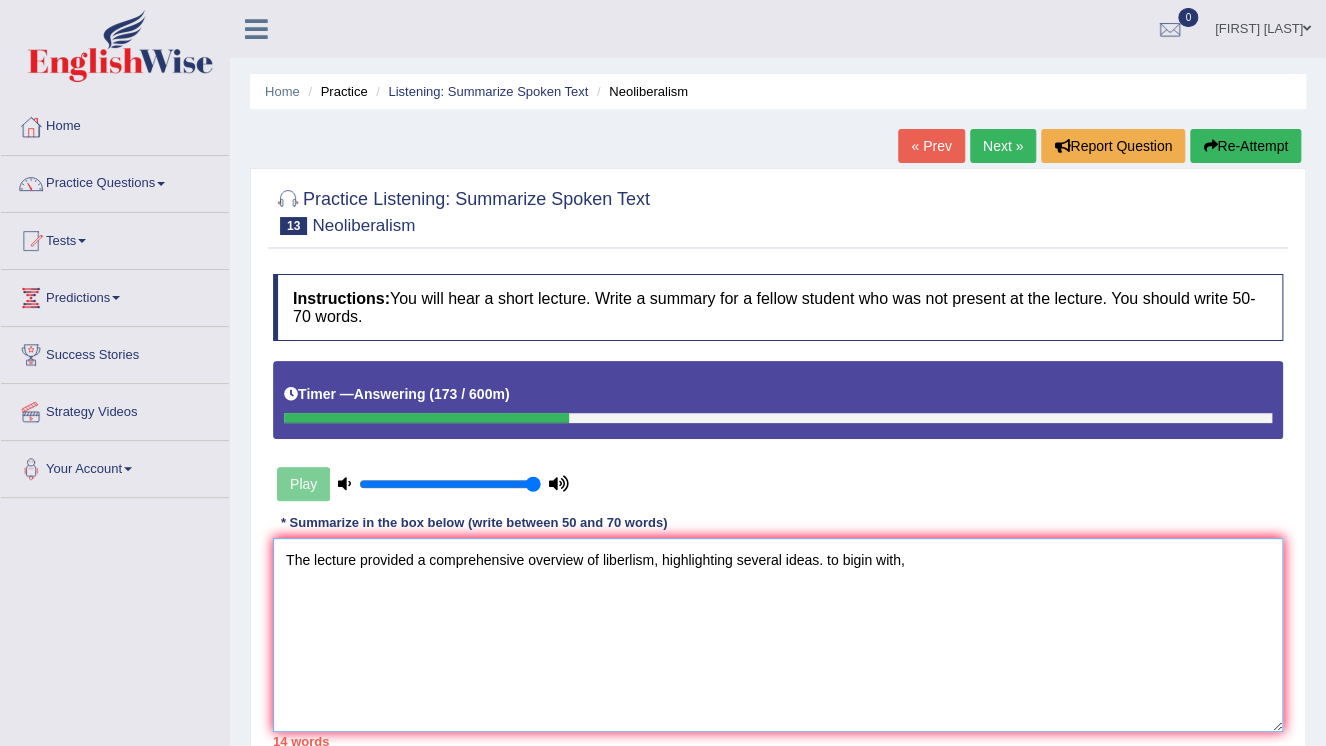 click on "The lecture provided a comprehensive overview of liberlism, highlighting several ideas. to bigin with," at bounding box center (778, 635) 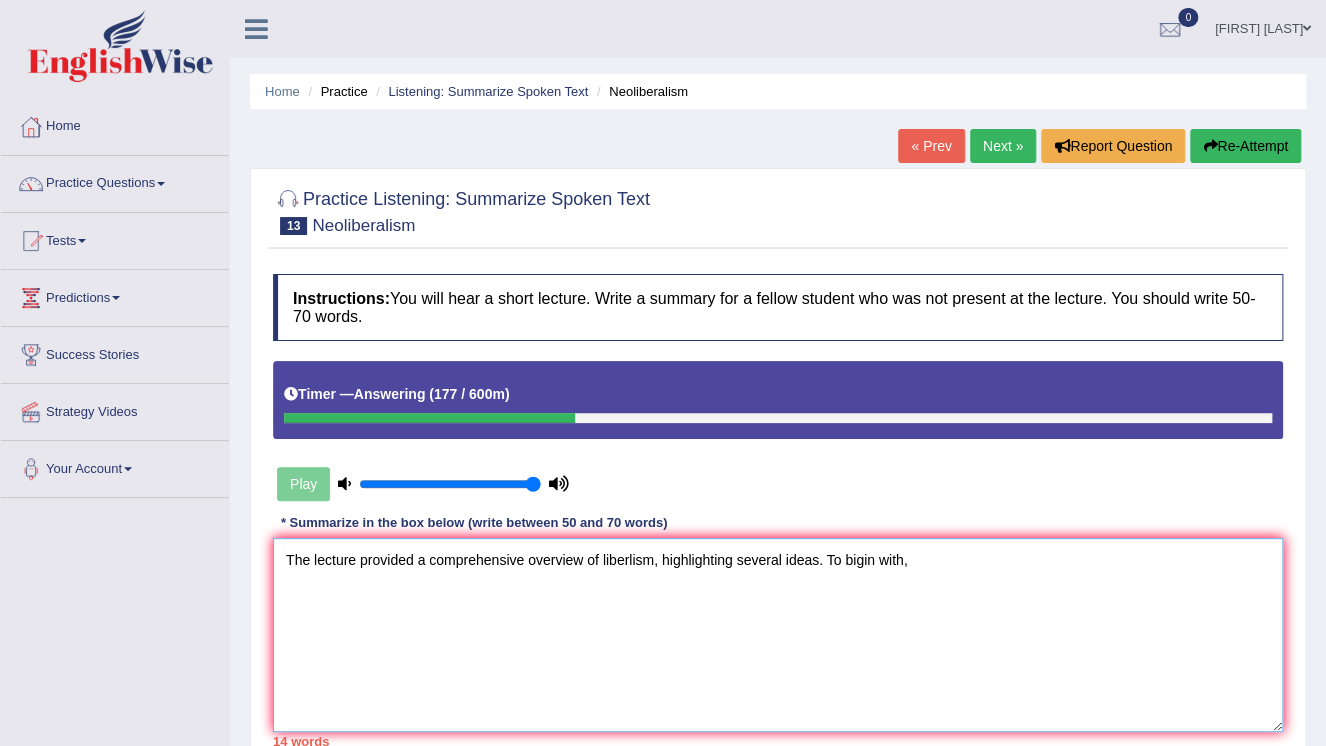 click on "The lecture provided a comprehensive overview of liberlism, highlighting several ideas. To bigin with," at bounding box center [778, 635] 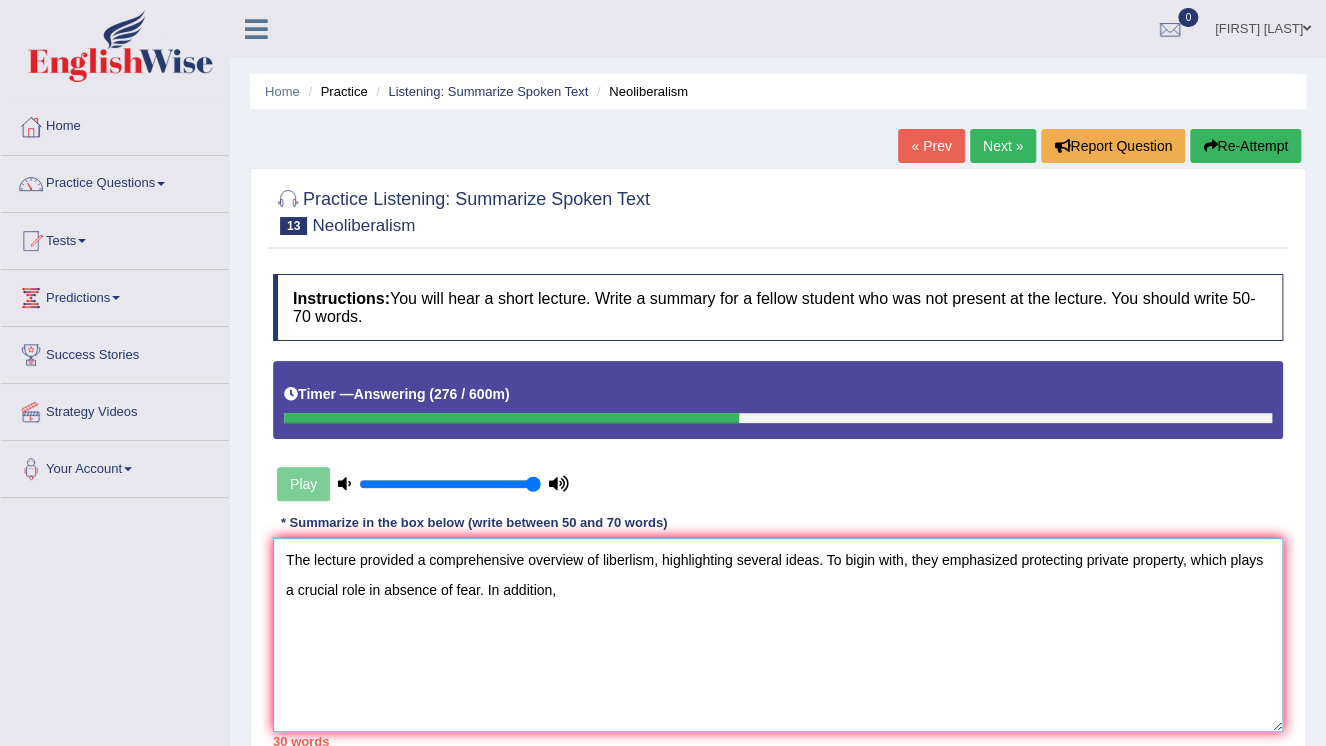 click on "The lecture provided a comprehensive overview of liberlism, highlighting several ideas. To bigin with, they emphasized protecting private property, which plays a crucial role in absence of fear. In addition," at bounding box center (778, 635) 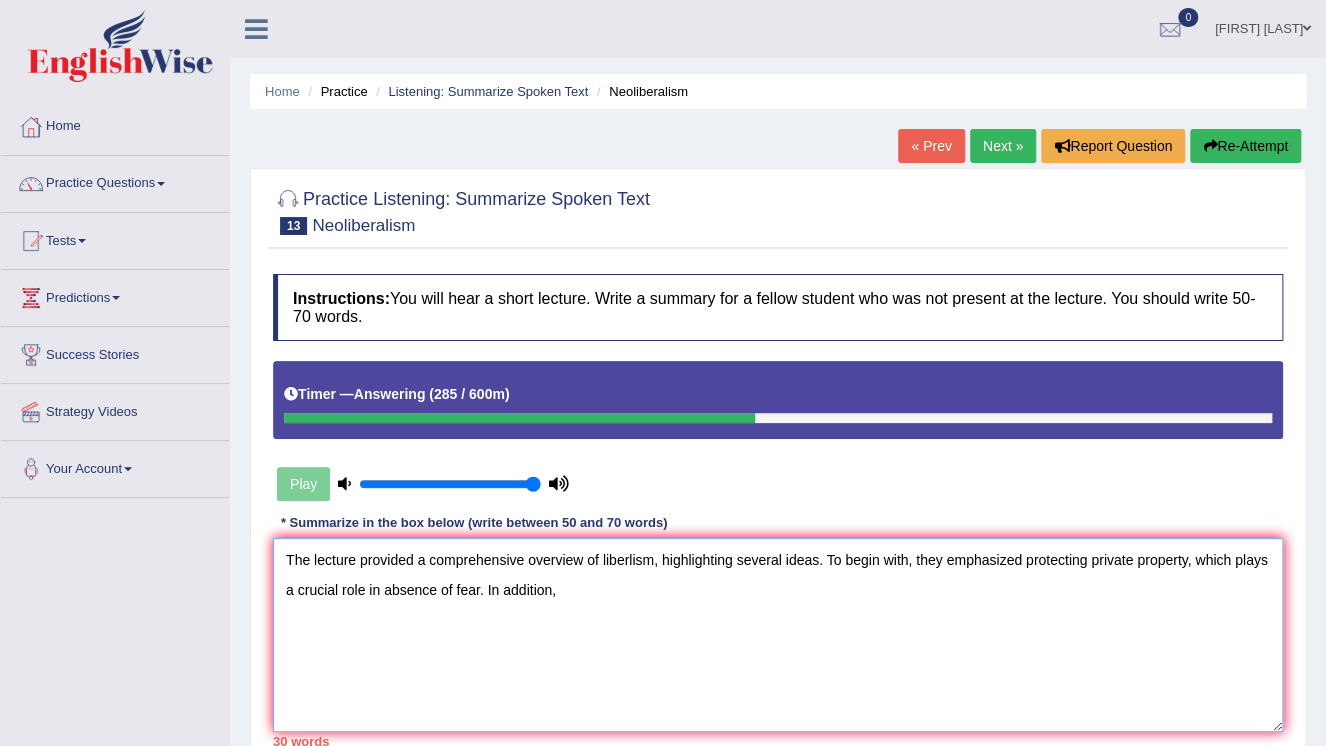 click on "The lecture provided a comprehensive overview of liberlism, highlighting several ideas. To begin with, they emphasized protecting private property, which plays a crucial role in absence of fear. In addition," at bounding box center (778, 635) 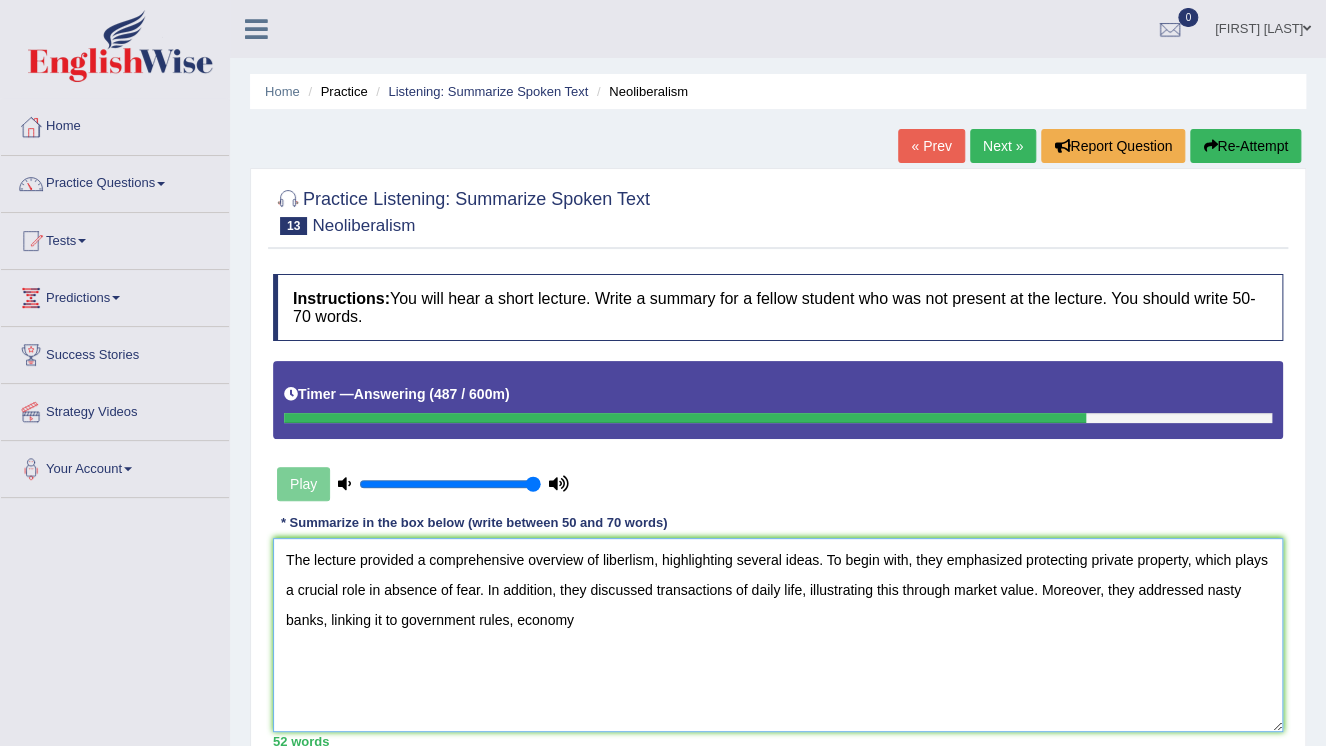 click on "The lecture provided a comprehensive overview of liberlism, highlighting several ideas. To begin with, they emphasized protecting private property, which plays a crucial role in absence of fear. In addition, they discussed transactions of daily life, illustrating this through market value. Moreover, they addressed nasty banks, linking it to government rules, economy" at bounding box center (778, 635) 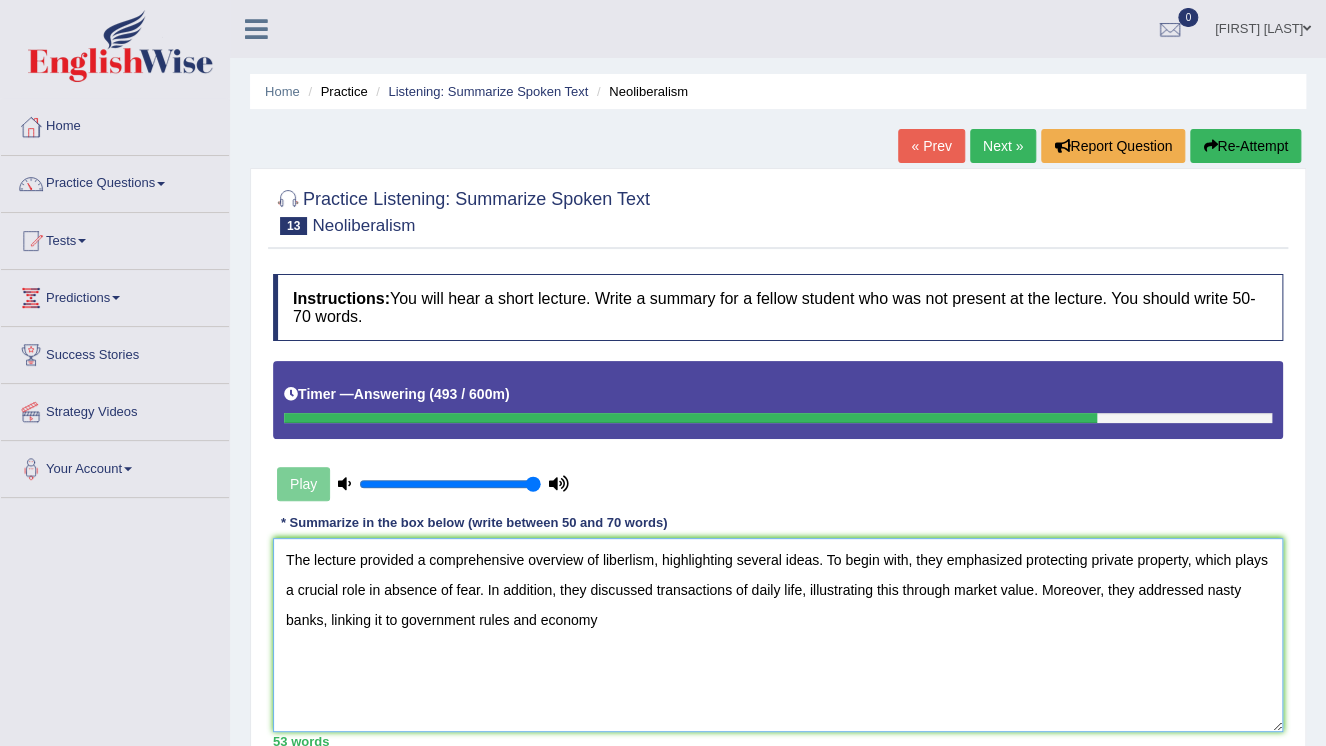 click on "The lecture provided a comprehensive overview of liberlism, highlighting several ideas. To begin with, they emphasized protecting private property, which plays a crucial role in absence of fear. In addition, they discussed transactions of daily life, illustrating this through market value. Moreover, they addressed nasty banks, linking it to government rules and economy" at bounding box center [778, 635] 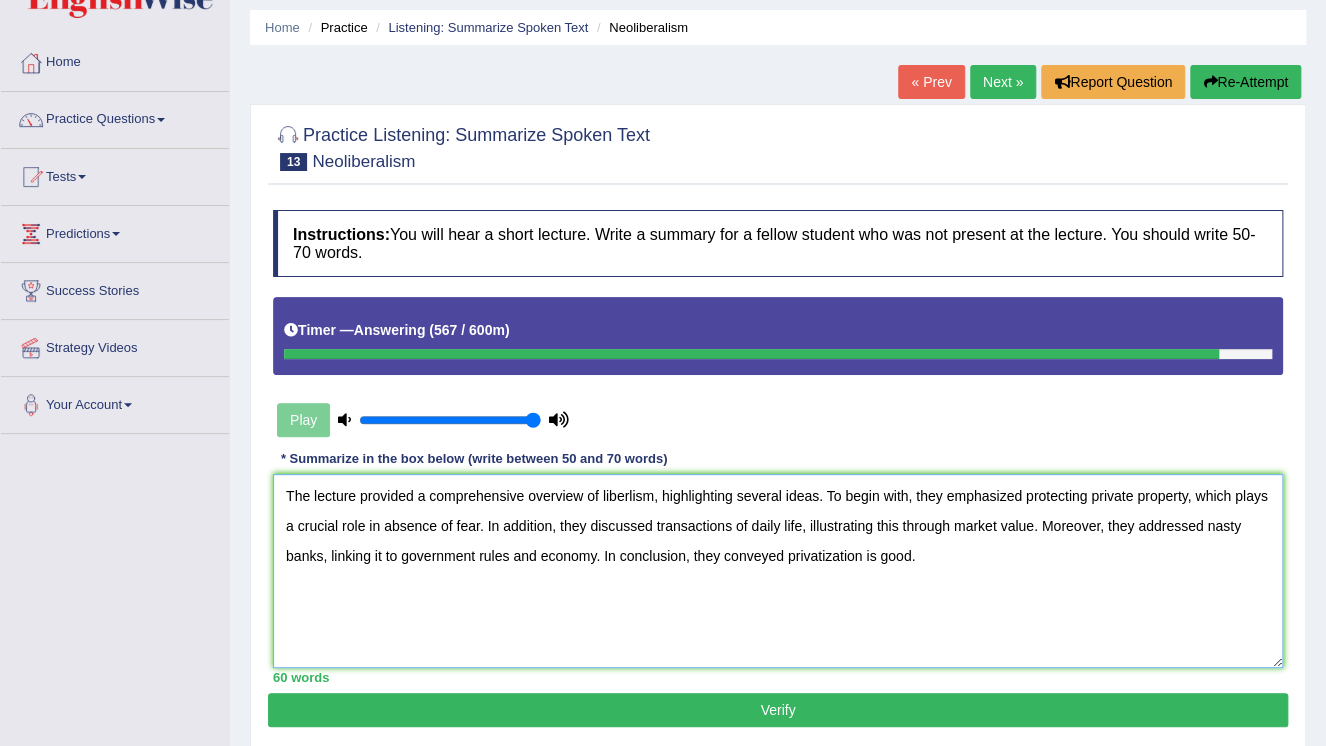 scroll, scrollTop: 73, scrollLeft: 0, axis: vertical 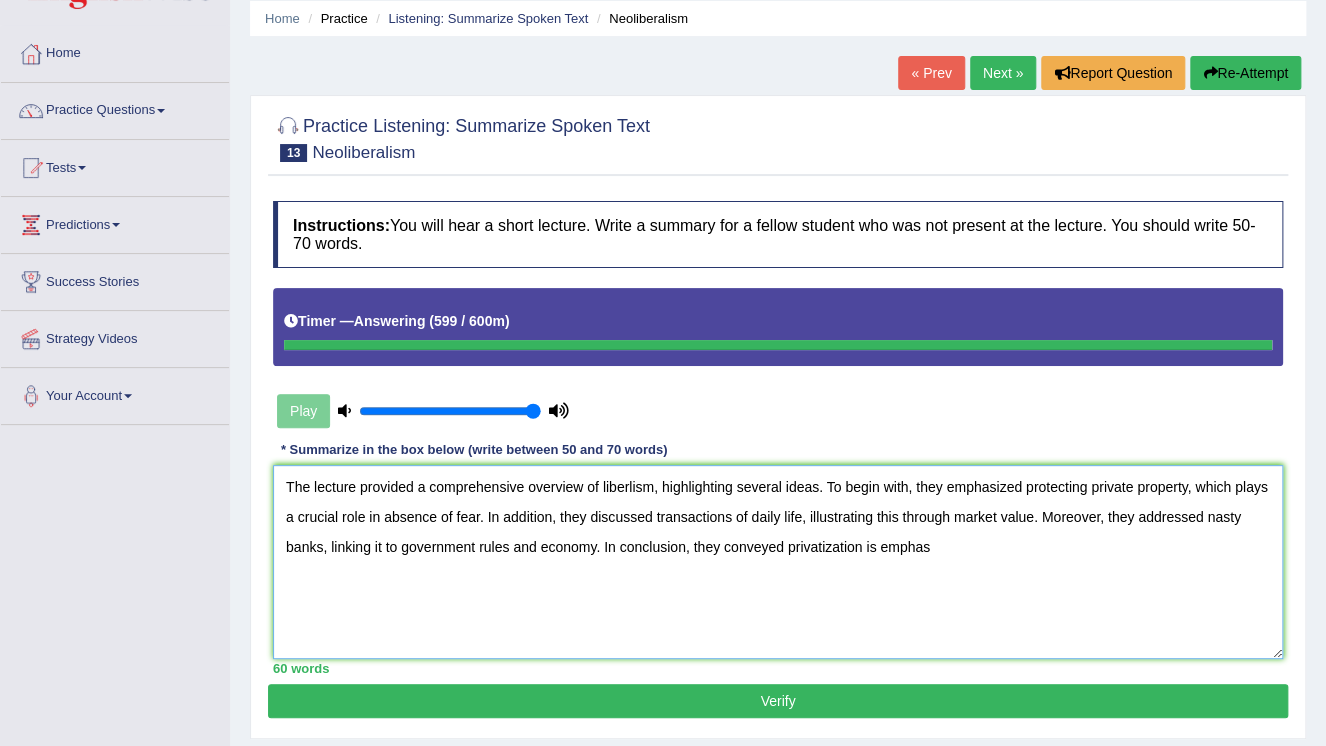 type on "The lecture provided a comprehensive overview of liberlism, highlighting several ideas. To begin with, they emphasized protecting private property, which plays a crucial role in absence of fear. In addition, they discussed transactions of daily life, illustrating this through market value. Moreover, they addressed nasty banks, linking it to government rules and economy. In conclusion, they conveyed privatization is emphas" 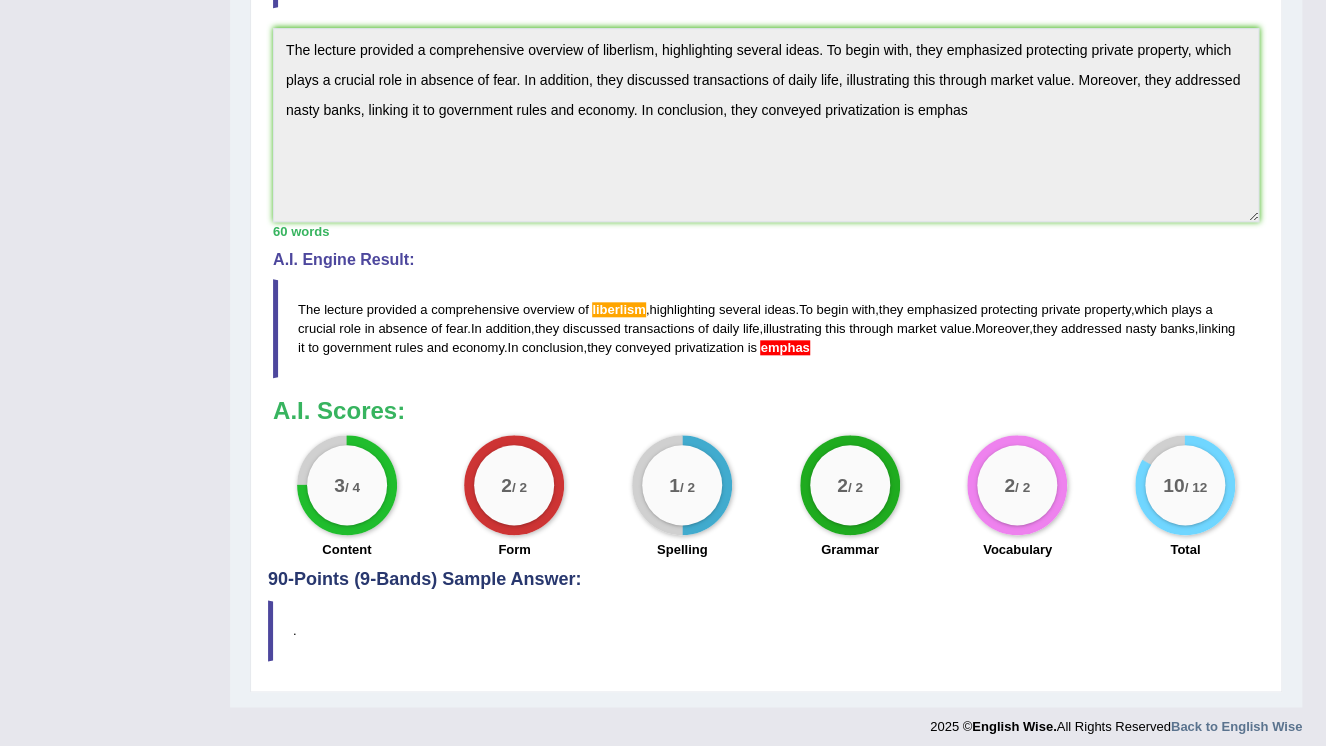 scroll, scrollTop: 742, scrollLeft: 0, axis: vertical 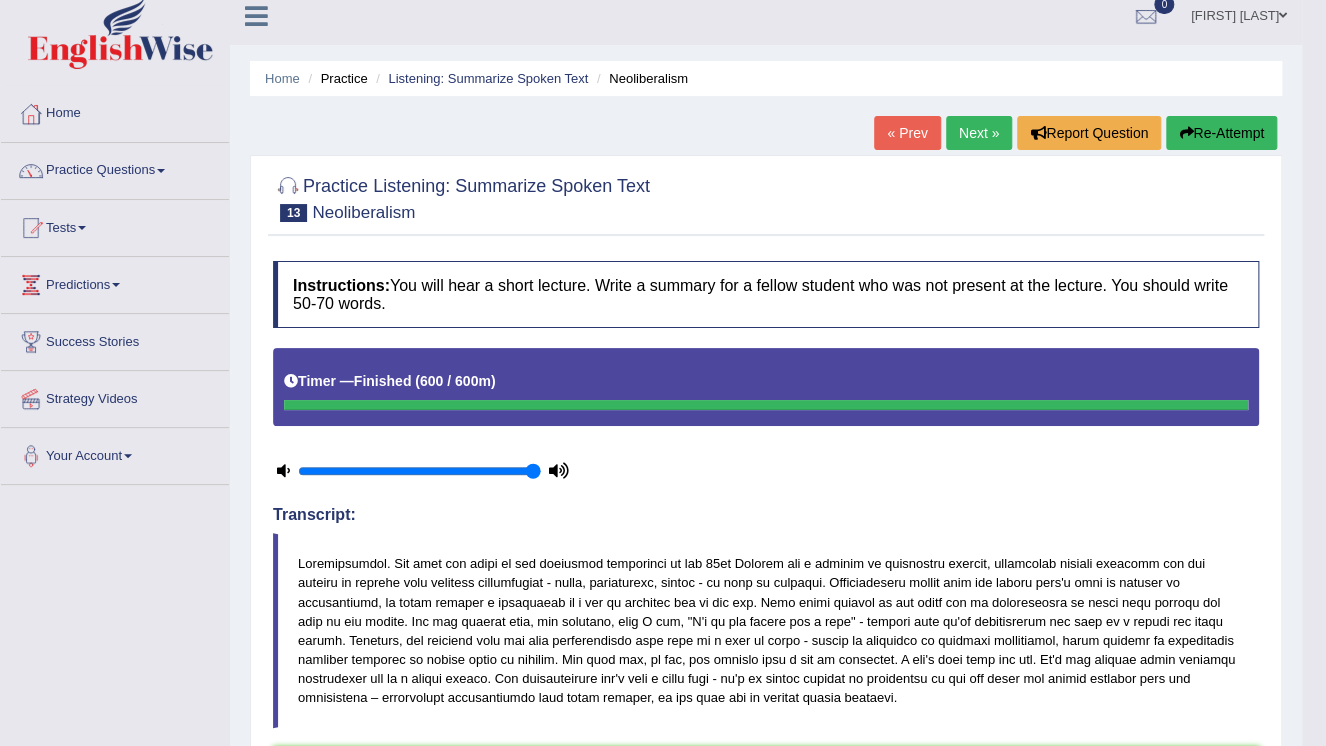 click on "Next »" at bounding box center [979, 133] 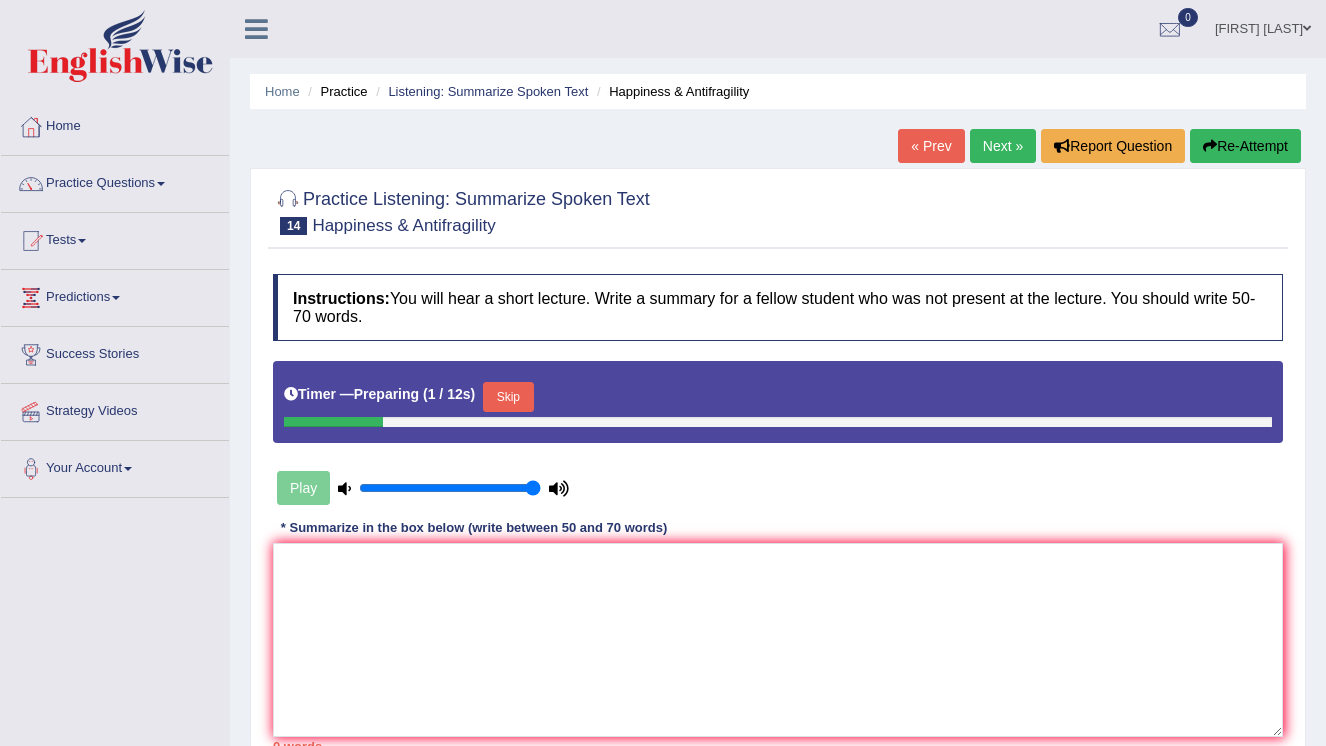scroll, scrollTop: 0, scrollLeft: 0, axis: both 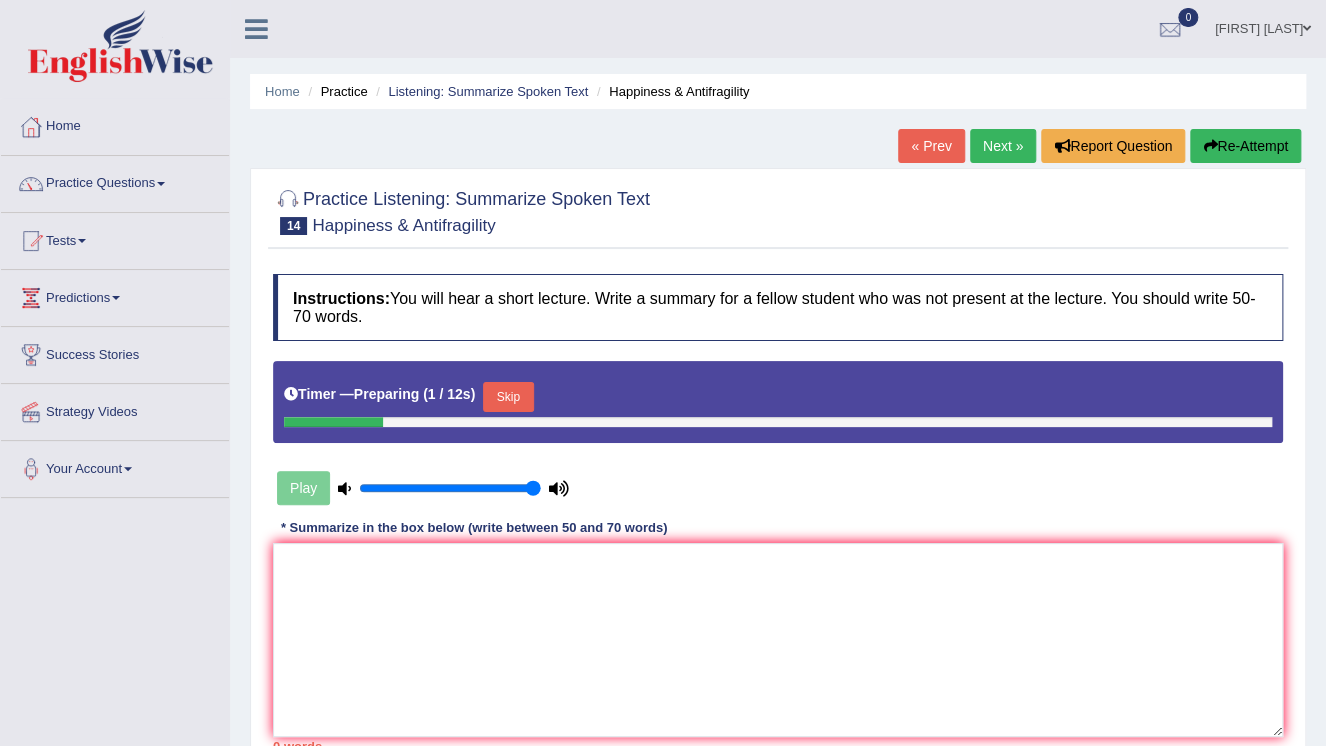 click on "[FIRST] [LAST]" at bounding box center [1263, 26] 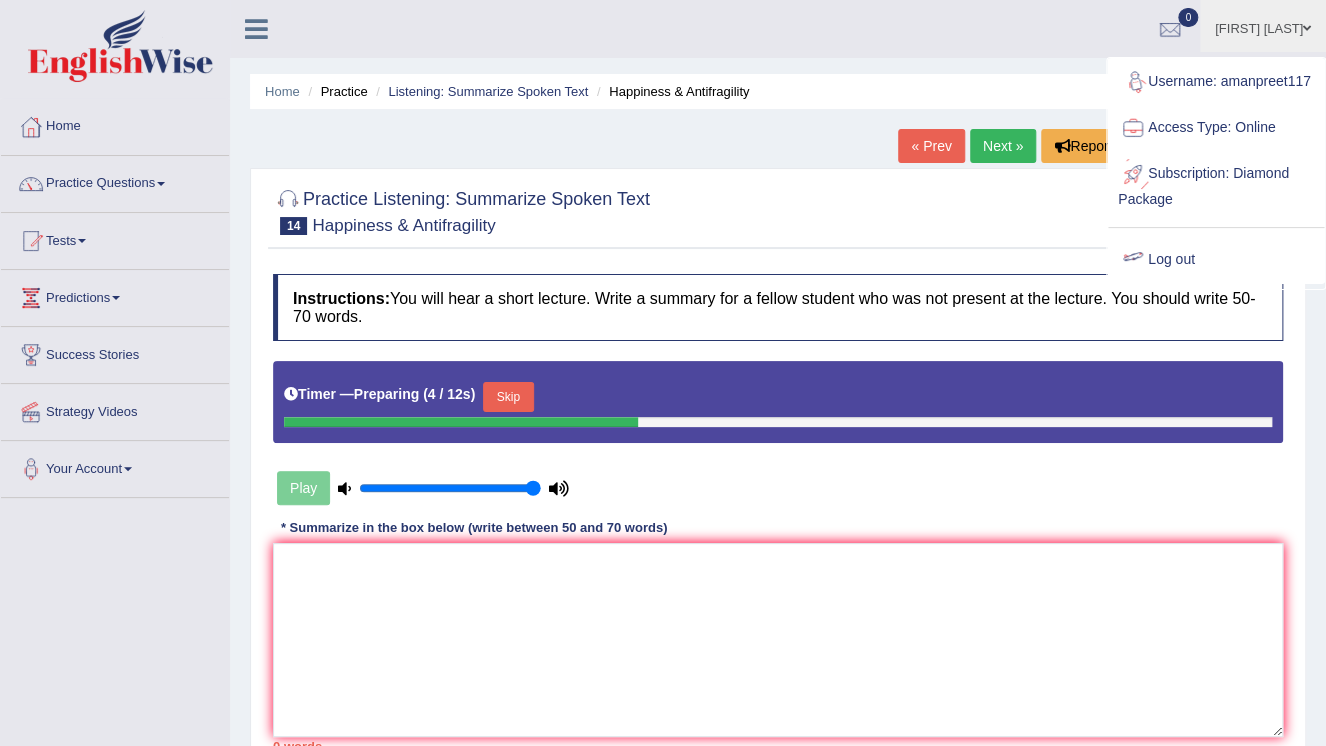 click on "Log out" at bounding box center (1216, 260) 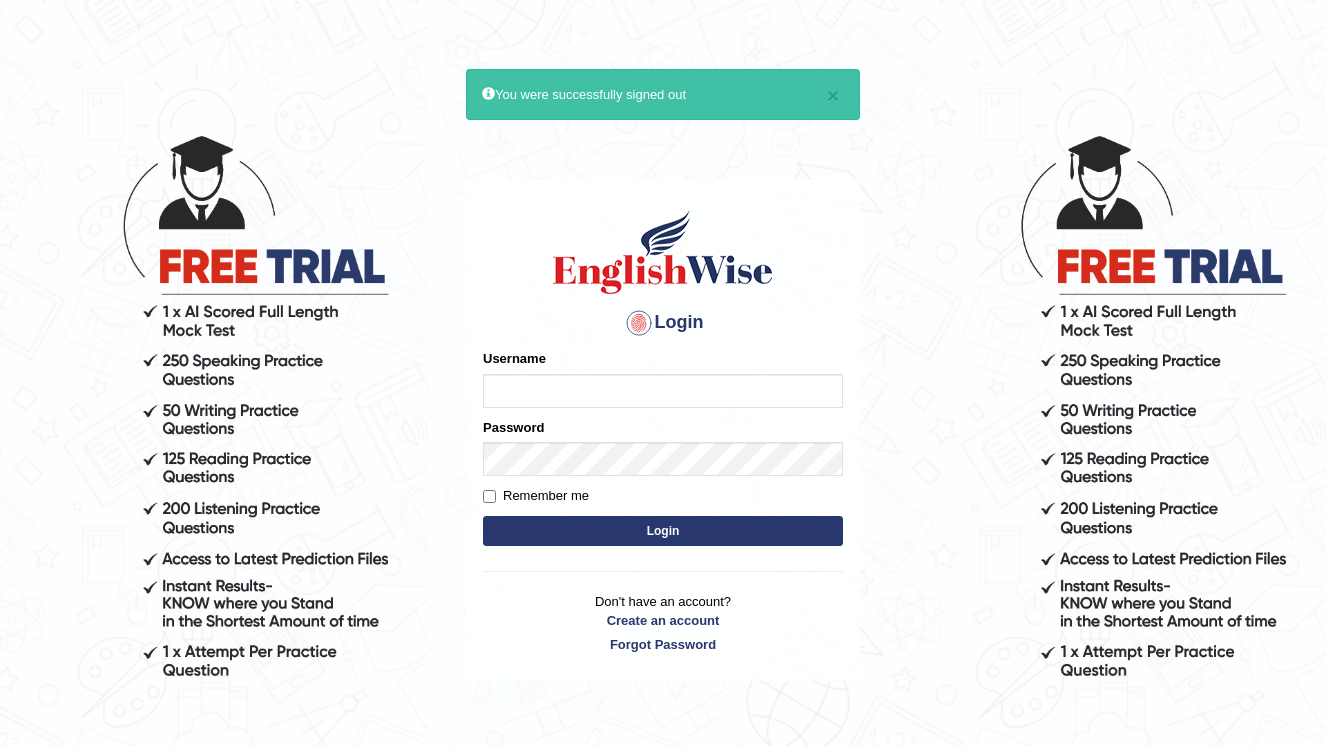scroll, scrollTop: 0, scrollLeft: 0, axis: both 